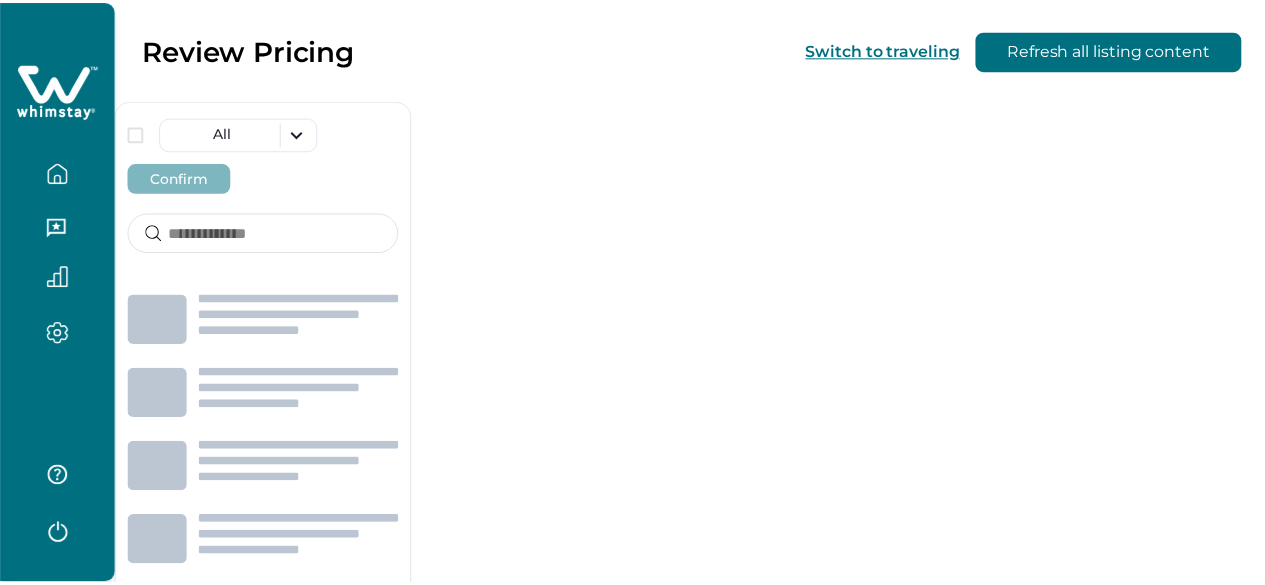 scroll, scrollTop: 0, scrollLeft: 0, axis: both 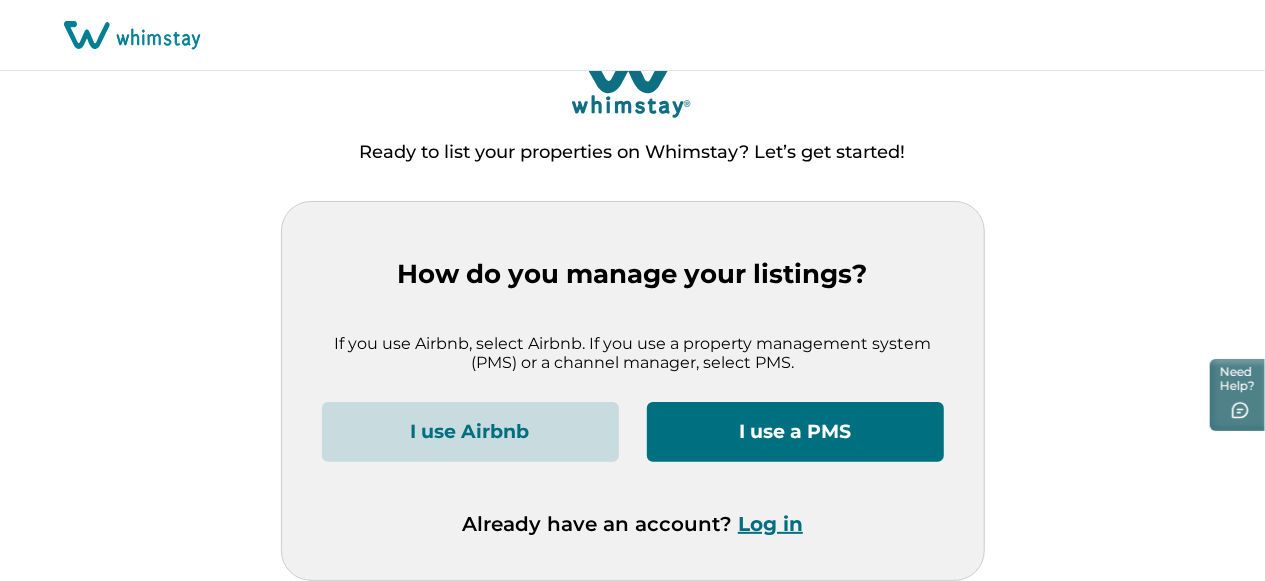 click on "Log in" at bounding box center [770, 524] 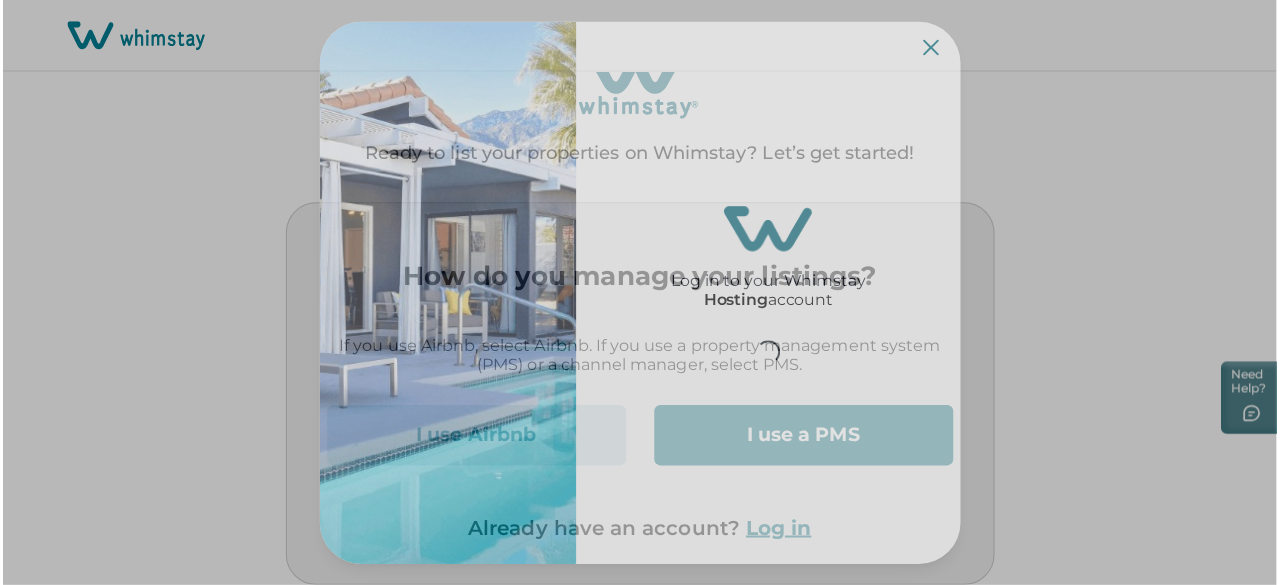 scroll, scrollTop: 43, scrollLeft: 0, axis: vertical 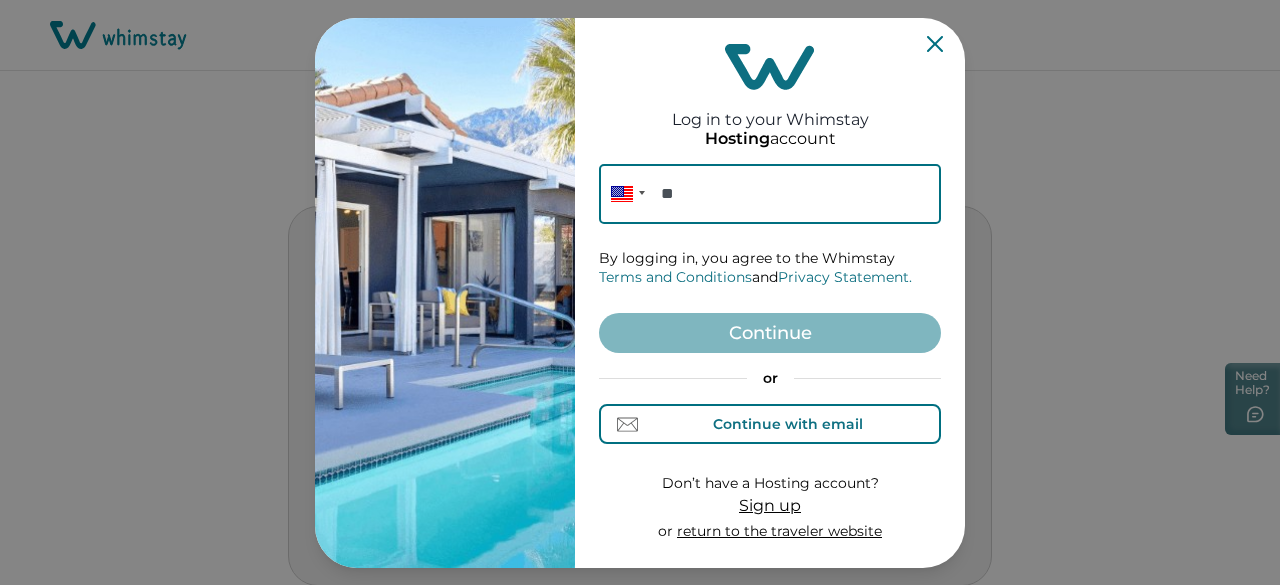 click on "Continue with email" at bounding box center [788, 424] 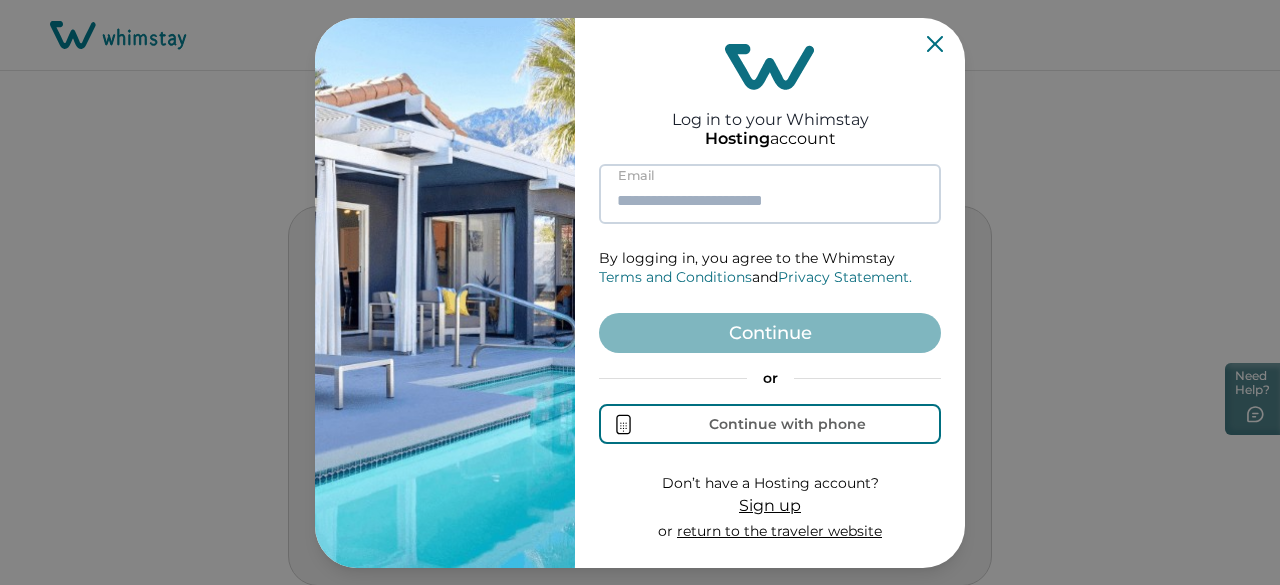 click at bounding box center (770, 194) 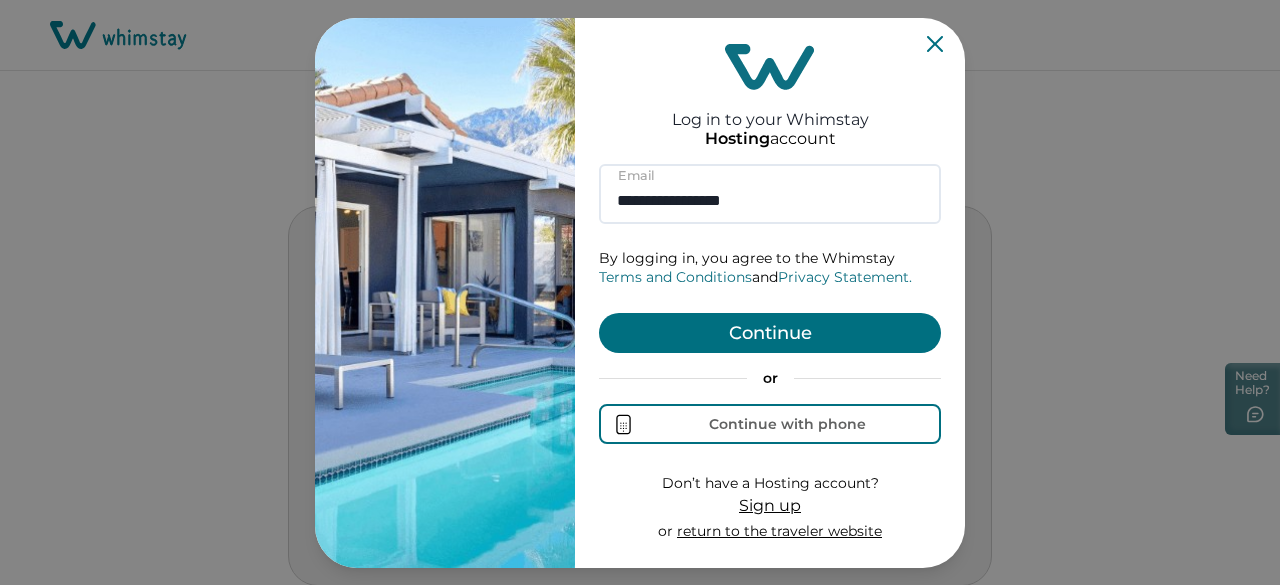 type on "**********" 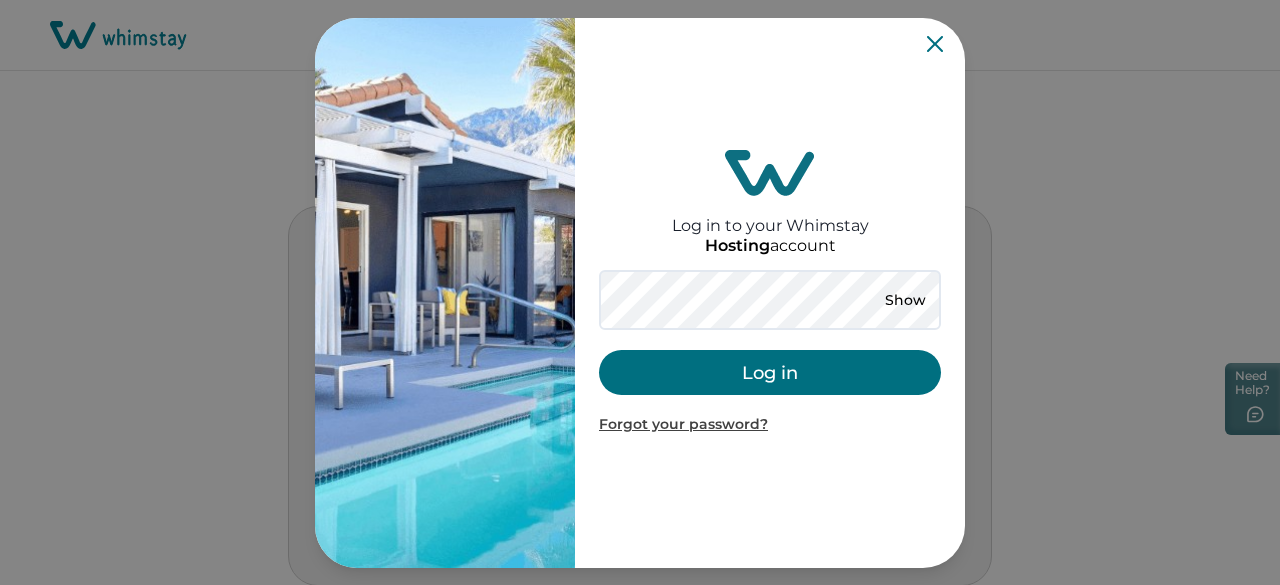 click on "Log in" at bounding box center (770, 372) 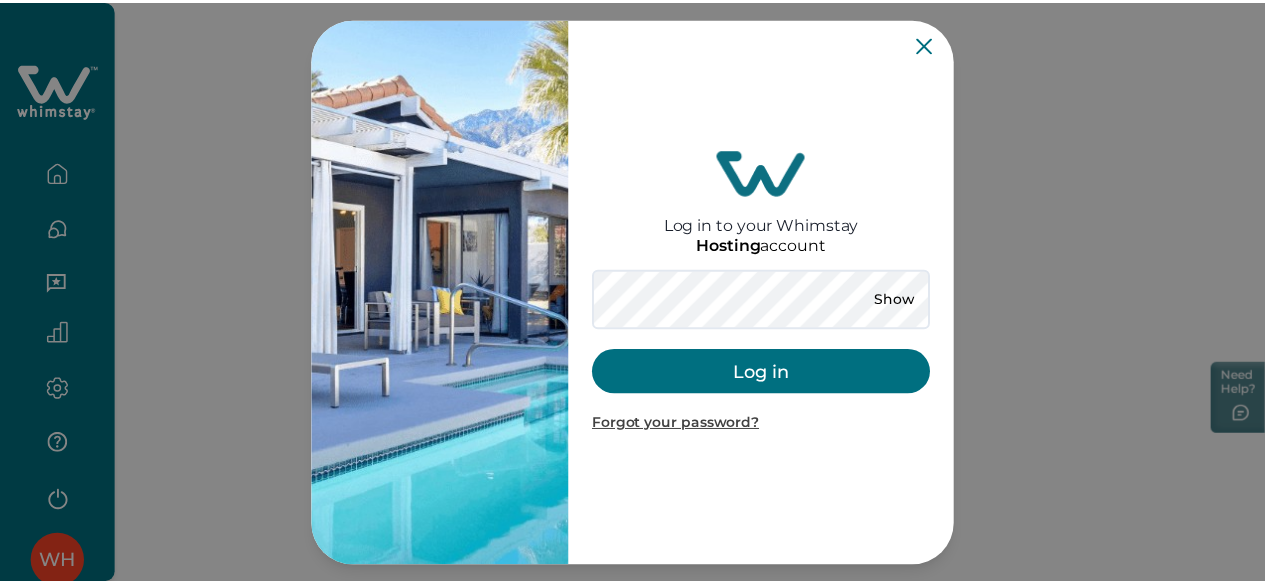 scroll, scrollTop: 0, scrollLeft: 0, axis: both 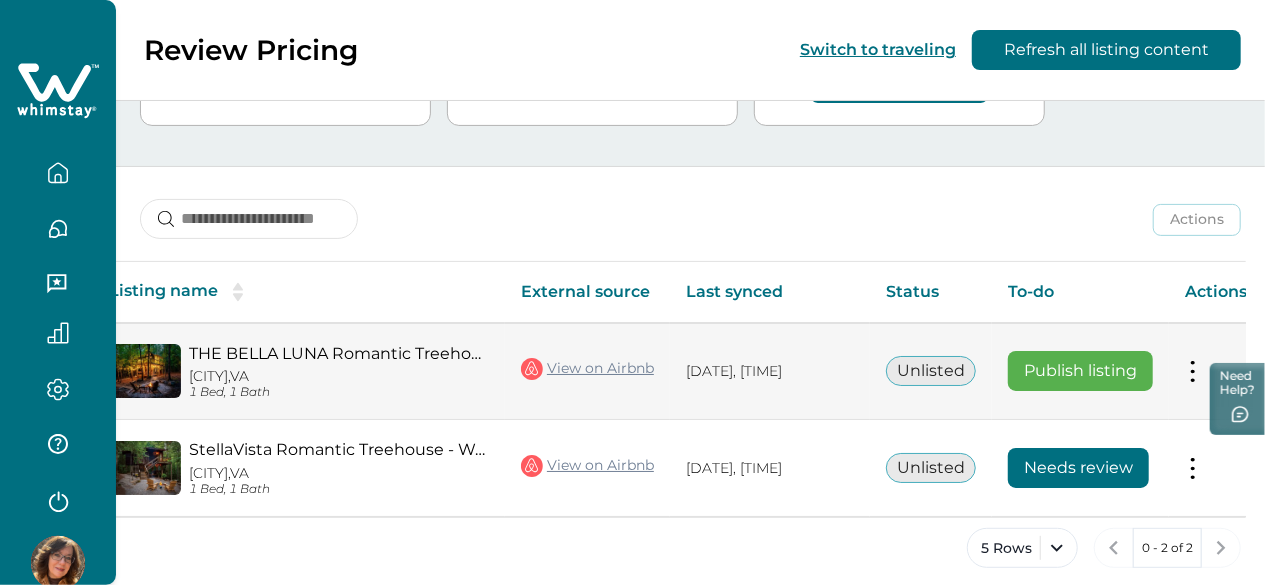 click at bounding box center (1193, 371) 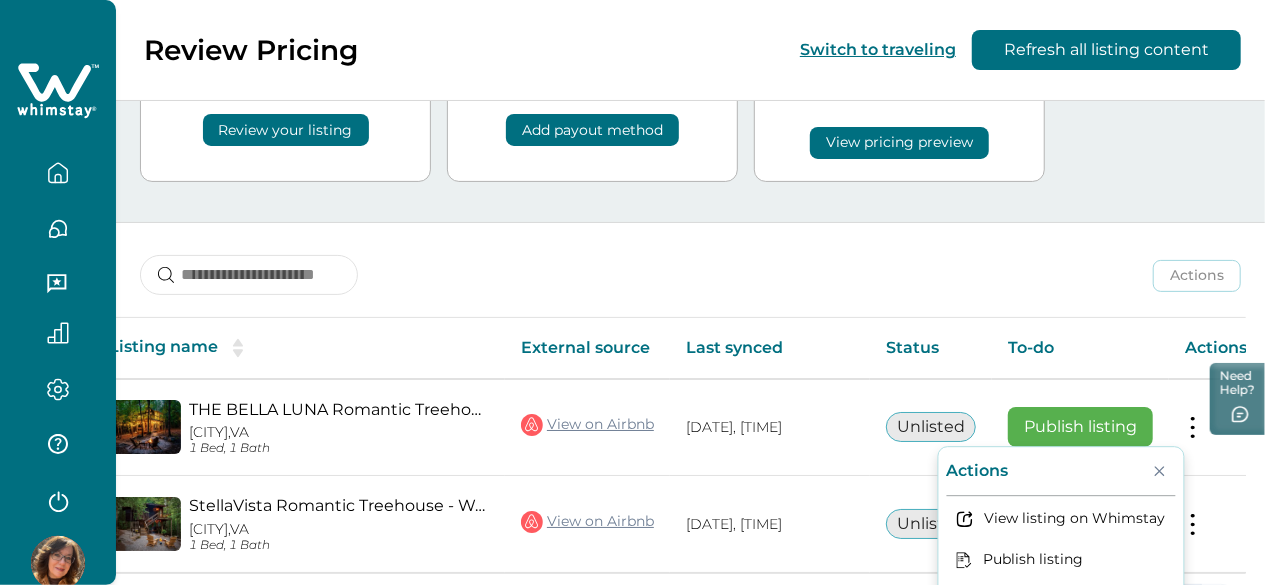scroll, scrollTop: 193, scrollLeft: 0, axis: vertical 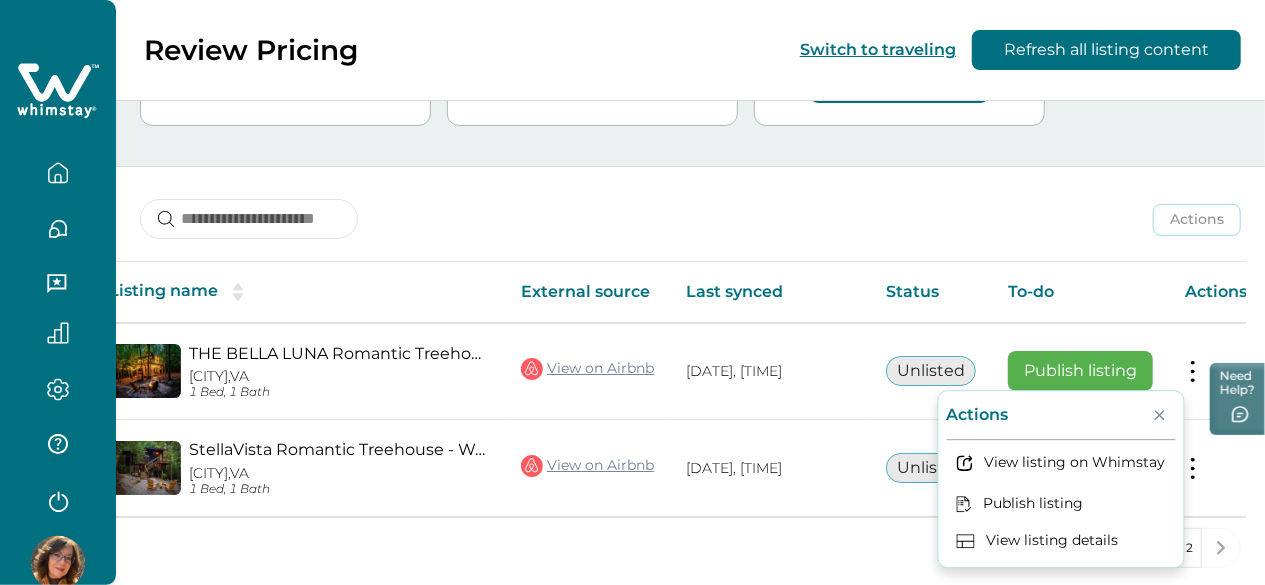 click on "5 Rows 0 - 2 of 2" at bounding box center (690, 564) 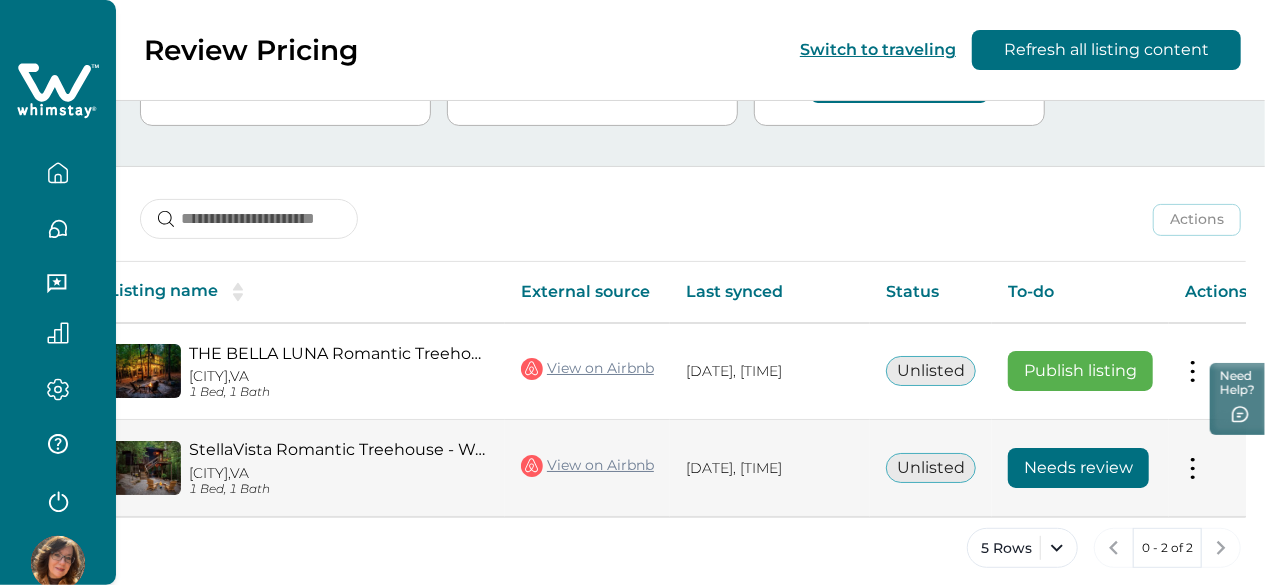 click on "Needs review" at bounding box center [1078, 468] 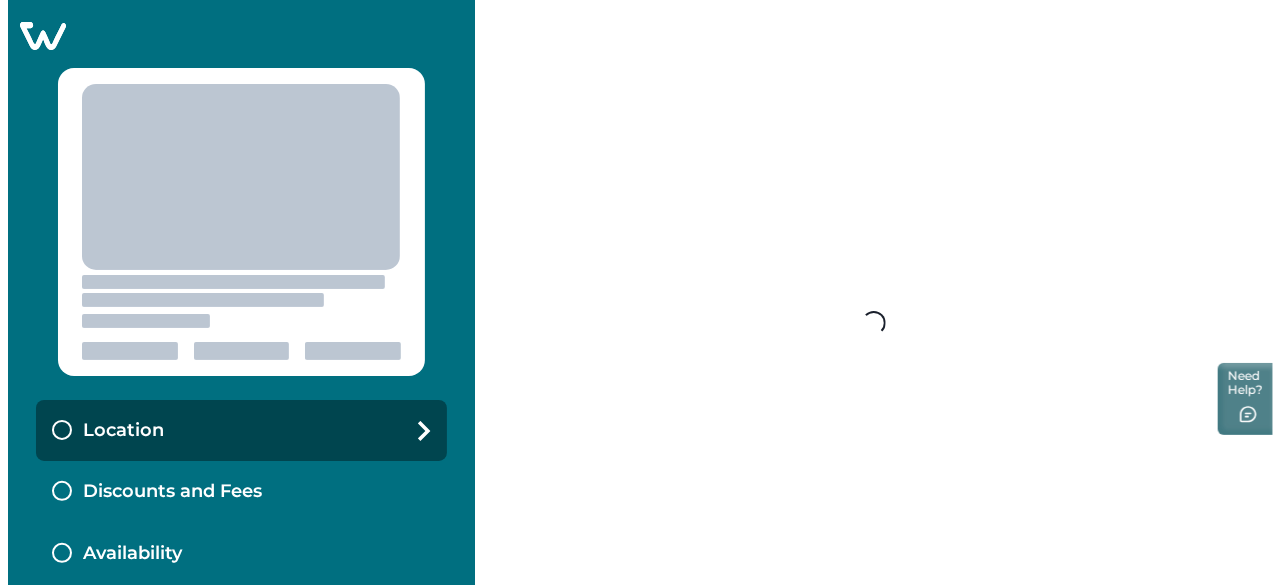 scroll, scrollTop: 0, scrollLeft: 0, axis: both 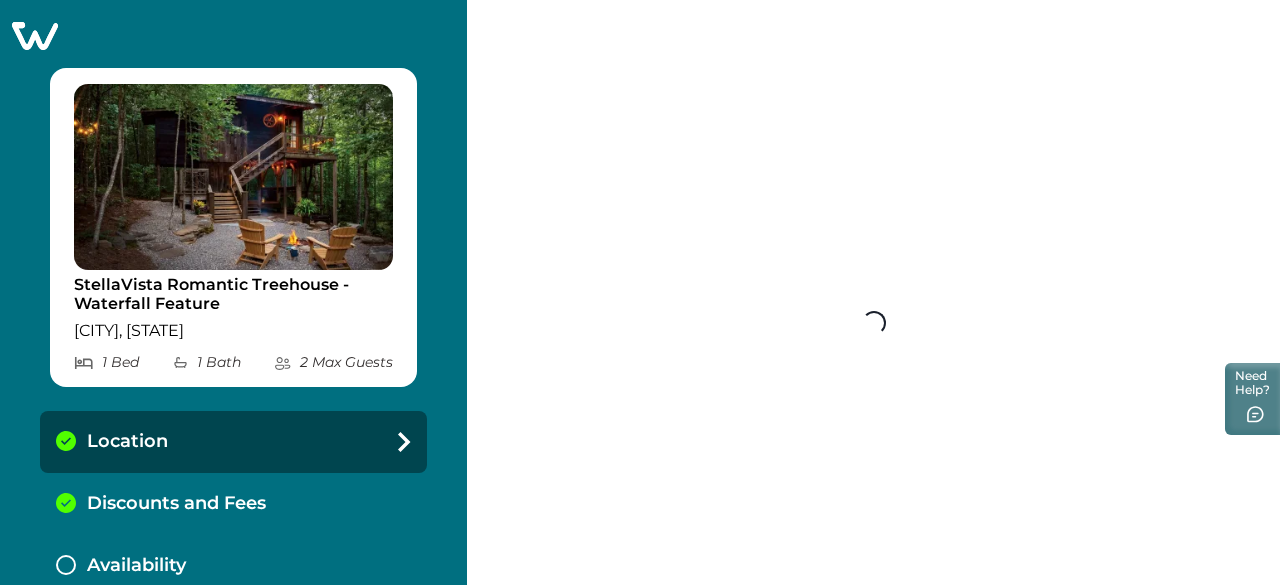 select on "**" 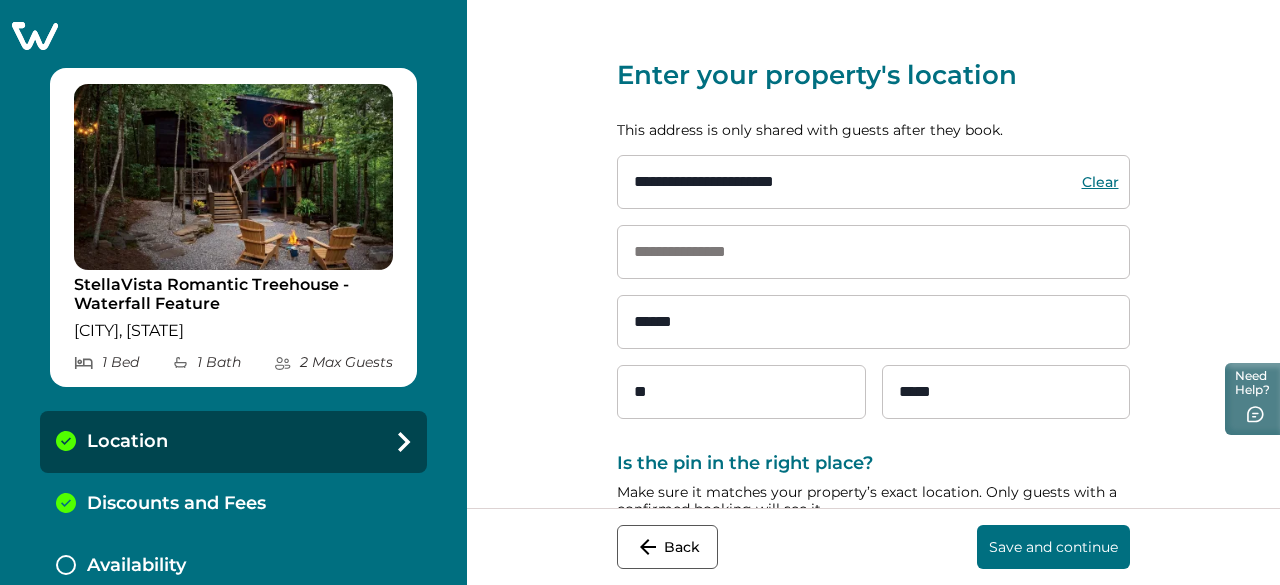 scroll, scrollTop: 250, scrollLeft: 0, axis: vertical 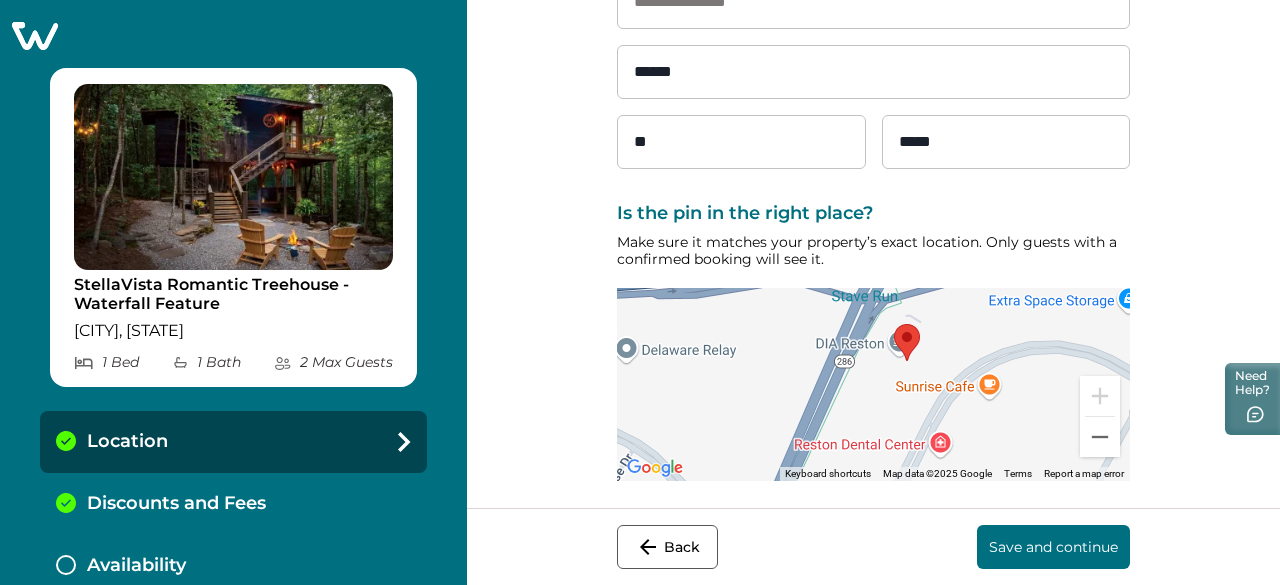 click on "Save and continue" at bounding box center [1053, 547] 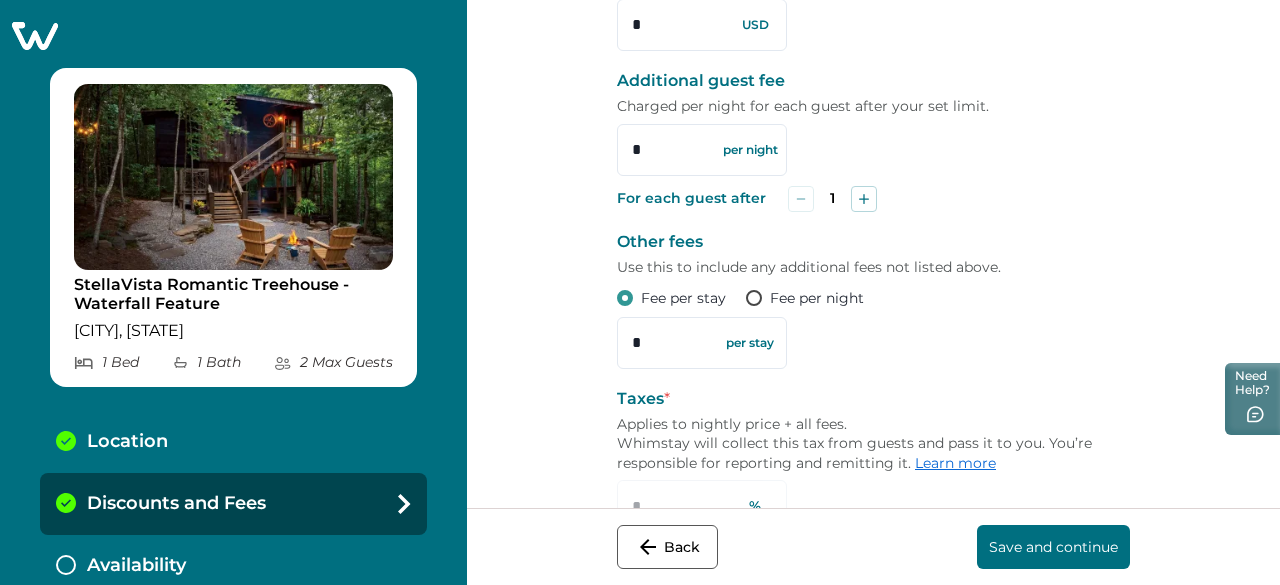 scroll, scrollTop: 657, scrollLeft: 0, axis: vertical 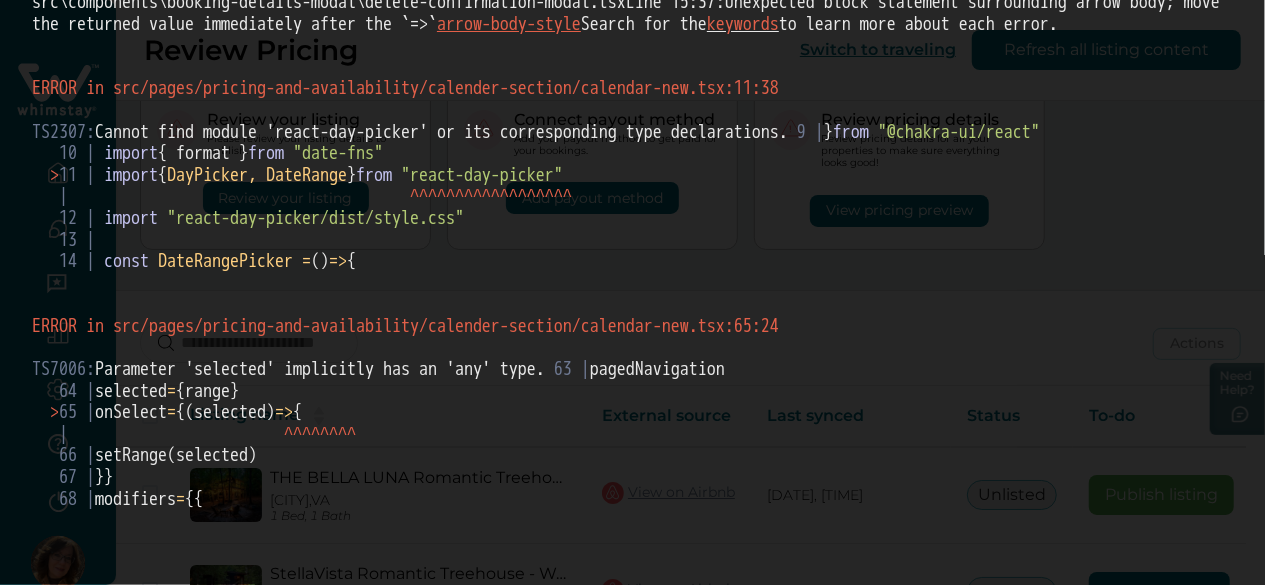 click on "ERROR in src/pages/pricing-and-availability/calender-section/calendar-new.tsx:11:38 TS2307:  Cannot find module 'react-day-picker' or its corresponding type declarations.
9 |  }  from   "@chakra-ui/react"
10 |   import  { format }  from   "date-fns"
>  11 |   import  {  DayPicker ,   DateRange  }  from   "react-day-picker"
|                                        ^ ^ ^ ^ ^ ^ ^ ^ ^ ^ ^ ^ ^ ^ ^ ^ ^ ^
12 |   import   "react-day-picker/dist/style.css"
13 |
14 |   const   DateRangePicker   =  ()  =>  {" at bounding box center (632, 197) 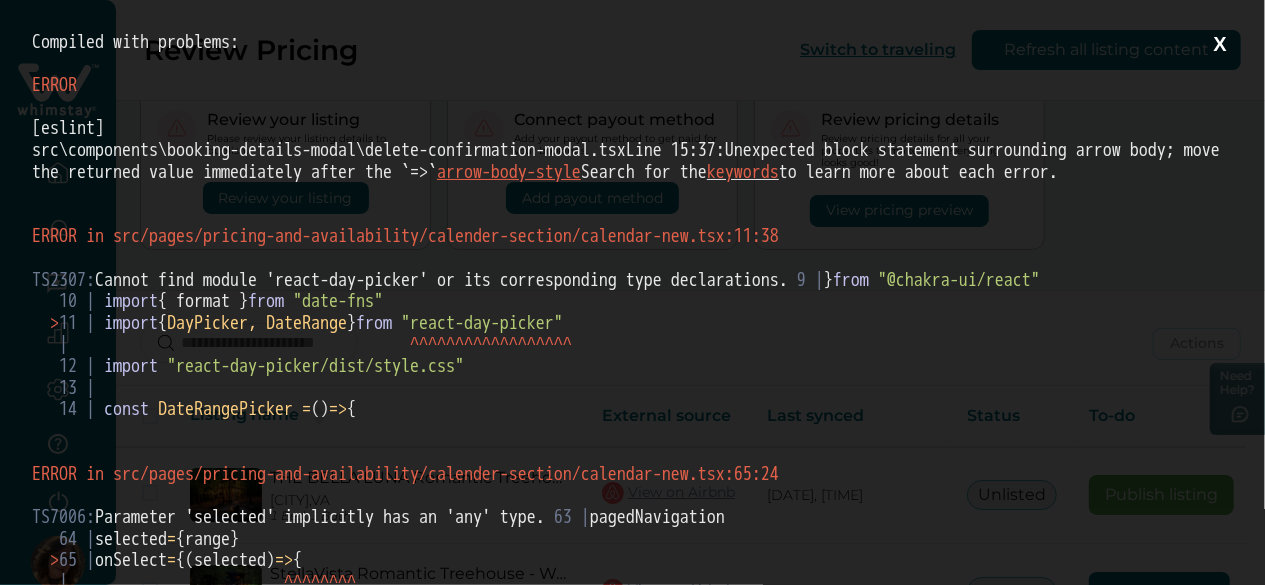 click on "X" at bounding box center (1220, 44) 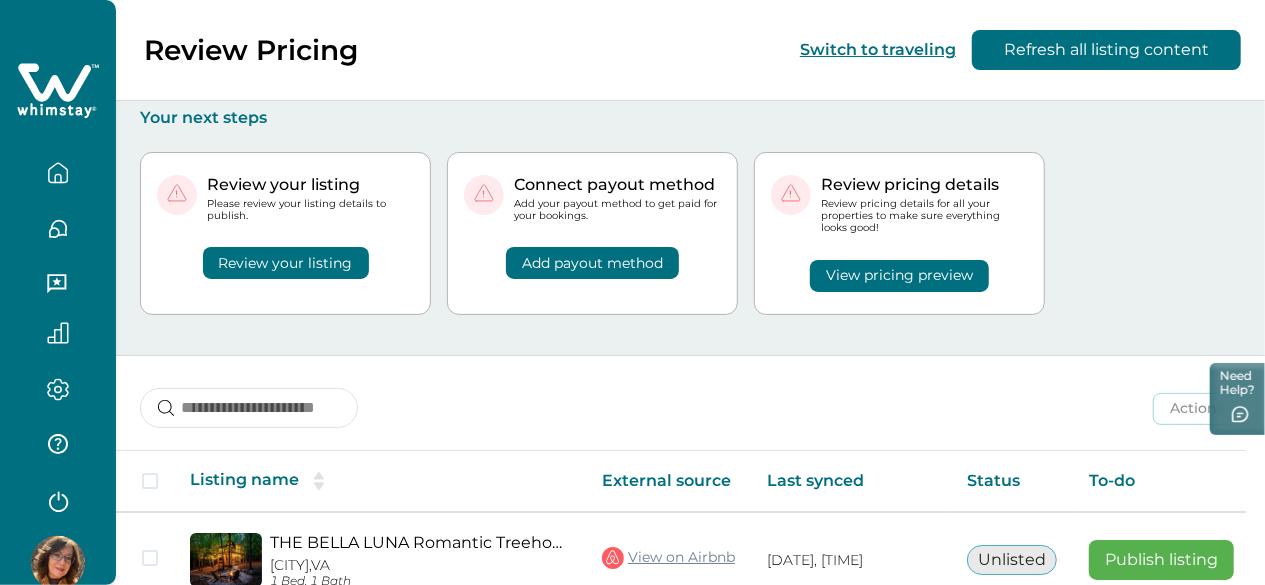 scroll, scrollTop: 193, scrollLeft: 0, axis: vertical 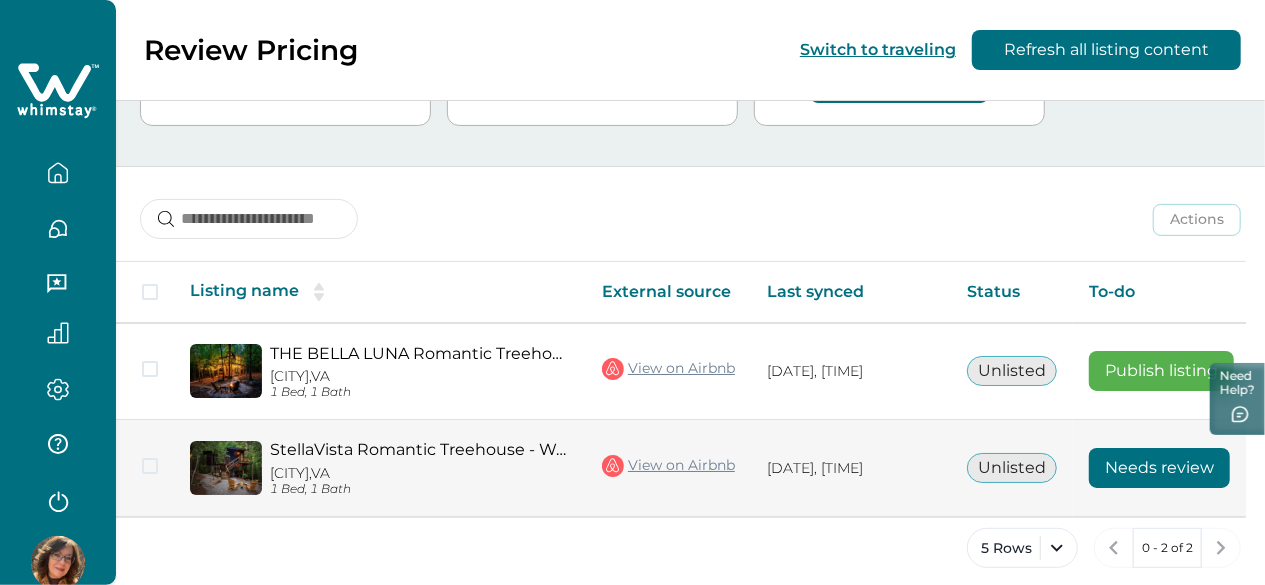 click on "Needs review" at bounding box center [1159, 468] 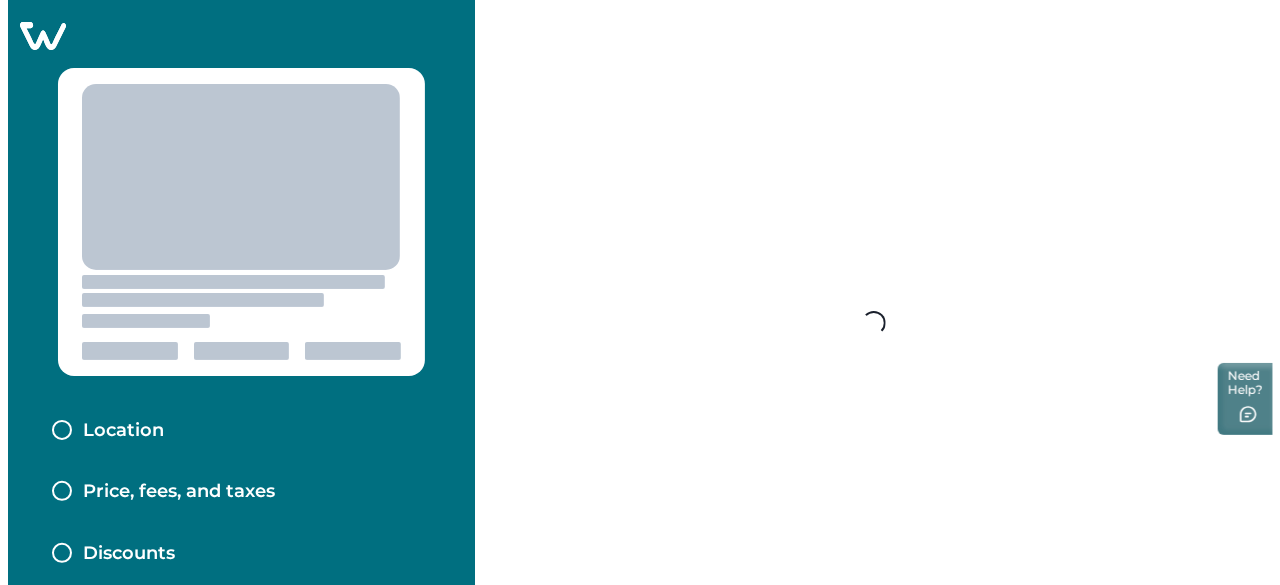 scroll, scrollTop: 0, scrollLeft: 0, axis: both 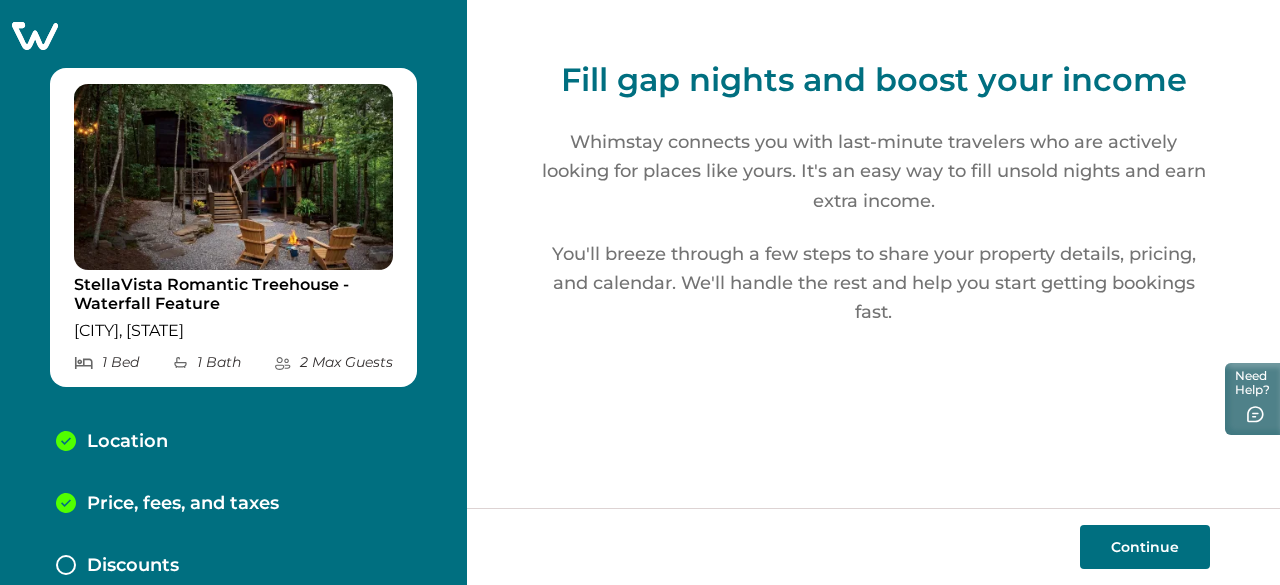 click on "Continue" at bounding box center [1145, 547] 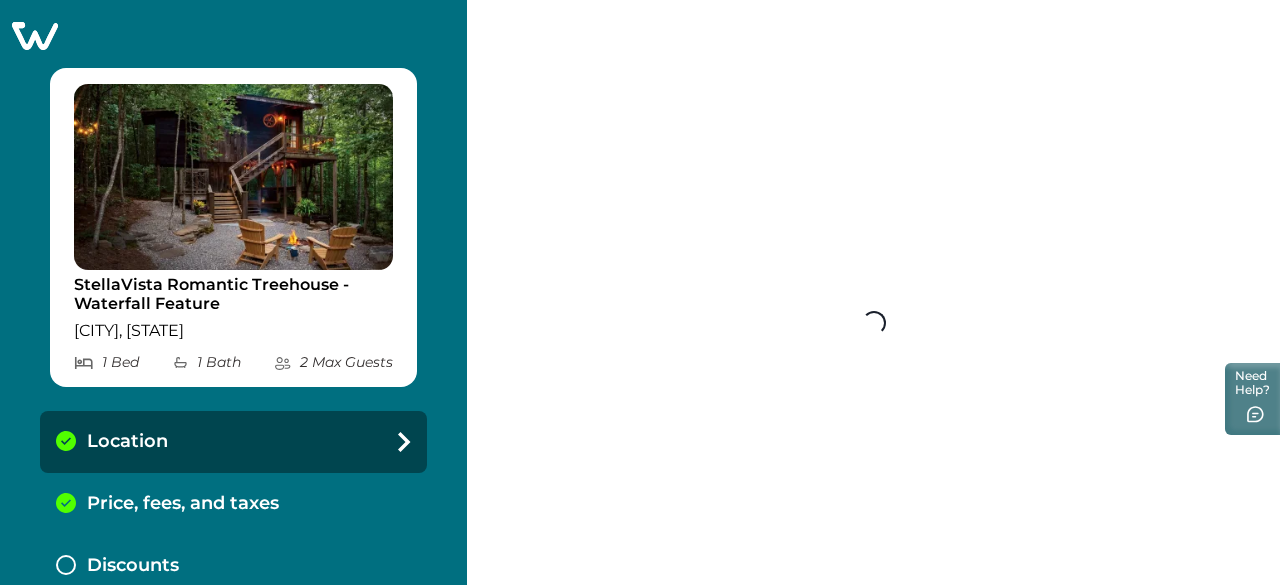 select on "**" 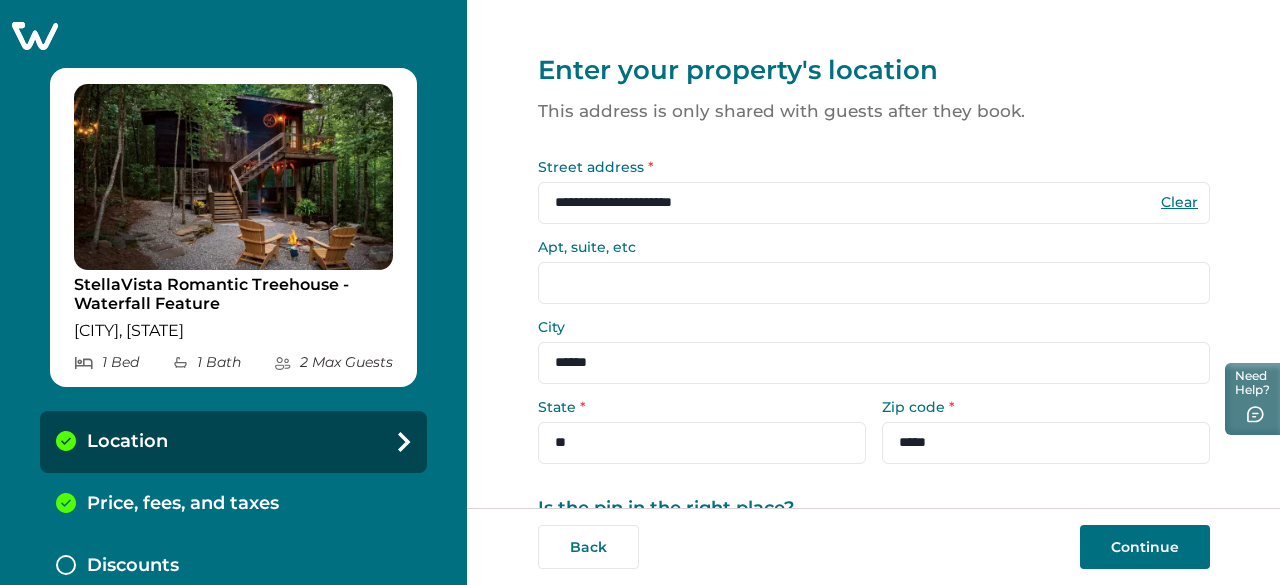 scroll, scrollTop: 0, scrollLeft: 0, axis: both 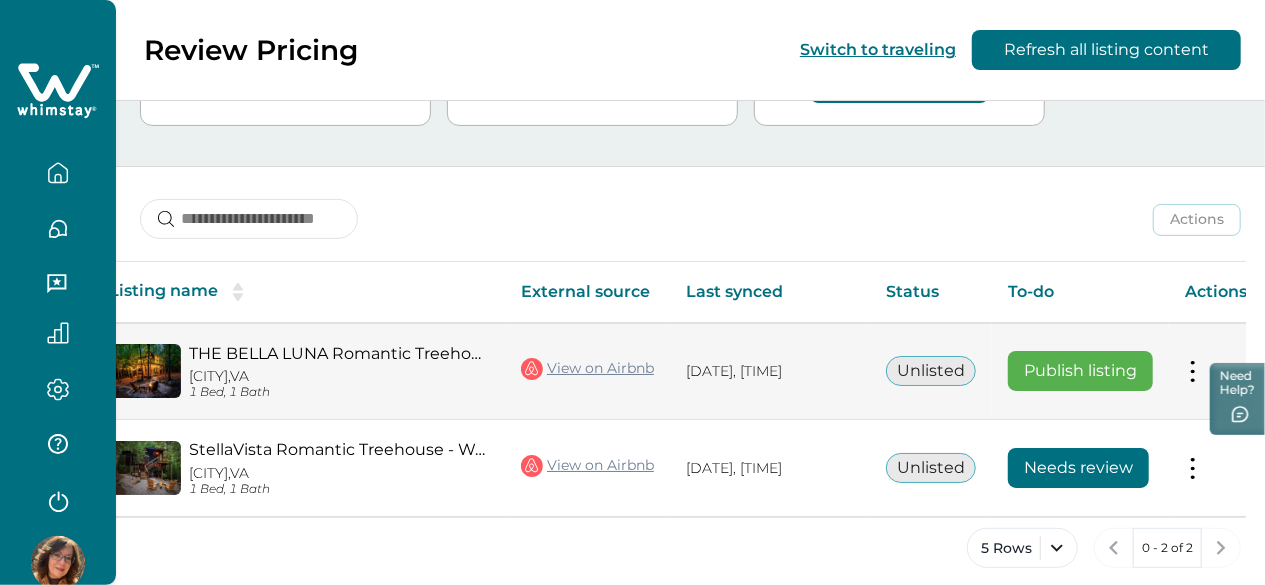 click at bounding box center (1193, 371) 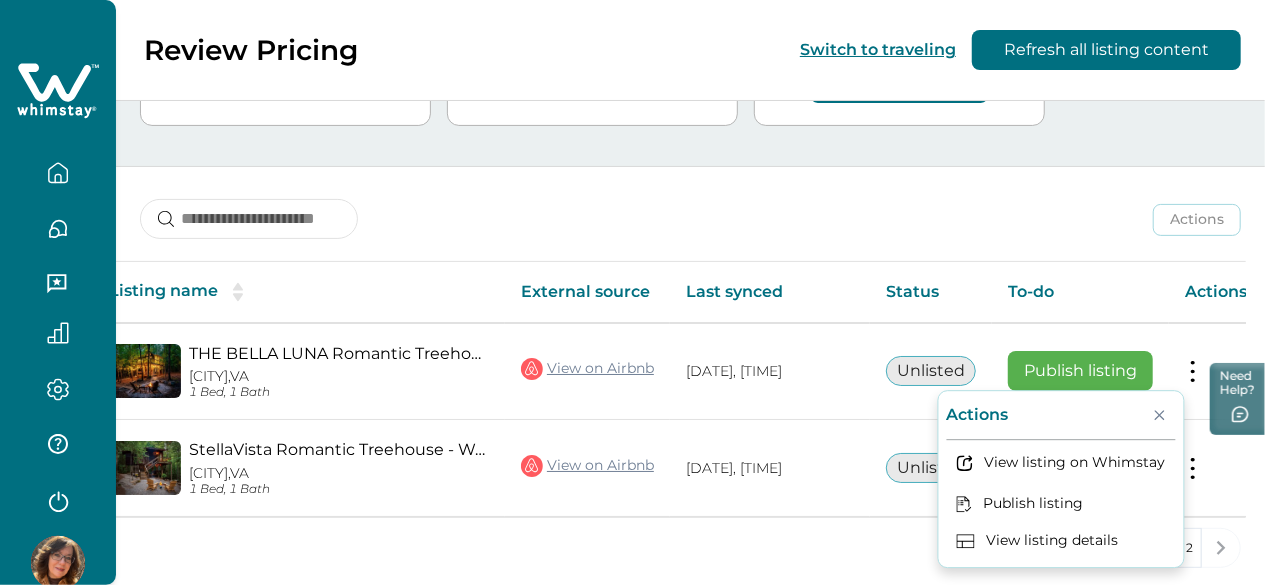 click on "Actions Actions Publish listing Unlist listing" at bounding box center [690, 204] 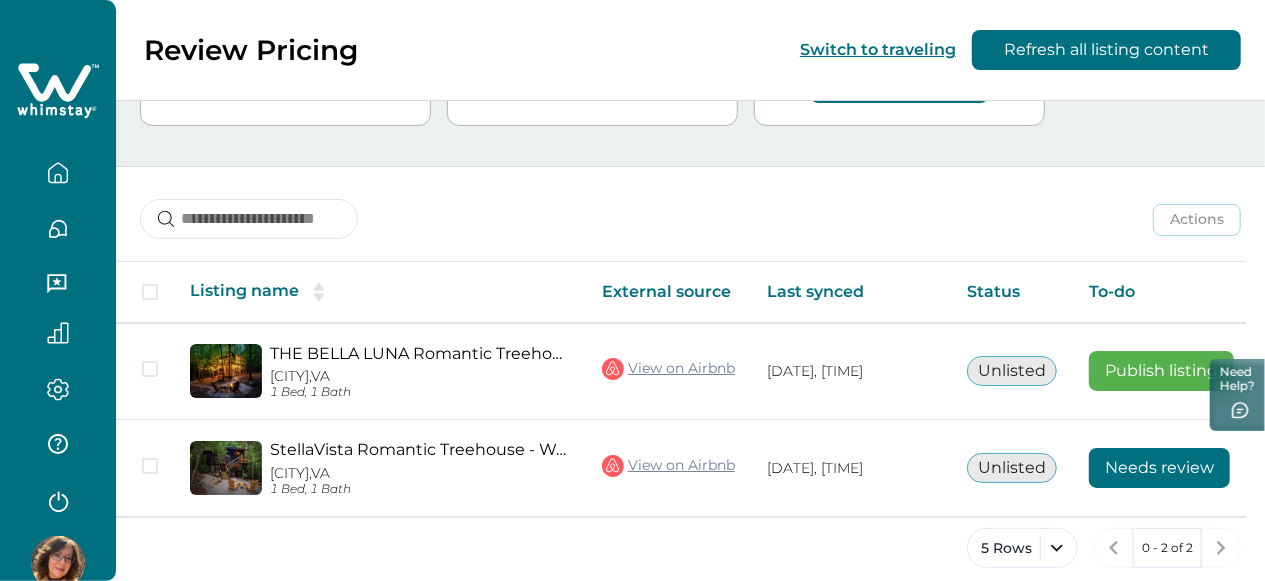 scroll, scrollTop: 0, scrollLeft: 0, axis: both 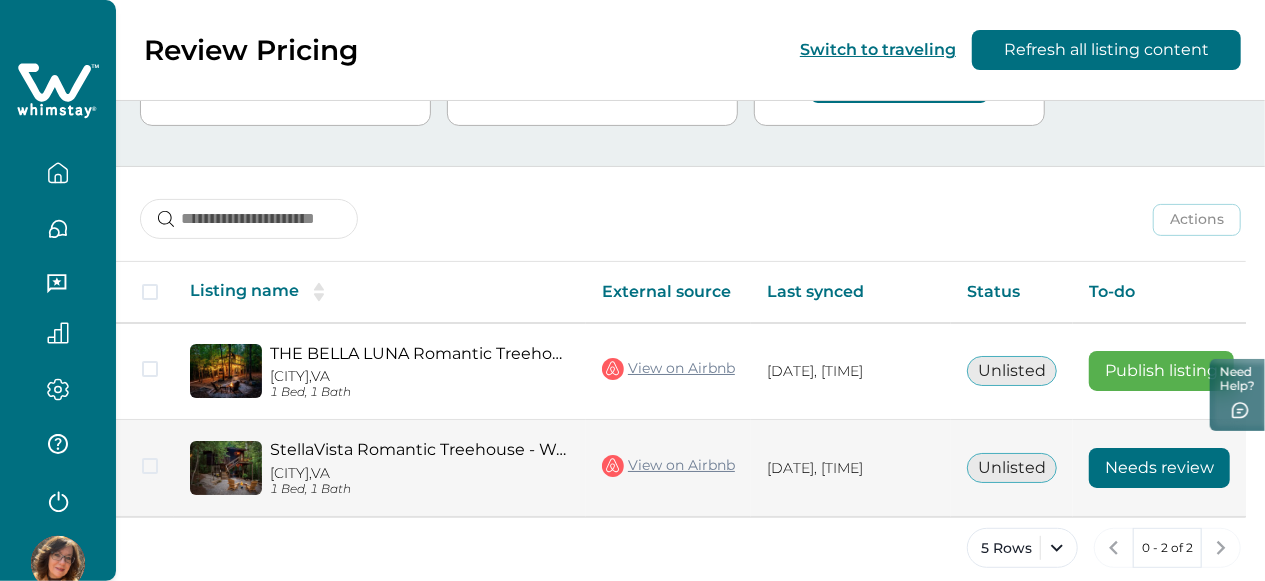 click on "Needs review" at bounding box center (1159, 468) 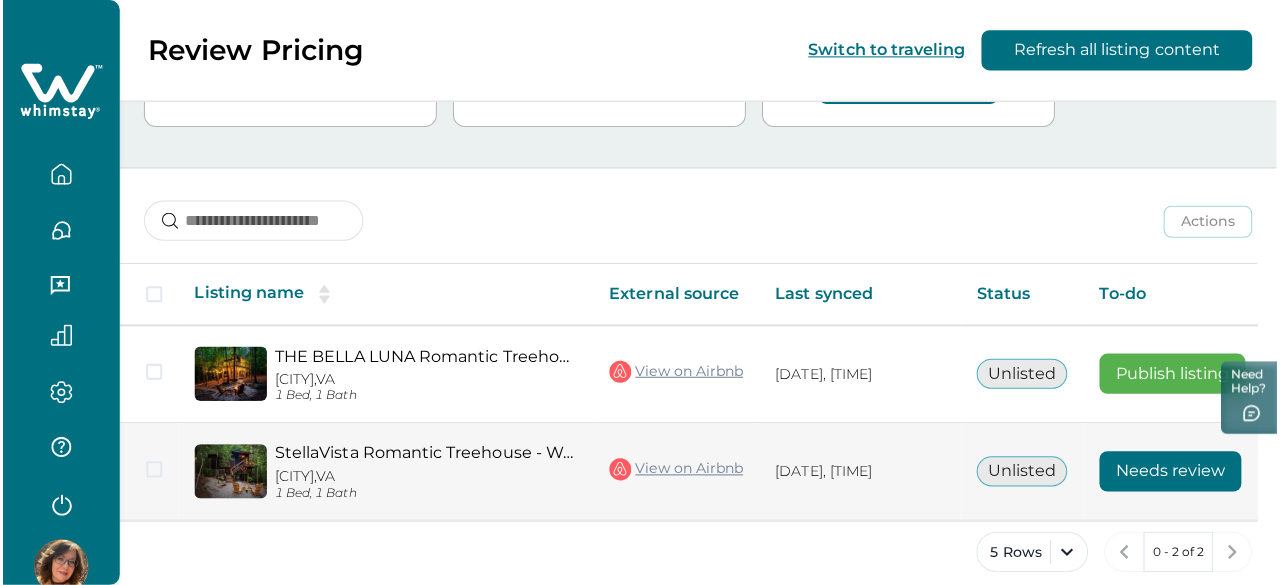 scroll, scrollTop: 0, scrollLeft: 0, axis: both 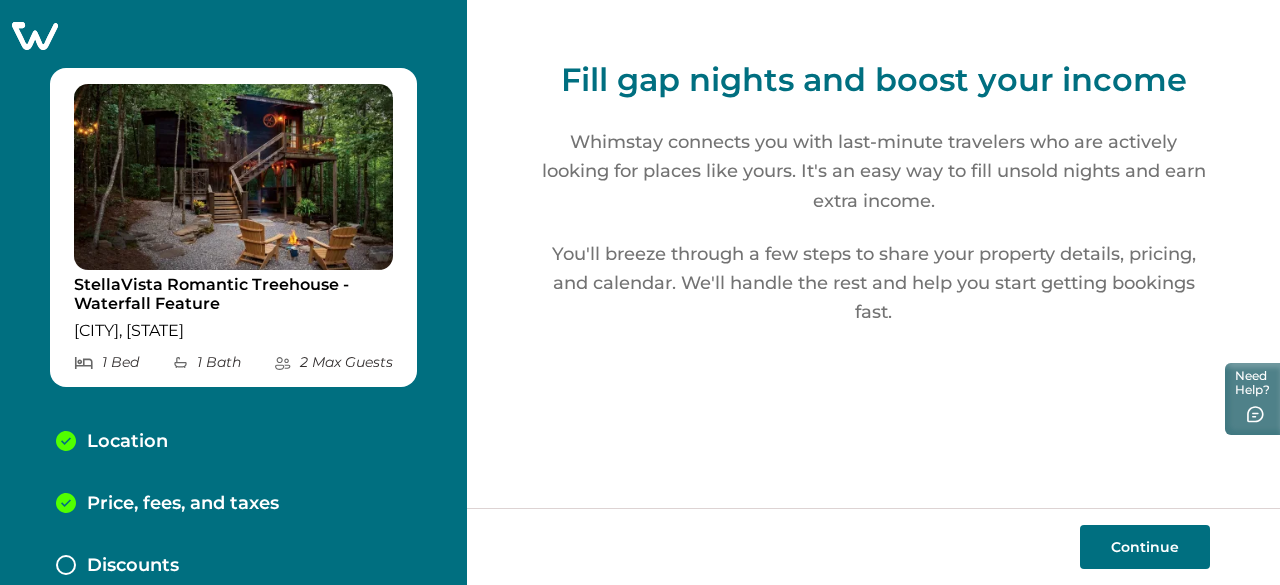 click on "Continue" at bounding box center (1145, 547) 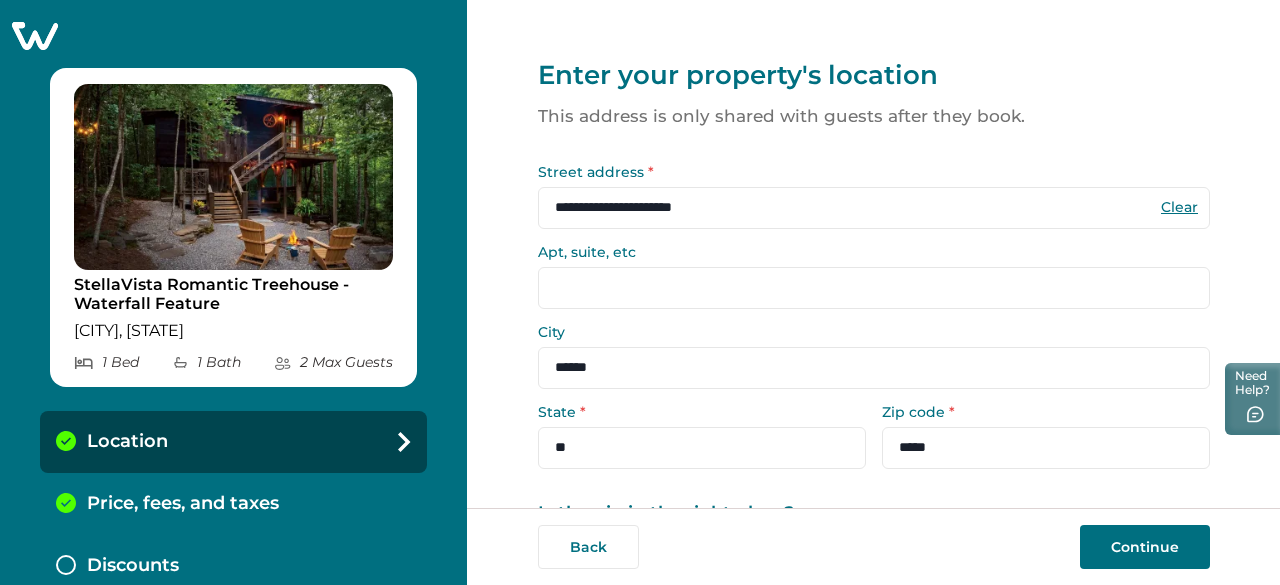 click on "Continue" at bounding box center (1145, 547) 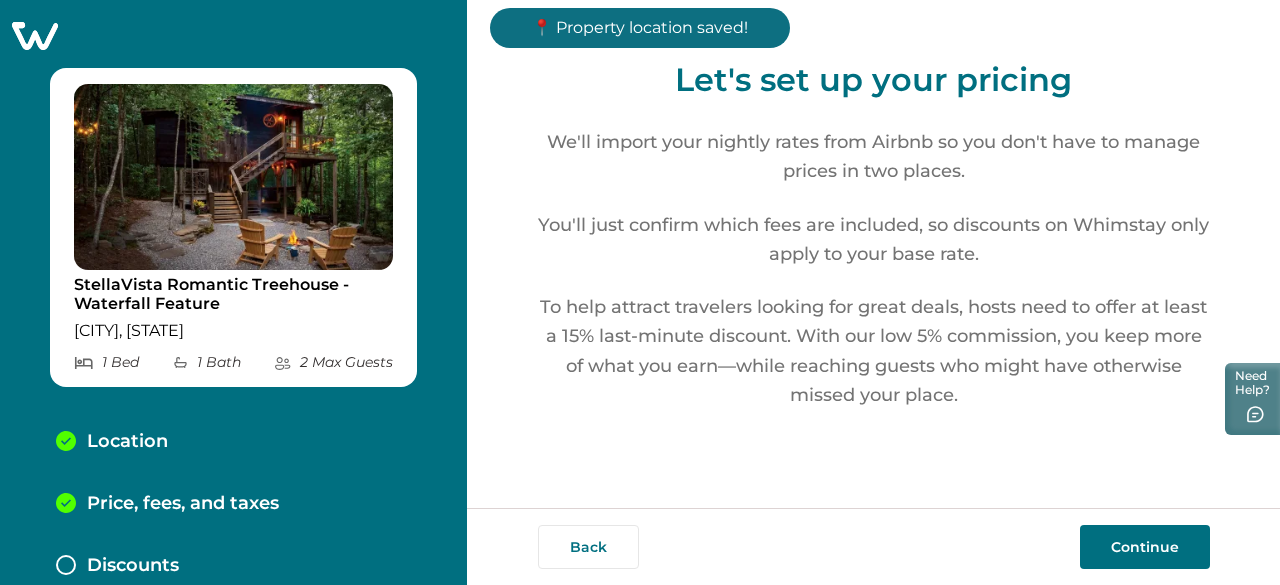 click on "Continue" at bounding box center (1145, 547) 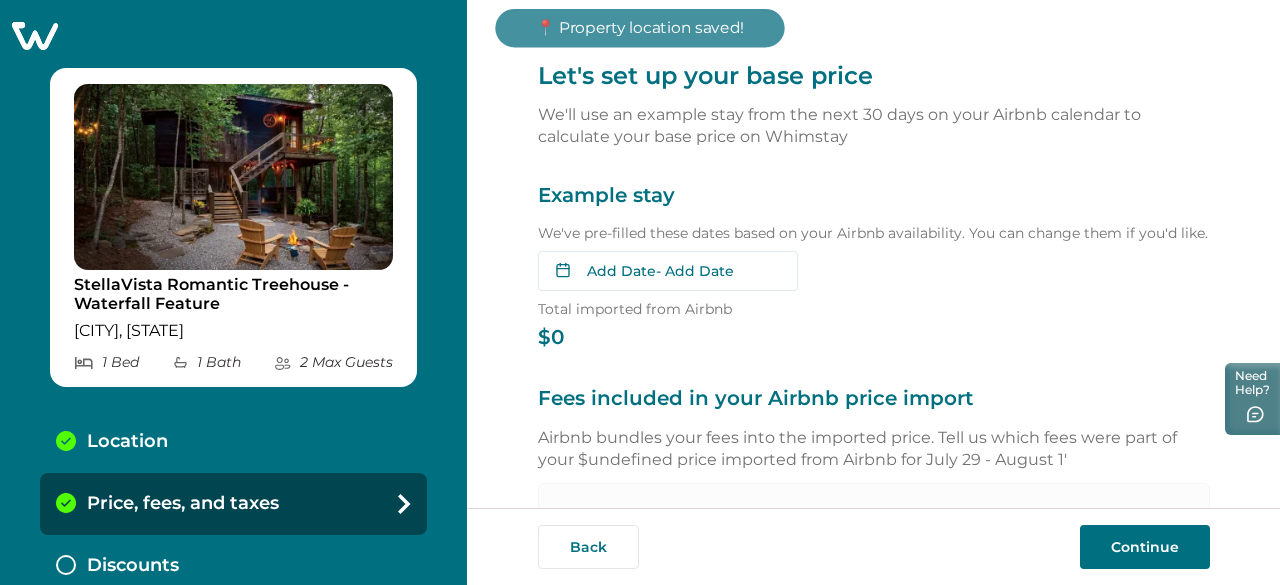 type on "*" 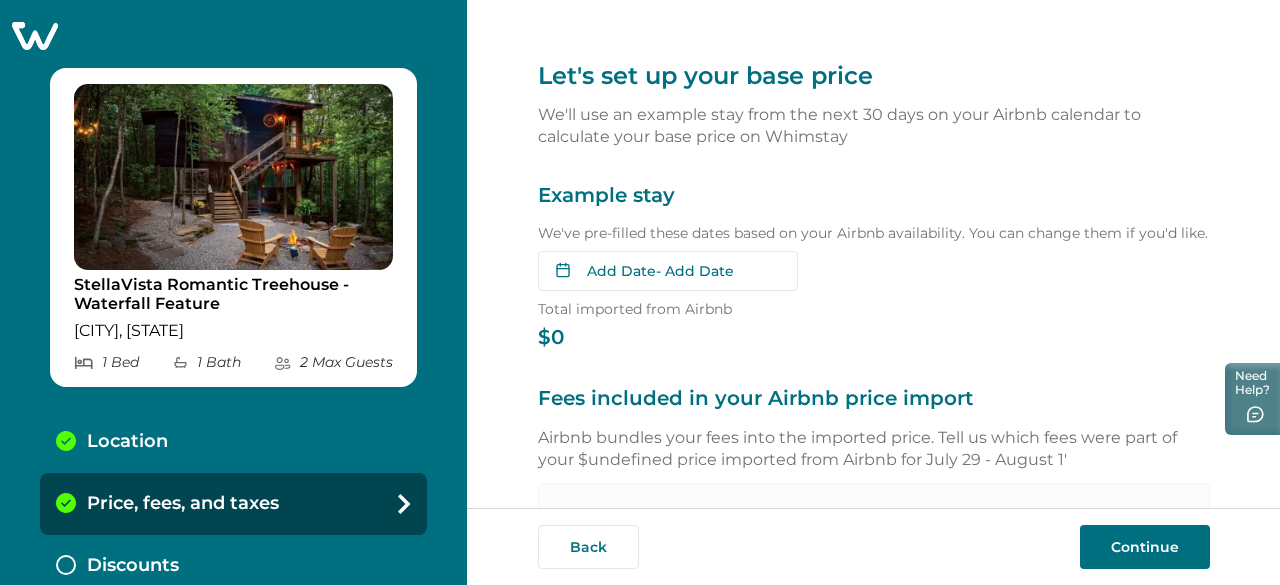 click on "Continue" at bounding box center (1145, 547) 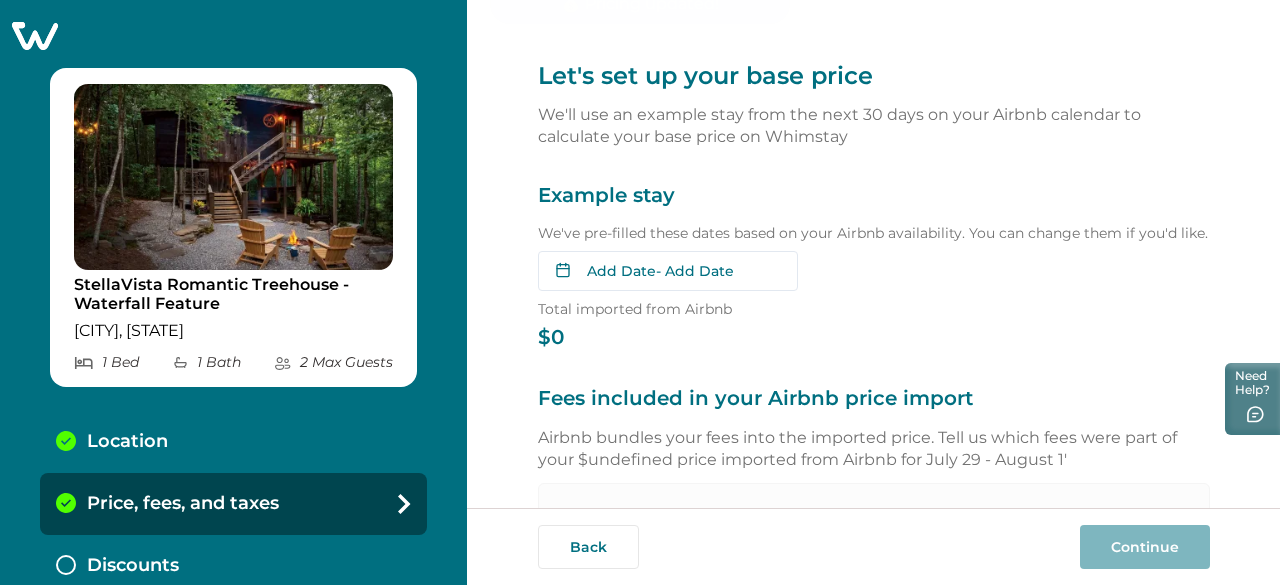 scroll, scrollTop: 11, scrollLeft: 0, axis: vertical 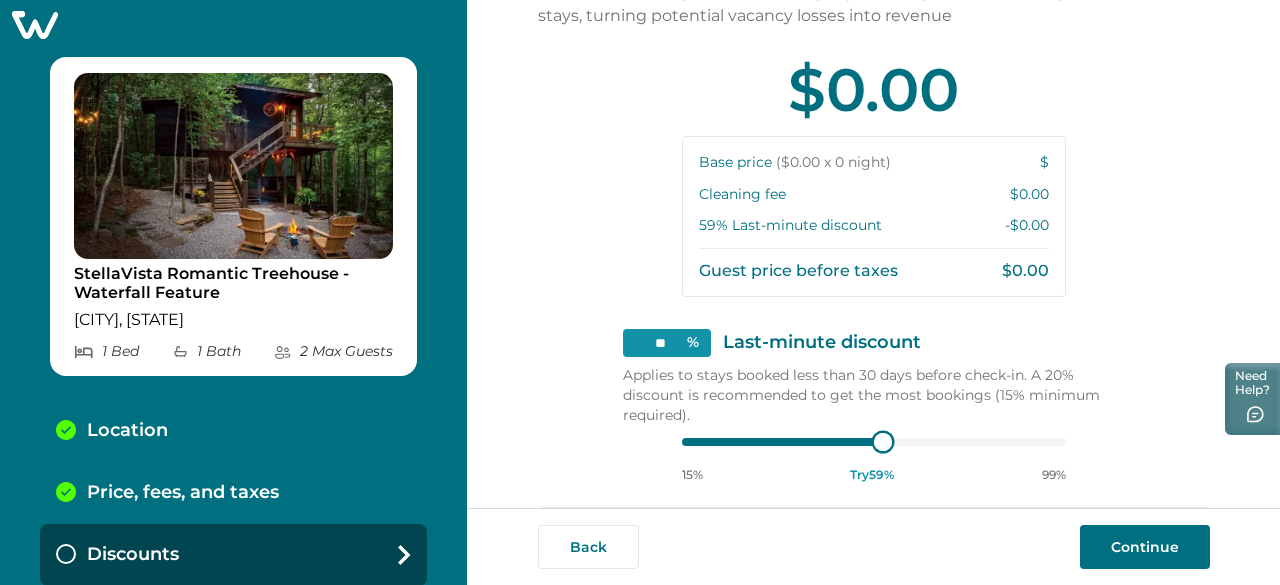 click on "** % Last-minute discount Applies to stays booked less than 30 days before check-in. A 20% discount is recommended to get the most bookings (15% minimum required). 15% Try  59 % 99%" at bounding box center (874, 406) 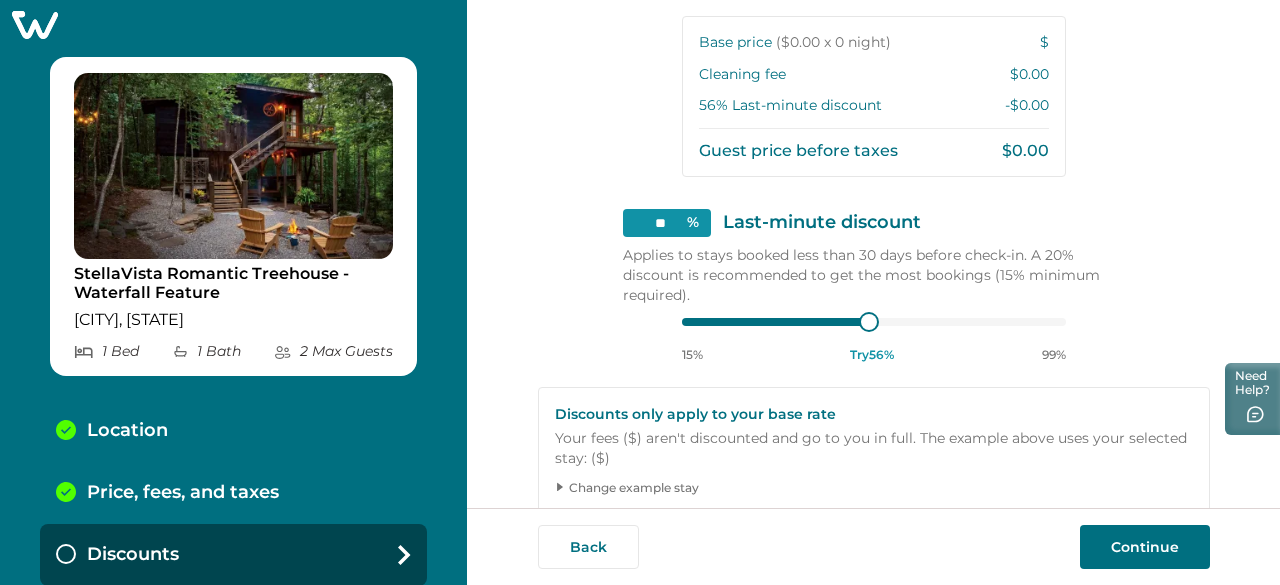 scroll, scrollTop: 0, scrollLeft: 0, axis: both 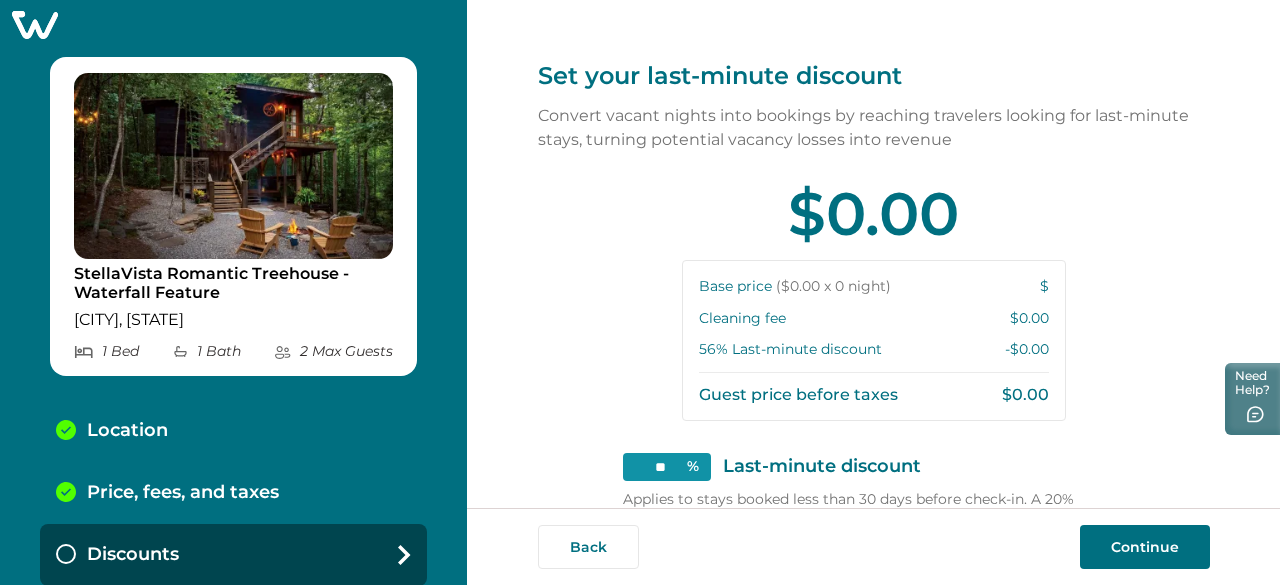 click on "**" at bounding box center [667, 467] 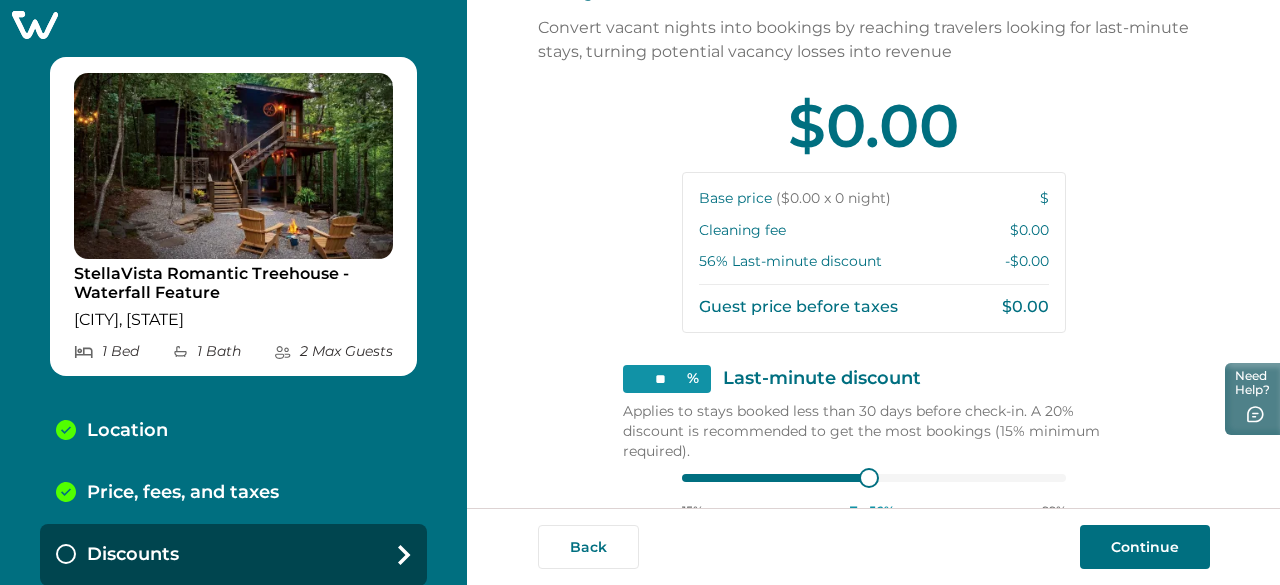 scroll, scrollTop: 89, scrollLeft: 0, axis: vertical 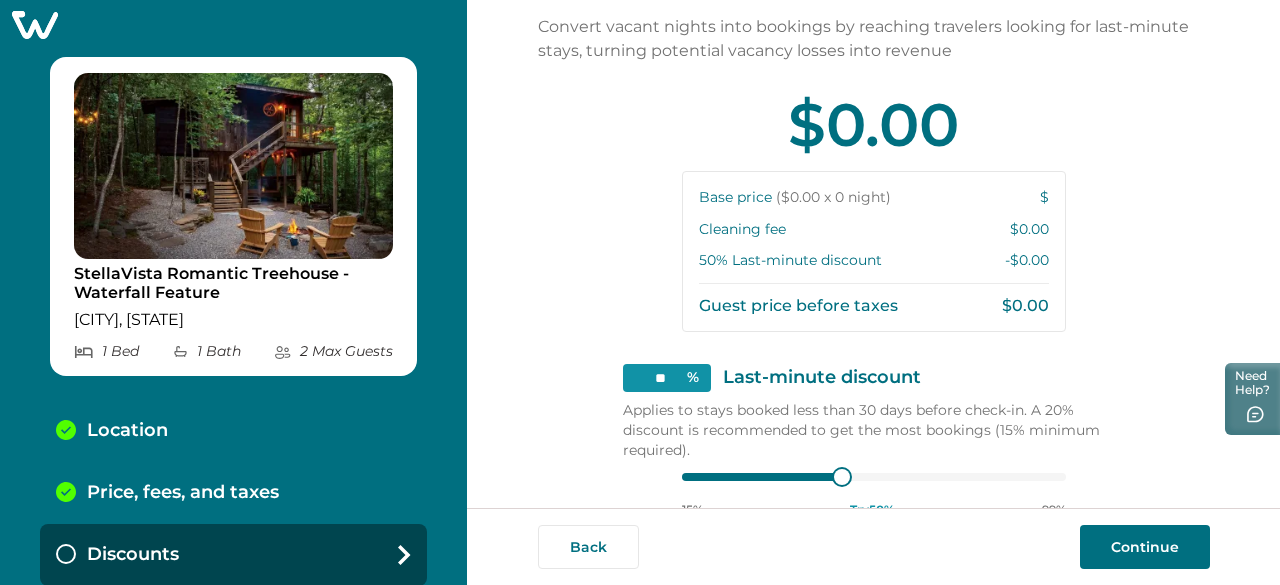 type on "*" 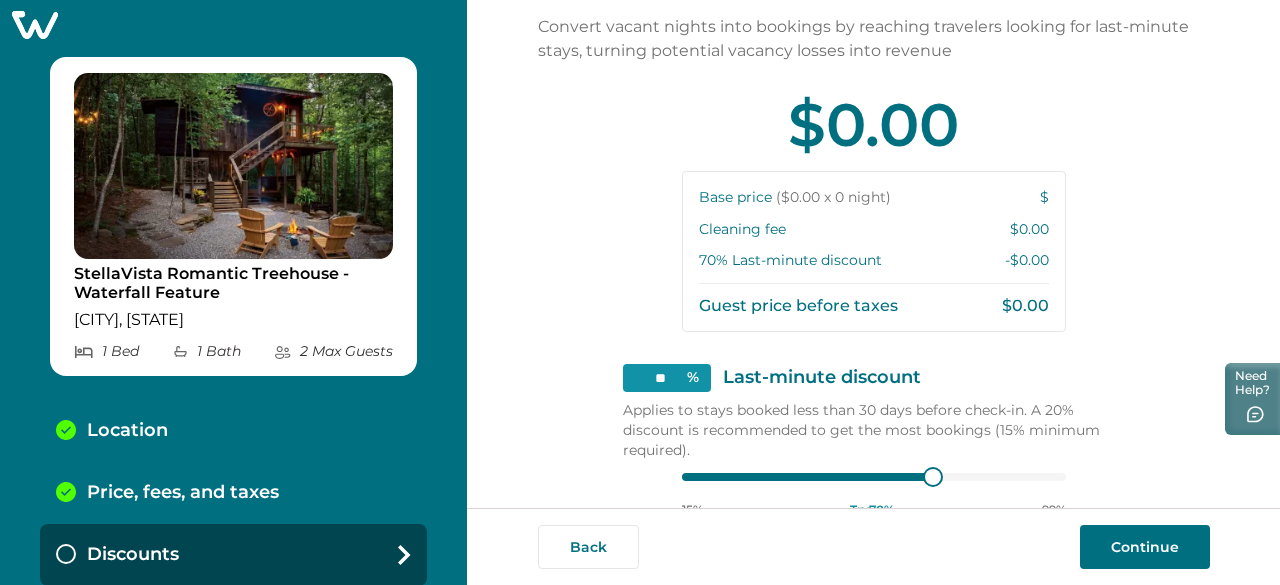 type on "*" 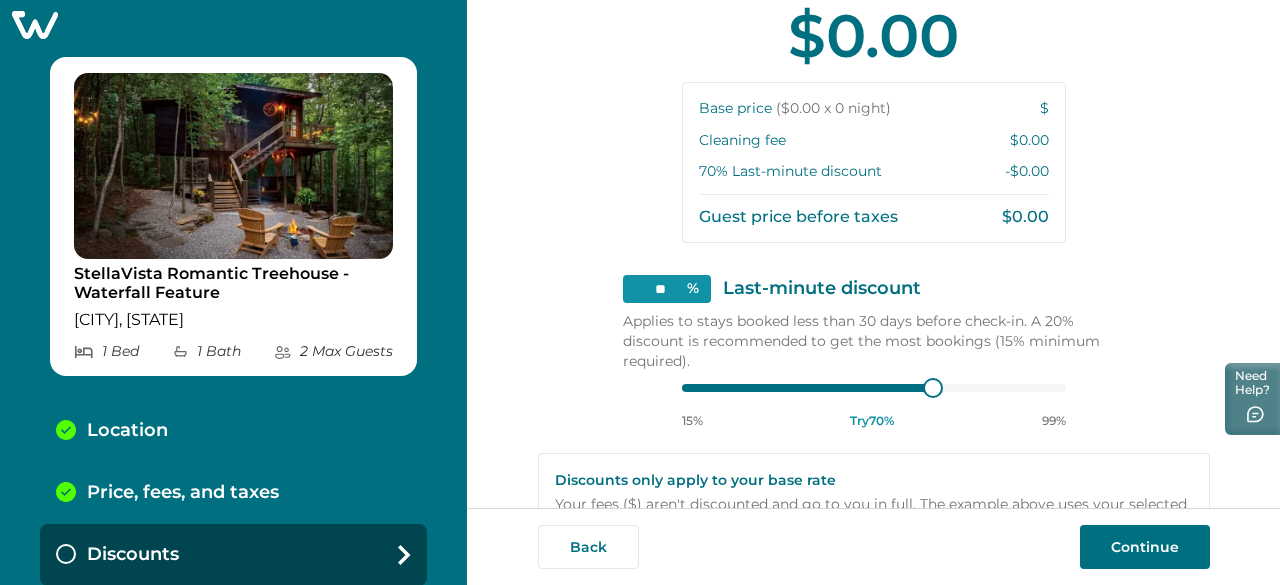 scroll, scrollTop: 181, scrollLeft: 0, axis: vertical 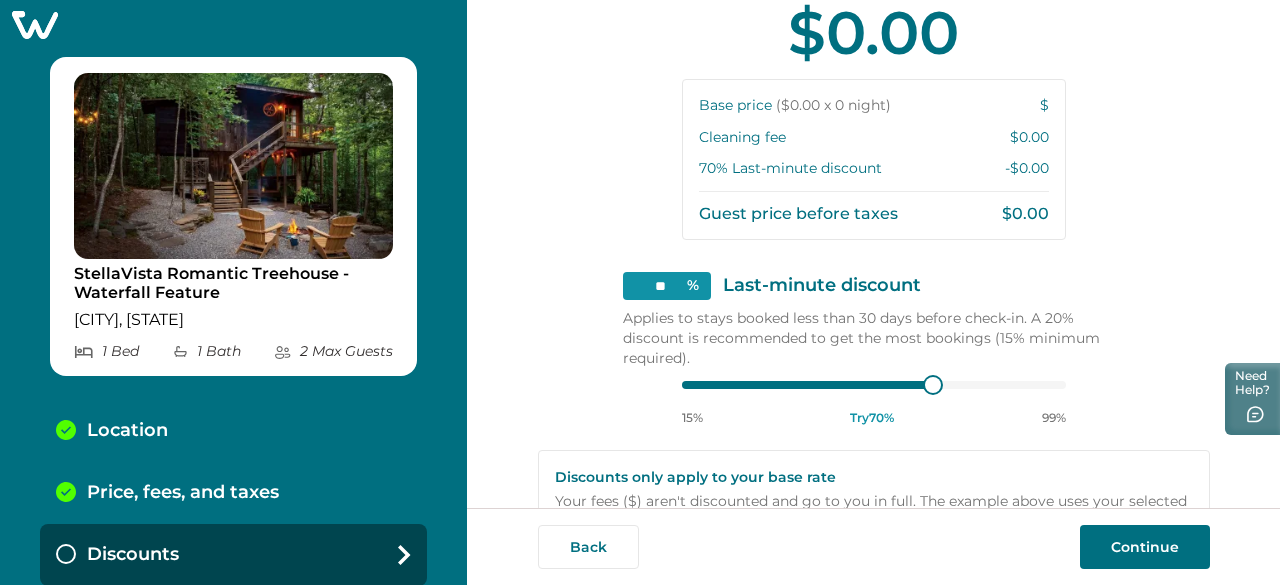 type on "*" 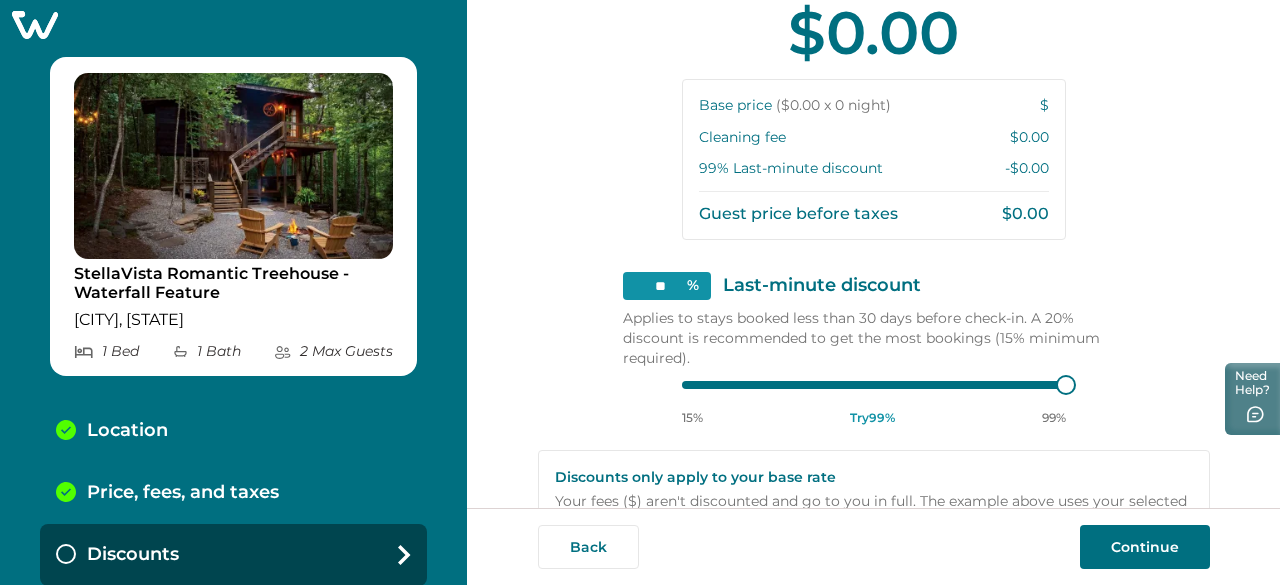 type on "*" 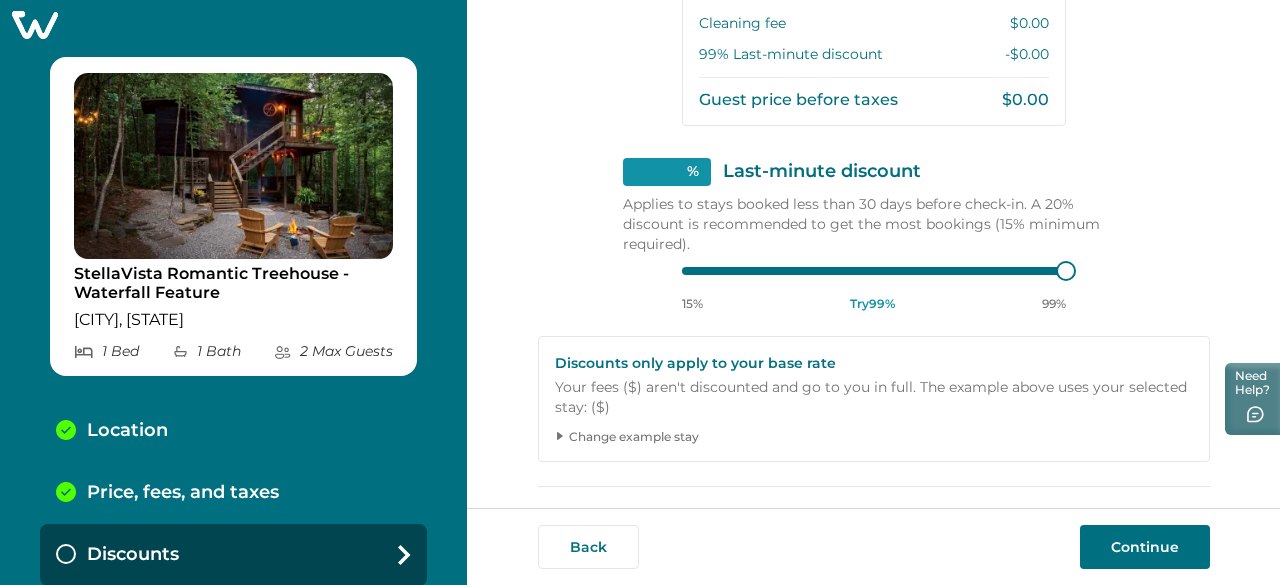 scroll, scrollTop: 296, scrollLeft: 0, axis: vertical 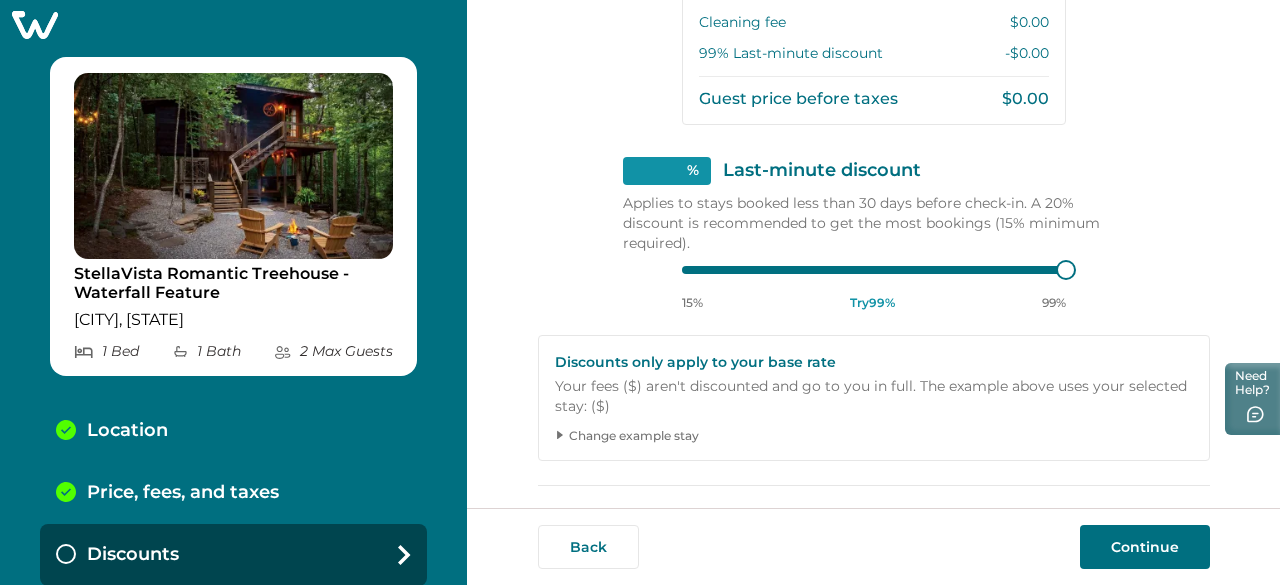 type on "**" 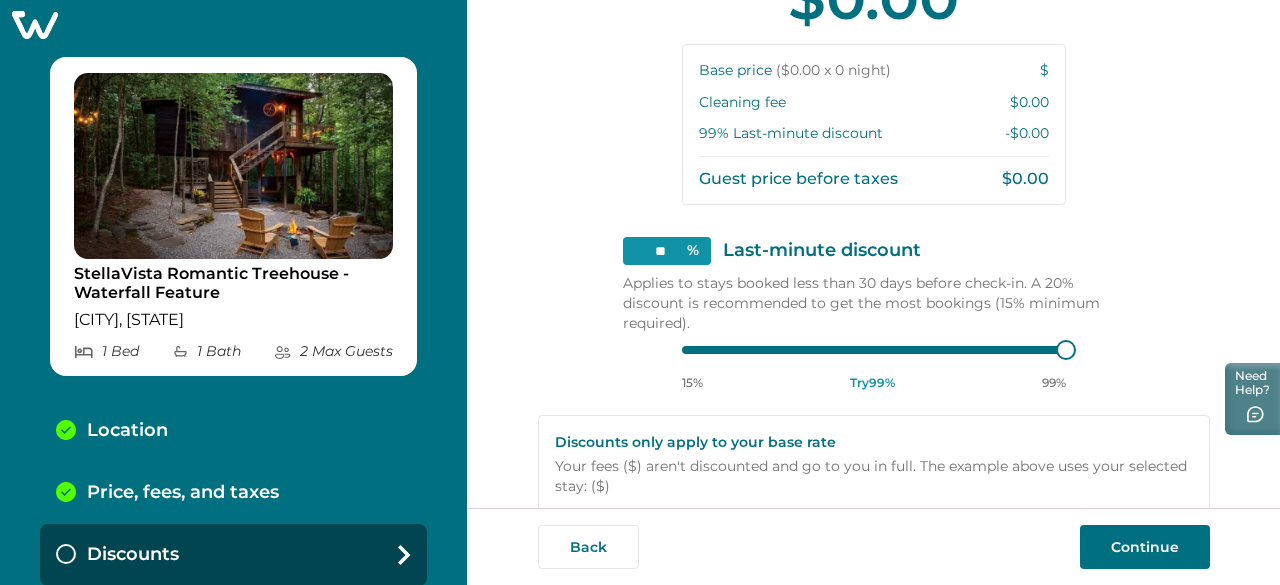 scroll, scrollTop: 215, scrollLeft: 0, axis: vertical 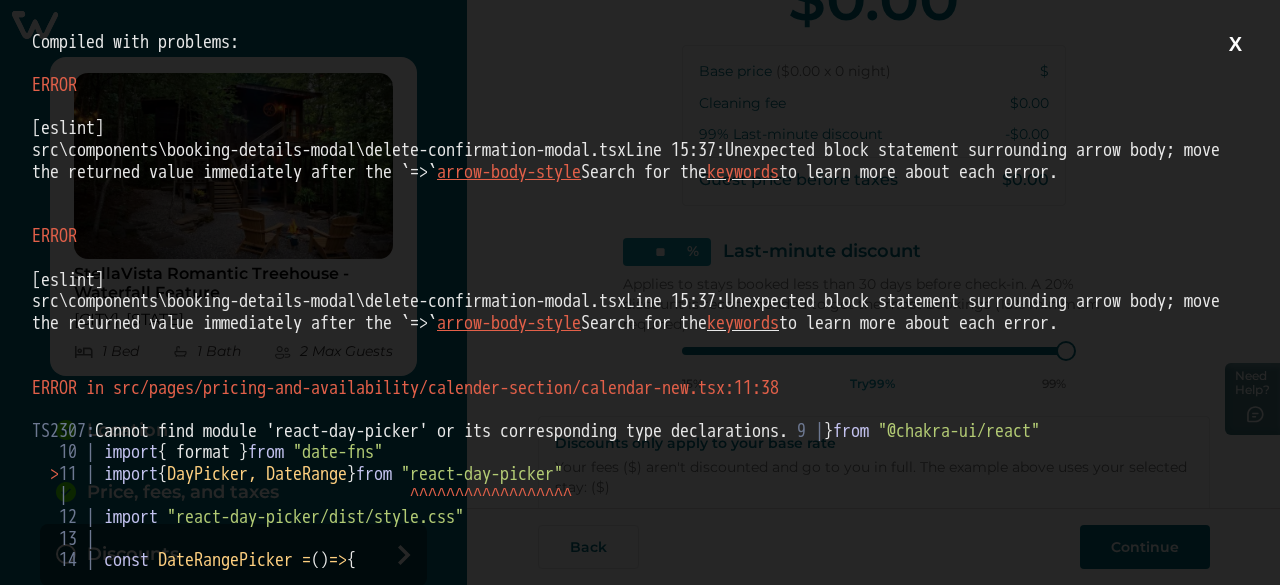 click on "X" at bounding box center (1235, 44) 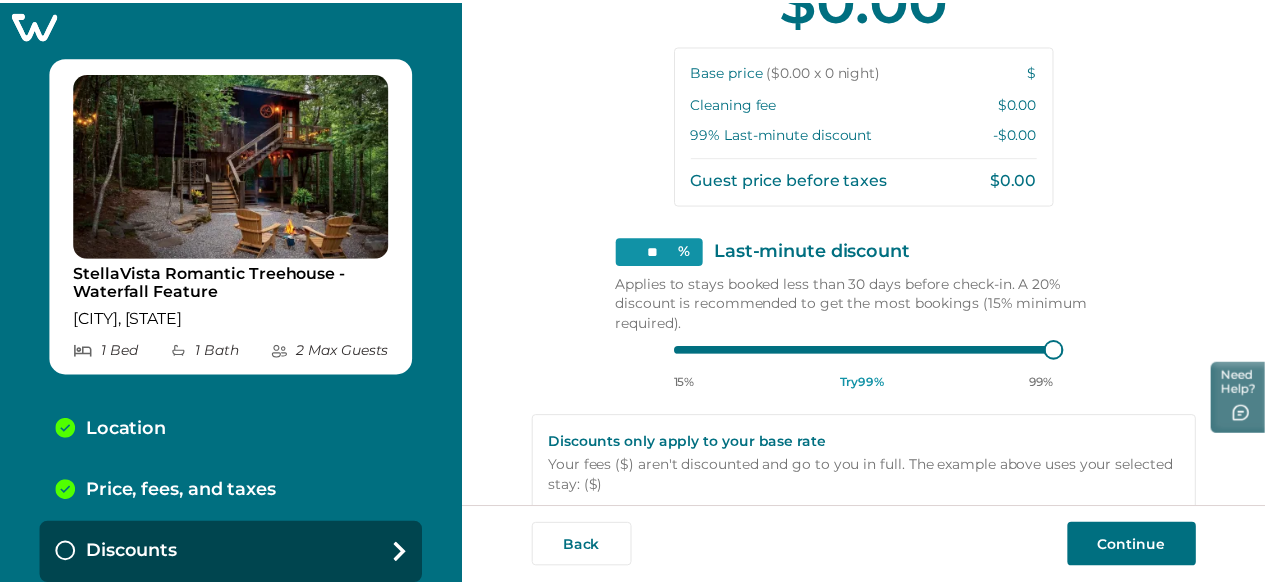 scroll, scrollTop: 0, scrollLeft: 0, axis: both 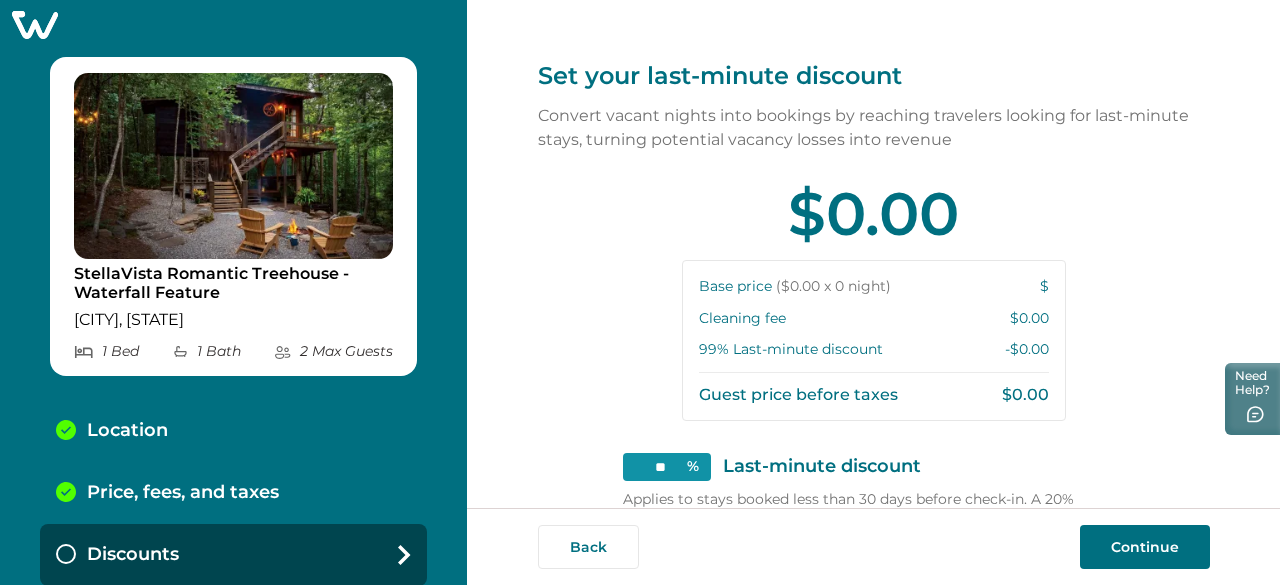 click 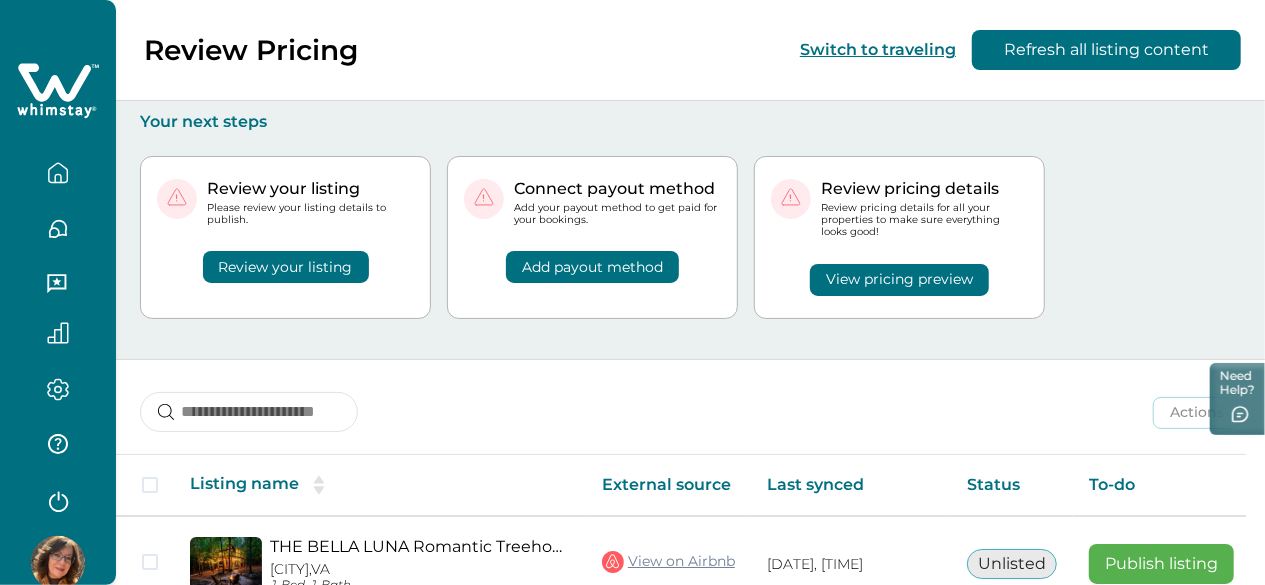 scroll, scrollTop: 193, scrollLeft: 0, axis: vertical 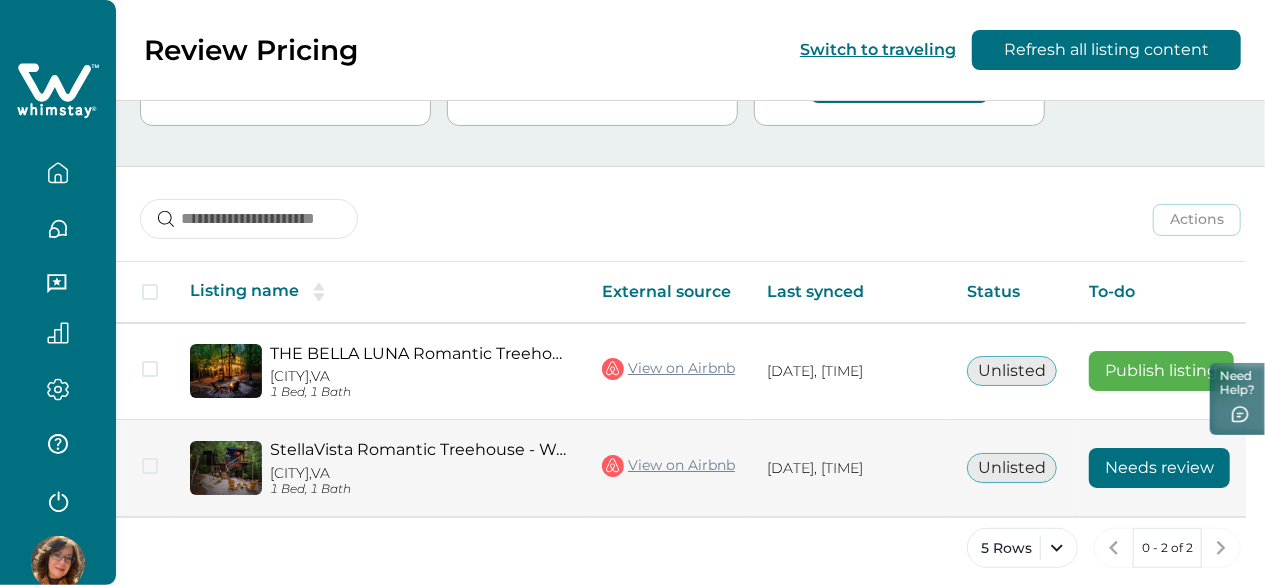 click on "Needs review" at bounding box center [1159, 468] 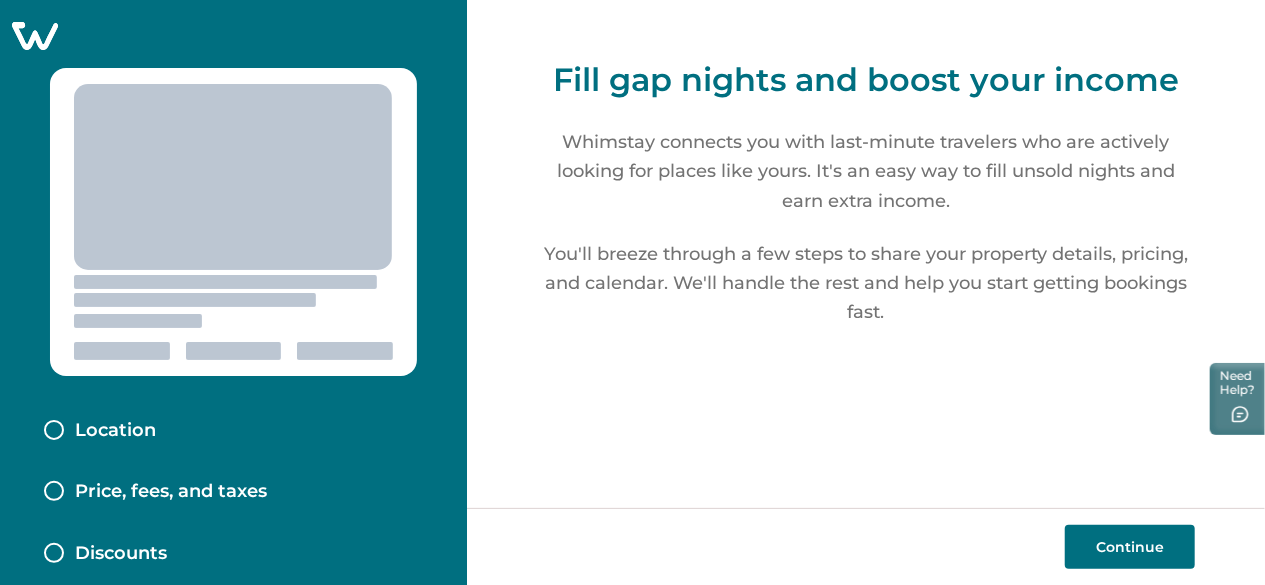 scroll, scrollTop: 0, scrollLeft: 0, axis: both 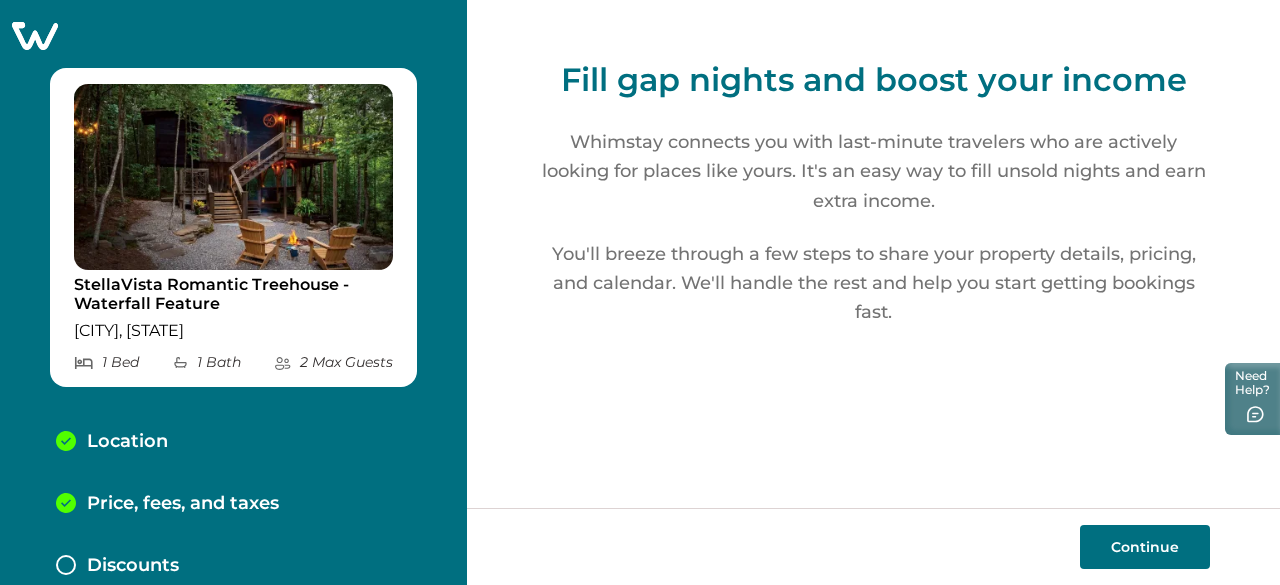 click 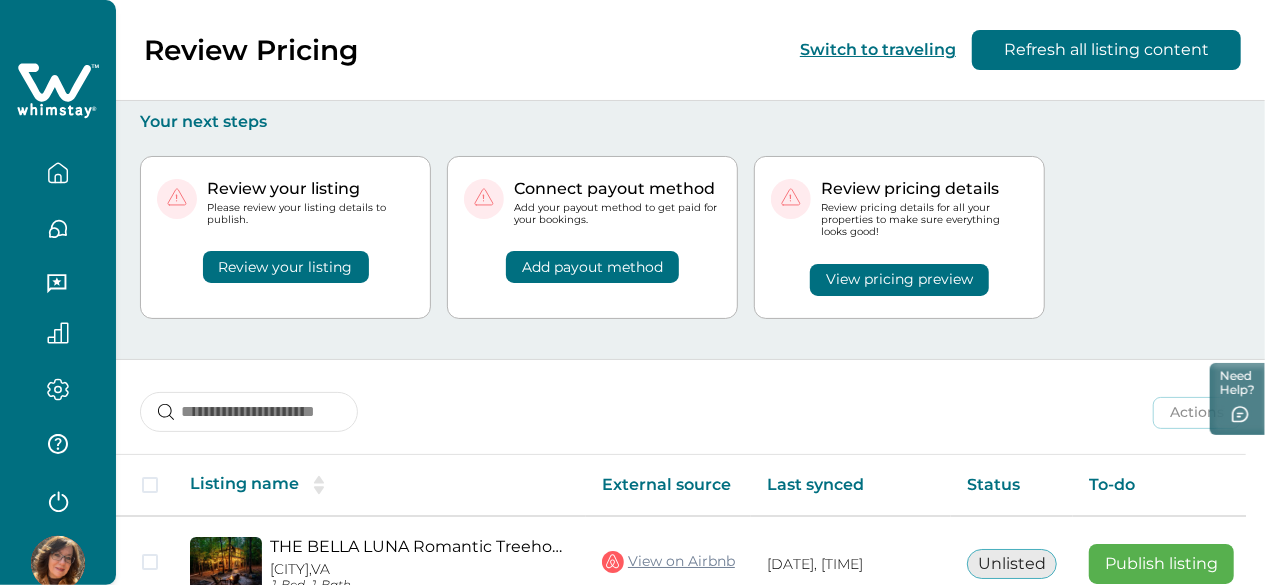 scroll, scrollTop: 193, scrollLeft: 0, axis: vertical 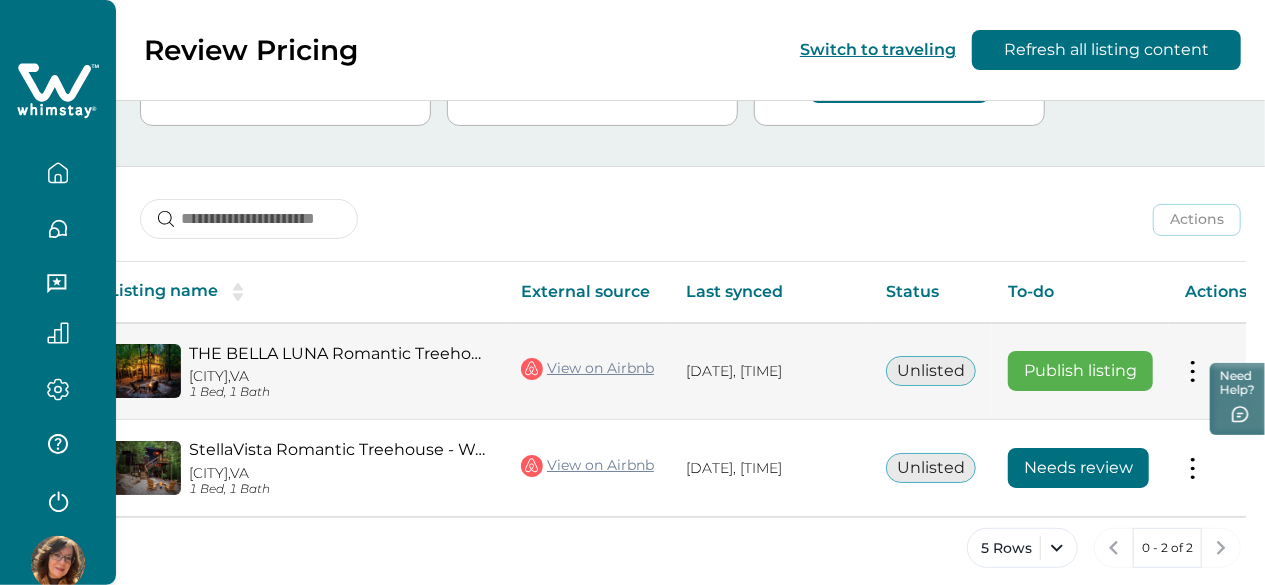 click on "Publish listing" at bounding box center [1080, 371] 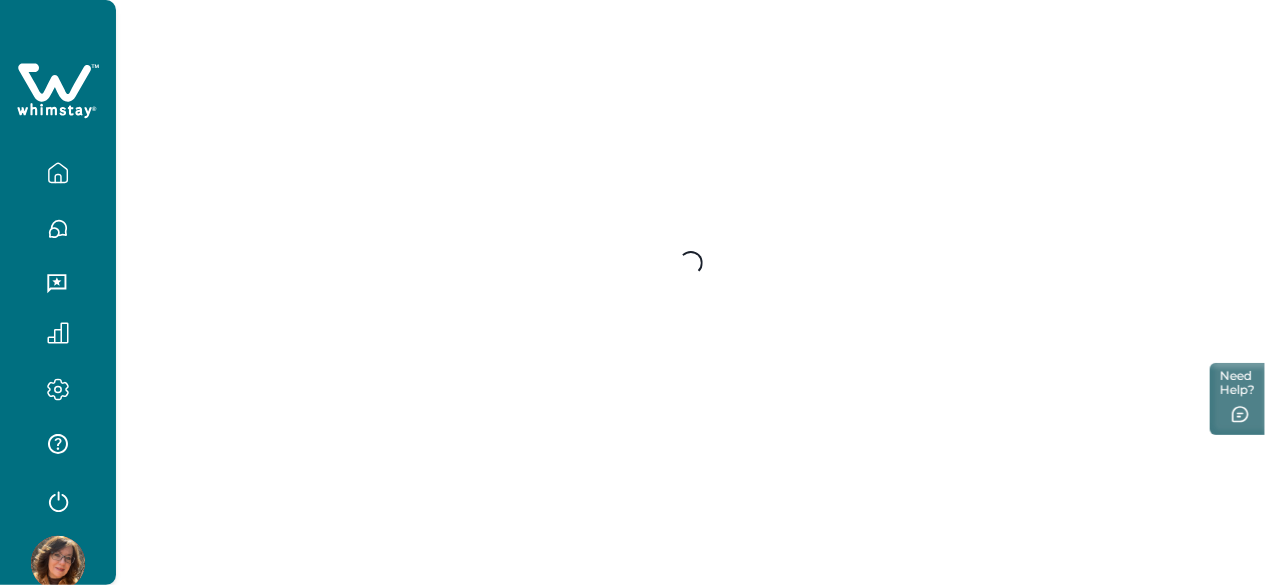 scroll, scrollTop: 0, scrollLeft: 0, axis: both 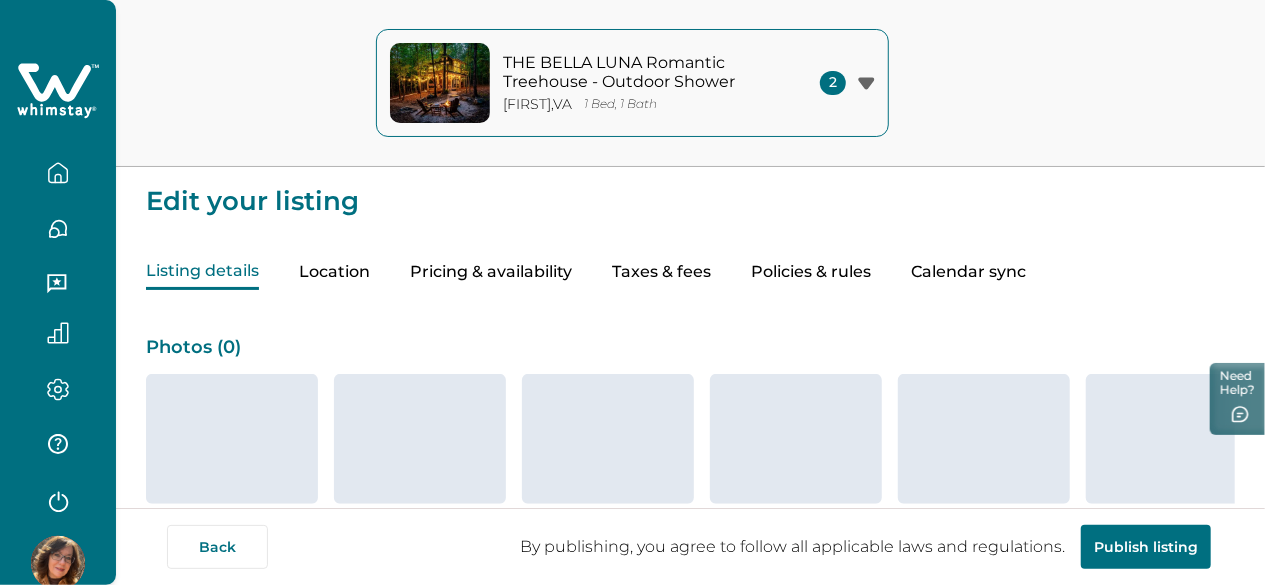 click on "Pricing & availability" at bounding box center (491, 272) 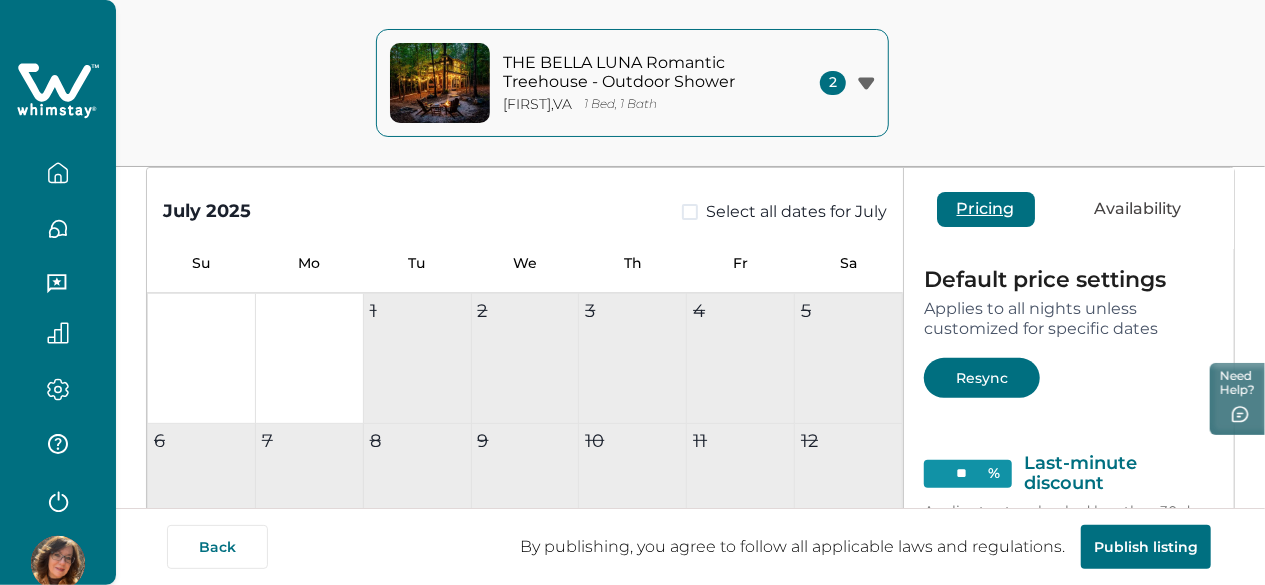 scroll, scrollTop: 191, scrollLeft: 0, axis: vertical 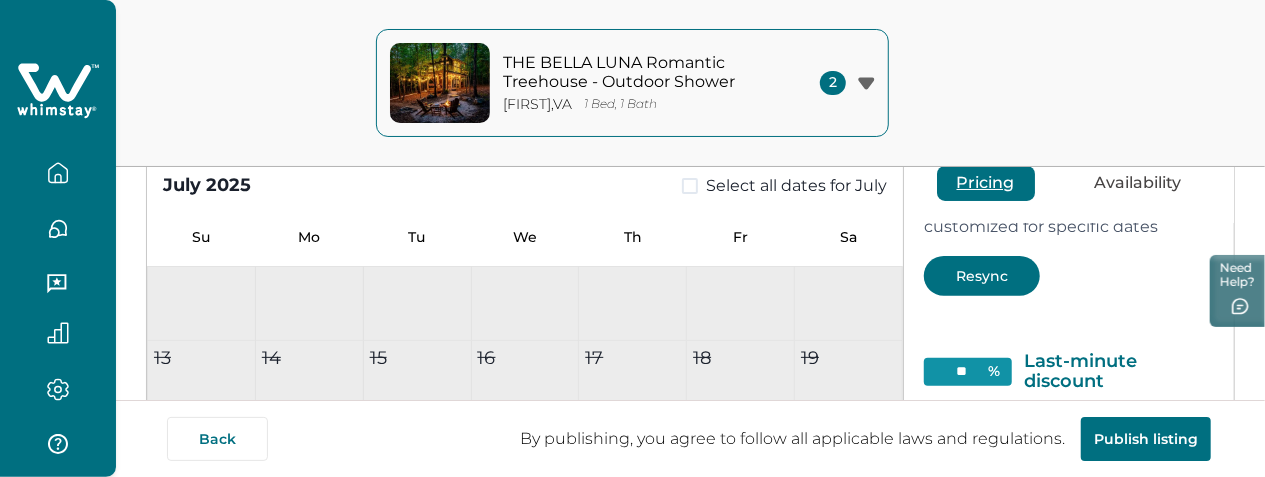 click on "Resync" at bounding box center (982, 276) 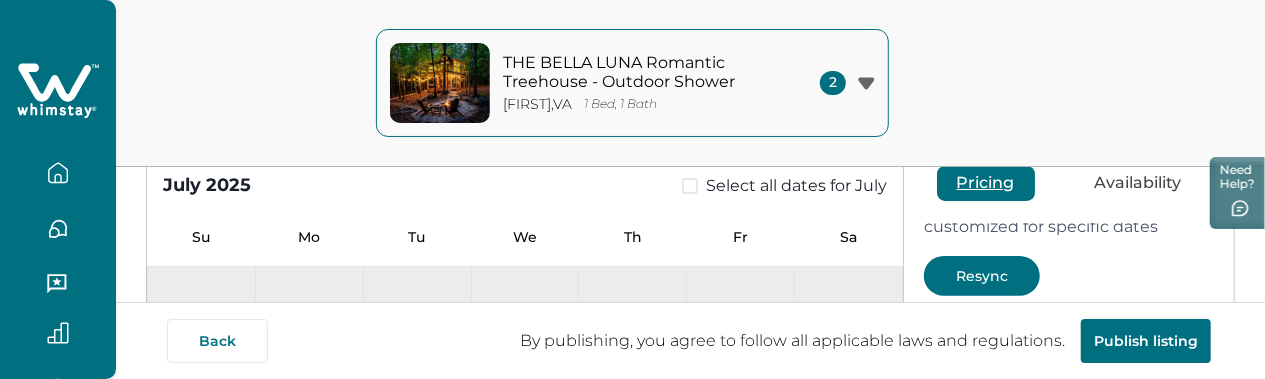 click on "Resync" at bounding box center [982, 276] 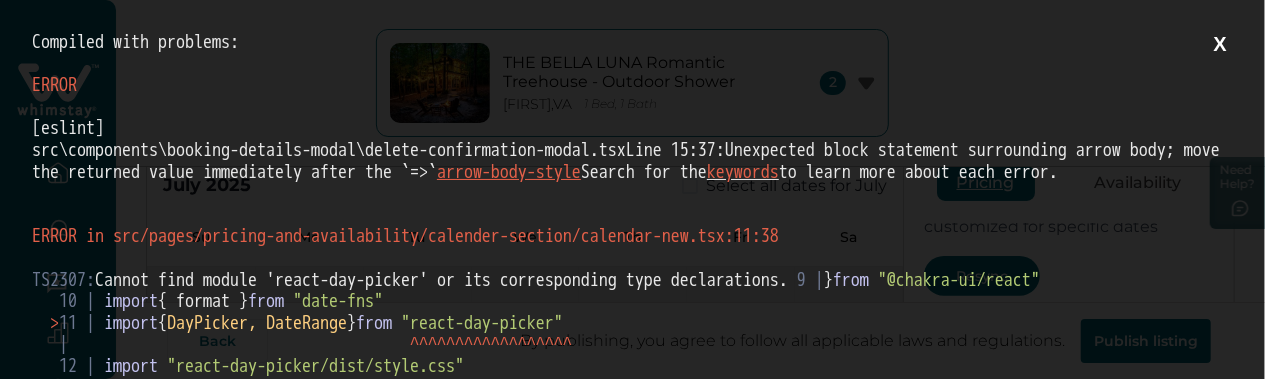 scroll, scrollTop: 0, scrollLeft: 0, axis: both 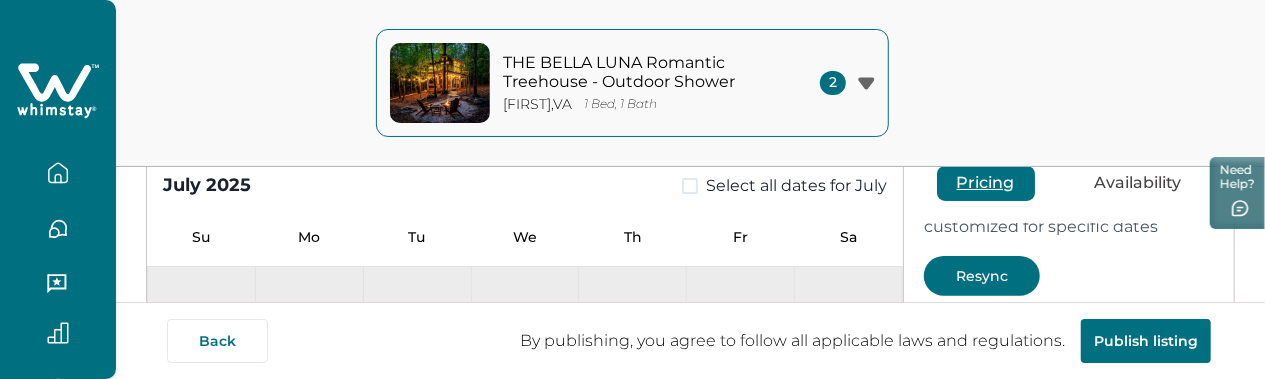 click on "Resync" at bounding box center [982, 276] 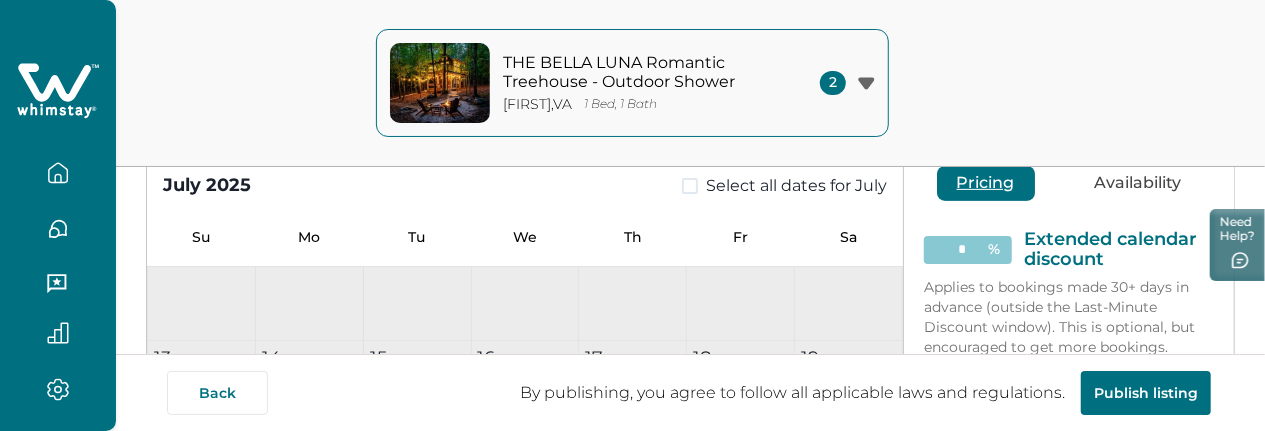 scroll, scrollTop: 416, scrollLeft: 0, axis: vertical 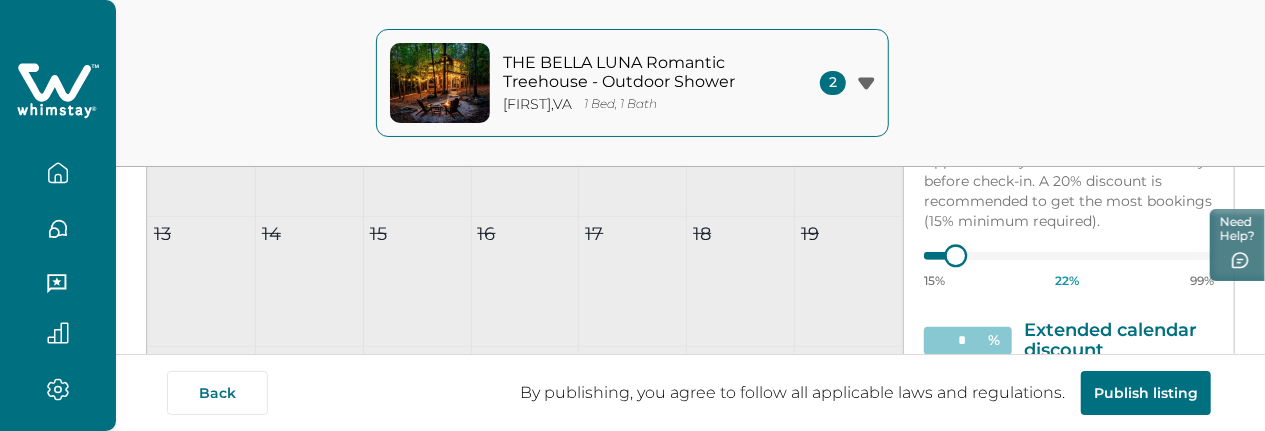 type on "**" 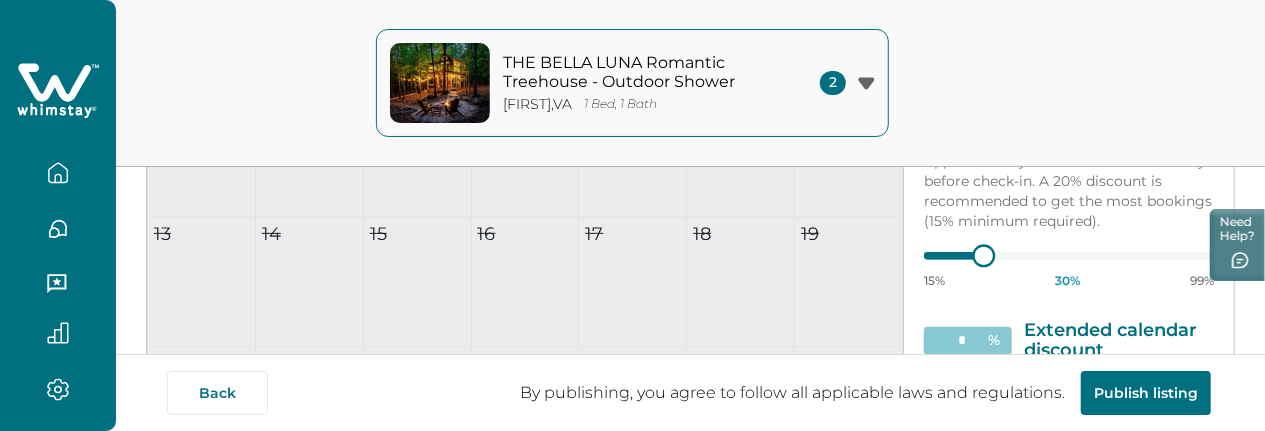 click at bounding box center (984, 256) 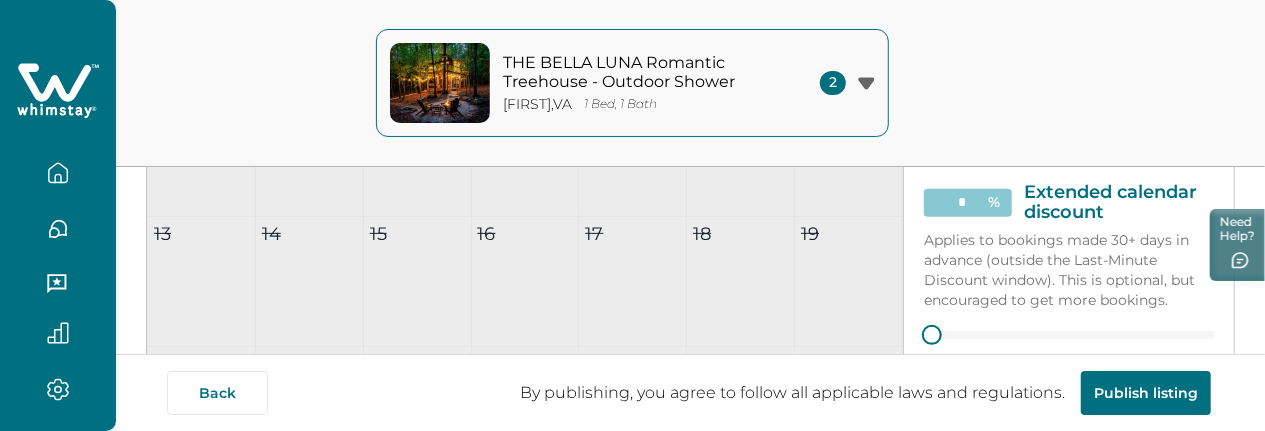 scroll, scrollTop: 387, scrollLeft: 0, axis: vertical 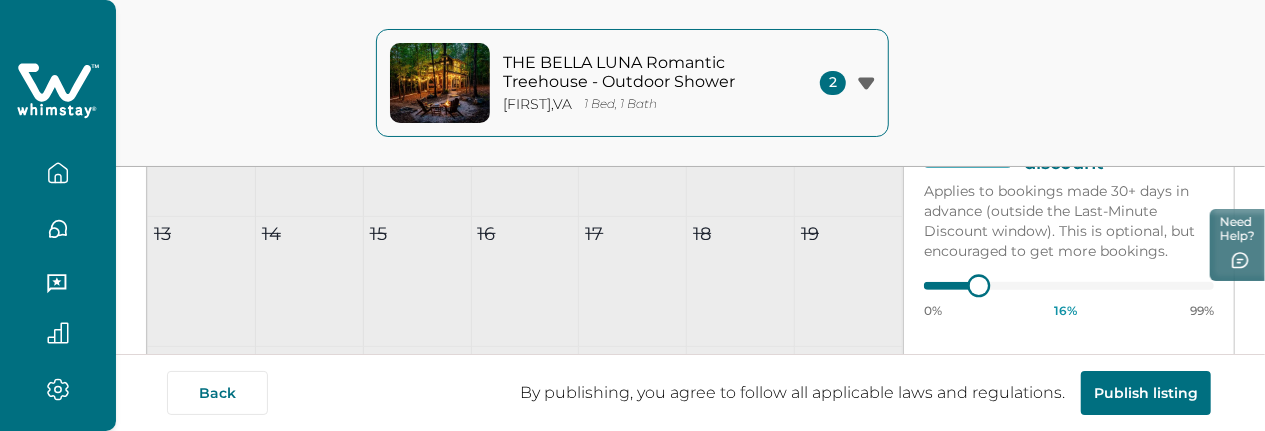 type on "**" 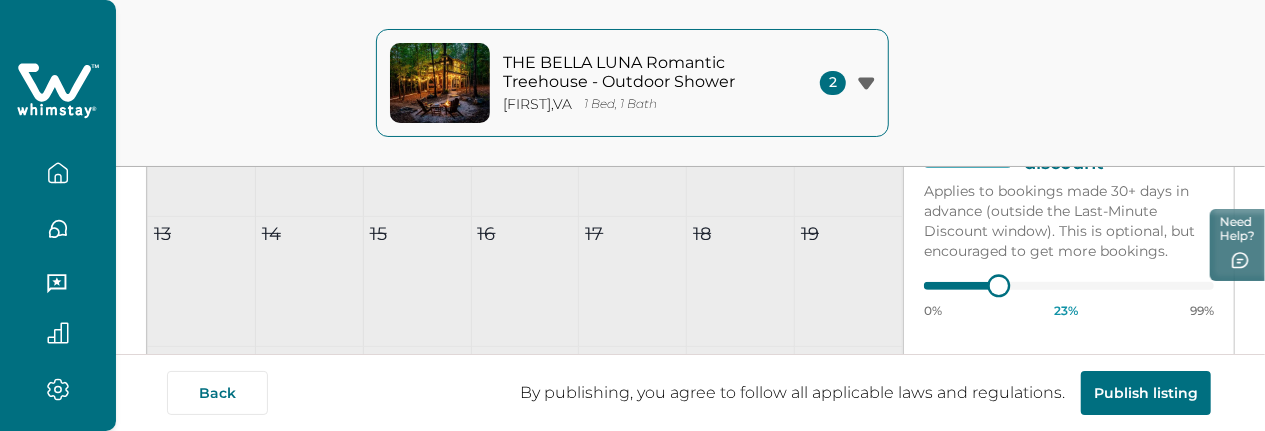 click at bounding box center (984, 69) 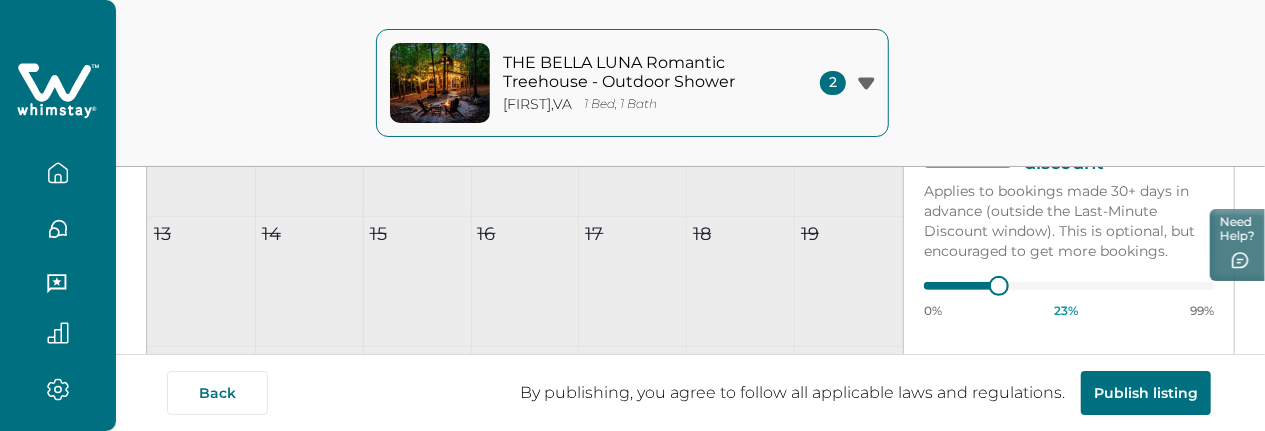 scroll, scrollTop: 500, scrollLeft: 0, axis: vertical 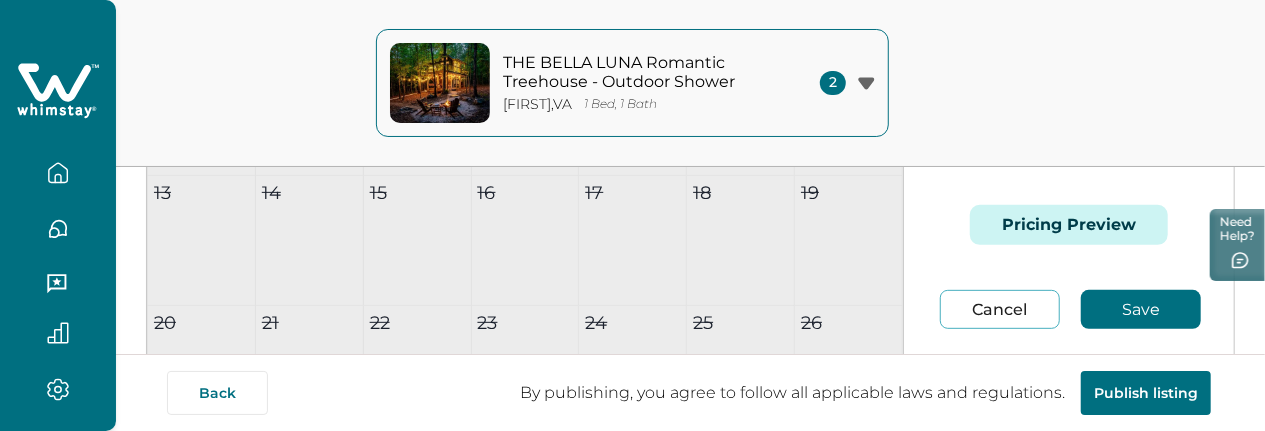 click on "Save" at bounding box center (1141, 309) 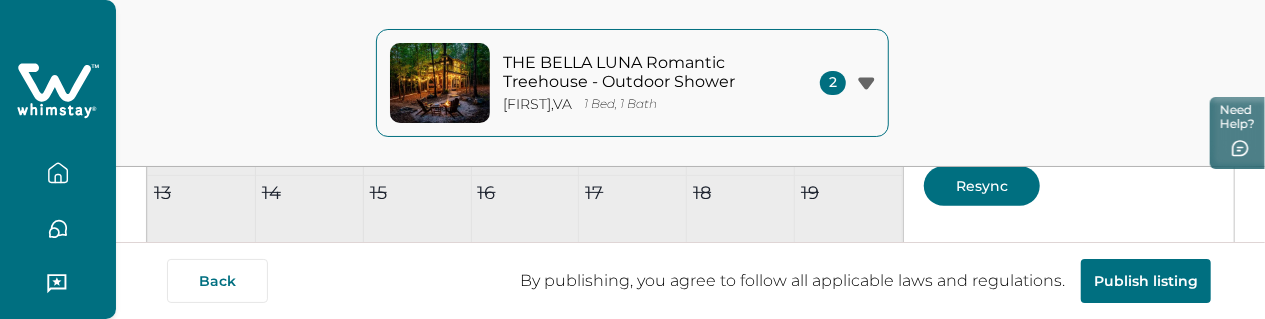 scroll, scrollTop: 0, scrollLeft: 0, axis: both 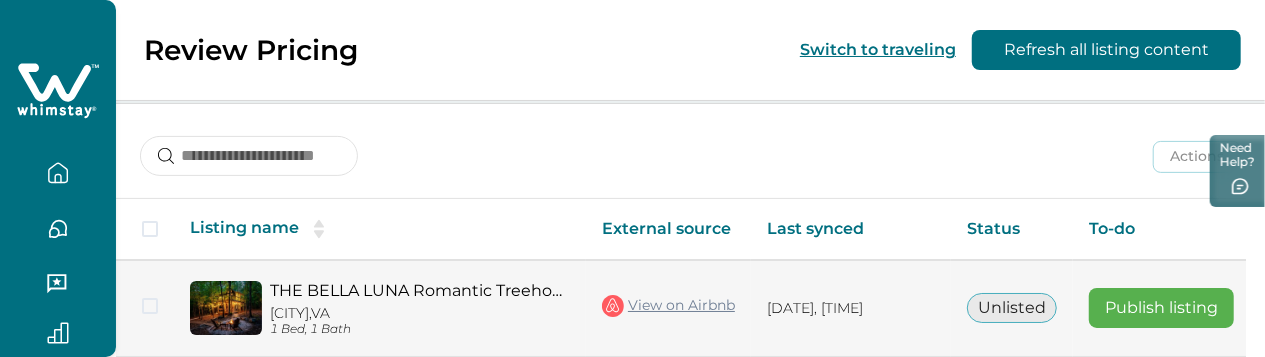 click on "Publish listing" at bounding box center [1161, 308] 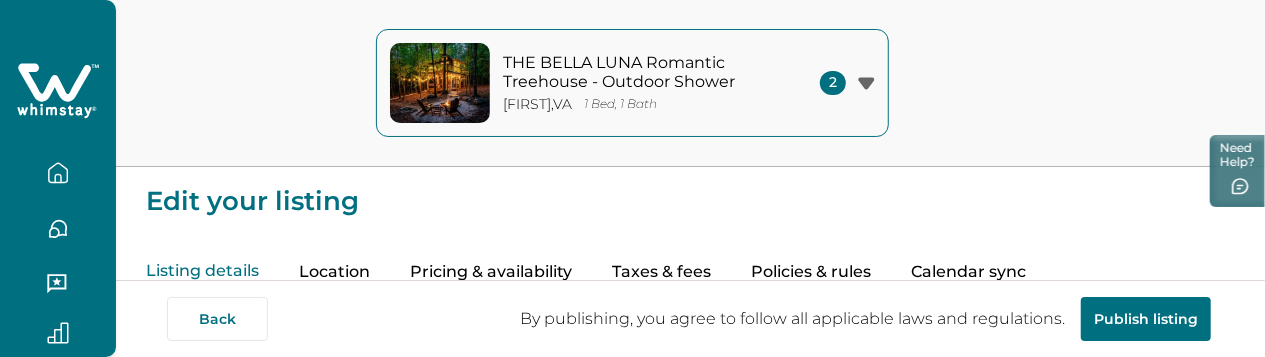 scroll, scrollTop: 87, scrollLeft: 0, axis: vertical 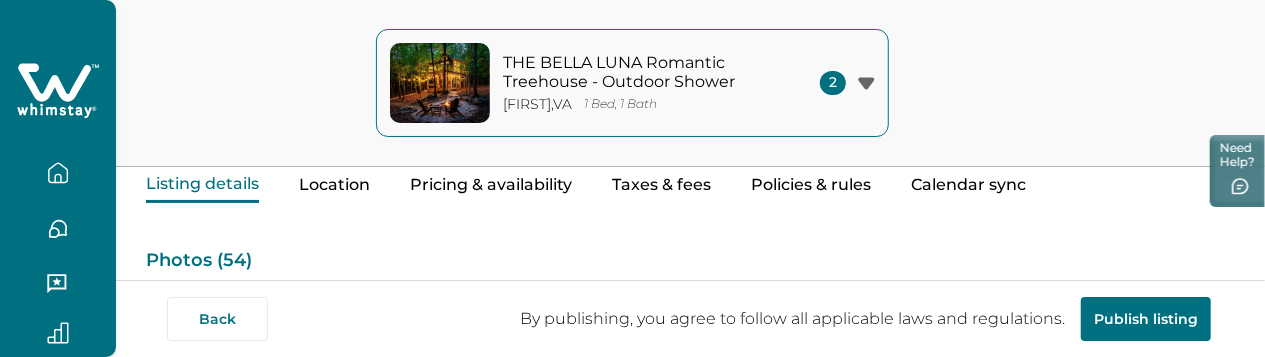 click on "Pricing & availability" at bounding box center [491, 185] 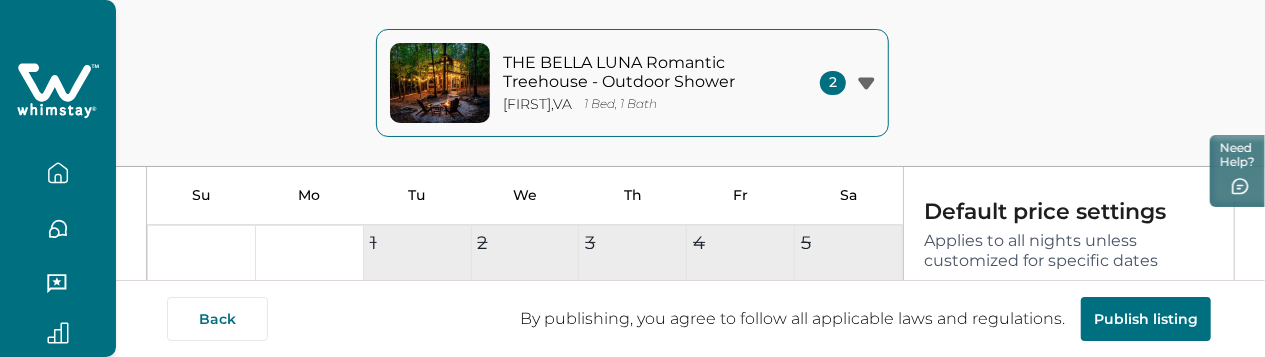 scroll, scrollTop: 235, scrollLeft: 0, axis: vertical 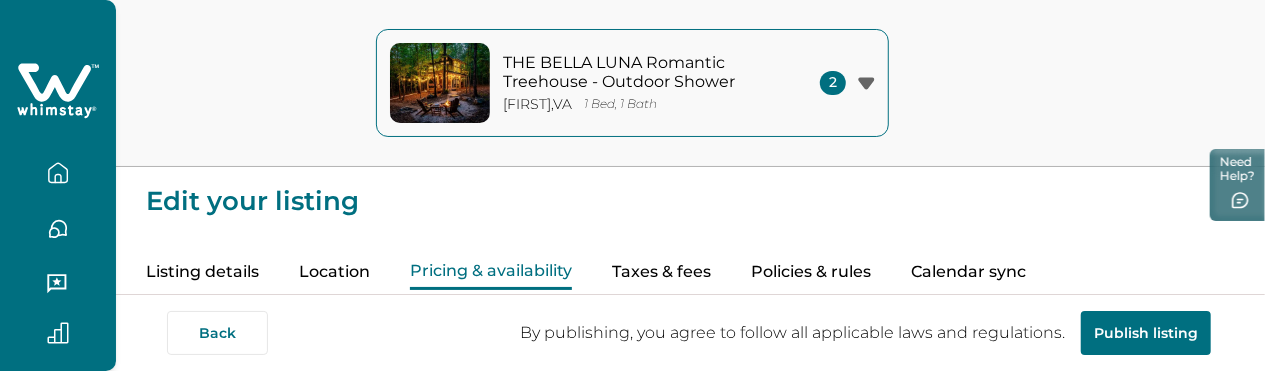click on "Taxes & fees" at bounding box center [661, 272] 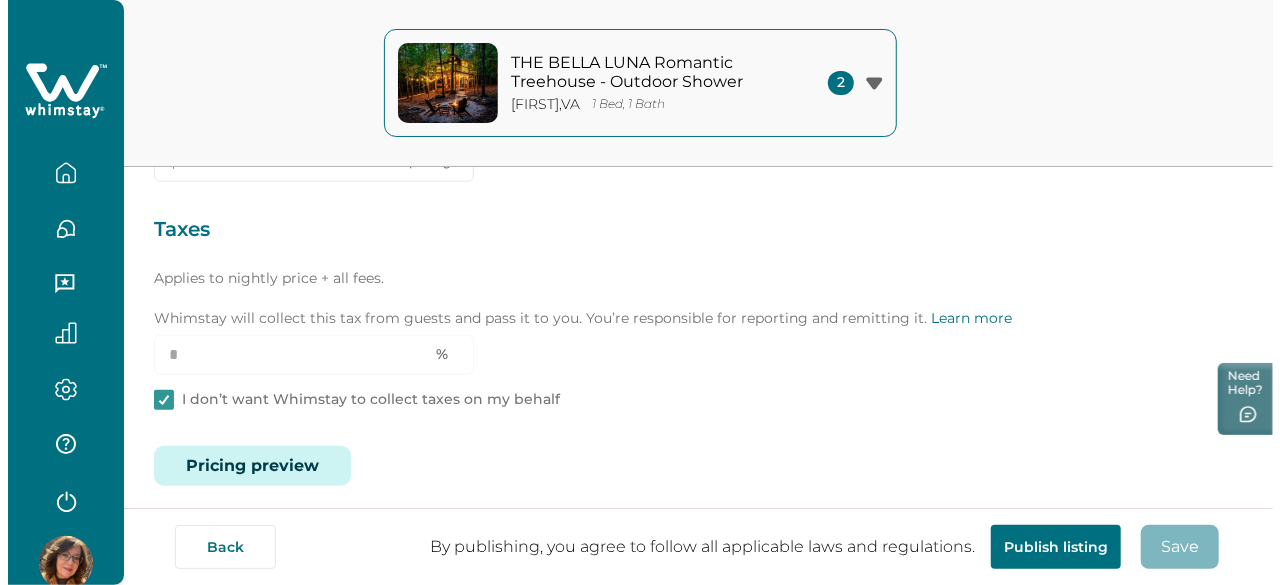scroll, scrollTop: 811, scrollLeft: 0, axis: vertical 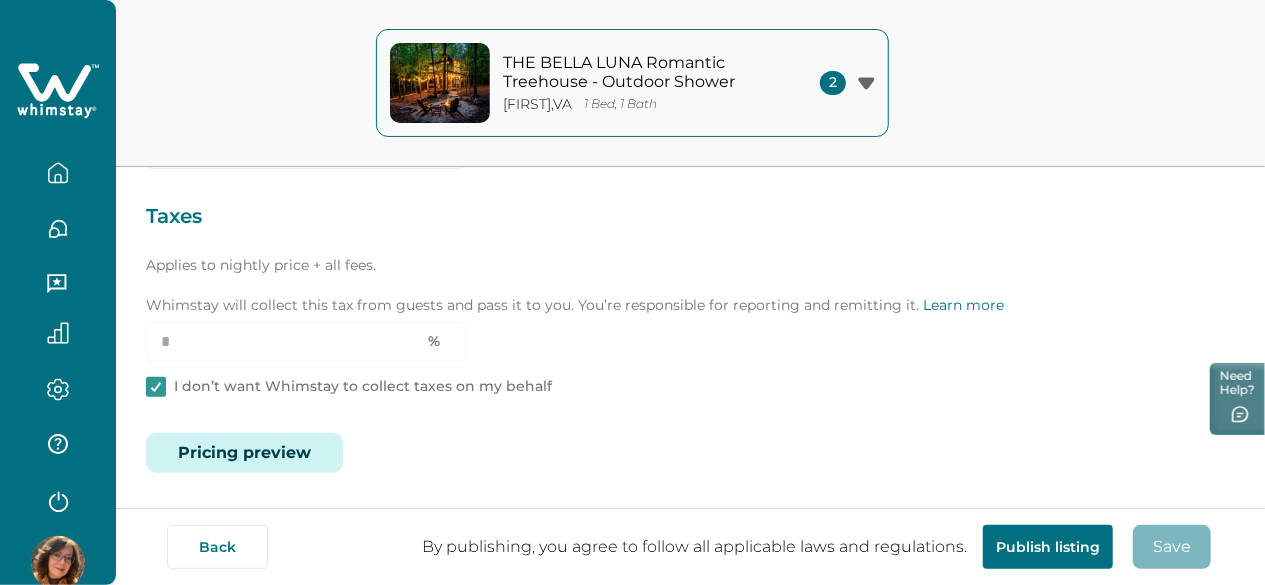 click on "Pricing preview" at bounding box center [244, 453] 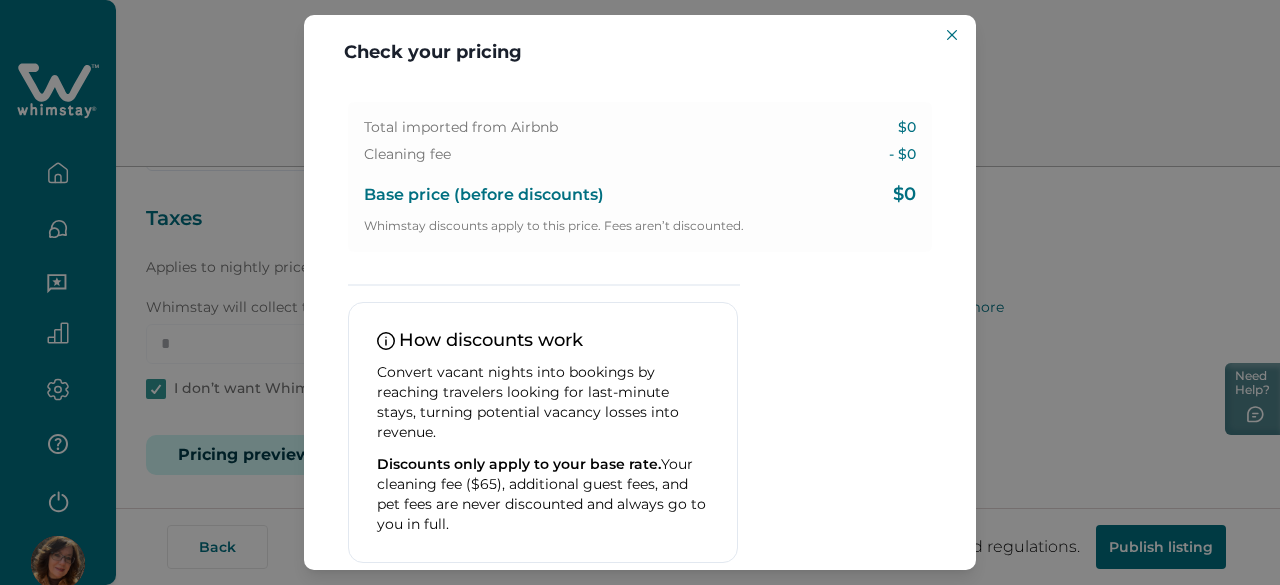 scroll, scrollTop: 0, scrollLeft: 0, axis: both 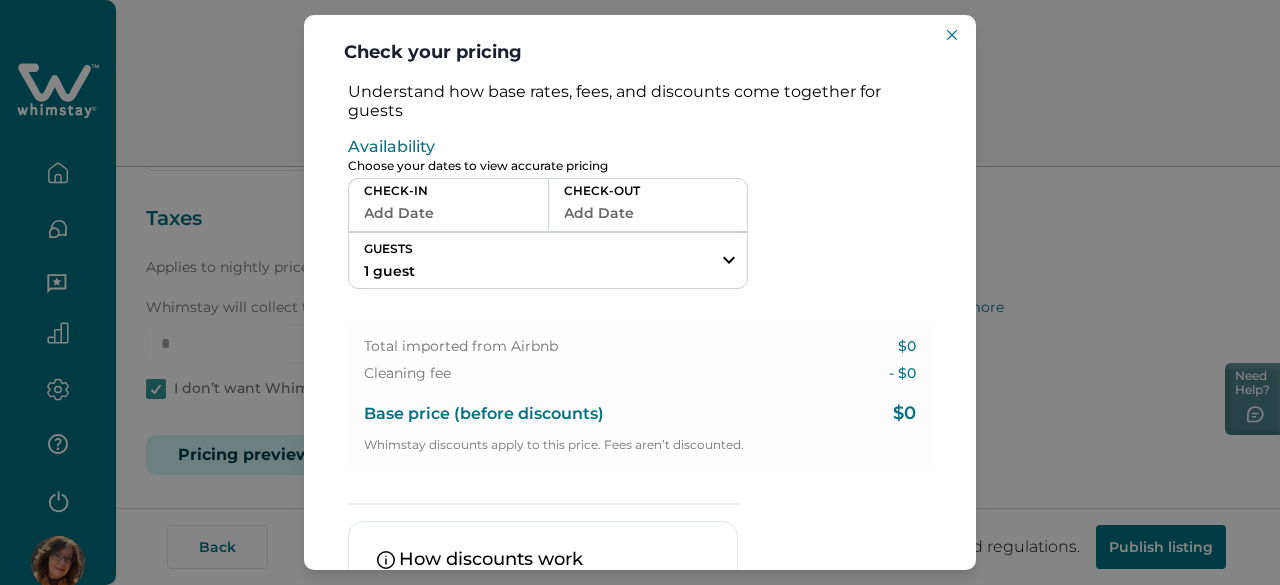 click on "CHECK-IN Add Date" at bounding box center [448, 205] 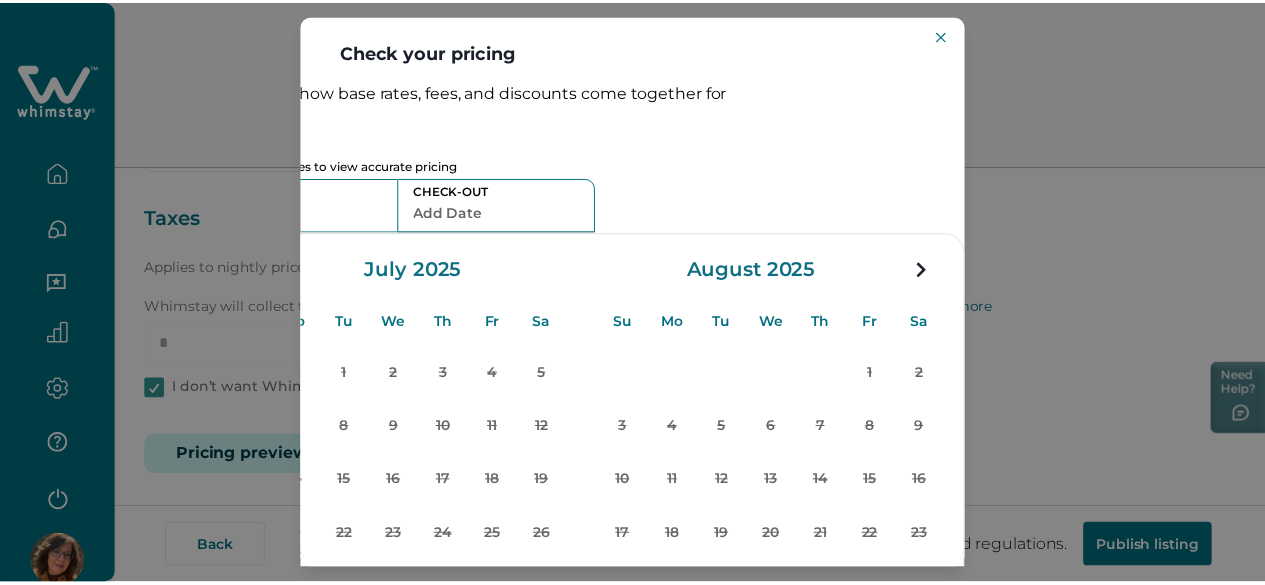 scroll, scrollTop: 0, scrollLeft: 0, axis: both 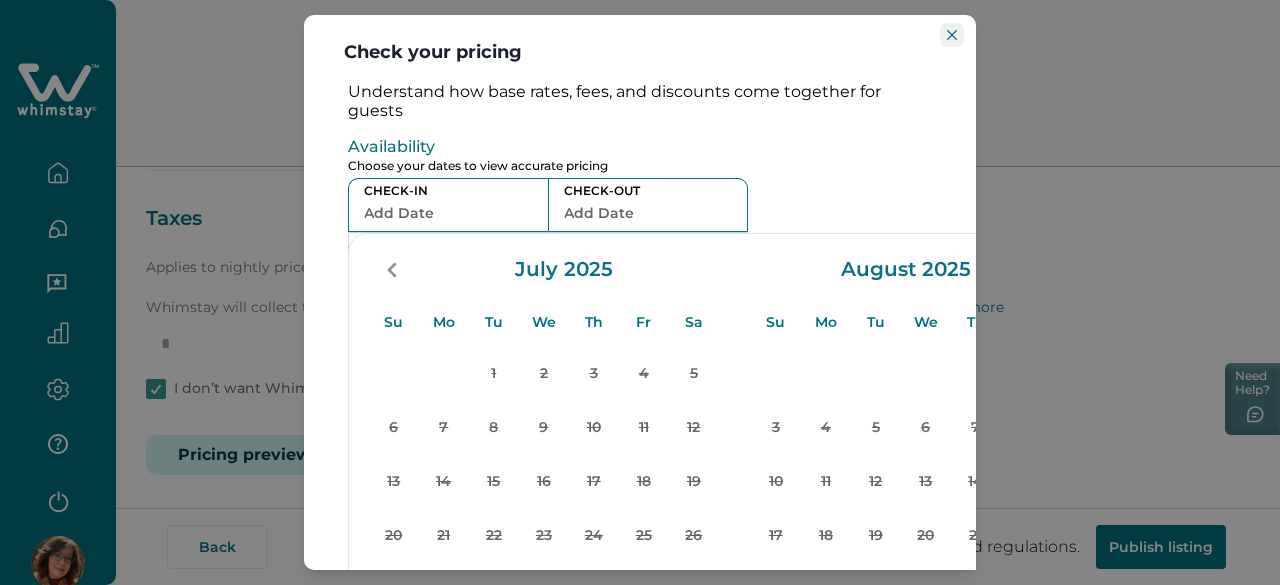 click 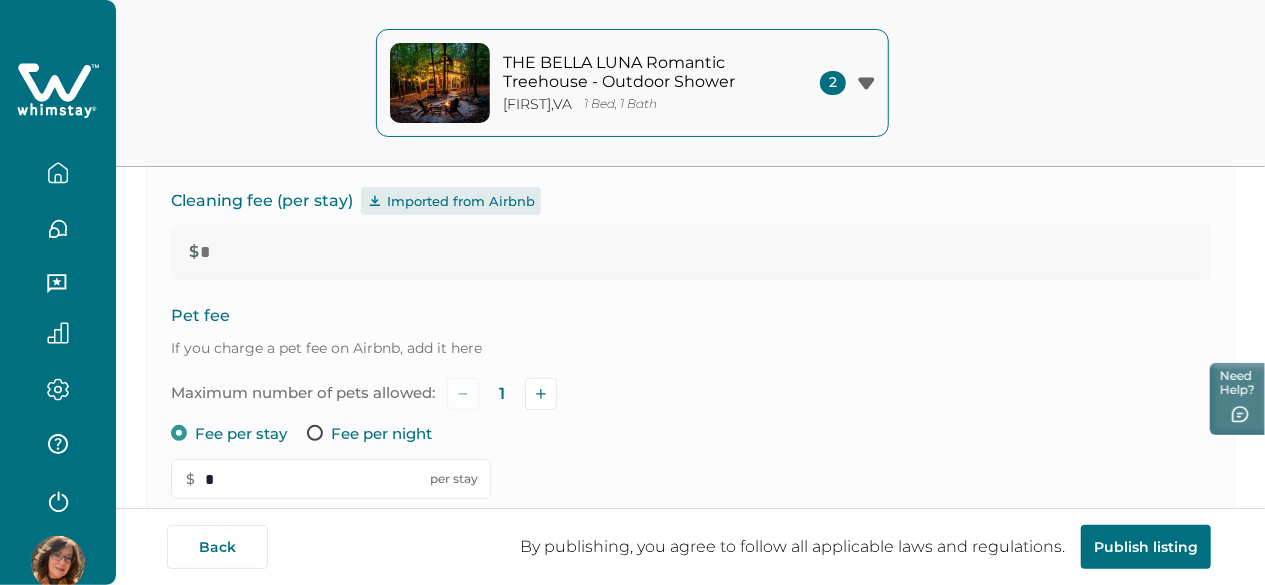 scroll, scrollTop: 0, scrollLeft: 0, axis: both 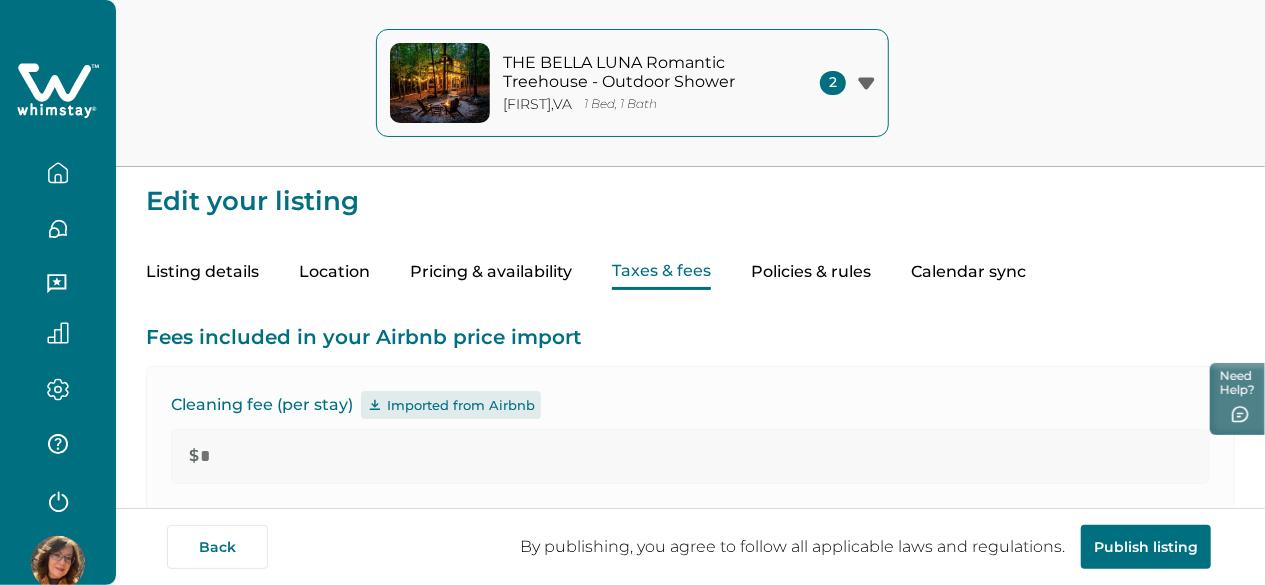 click 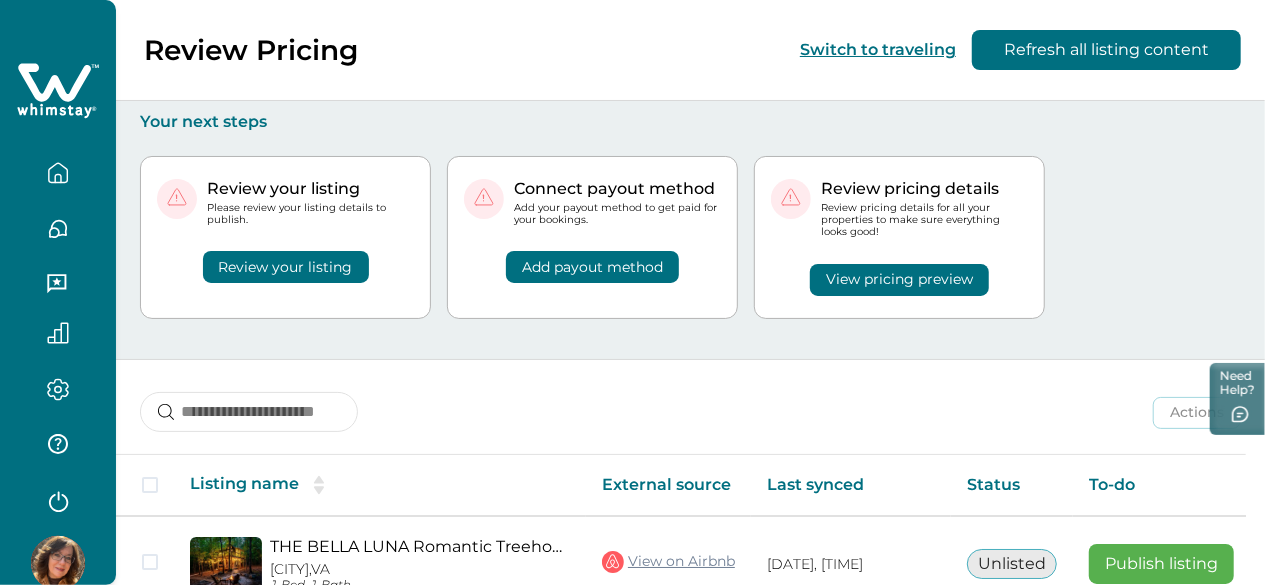 scroll, scrollTop: 193, scrollLeft: 0, axis: vertical 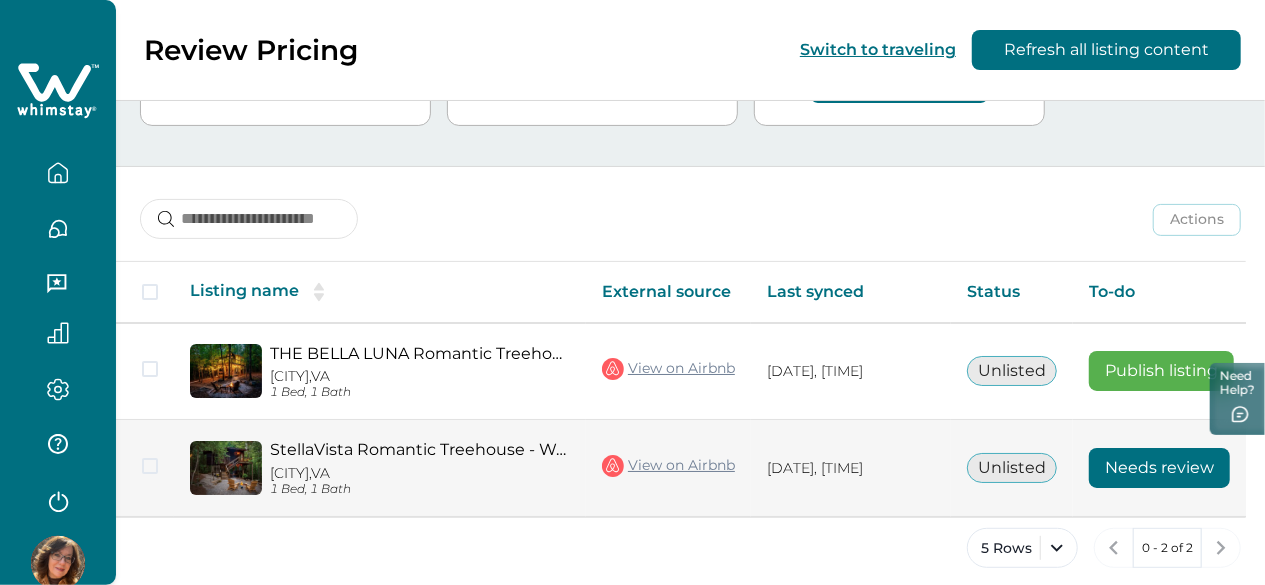 click on "Needs review" at bounding box center [1159, 468] 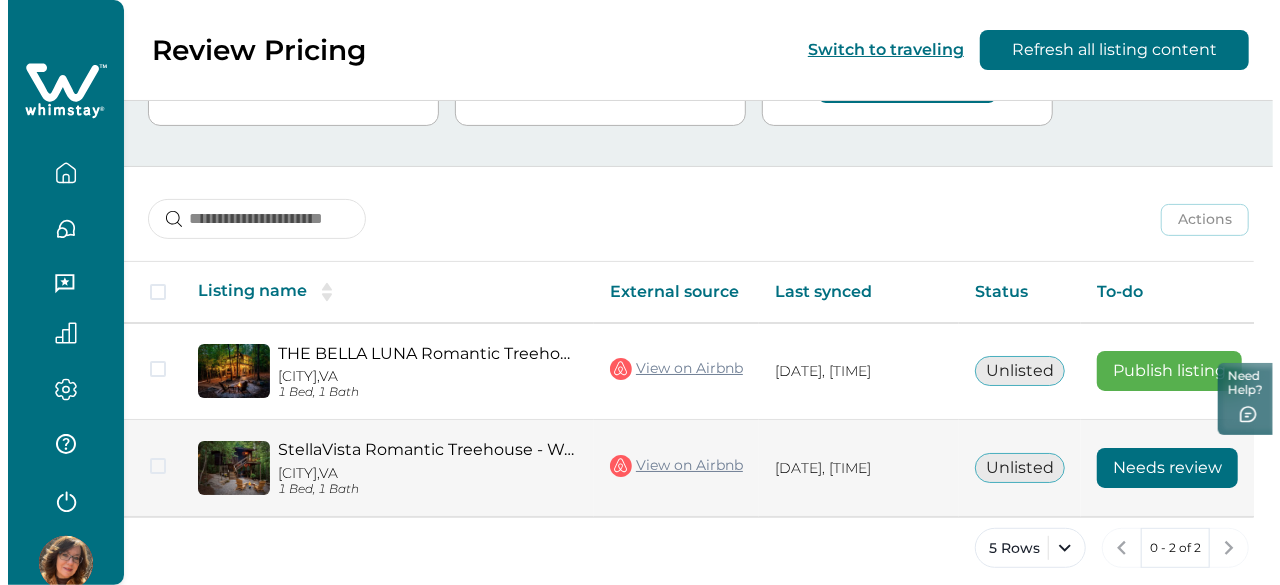 scroll, scrollTop: 0, scrollLeft: 0, axis: both 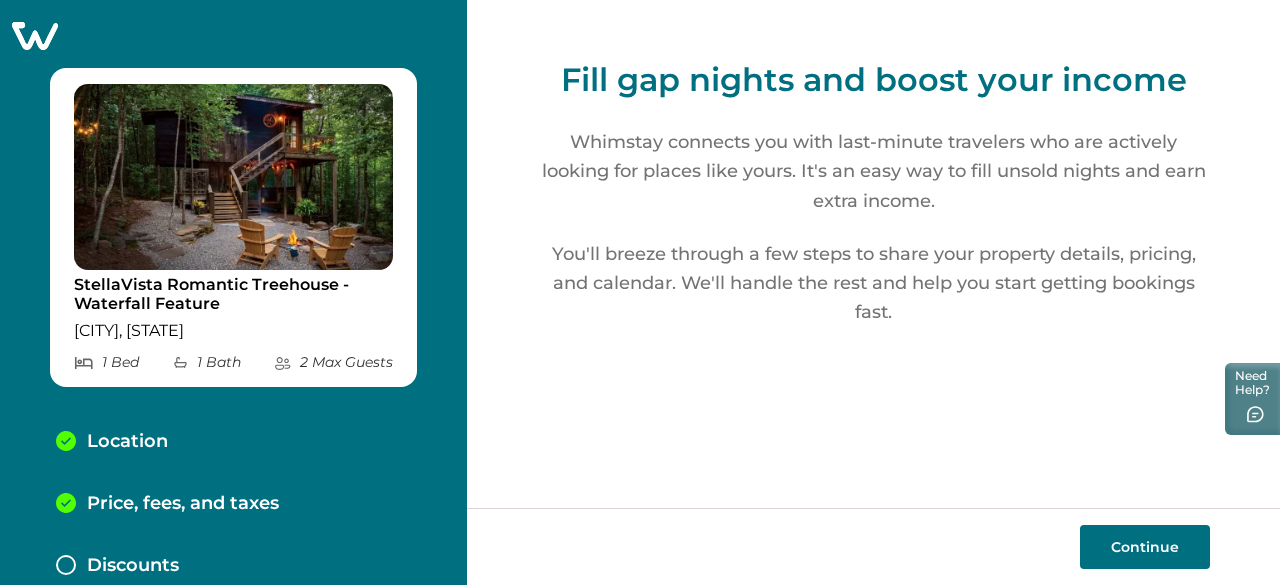 click on "Continue" at bounding box center [1145, 547] 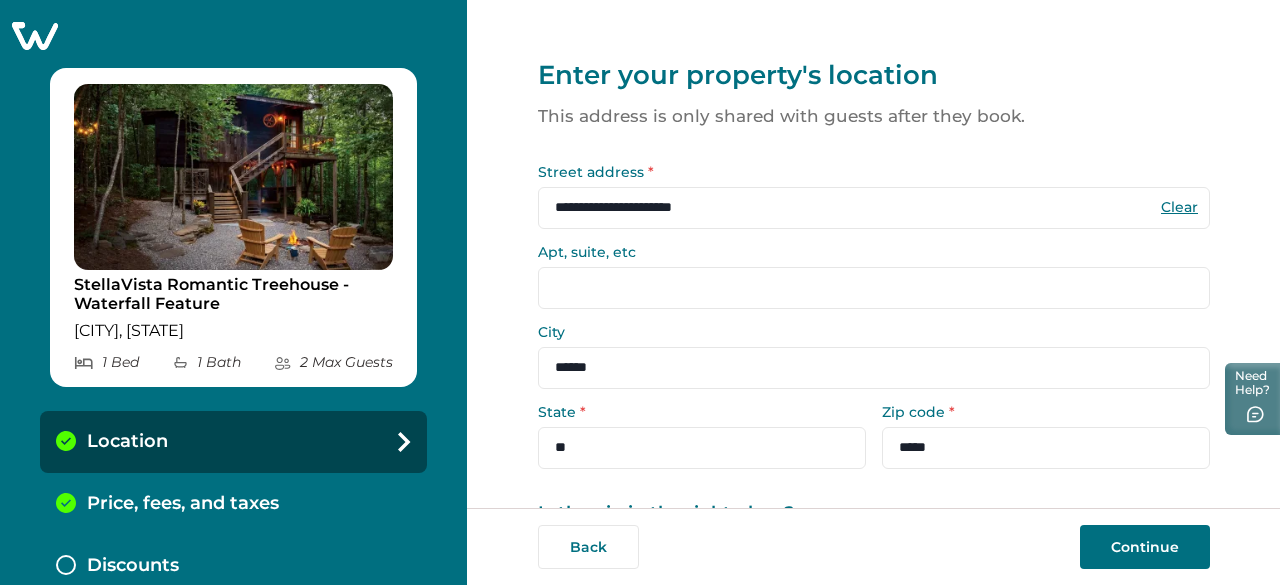 click on "Continue" at bounding box center (1145, 547) 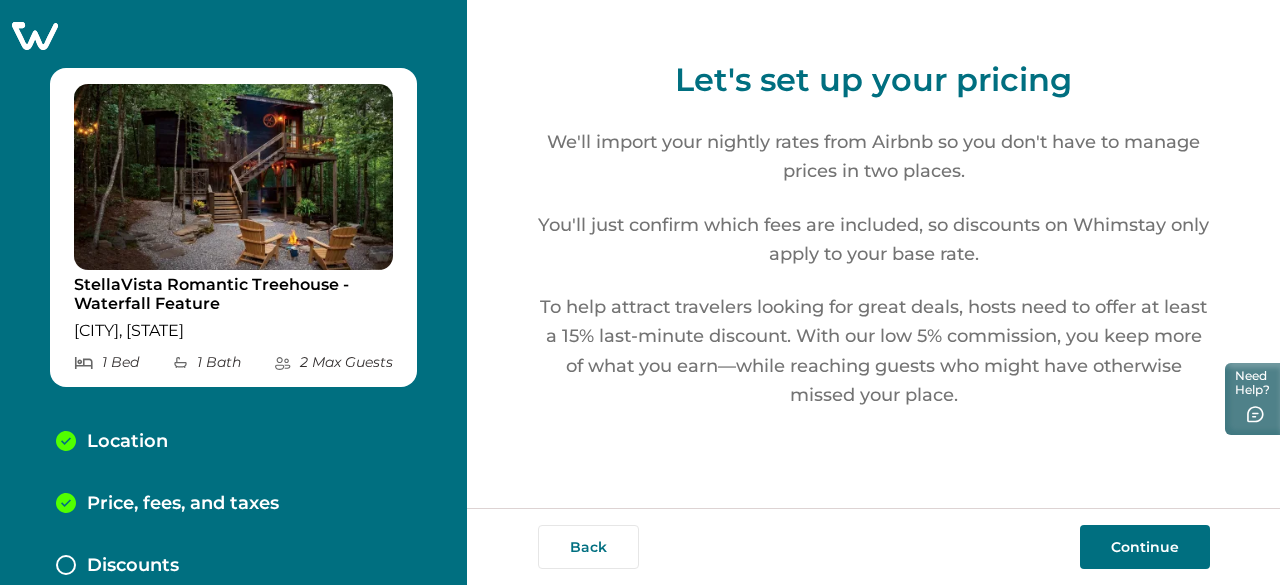 click on "Continue" at bounding box center [1145, 547] 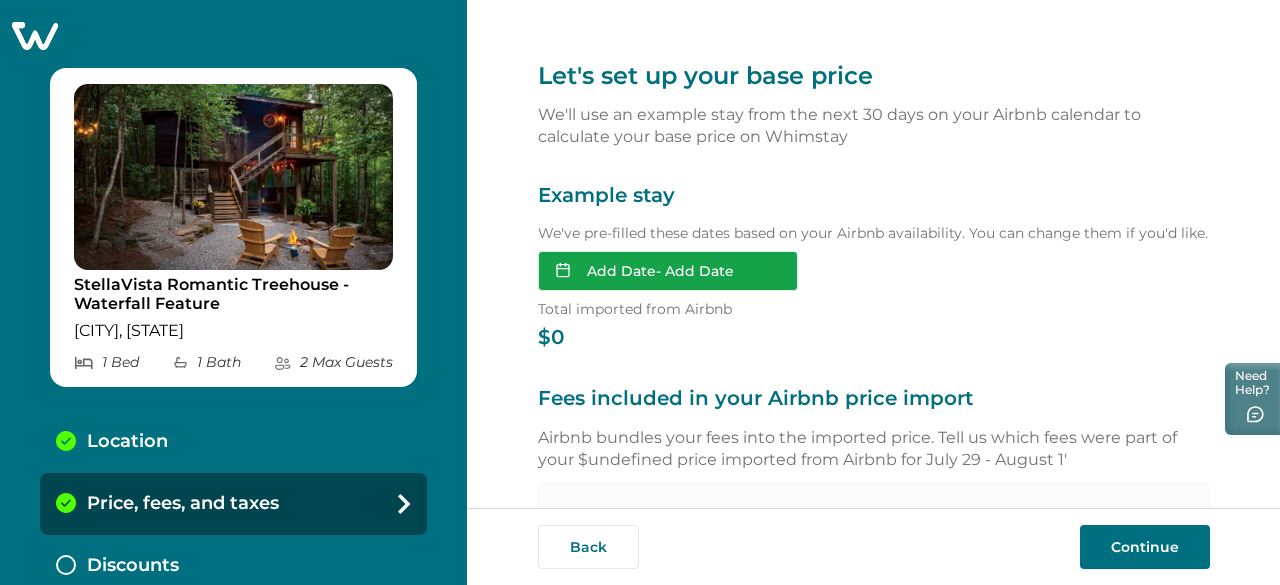 click on "Add Date  -   Add Date" at bounding box center (668, 271) 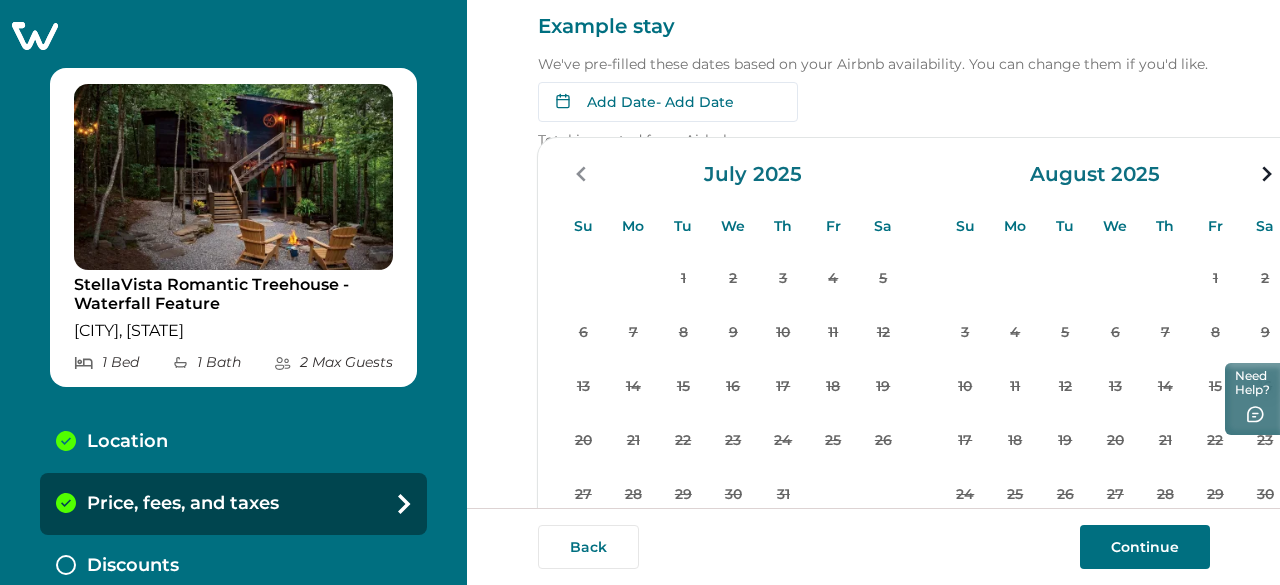 scroll, scrollTop: 169, scrollLeft: 38, axis: both 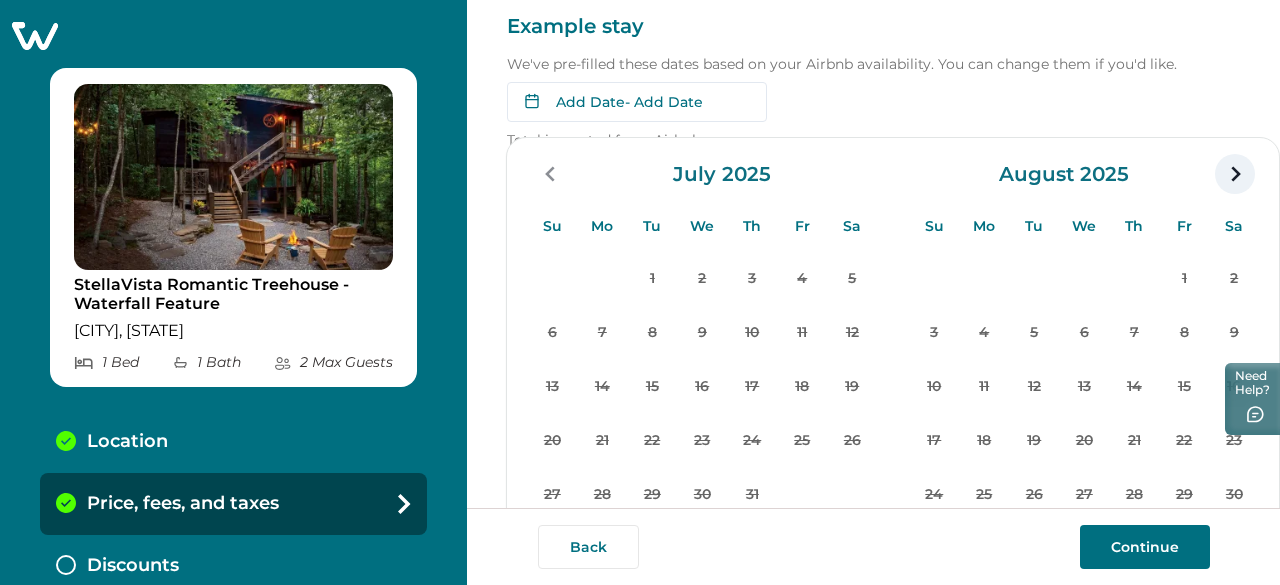 click 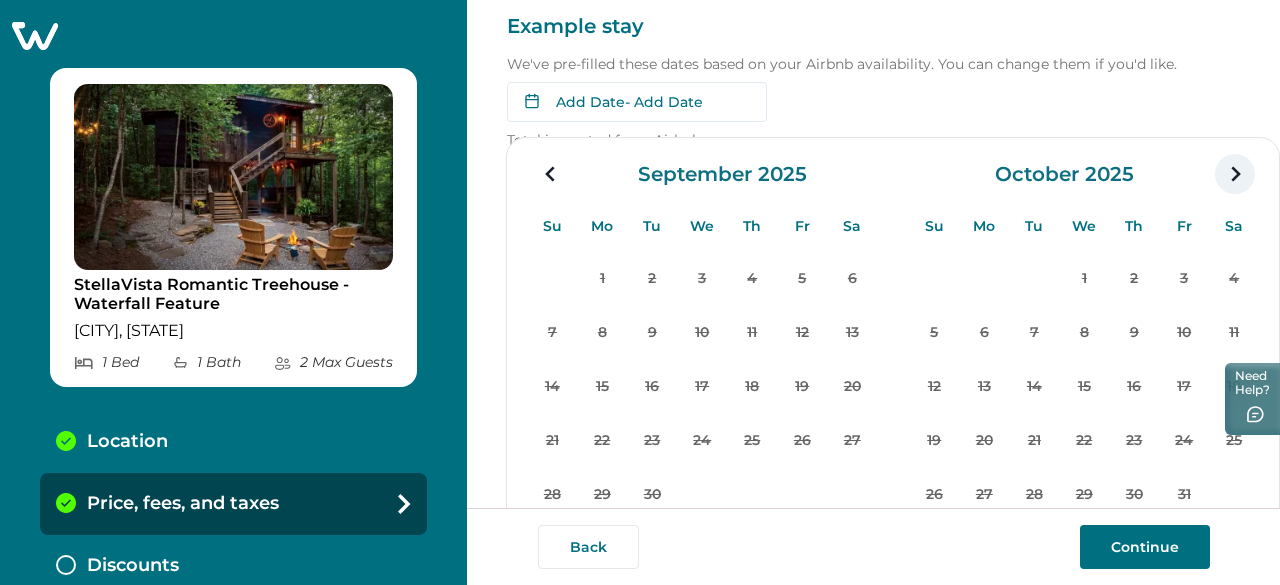 click 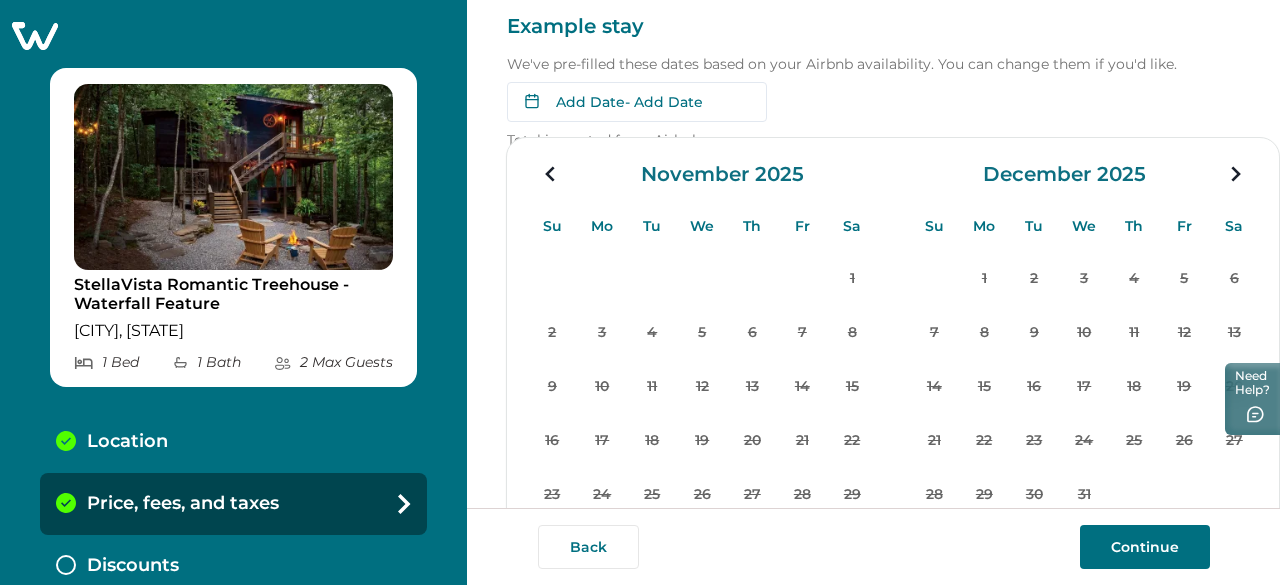 click 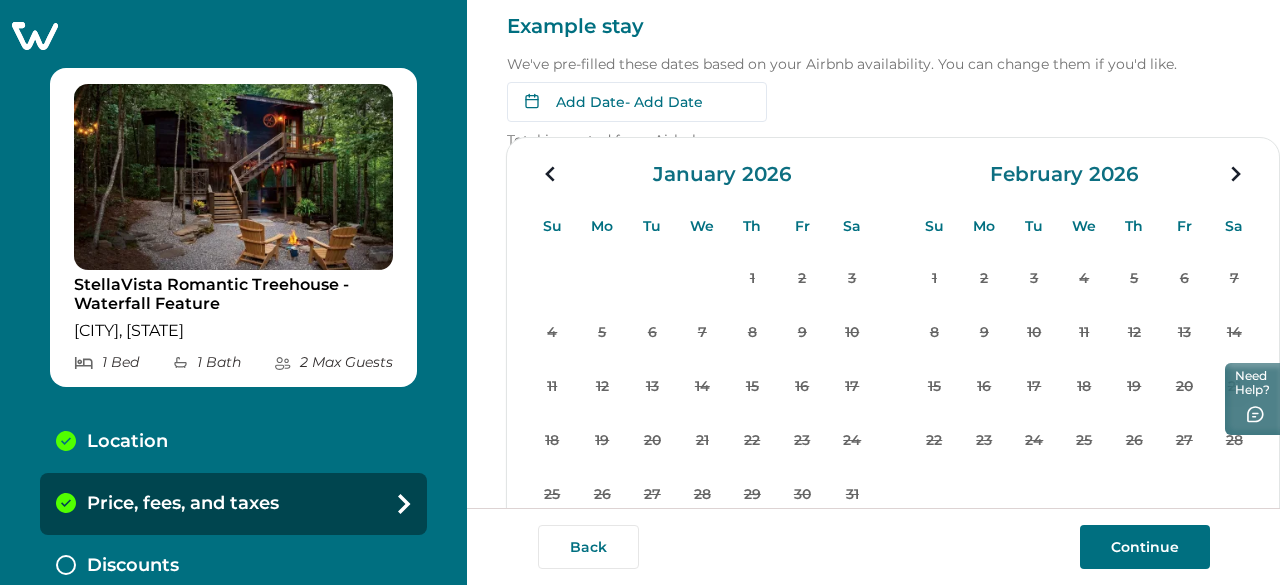 click 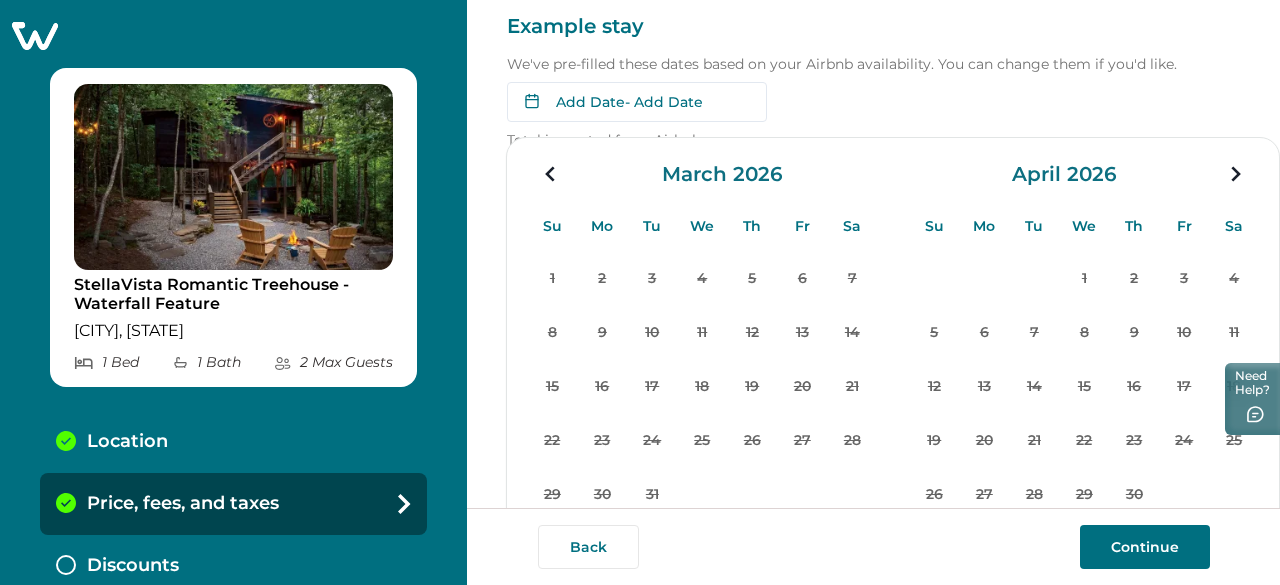 click 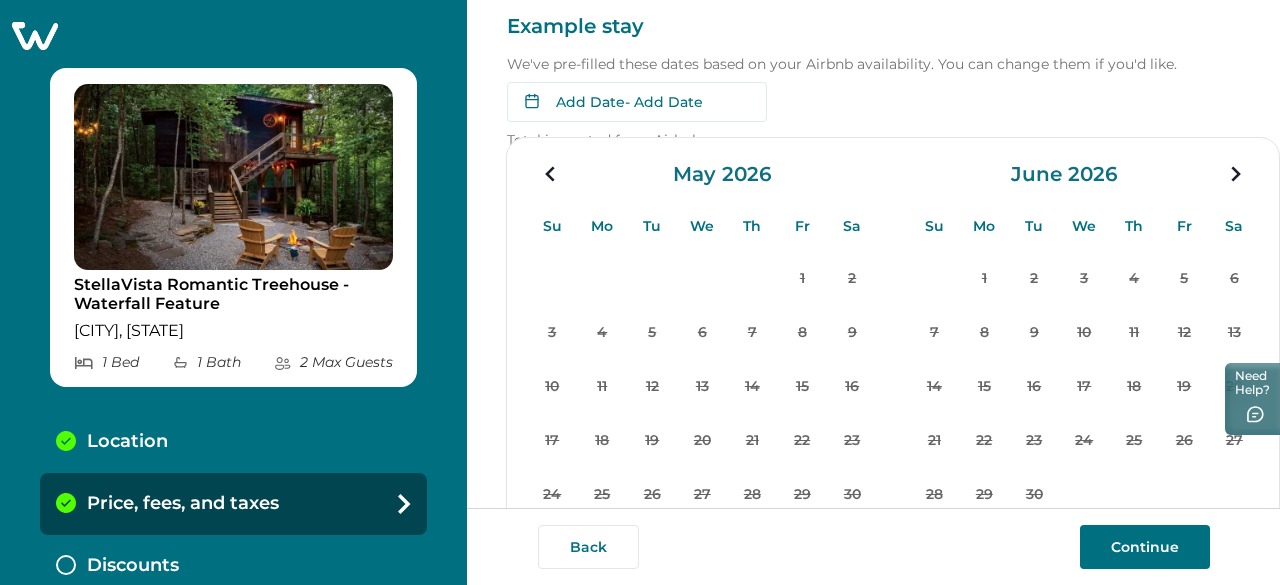 click 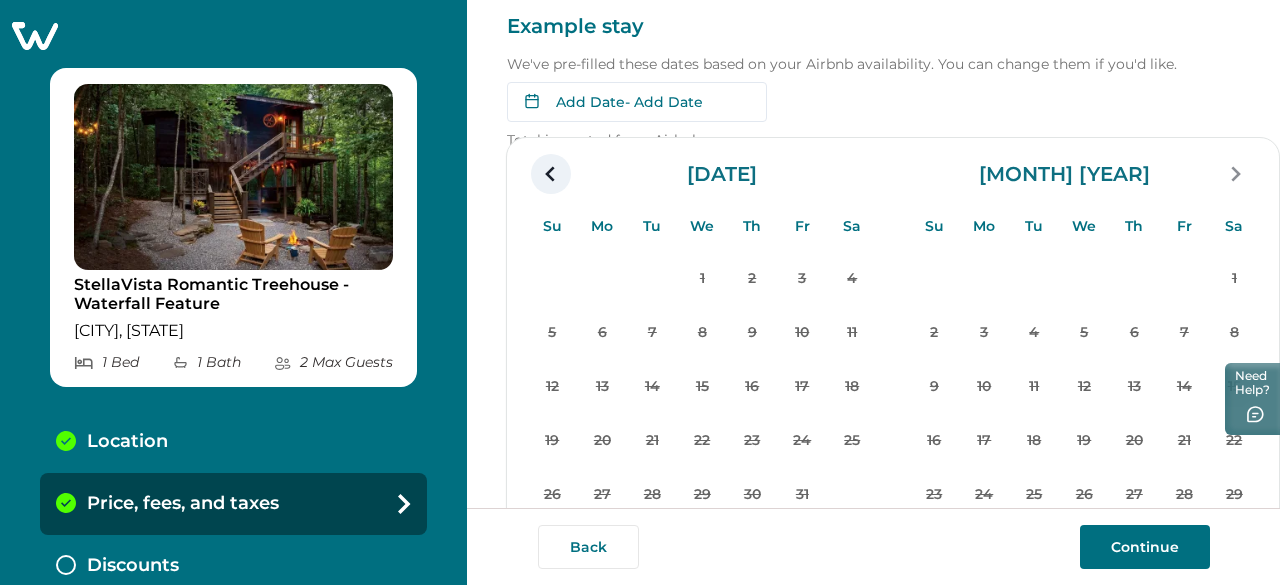 click 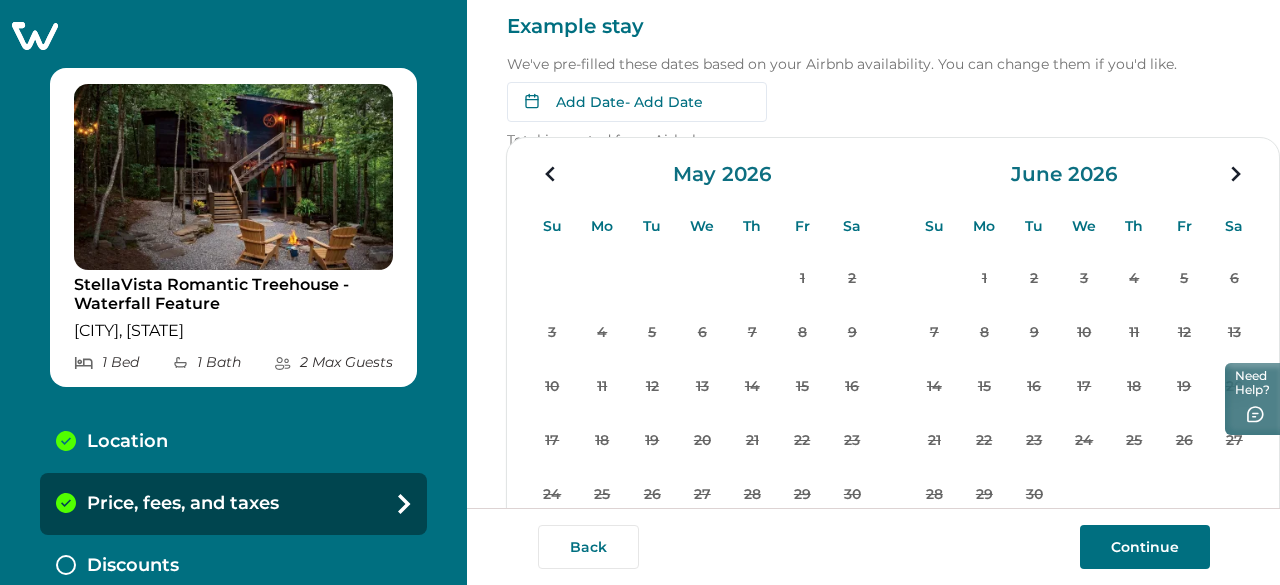 click 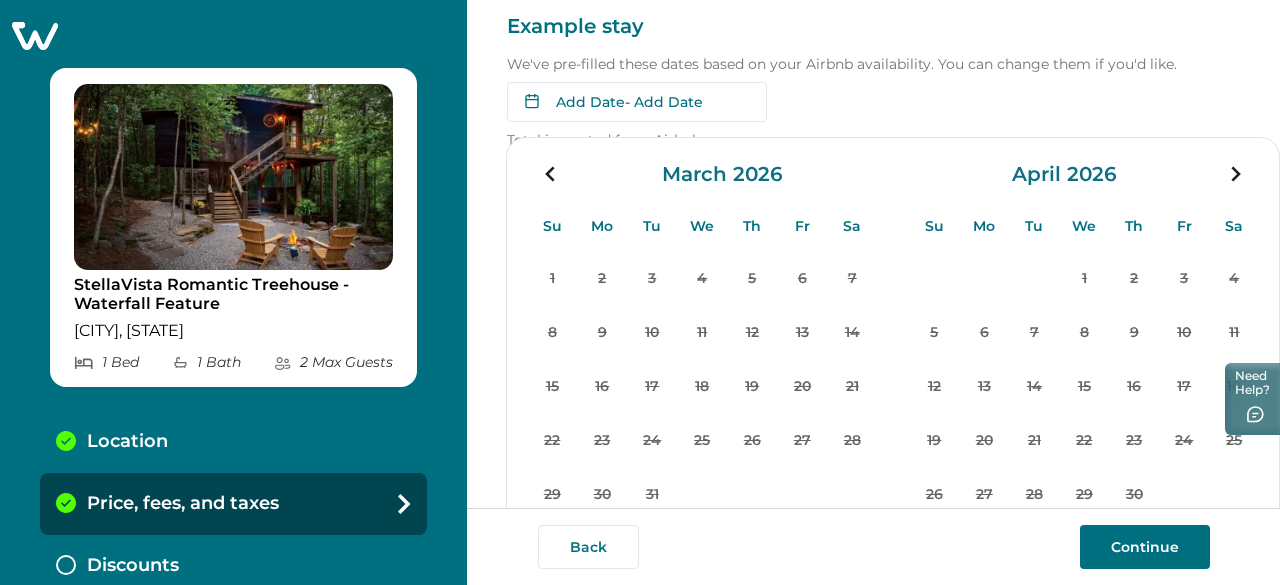 click 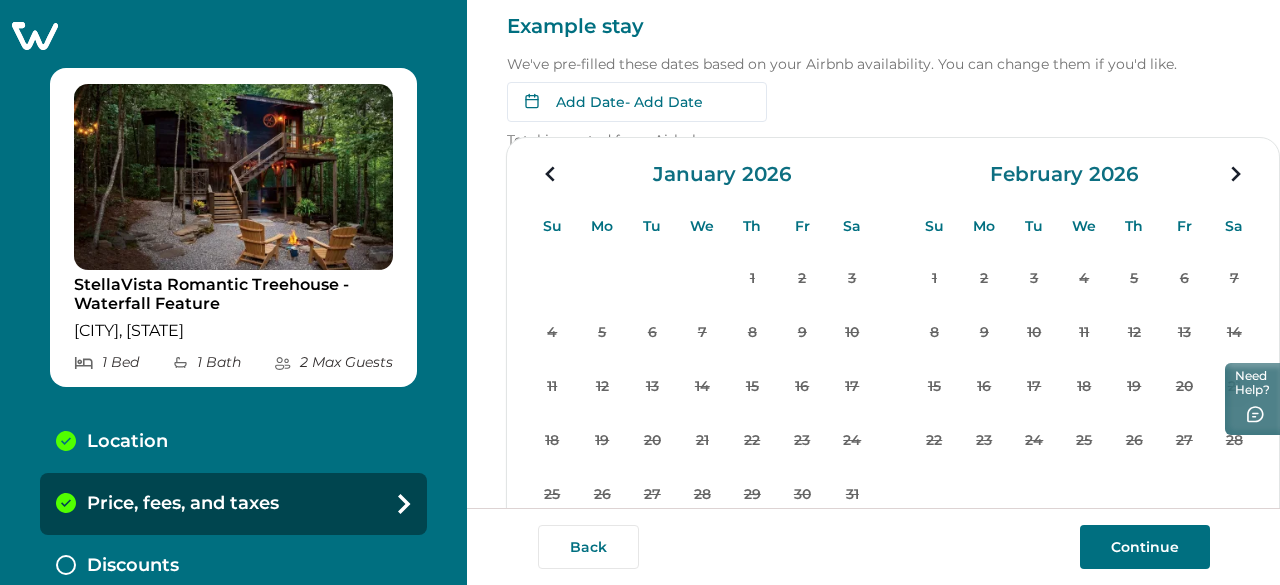 click 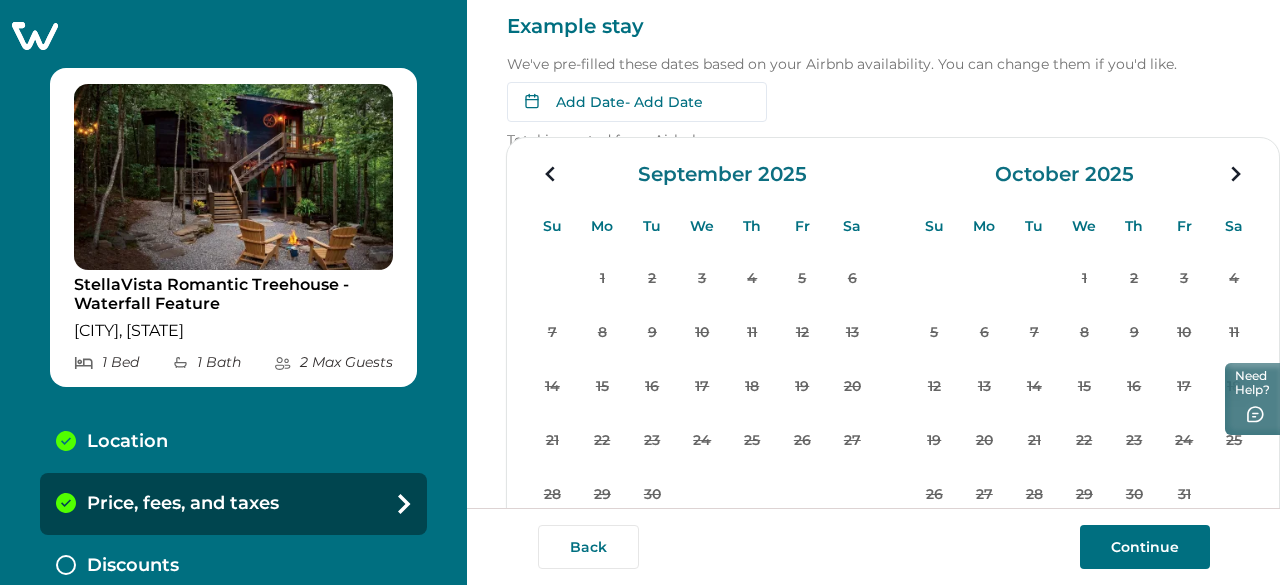 click 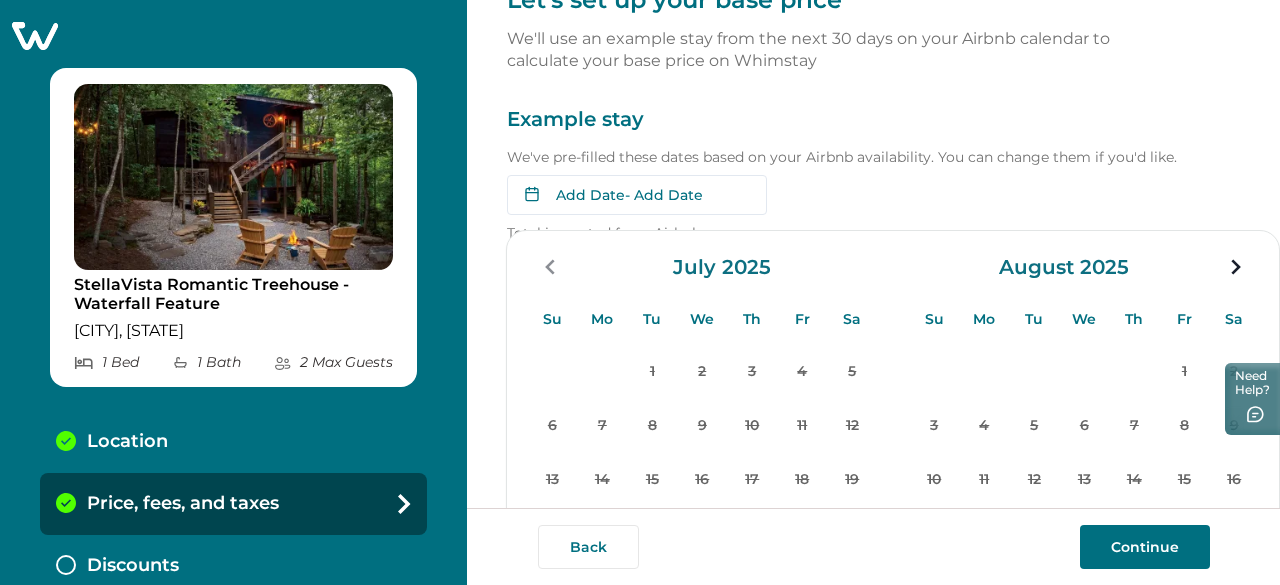 scroll, scrollTop: 0, scrollLeft: 38, axis: horizontal 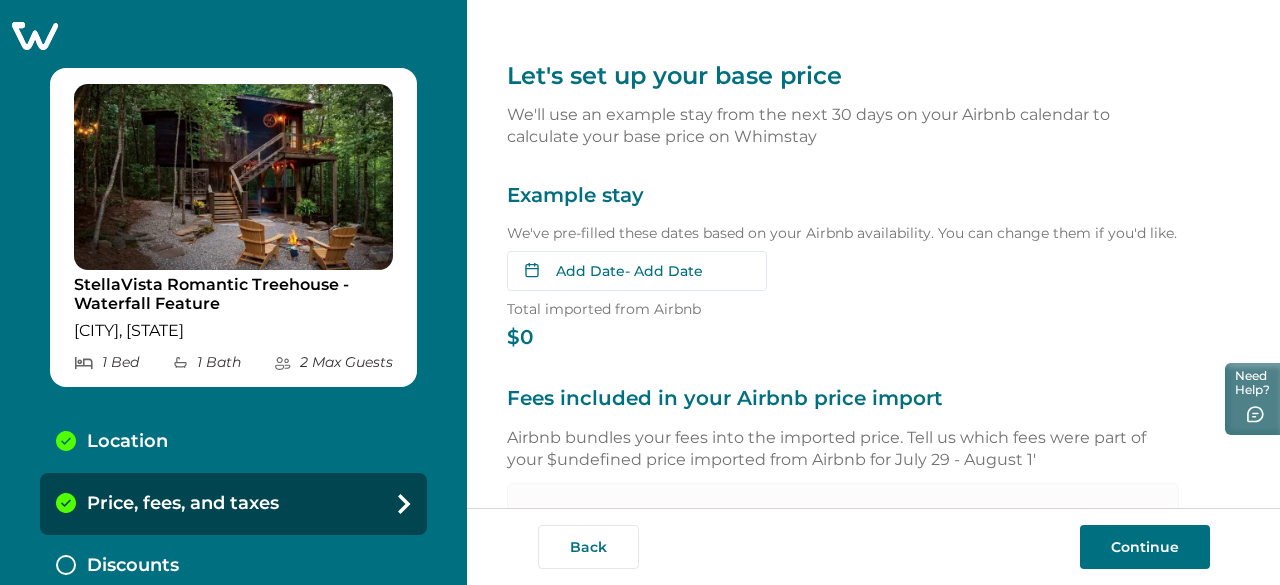 click on "Add Date  -   Add Date Su Mo Tu We Th Fr Sa Su Mo Tu We Th Fr Sa July 2025 Su Mo Tu We Th Fr Sa 1 2 3 4 5 6 7 8 9 10 11 12 13 14 15 16 17 18 19 20 21 22 23 24 25 26 27 28 29 30 31 August 2025 Su Mo Tu We Th Fr Sa 1 2 3 4 5 6 7 8 9 10 11 12 13 14 15 16 17 18 19 20 21 22 23 24 25 26 27 28 29 30 31 Clear dates Minimum nights vary" at bounding box center [707, 271] 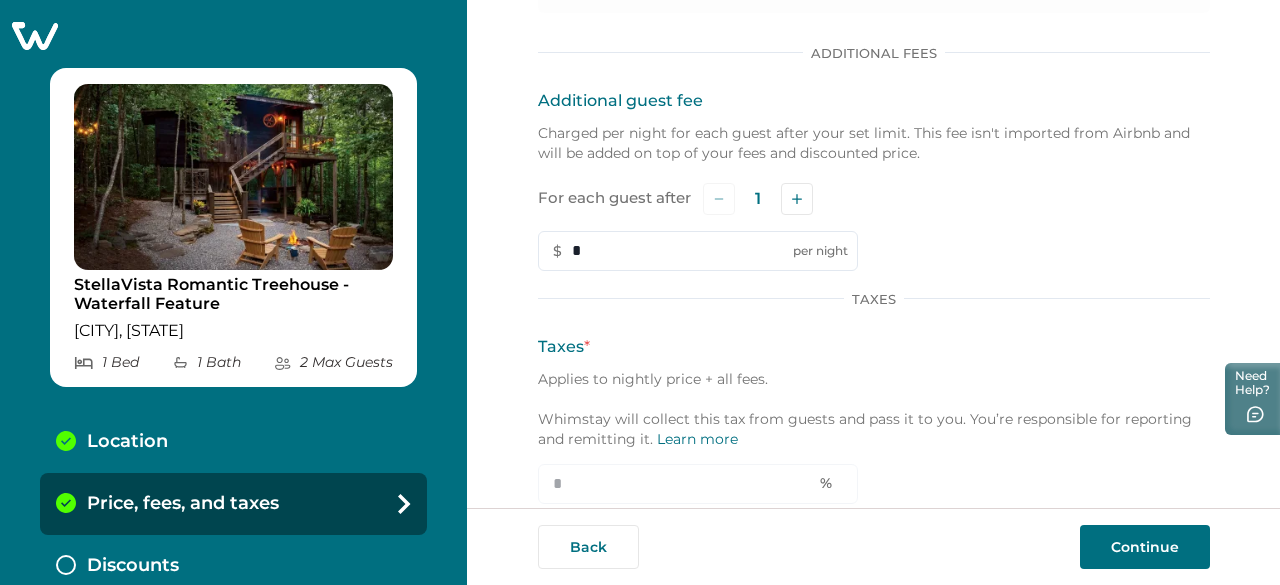 scroll, scrollTop: 1179, scrollLeft: 0, axis: vertical 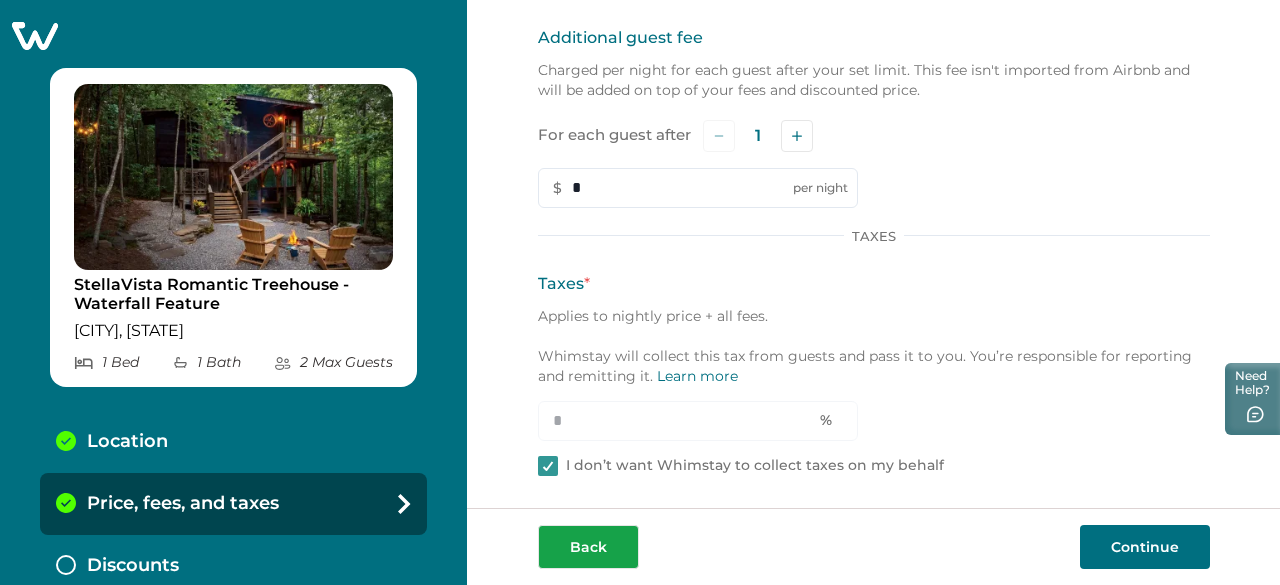 click on "Back" at bounding box center [588, 547] 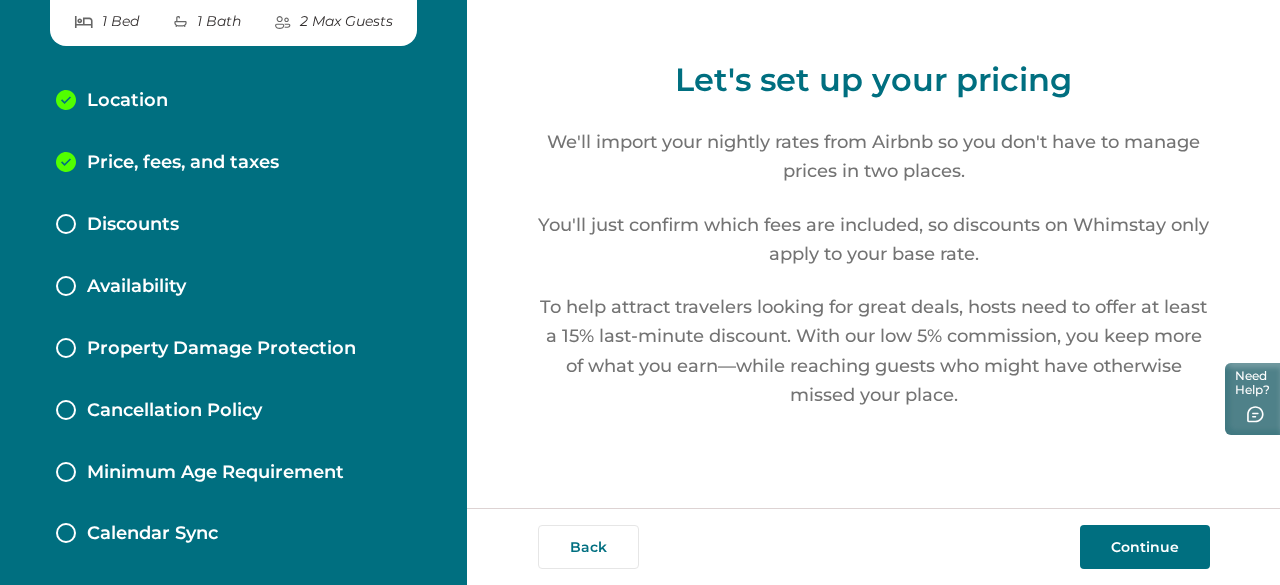 scroll, scrollTop: 0, scrollLeft: 0, axis: both 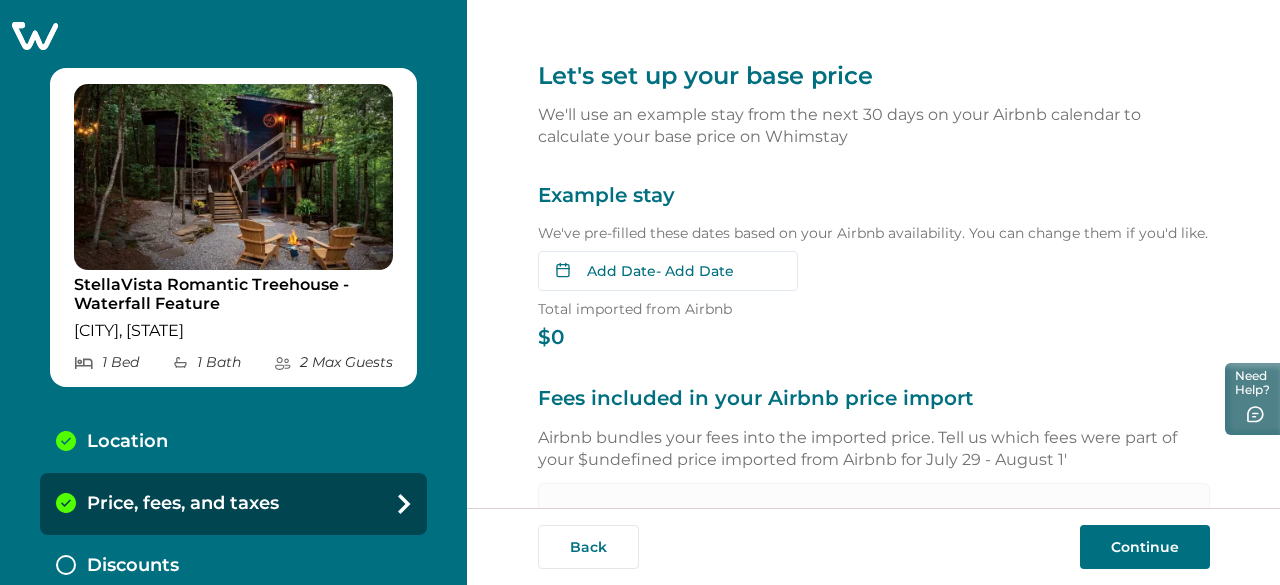 click 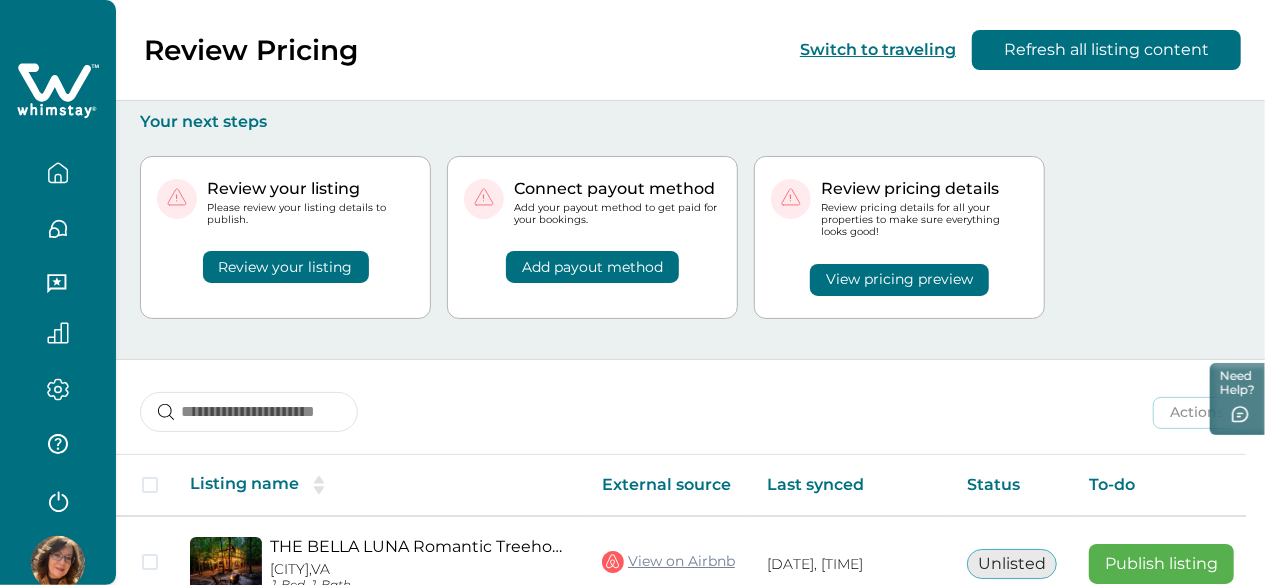 scroll, scrollTop: 193, scrollLeft: 0, axis: vertical 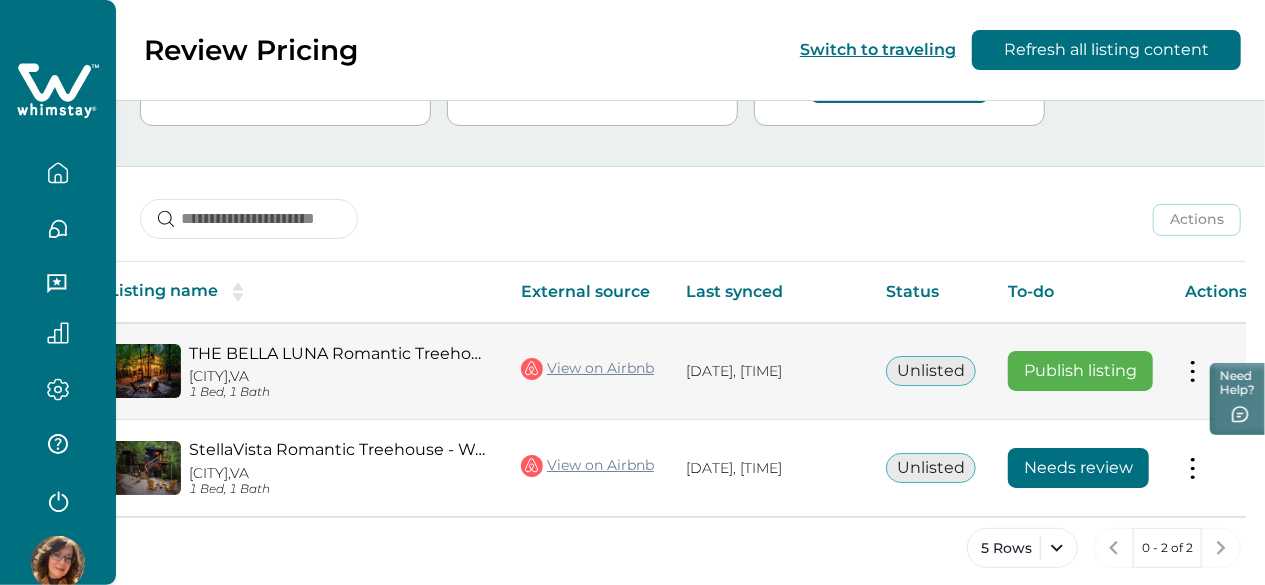 click on "Publish listing" at bounding box center [1080, 371] 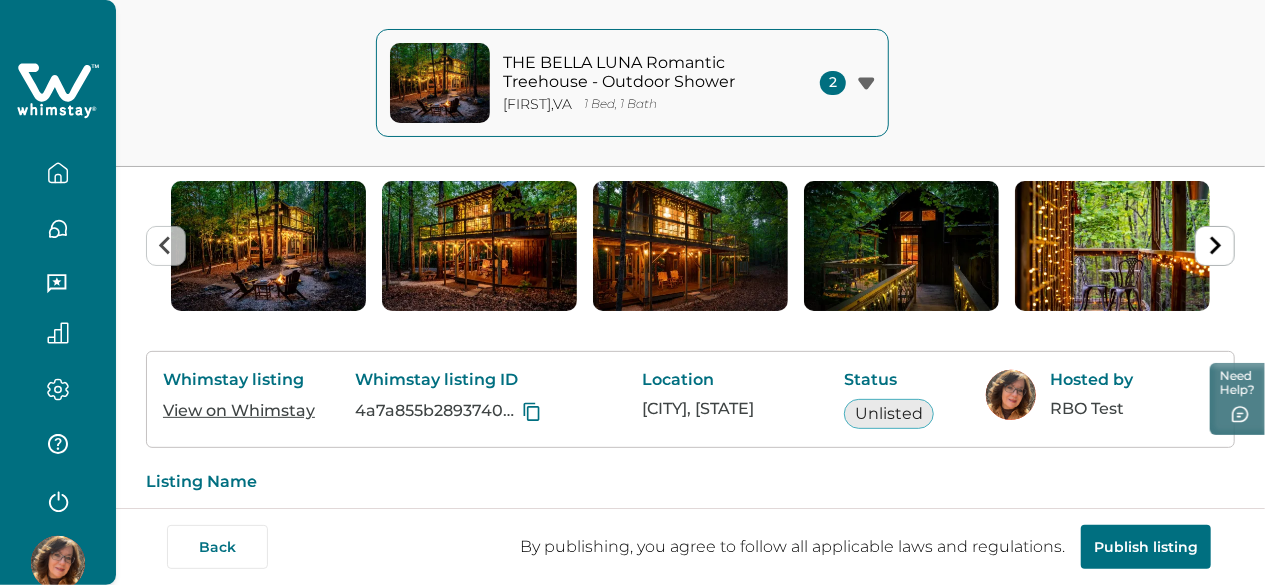 scroll, scrollTop: 0, scrollLeft: 0, axis: both 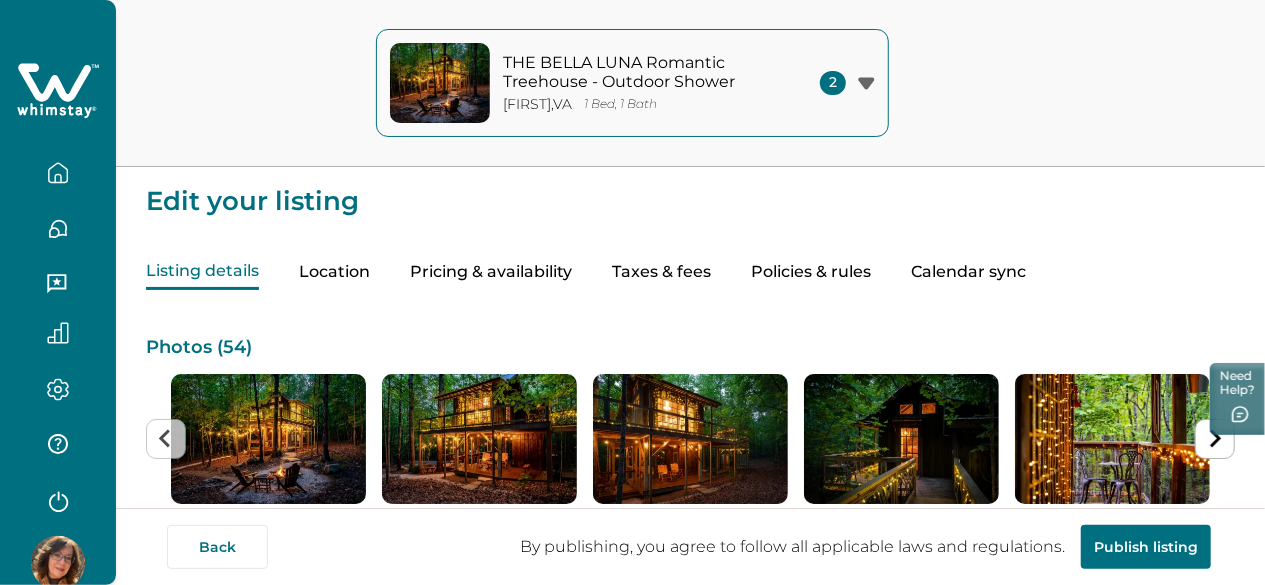 click on "Pricing & availability" at bounding box center [491, 272] 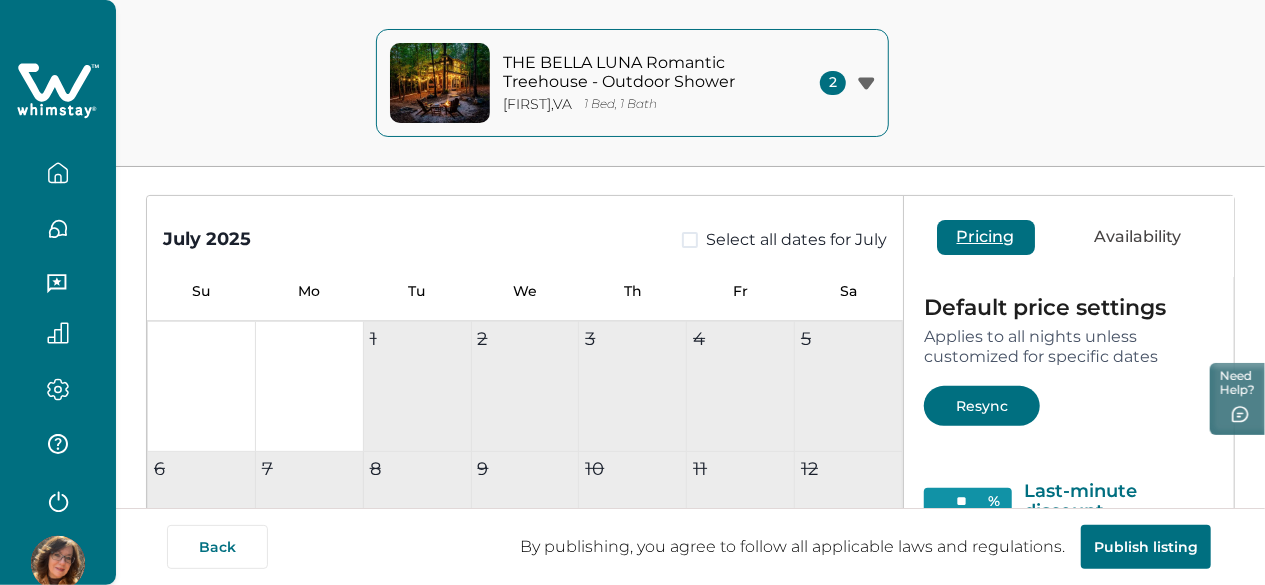 scroll, scrollTop: 158, scrollLeft: 0, axis: vertical 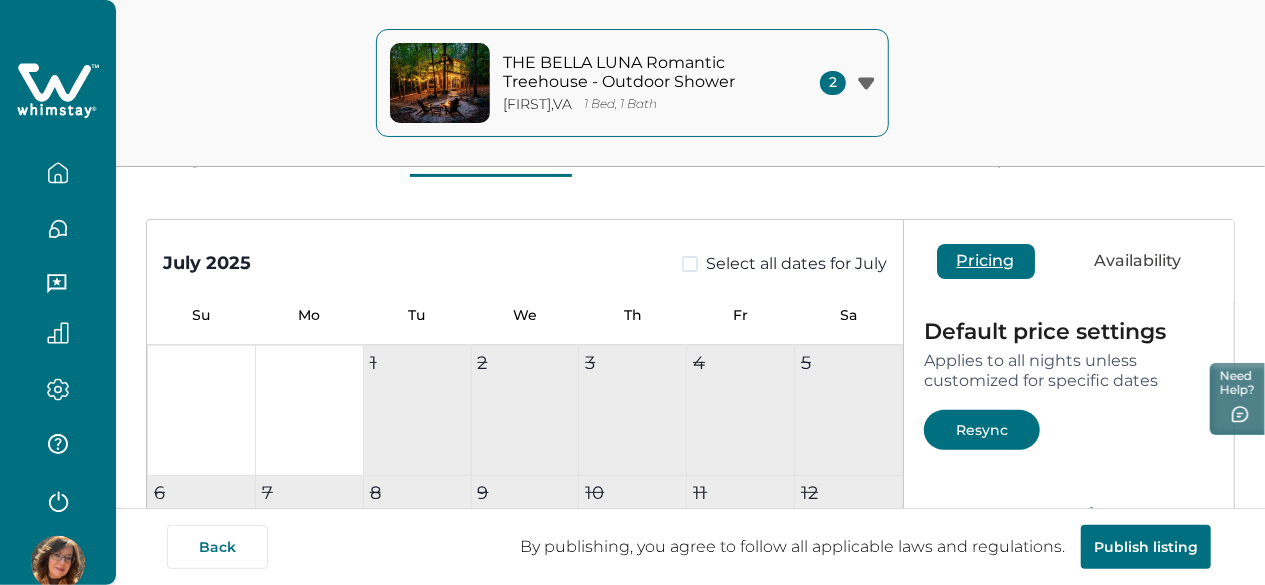 click on "Resync" at bounding box center (982, 430) 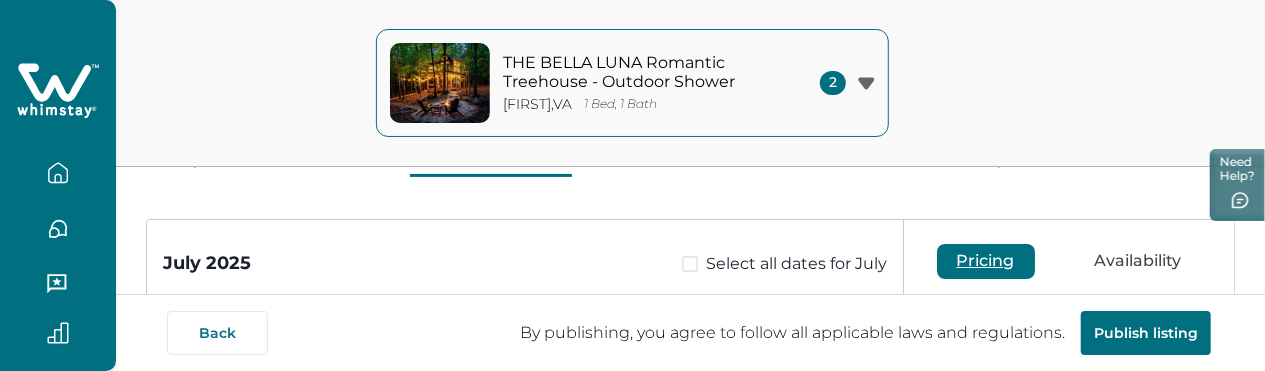 scroll, scrollTop: 438, scrollLeft: 0, axis: vertical 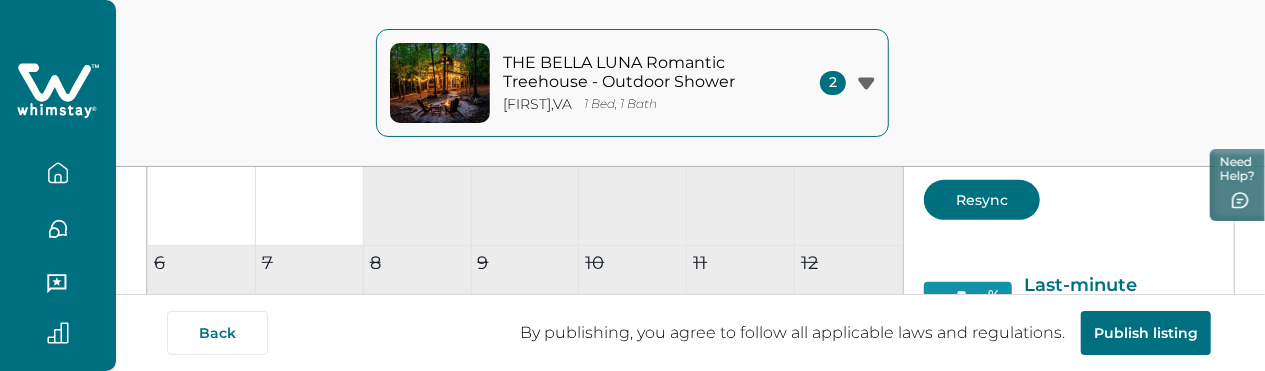 click on "Resync" at bounding box center [982, 200] 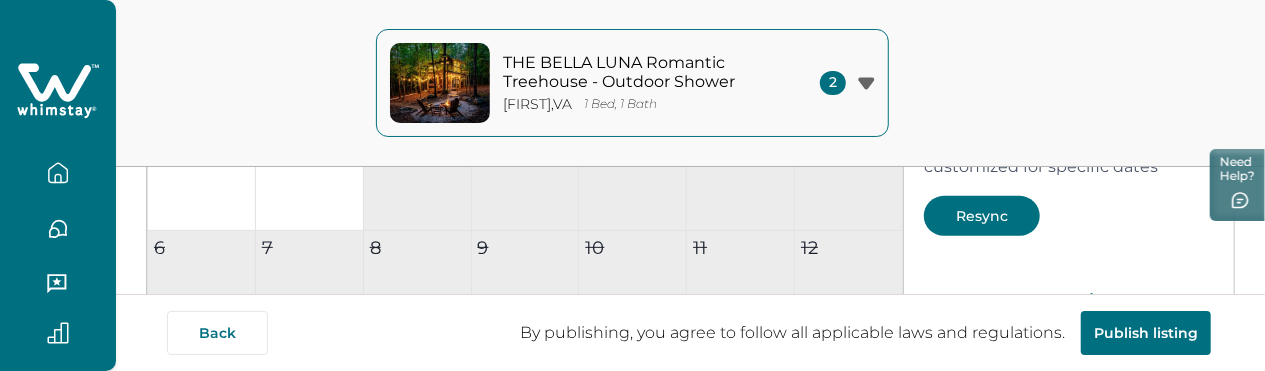 scroll, scrollTop: 438, scrollLeft: 0, axis: vertical 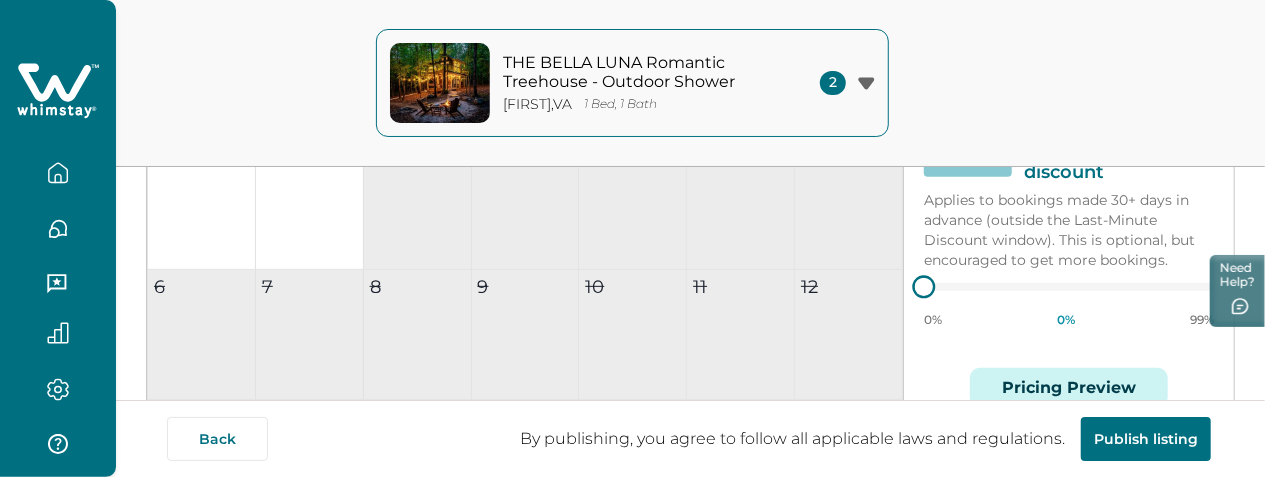 click at bounding box center [941, 70] 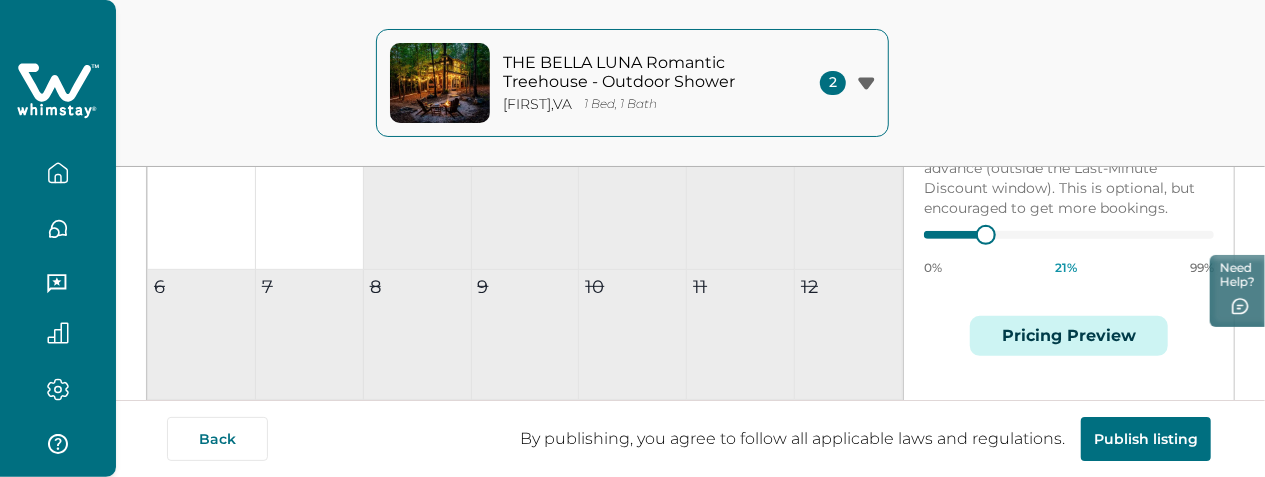 scroll, scrollTop: 458, scrollLeft: 0, axis: vertical 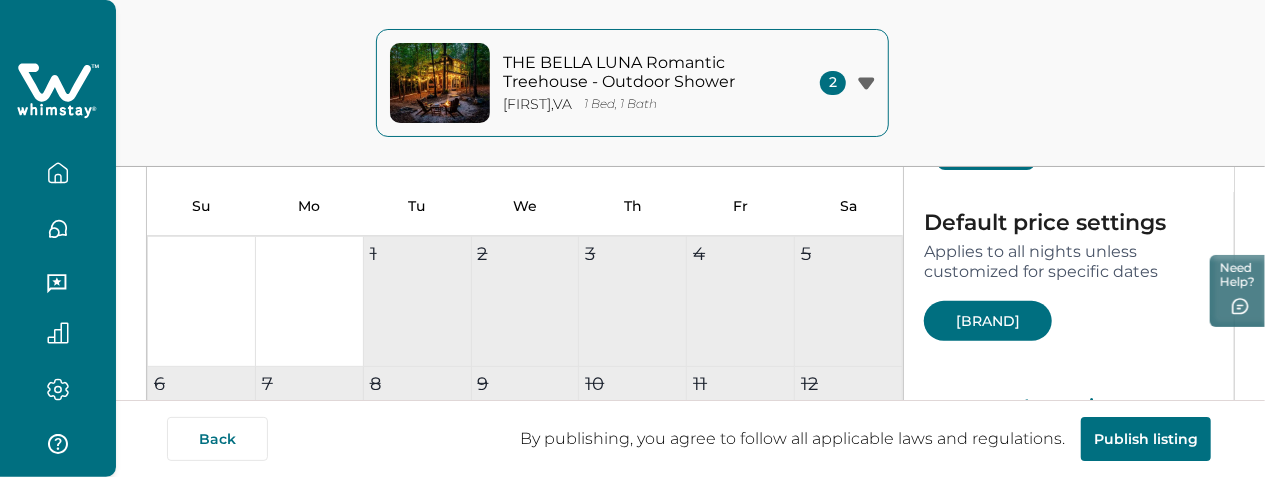 click on "Resyncc" at bounding box center (988, 321) 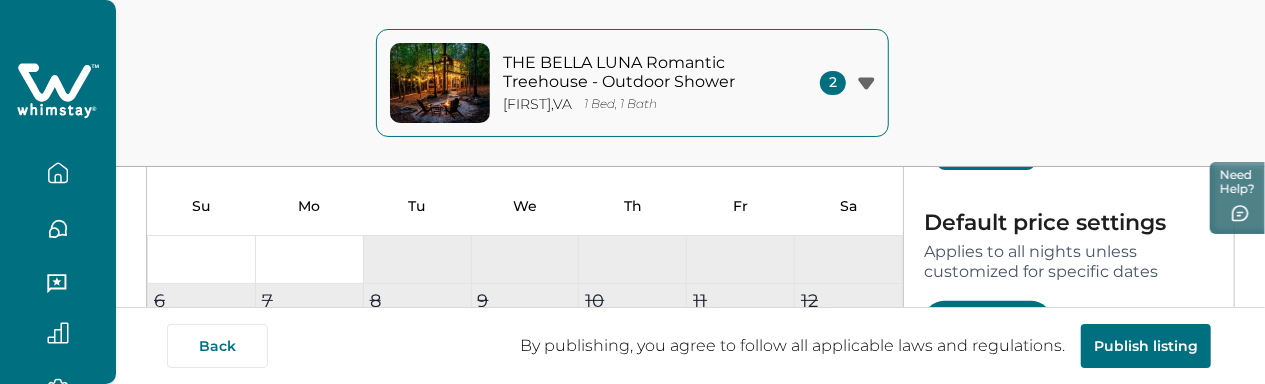 scroll, scrollTop: 86, scrollLeft: 0, axis: vertical 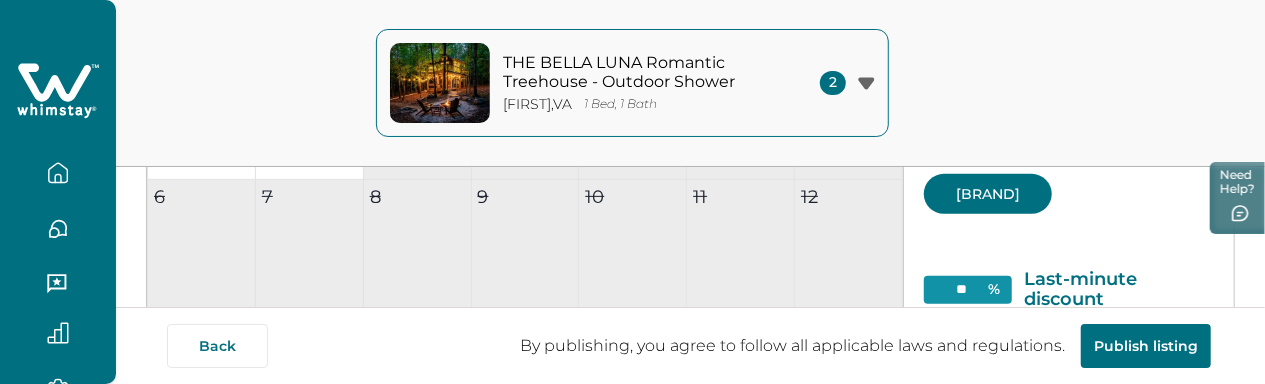 click on "Resyncc" at bounding box center (988, 194) 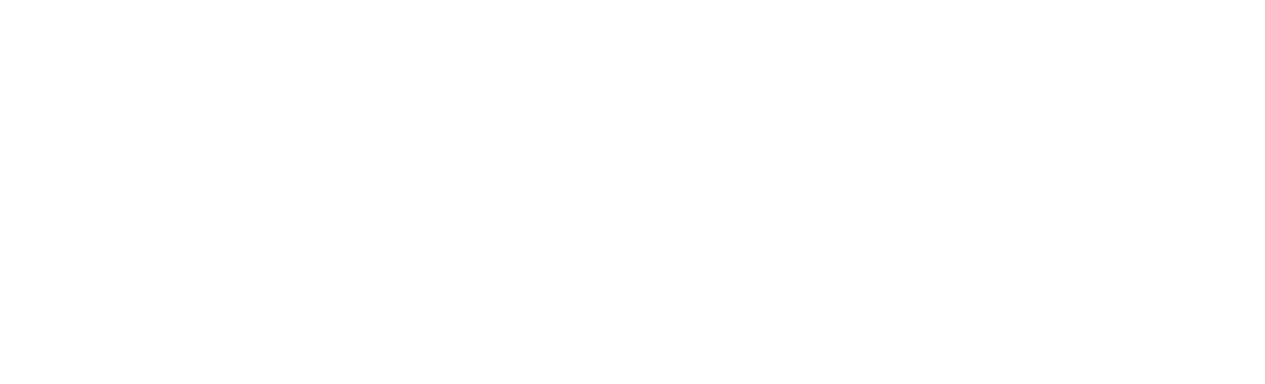 scroll, scrollTop: 0, scrollLeft: 0, axis: both 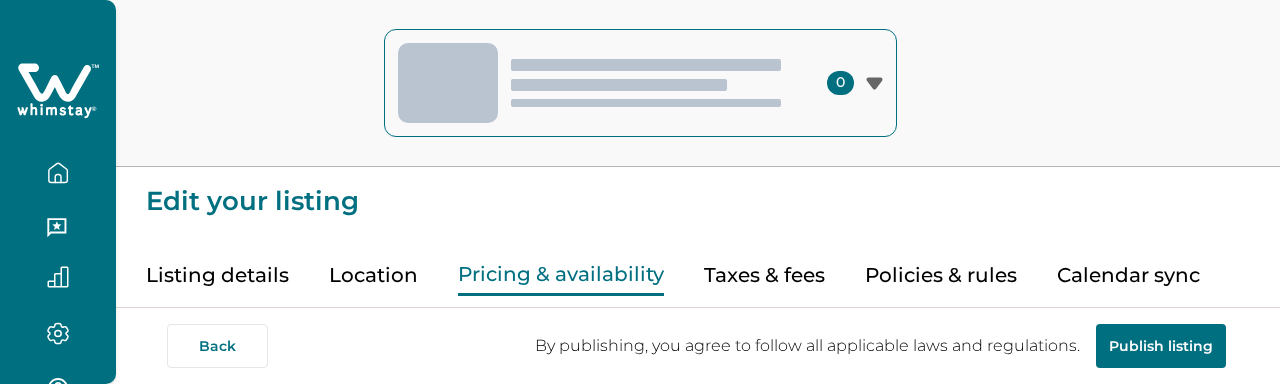 type on "**" 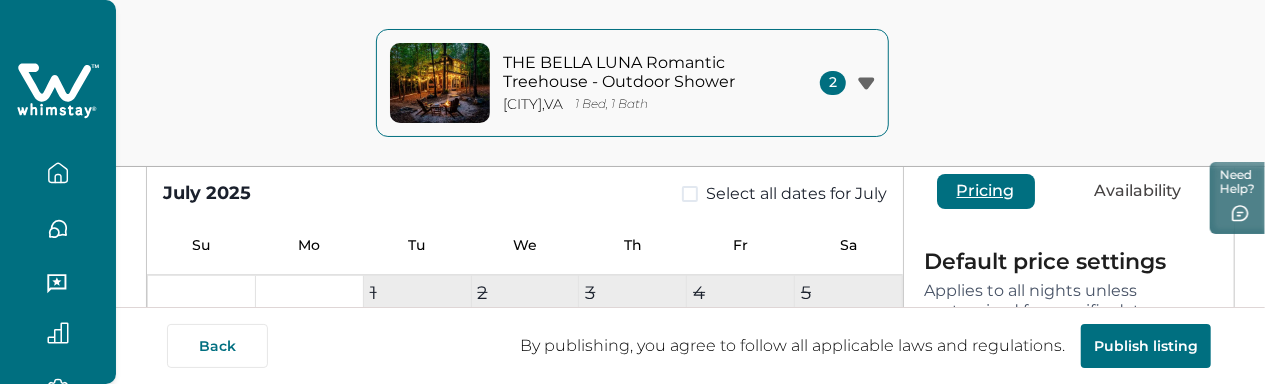 scroll, scrollTop: 185, scrollLeft: 0, axis: vertical 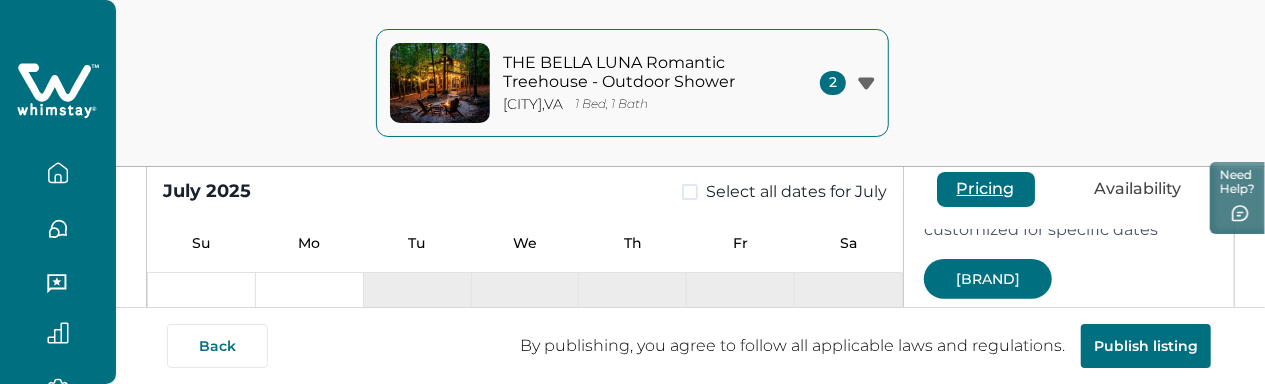 click on "[BRAND]" at bounding box center (988, 279) 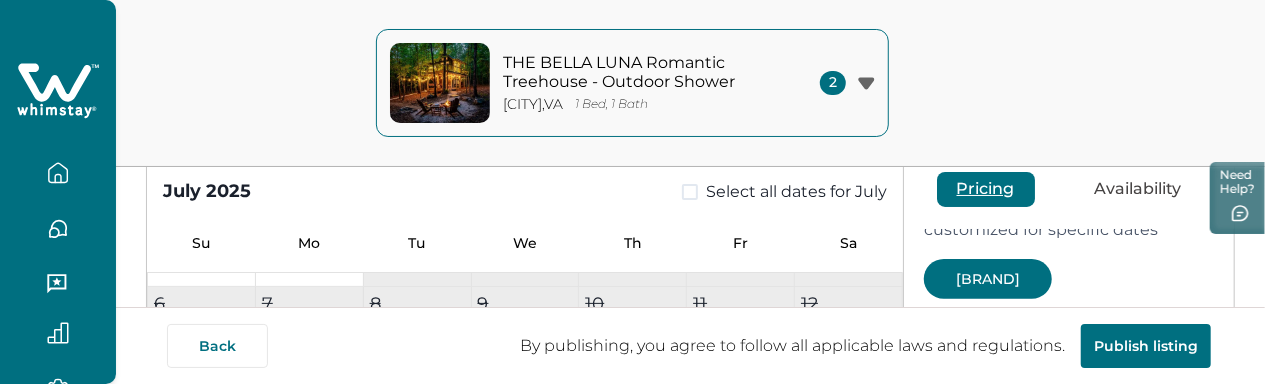 scroll, scrollTop: 114, scrollLeft: 0, axis: vertical 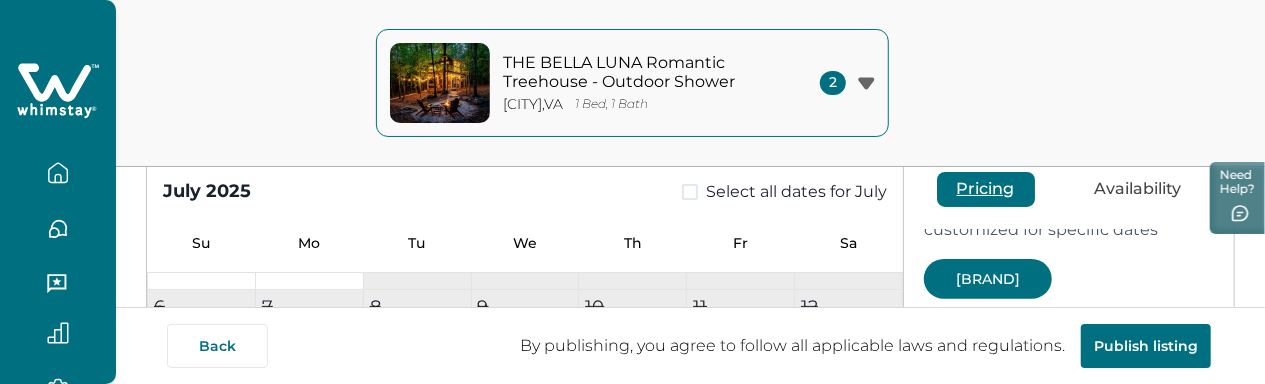 click on "Resyncc" at bounding box center [988, 279] 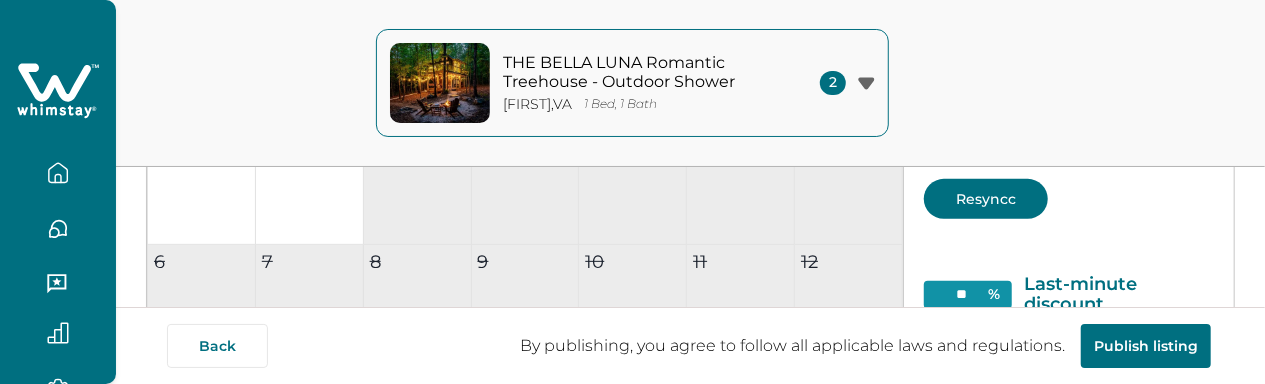 scroll, scrollTop: 345, scrollLeft: 0, axis: vertical 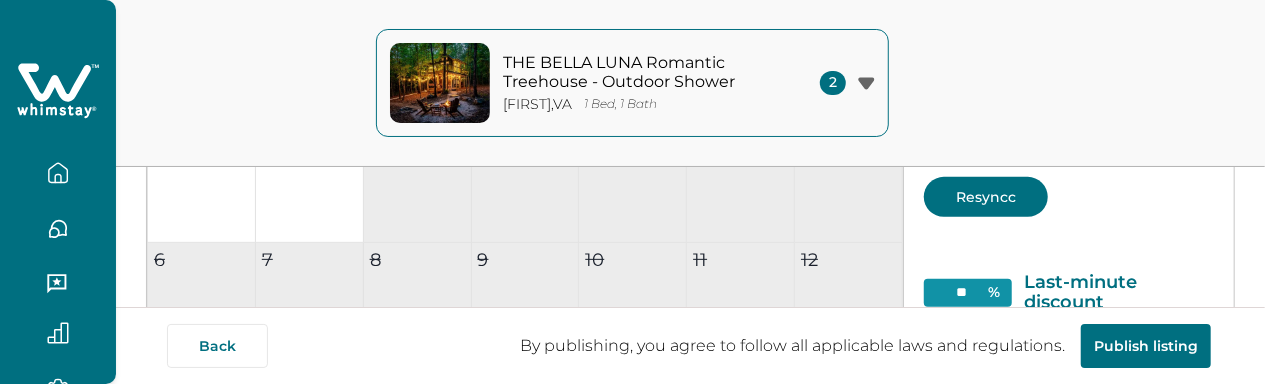 click on "Resyncc" at bounding box center (986, 197) 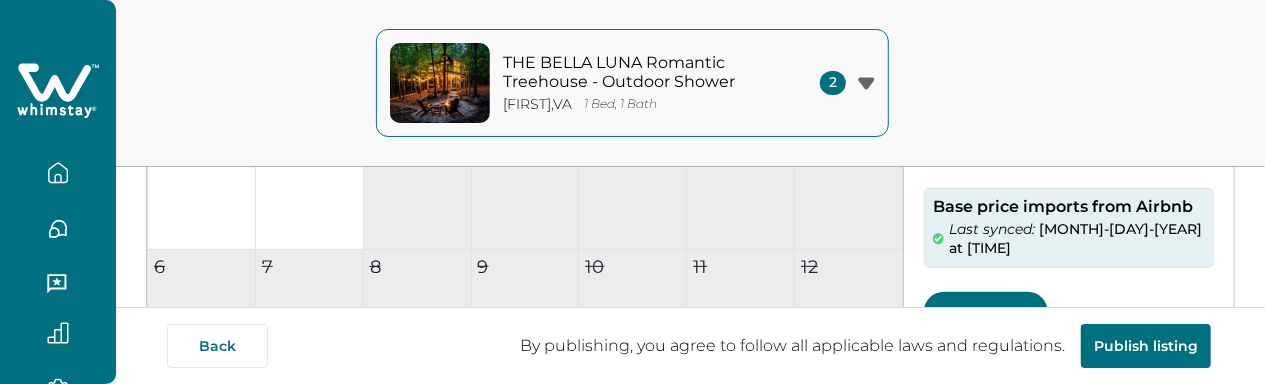 scroll, scrollTop: 348, scrollLeft: 0, axis: vertical 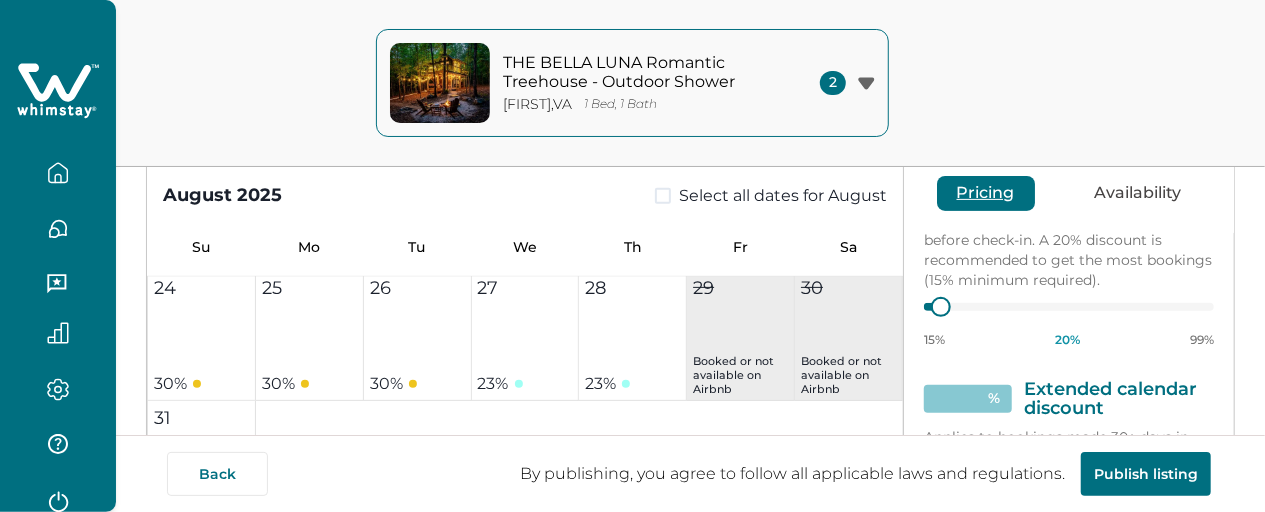 click 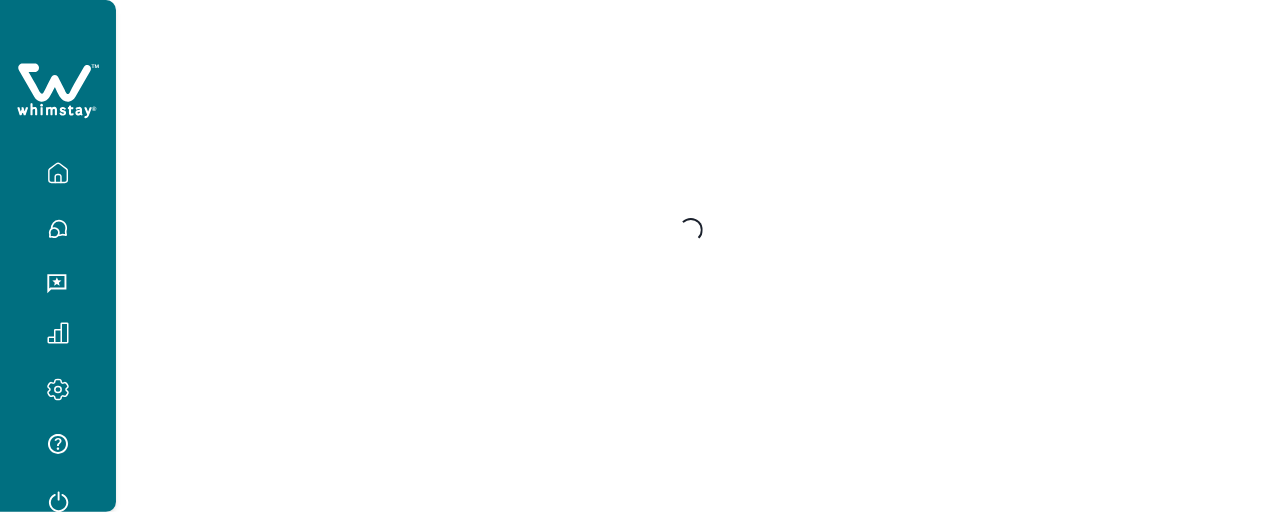 scroll, scrollTop: 0, scrollLeft: 0, axis: both 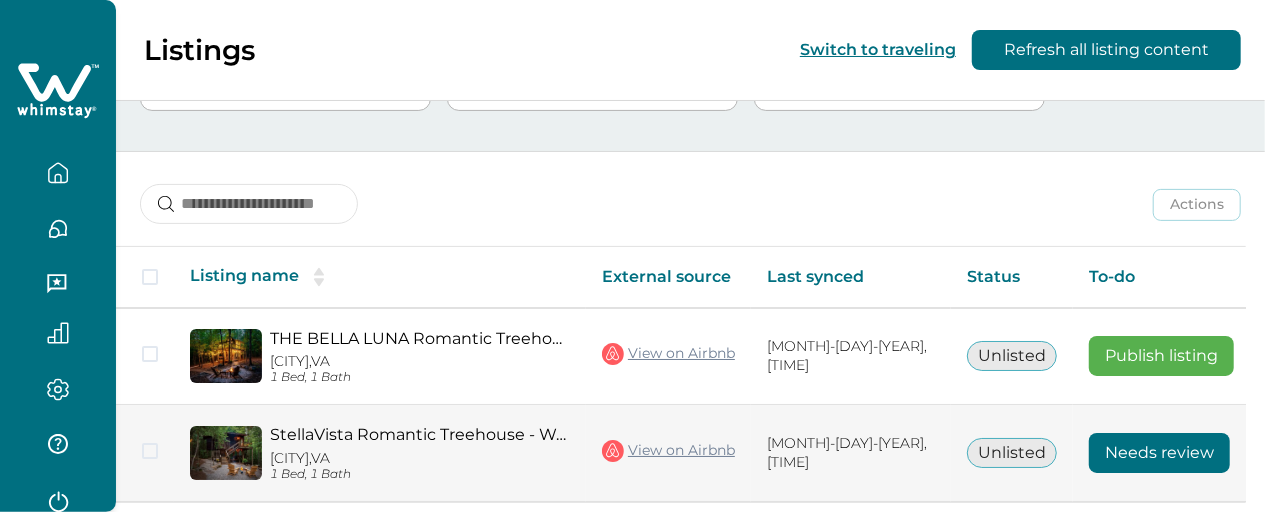 click on "Needs review" at bounding box center [1159, 453] 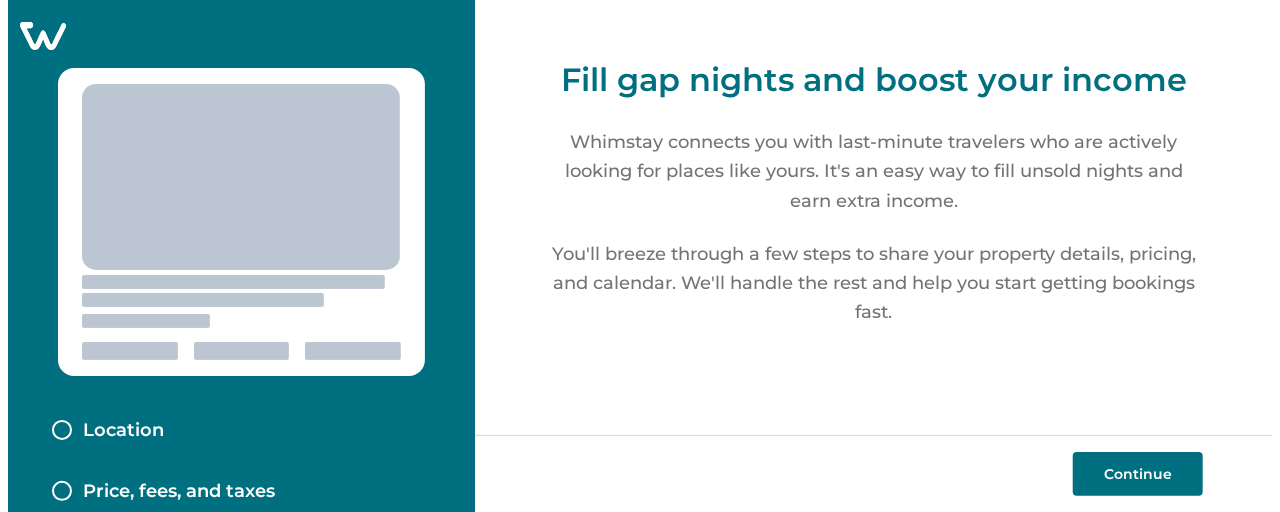 scroll, scrollTop: 0, scrollLeft: 0, axis: both 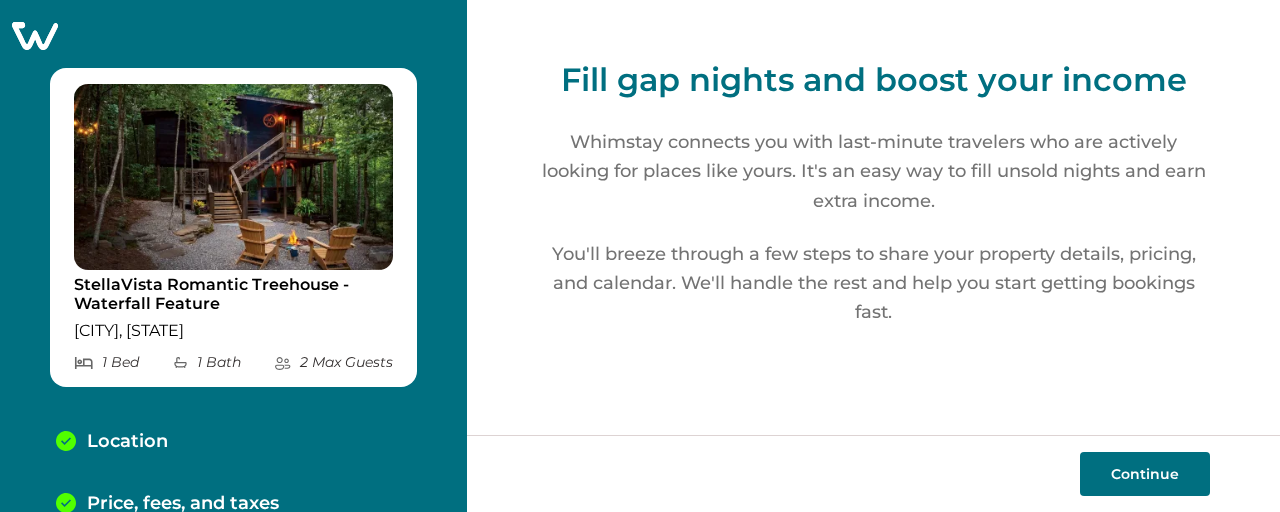 click on "Continue" at bounding box center [1145, 474] 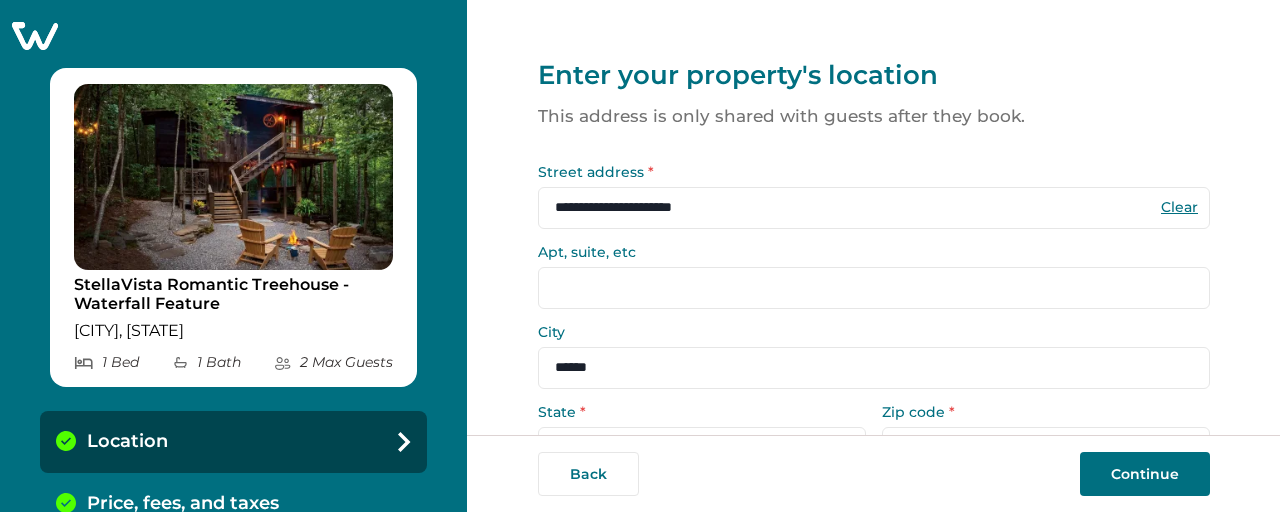 click on "Continue" at bounding box center (1145, 474) 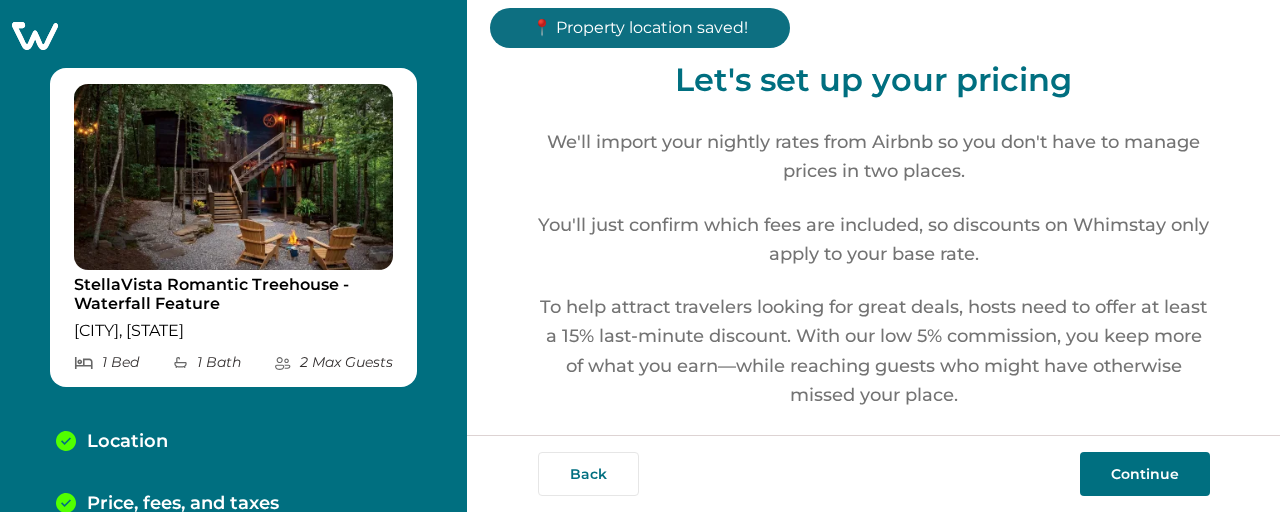 click on "Continue" at bounding box center [1145, 474] 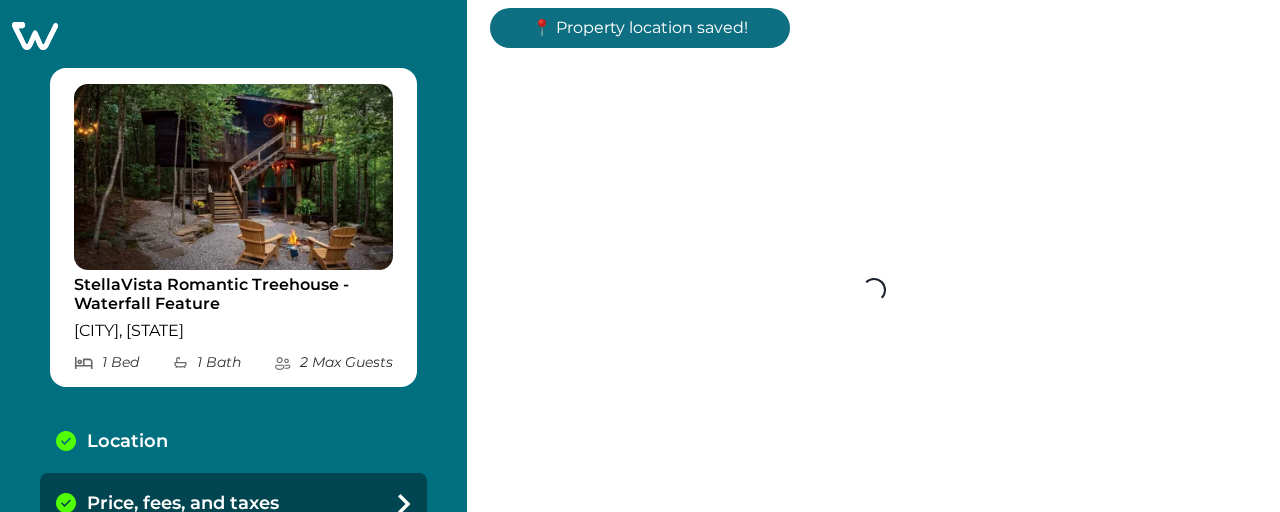 scroll, scrollTop: 22, scrollLeft: 0, axis: vertical 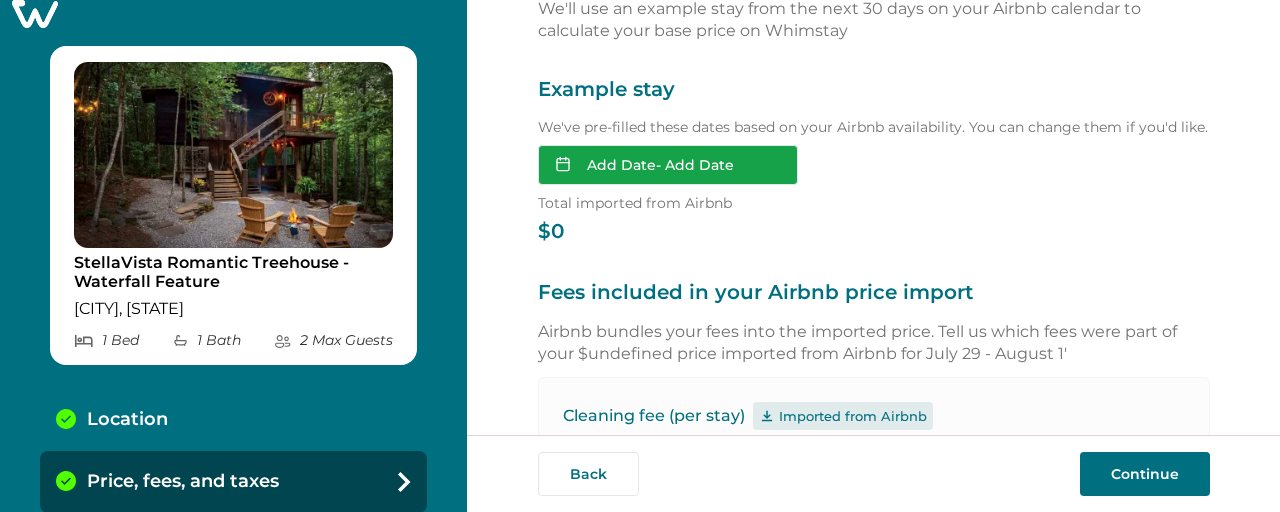 click on "Add Date  -   Add Date" at bounding box center (668, 165) 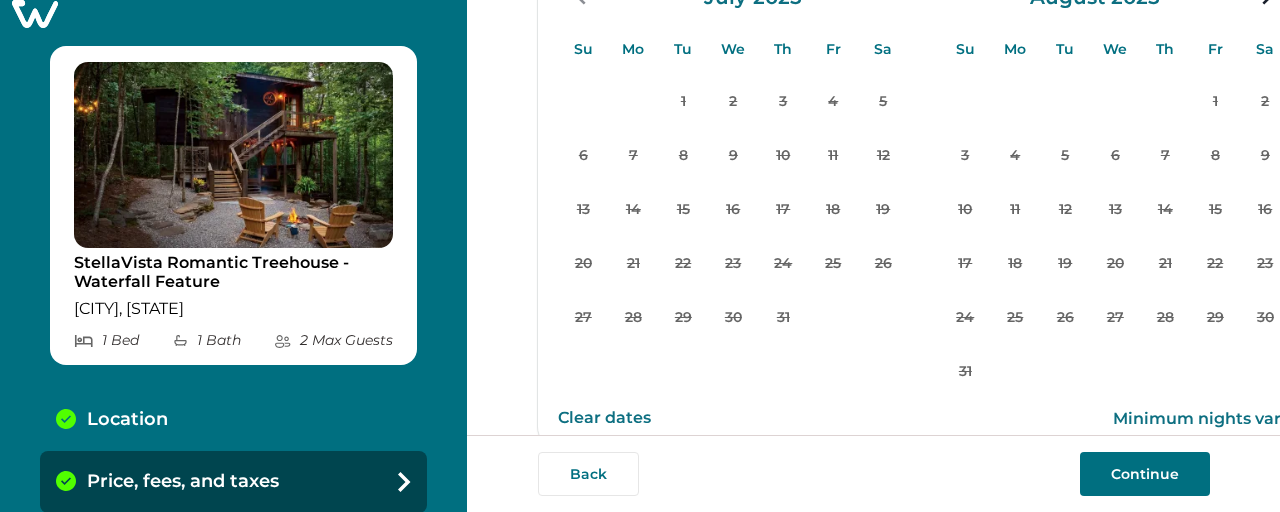 scroll, scrollTop: 365, scrollLeft: 0, axis: vertical 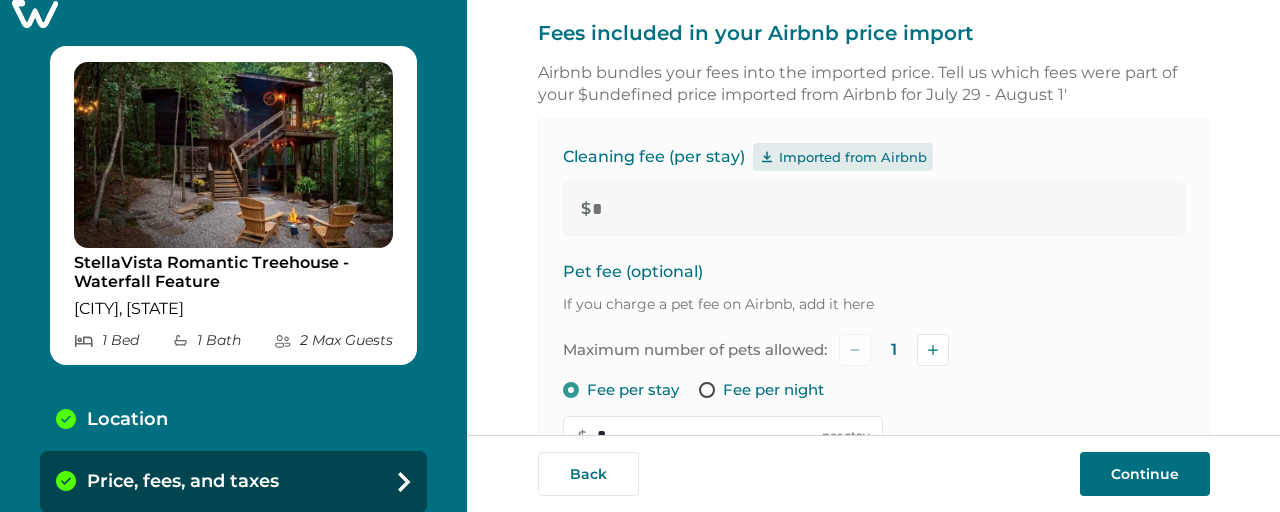 click on "Let's set up your base price We'll use an example stay from the next 30 days on your Airbnb calendar to calculate your base price on Whimstay Example stay We've pre-filled these dates based on your Airbnb availability. You can change them if you'd like. Add Date  -   Add Date Su Mo Tu We Th Fr Sa Su Mo Tu We Th Fr Sa July 2025 Su Mo Tu We Th Fr Sa 1 2 3 4 5 6 7 8 9 10 11 12 13 14 15 16 17 18 19 20 21 22 23 24 25 26 27 28 29 30 31 August 2025 Su Mo Tu We Th Fr Sa 1 2 3 4 5 6 7 8 9 10 11 12 13 14 15 16 17 18 19 20 21 22 23 24 25 26 27 28 29 30 31 Clear dates Minimum nights vary Total imported from Airbnb $0 Fees included in your Airbnb price import Airbnb bundles your fees into the imported price. Tell us which fees
were part of your $undefined price imported from Airbnb for July 29 - August 1' Cleaning fee (per stay) Imported from Airbnb $ * Pet fee (optional) If you charge a pet fee on Airbnb, add it here Maximum number of pets allowed: 1 Fee per stay Fee per night $ * per stay $0 Cleaning fee - $0 $0" at bounding box center (873, 217) 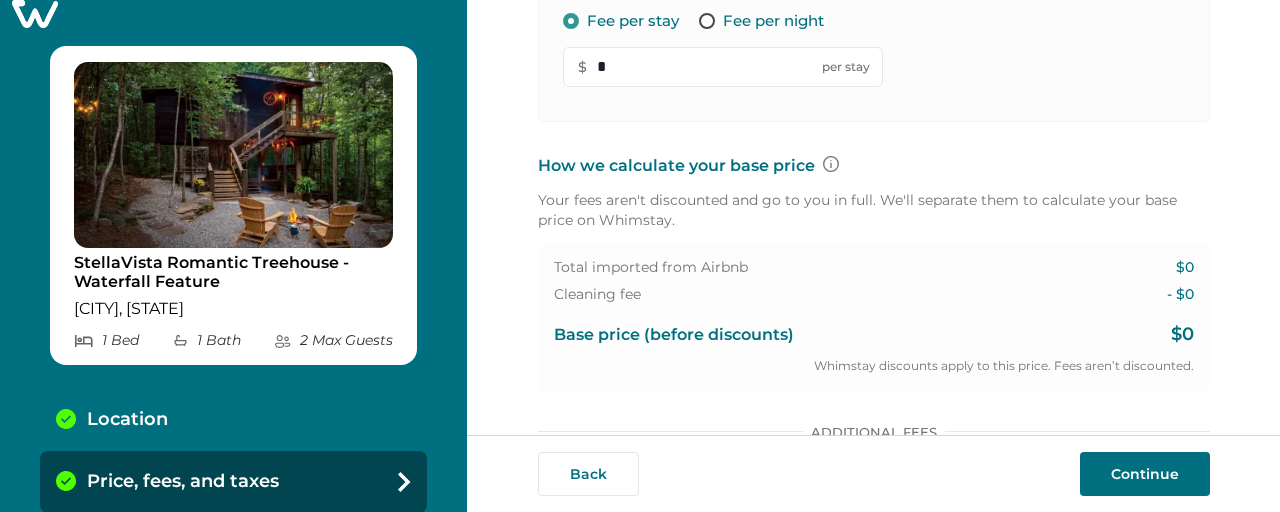 scroll, scrollTop: 730, scrollLeft: 0, axis: vertical 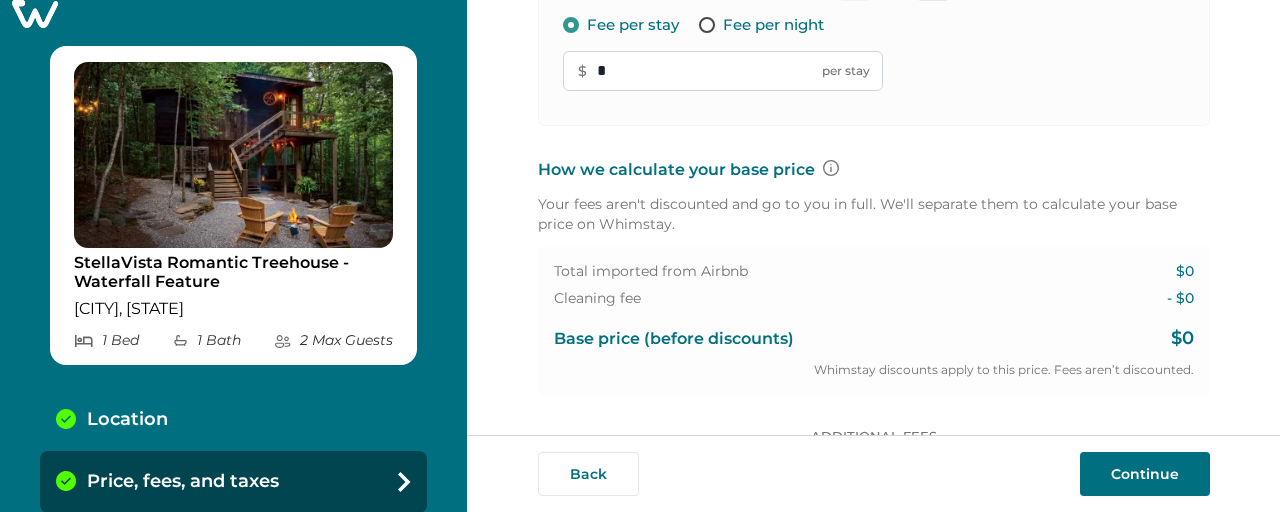 click on "*" at bounding box center (723, 71) 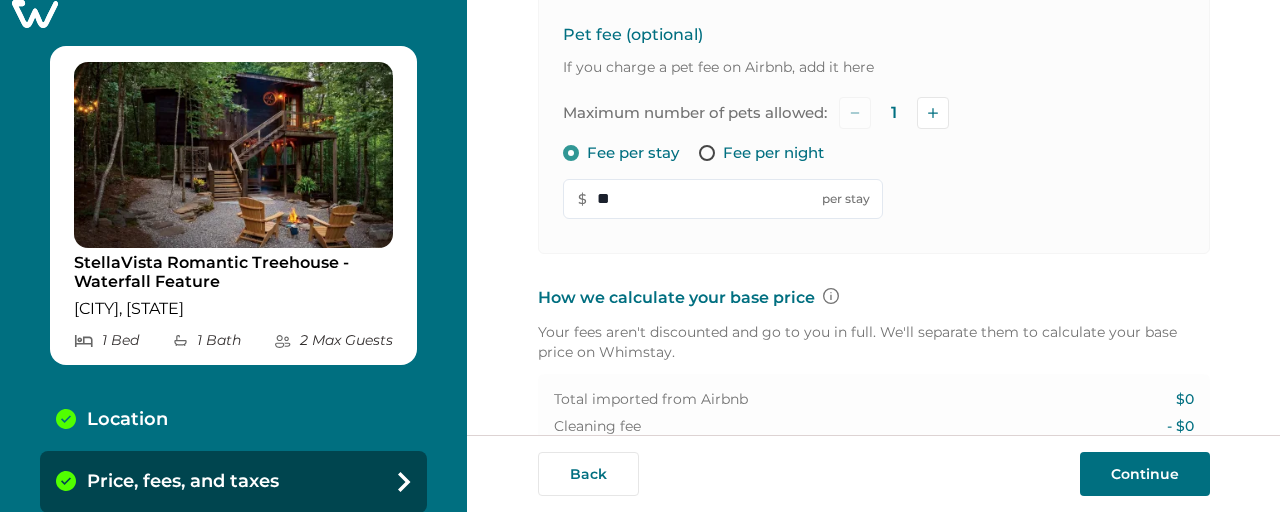 scroll, scrollTop: 852, scrollLeft: 0, axis: vertical 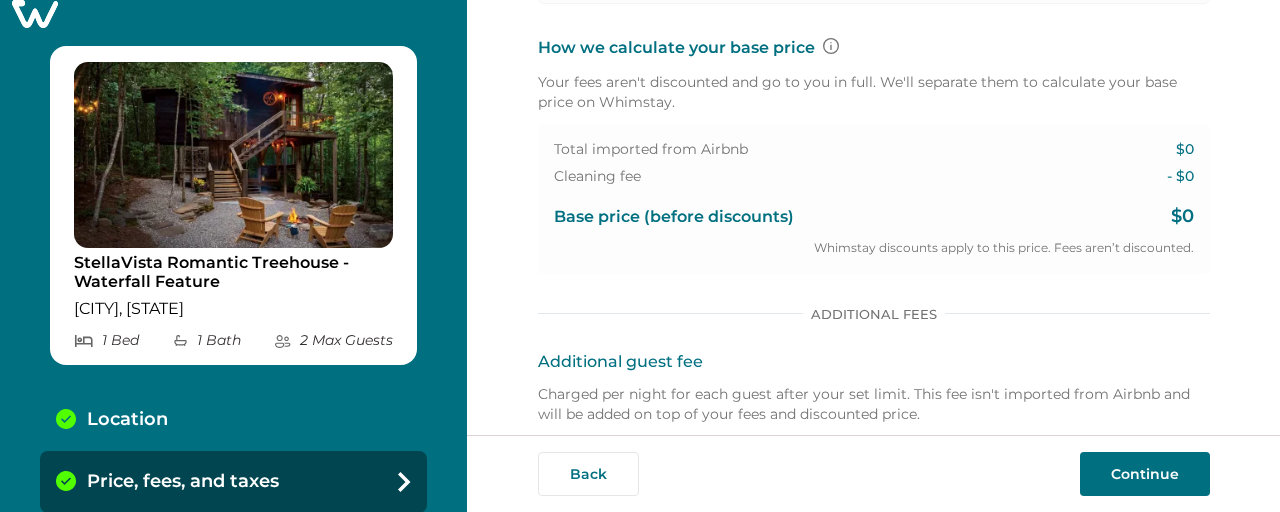 type on "**" 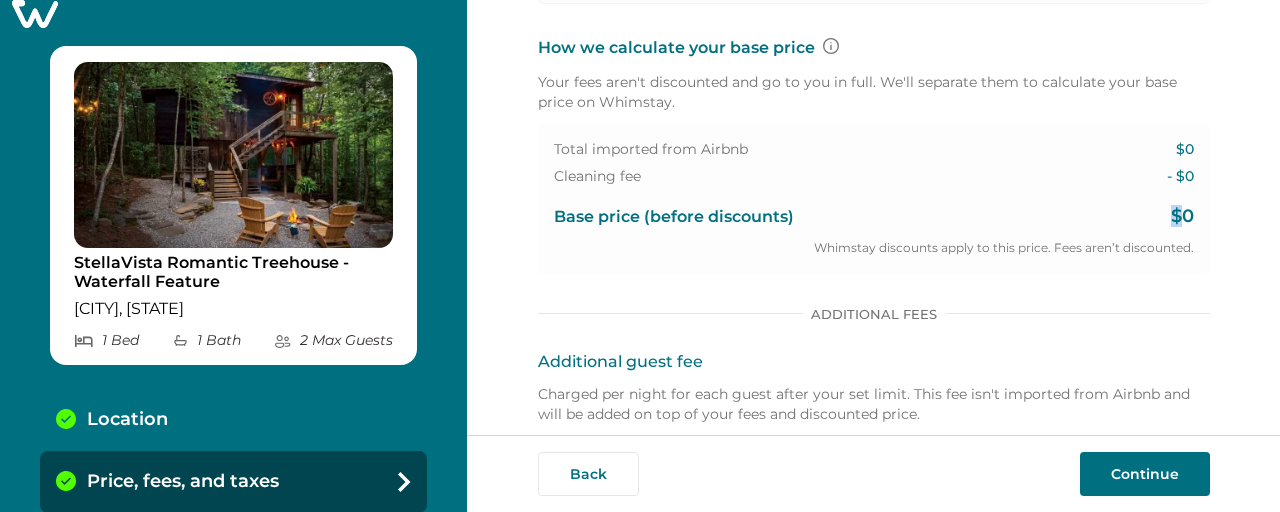 click on "$0" at bounding box center [1182, 217] 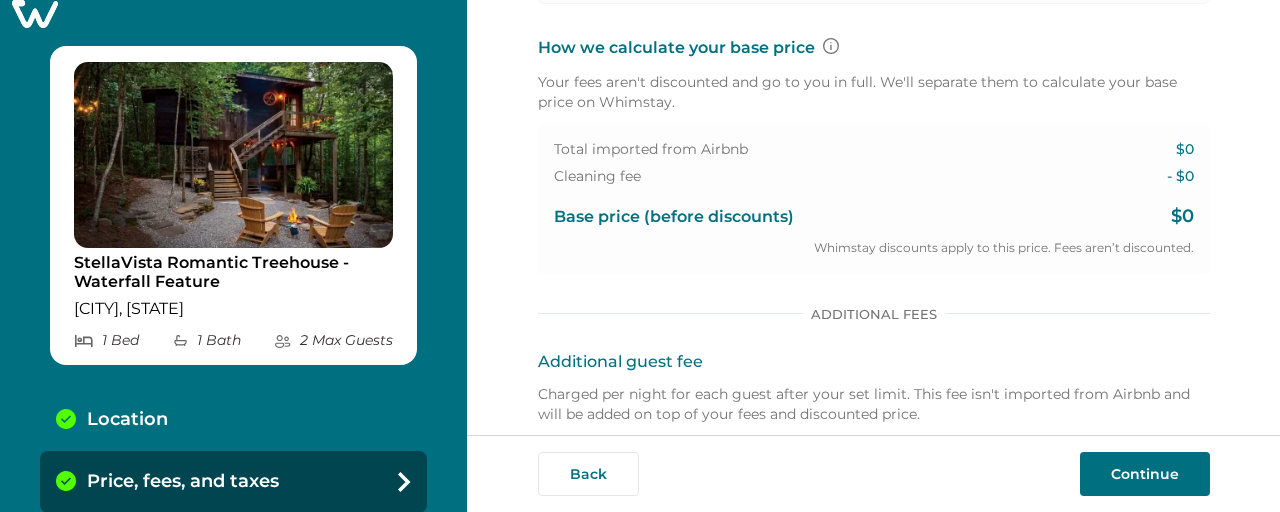 click on "Let's set up your base price We'll use an example stay from the next 30 days on your Airbnb calendar to calculate your base price on Whimstay Example stay We've pre-filled these dates based on your Airbnb availability. You can change them if you'd like. Add Date  -   Add Date Su Mo Tu We Th Fr Sa Su Mo Tu We Th Fr Sa July 2025 Su Mo Tu We Th Fr Sa 1 2 3 4 5 6 7 8 9 10 11 12 13 14 15 16 17 18 19 20 21 22 23 24 25 26 27 28 29 30 31 August 2025 Su Mo Tu We Th Fr Sa 1 2 3 4 5 6 7 8 9 10 11 12 13 14 15 16 17 18 19 20 21 22 23 24 25 26 27 28 29 30 31 Clear dates Minimum nights vary Total imported from Airbnb $0 Fees included in your Airbnb price import Airbnb bundles your fees into the imported price. Tell us which fees
were part of your $undefined price imported from Airbnb for July 29 - August 1' Cleaning fee (per stay) Imported from Airbnb $ * Pet fee (optional) If you charge a pet fee on Airbnb, add it here Maximum number of pets allowed: 1 Fee per stay Fee per night $ ** per stay $0 Cleaning fee - $0 1" at bounding box center (874, 6) 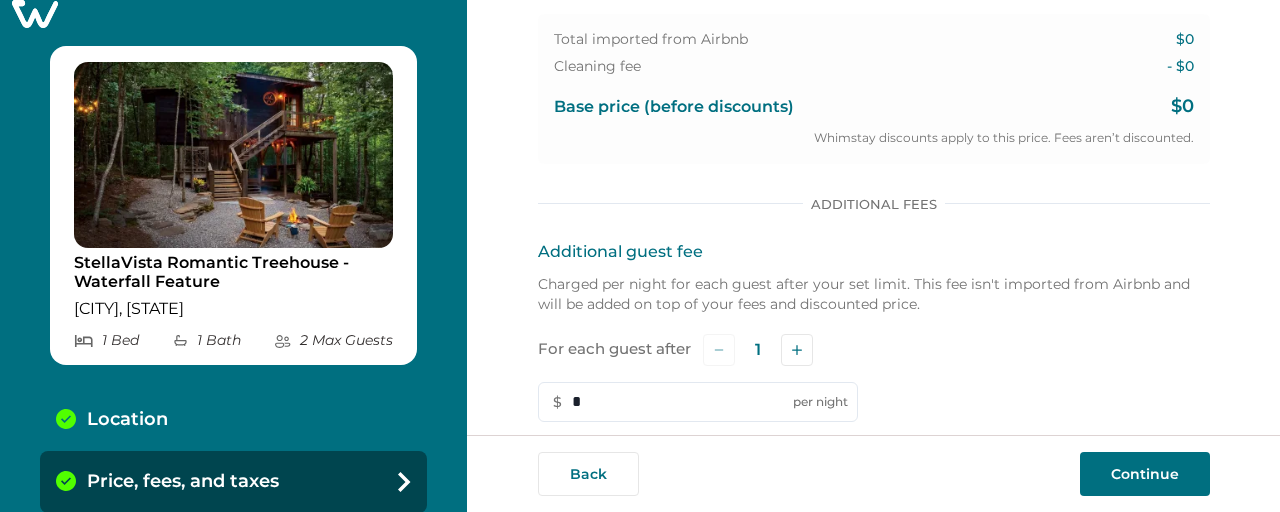 scroll, scrollTop: 1158, scrollLeft: 0, axis: vertical 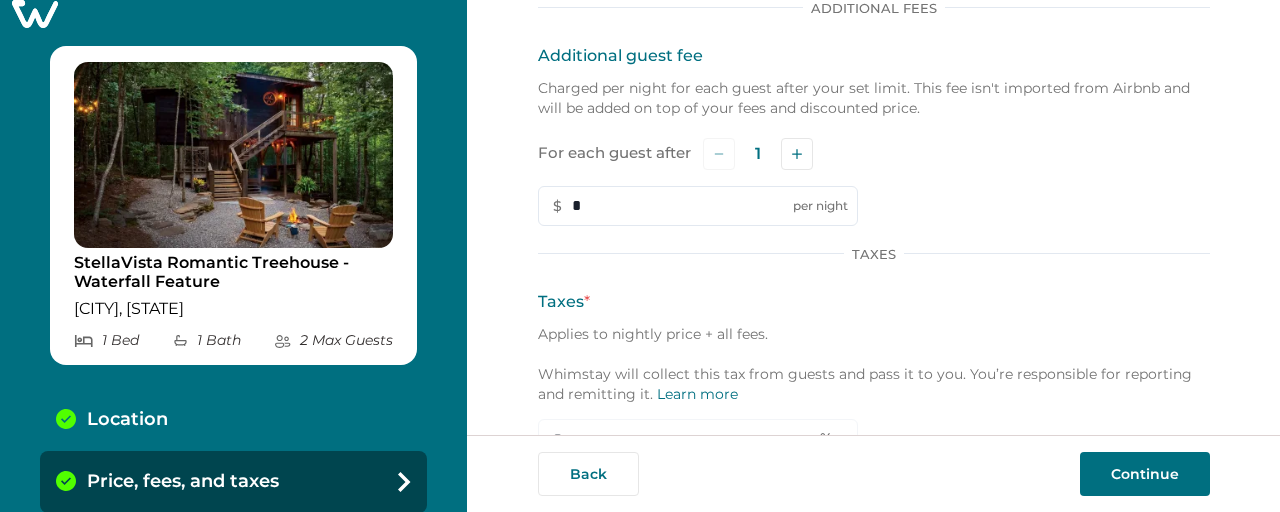 click on "Continue" at bounding box center (1145, 474) 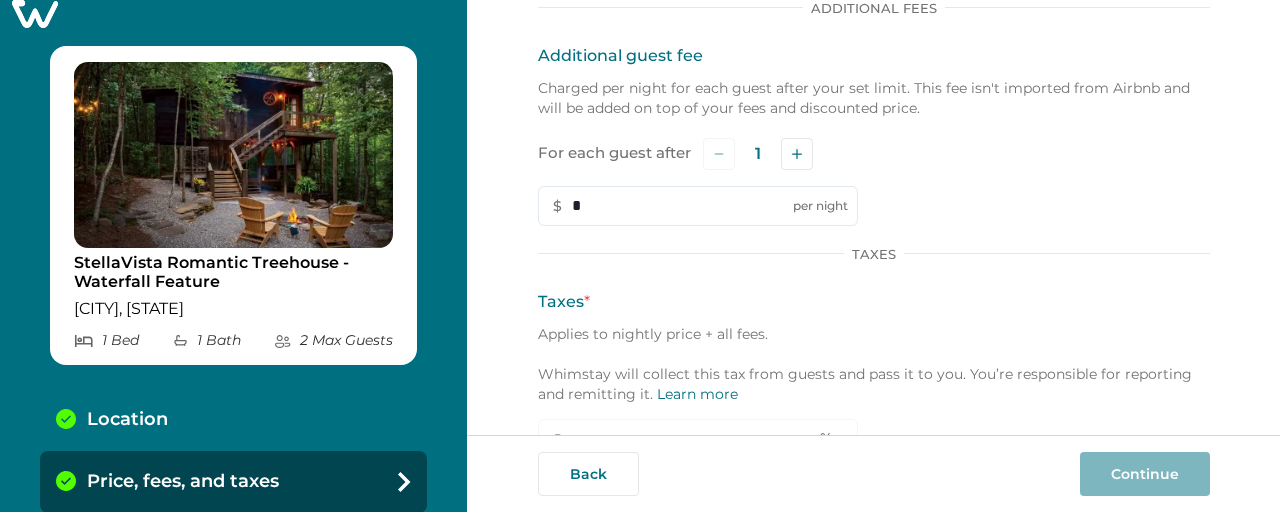 scroll, scrollTop: 650, scrollLeft: 0, axis: vertical 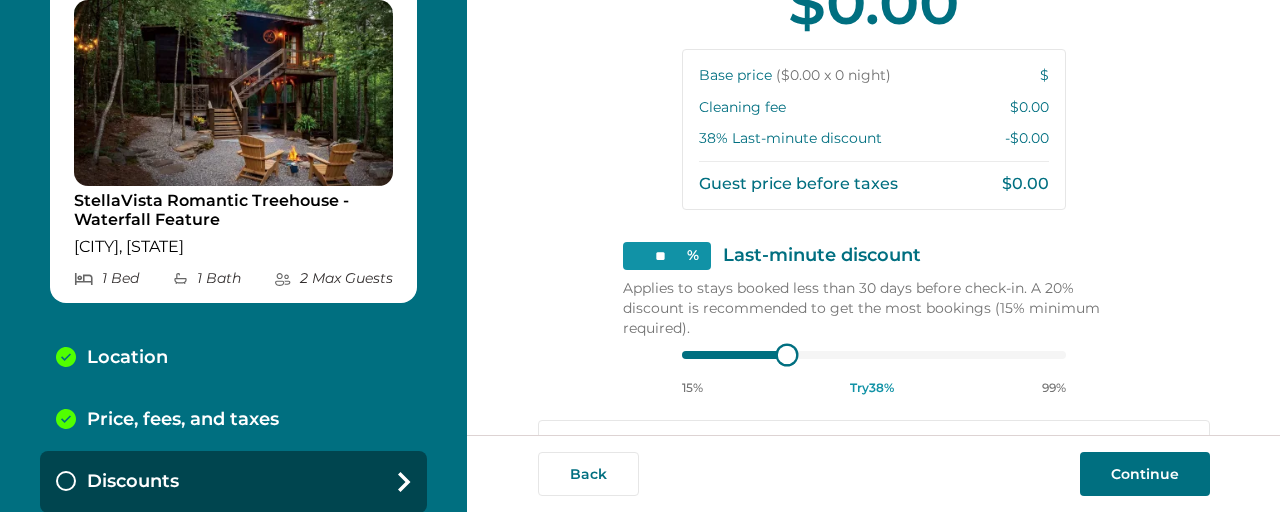 click on "15% Try  38 % 99%" at bounding box center [874, 371] 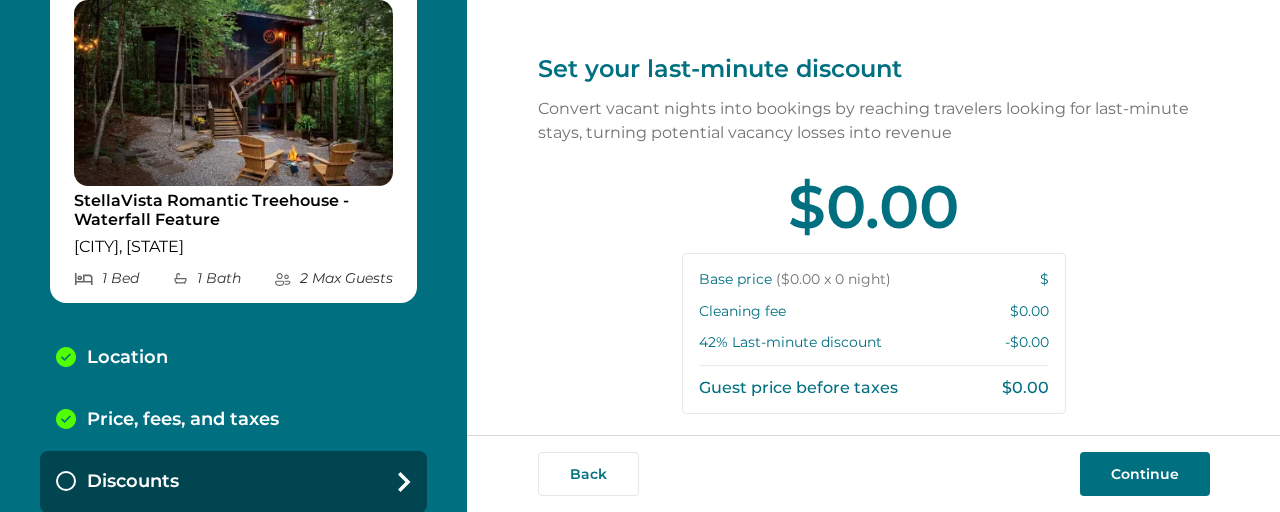 scroll, scrollTop: 3, scrollLeft: 0, axis: vertical 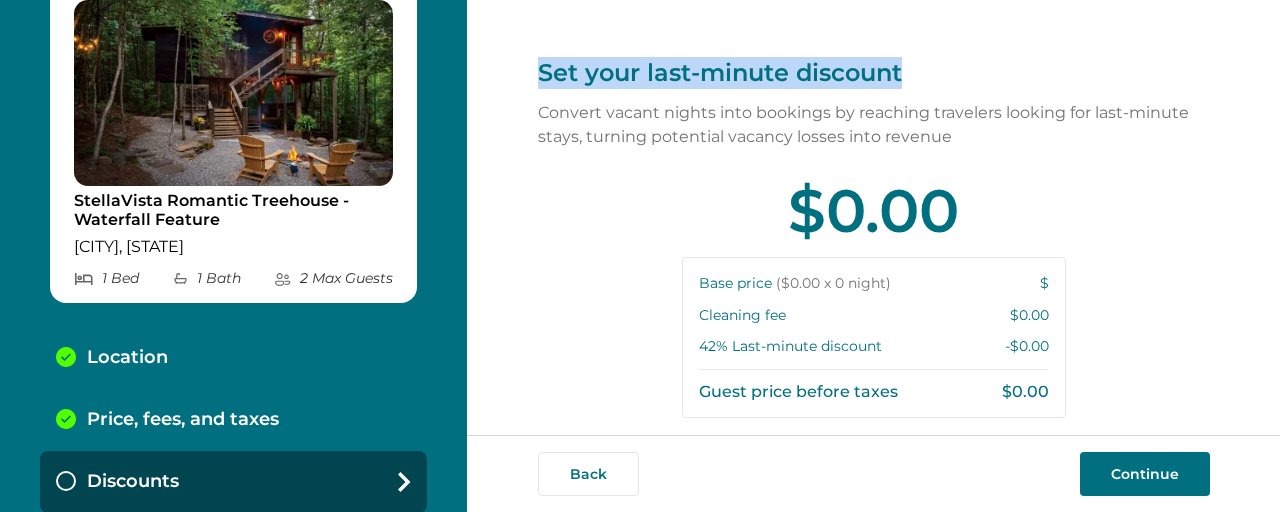 drag, startPoint x: 533, startPoint y: 73, endPoint x: 892, endPoint y: 75, distance: 359.00558 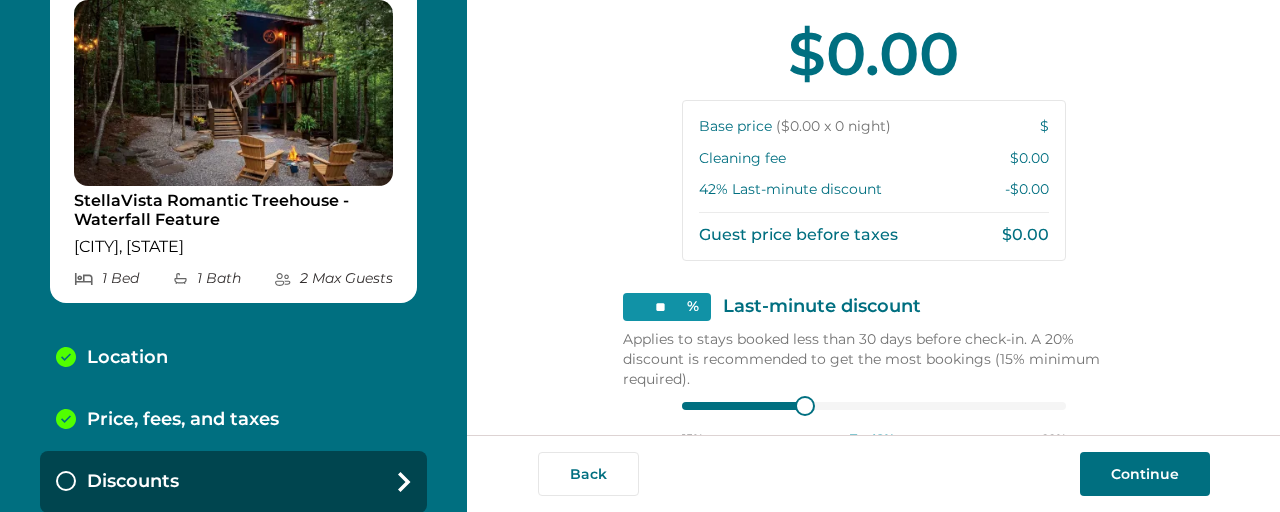 scroll, scrollTop: 158, scrollLeft: 0, axis: vertical 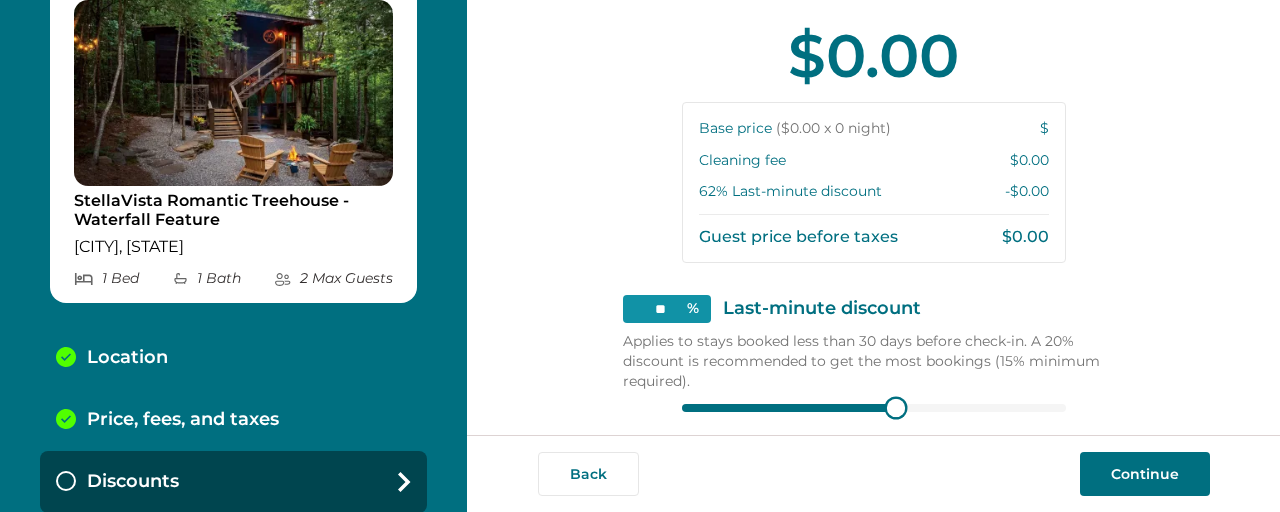 click on "** % Last-minute discount Applies to stays booked less than 30 days before check-in. A 20% discount is recommended to get the most bookings (15% minimum required). 15% Try  62 % 99%" at bounding box center [874, 372] 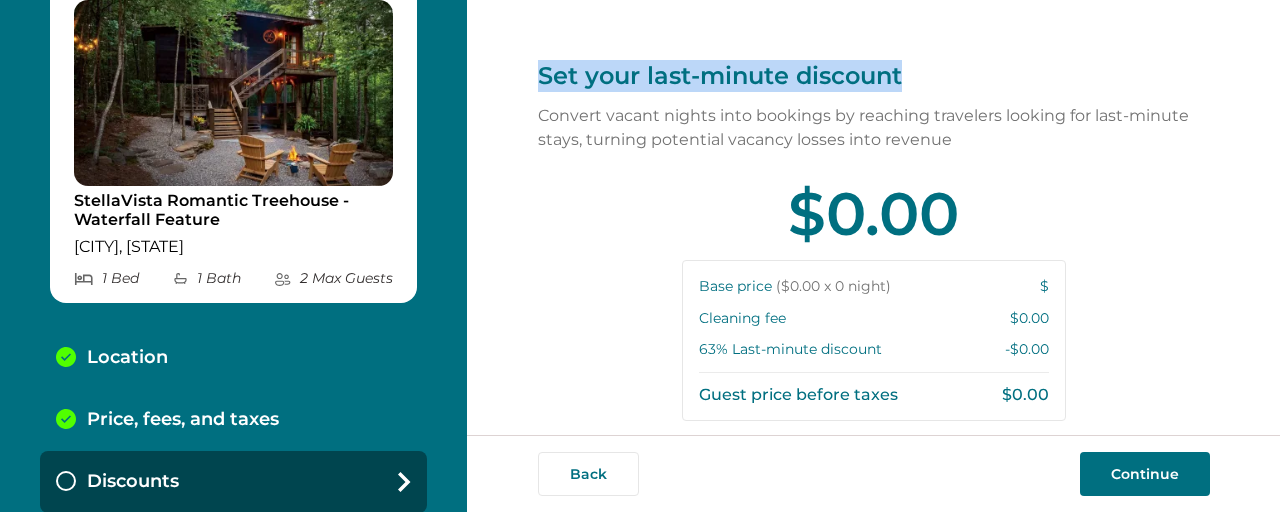 scroll, scrollTop: 197, scrollLeft: 0, axis: vertical 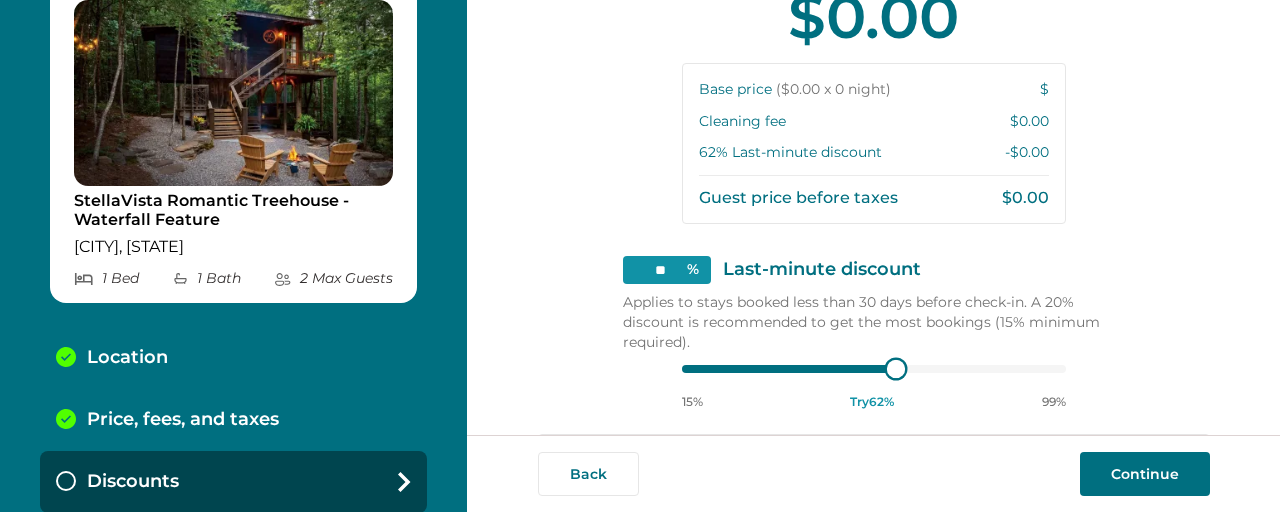 type on "**" 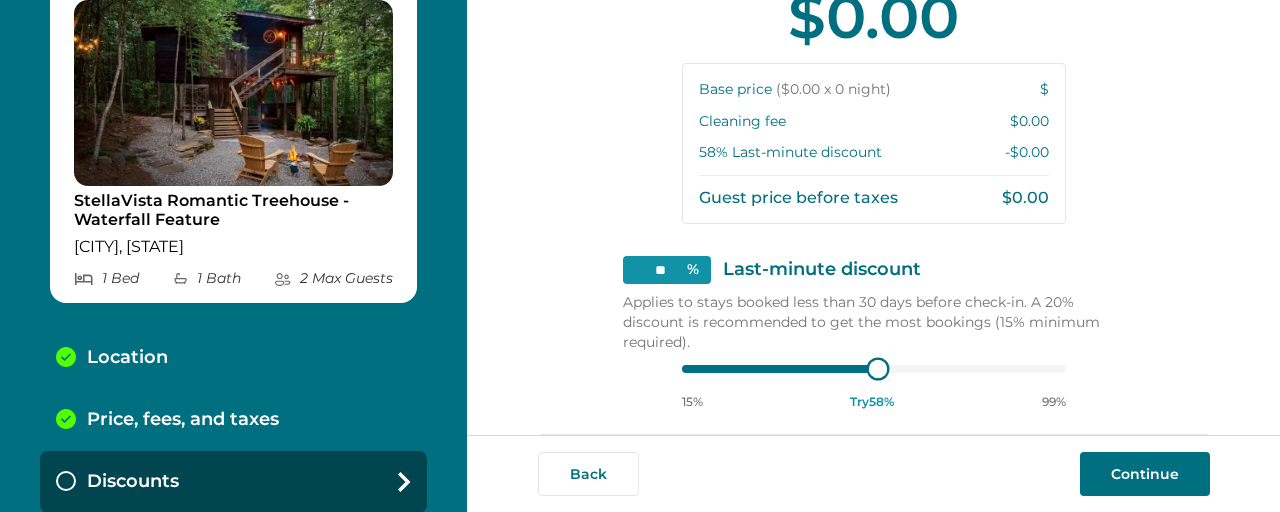 click on "** % Last-minute discount Applies to stays booked less than 30 days before check-in. A 20% discount is recommended to get the most bookings (15% minimum required). 15% Try  58 % 99%" at bounding box center (874, 333) 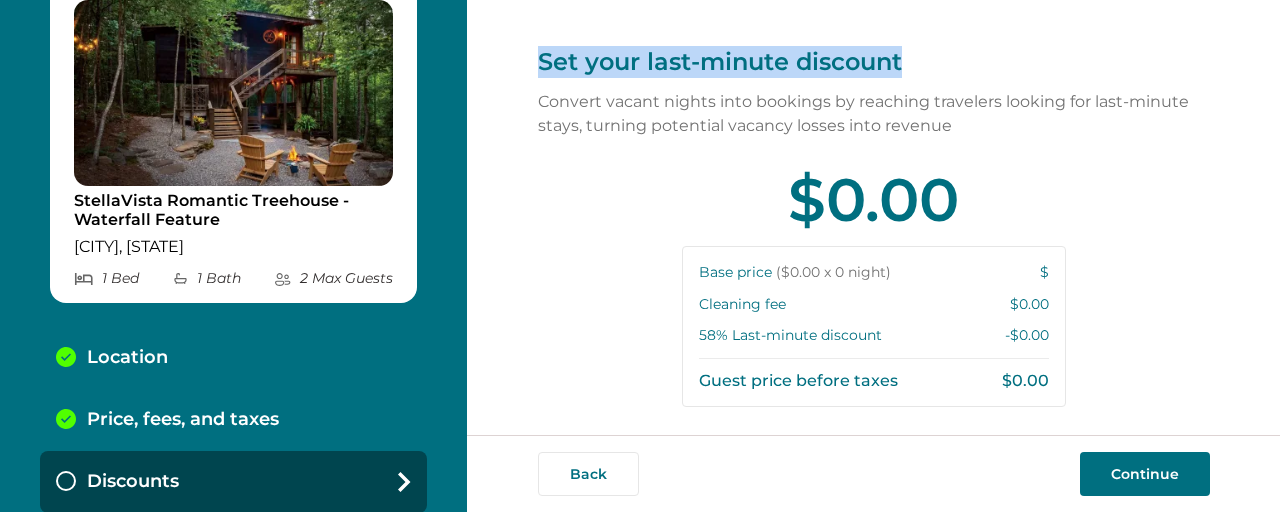 scroll, scrollTop: 10, scrollLeft: 0, axis: vertical 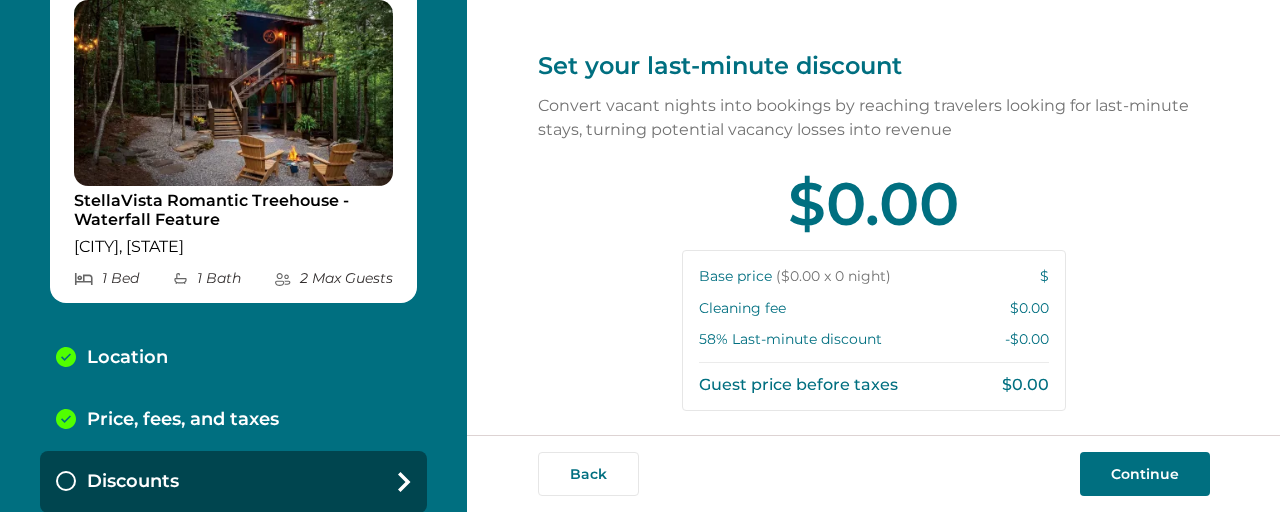 click on "$0.00 Base price ($0.00 x 0 night) $ Cleaning fee $ 0.00 58 % Last-minute discount -$ 0.00 Guest price before taxes $0.00" at bounding box center [874, 292] 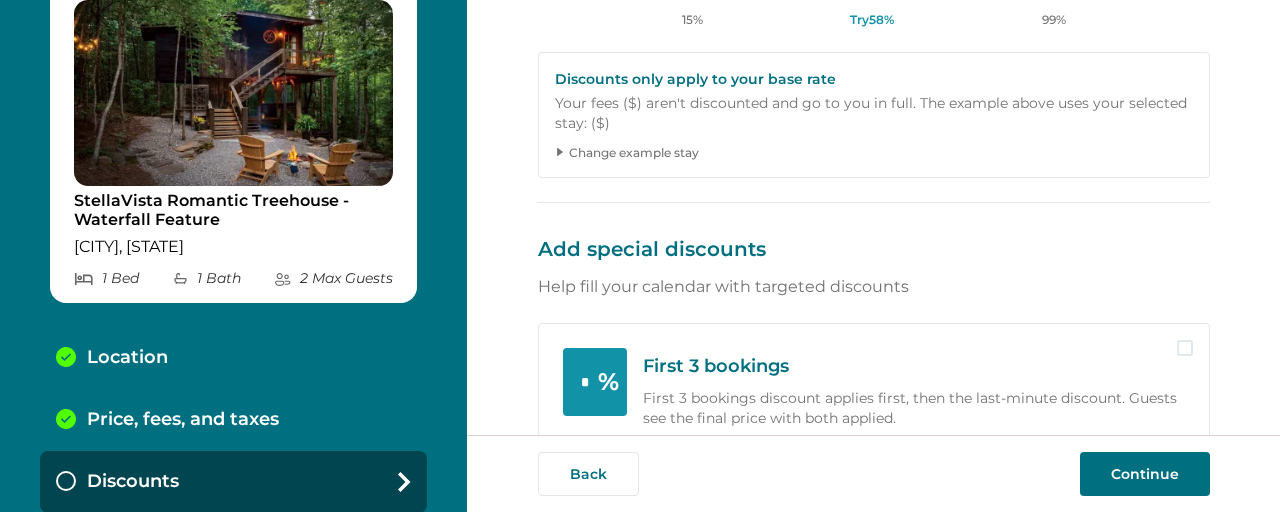 scroll, scrollTop: 570, scrollLeft: 0, axis: vertical 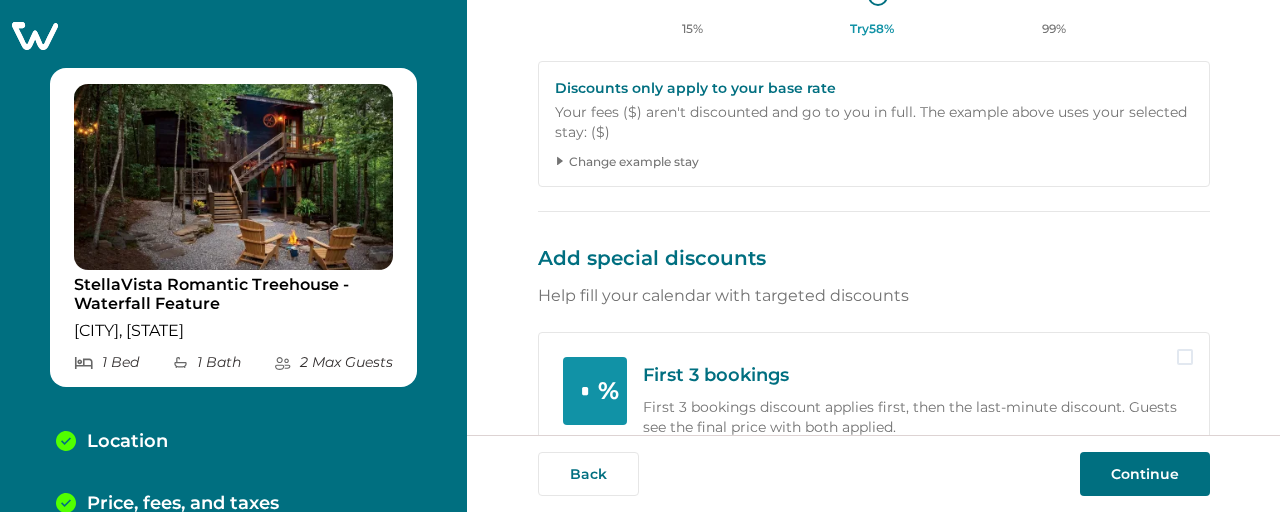 click 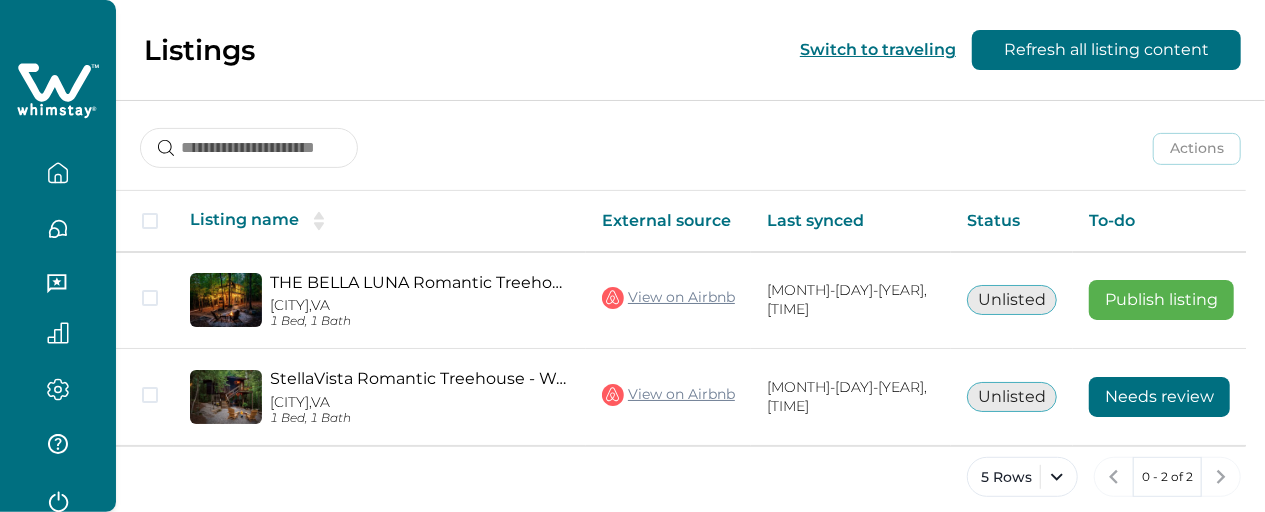 scroll, scrollTop: 266, scrollLeft: 0, axis: vertical 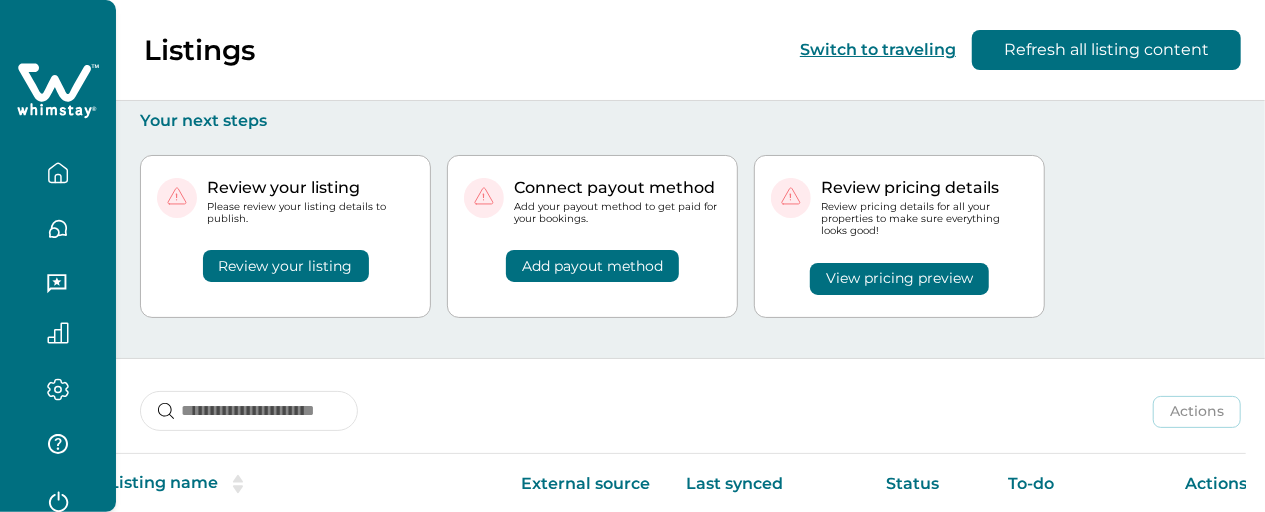 click on "View pricing preview" at bounding box center [899, 279] 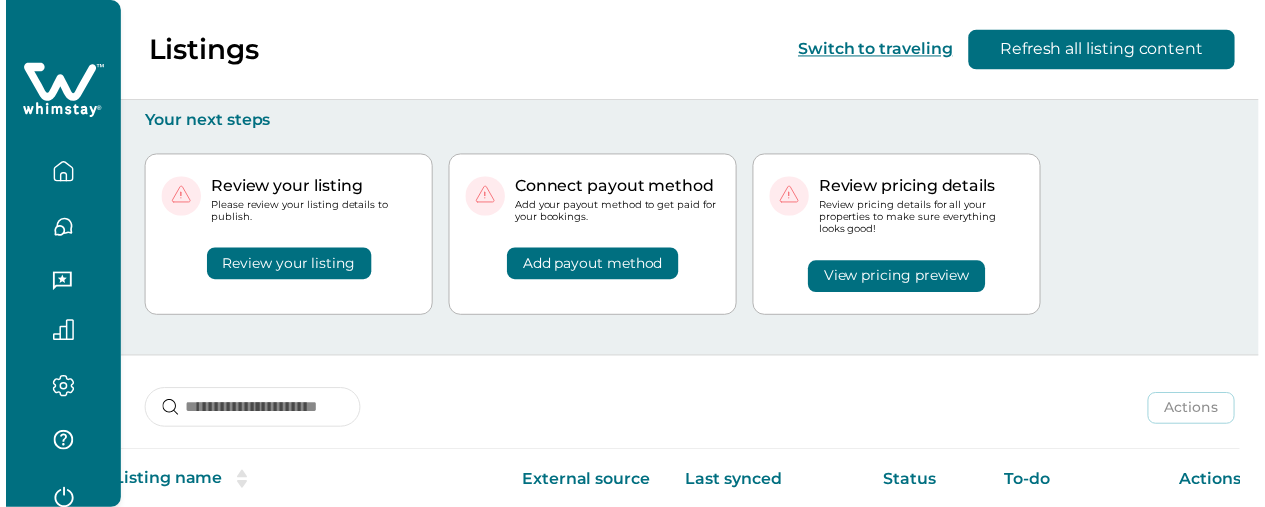 scroll, scrollTop: 0, scrollLeft: 0, axis: both 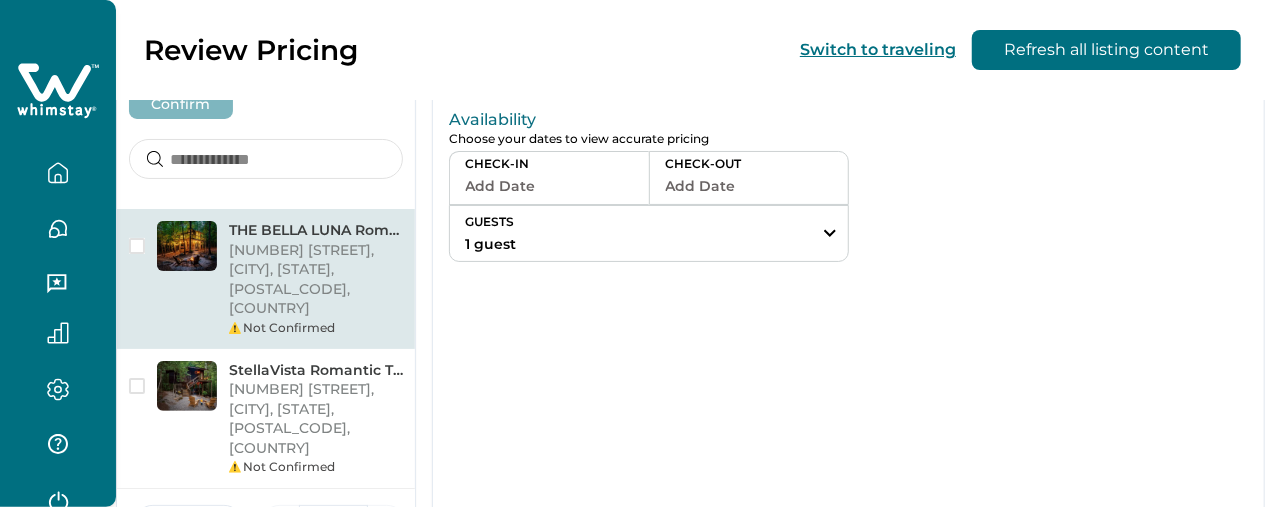 click on "Add Date" at bounding box center [549, 186] 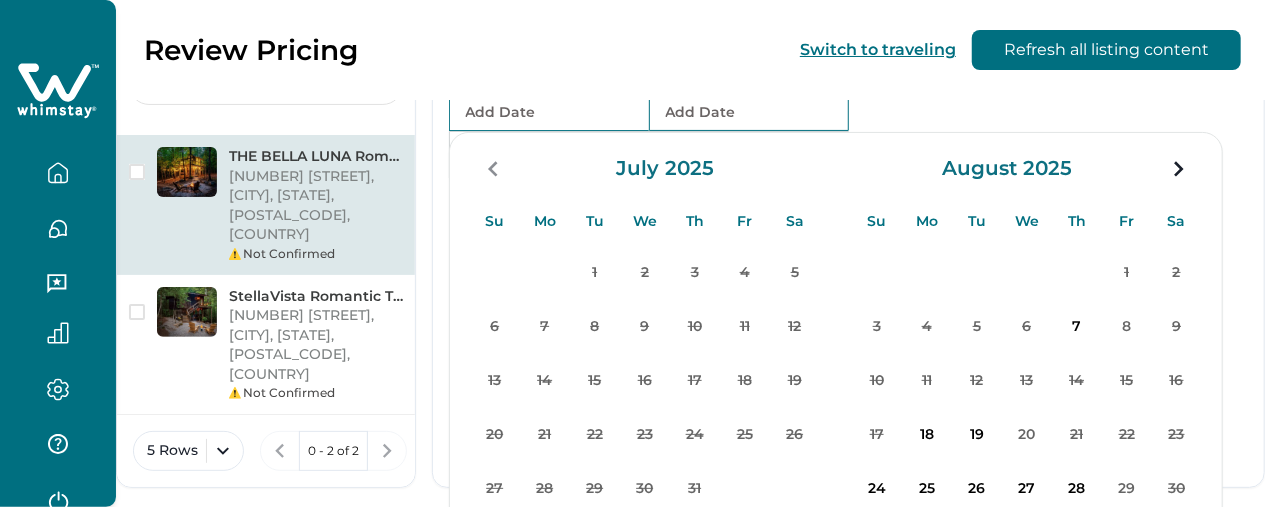 scroll, scrollTop: 152, scrollLeft: 0, axis: vertical 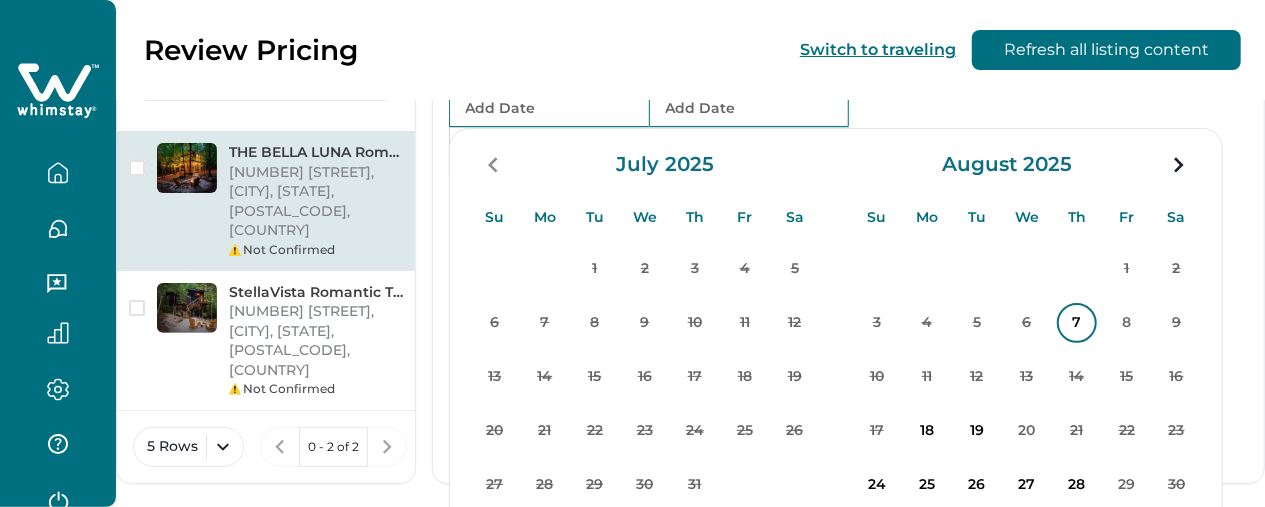 click on "7" at bounding box center (1077, 323) 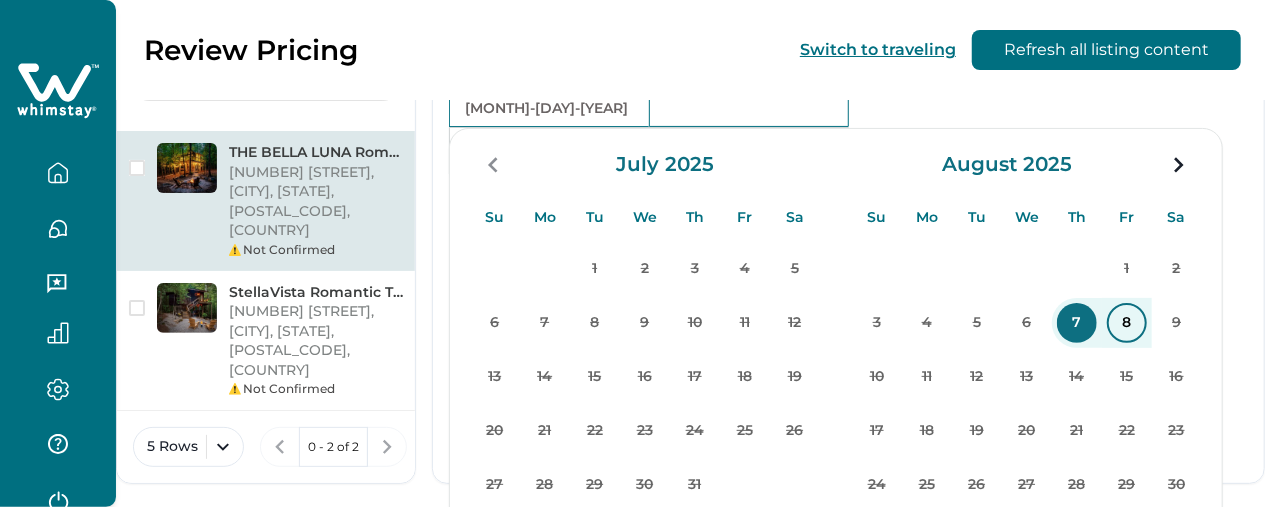 click on "8" at bounding box center [1127, 323] 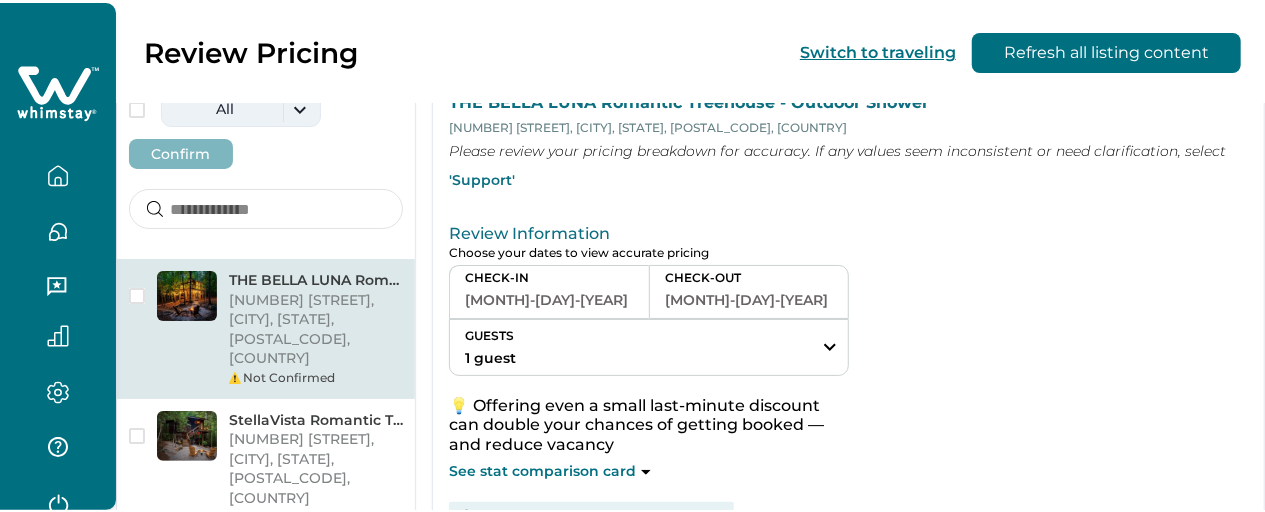 scroll, scrollTop: 26, scrollLeft: 0, axis: vertical 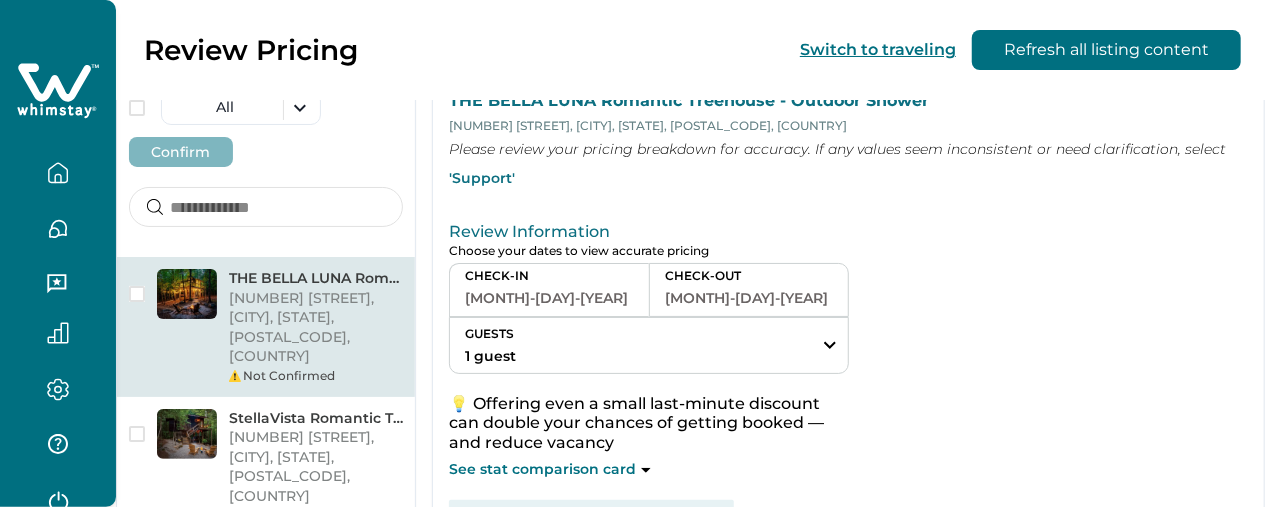click 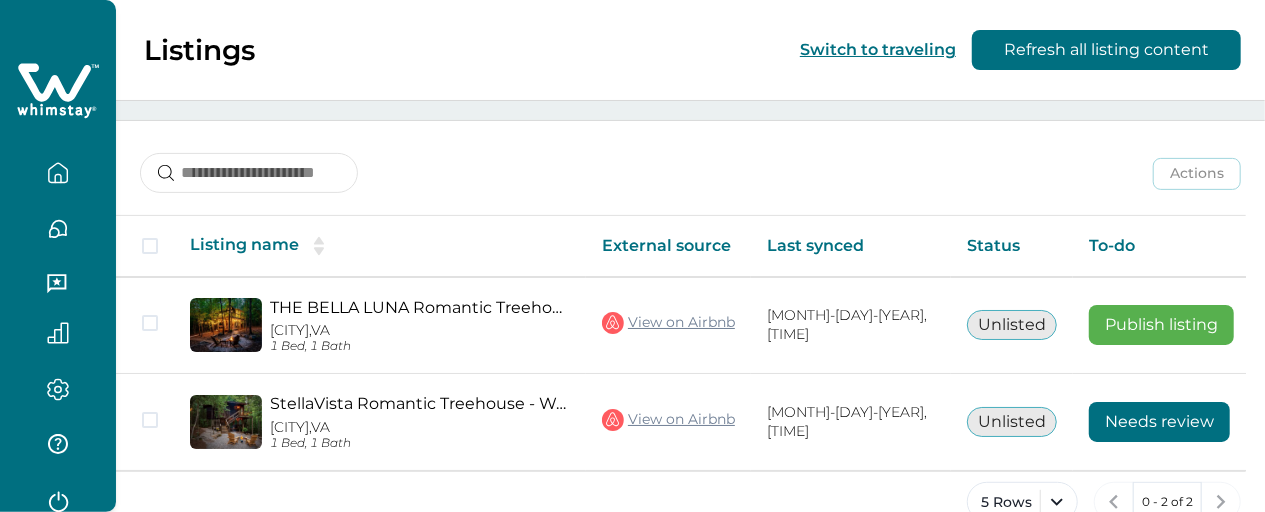scroll, scrollTop: 266, scrollLeft: 0, axis: vertical 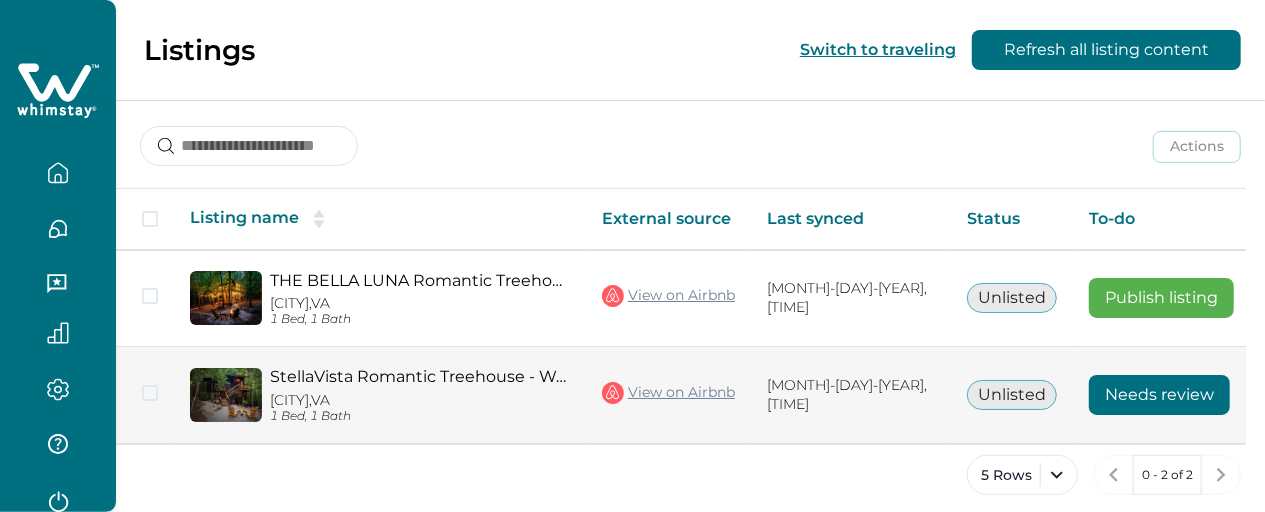 click on "Needs review" at bounding box center (1159, 395) 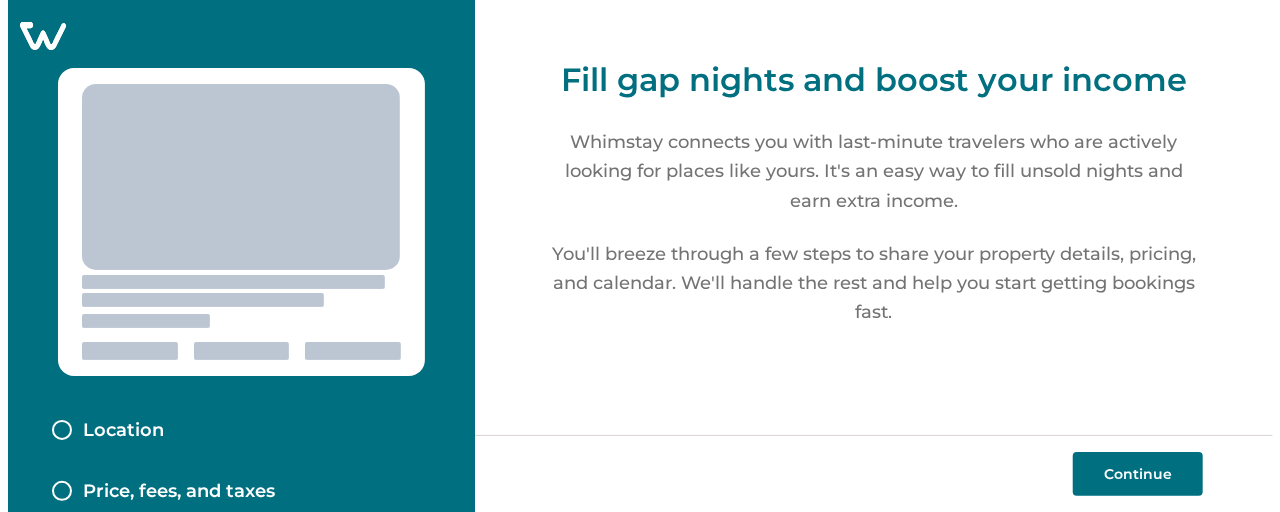 scroll, scrollTop: 0, scrollLeft: 0, axis: both 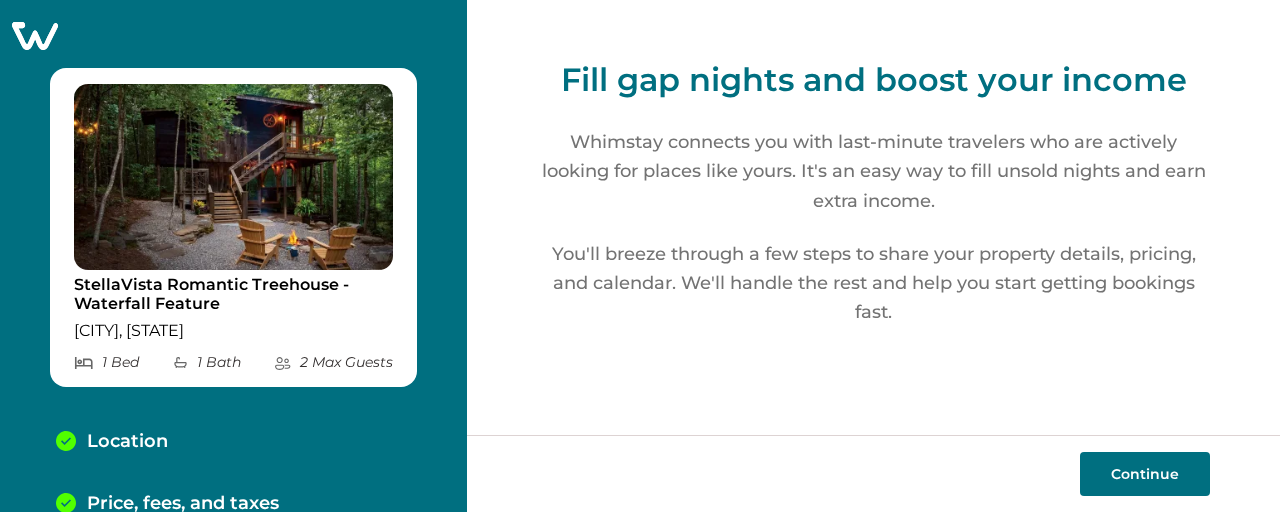 click on "Continue" at bounding box center [873, 473] 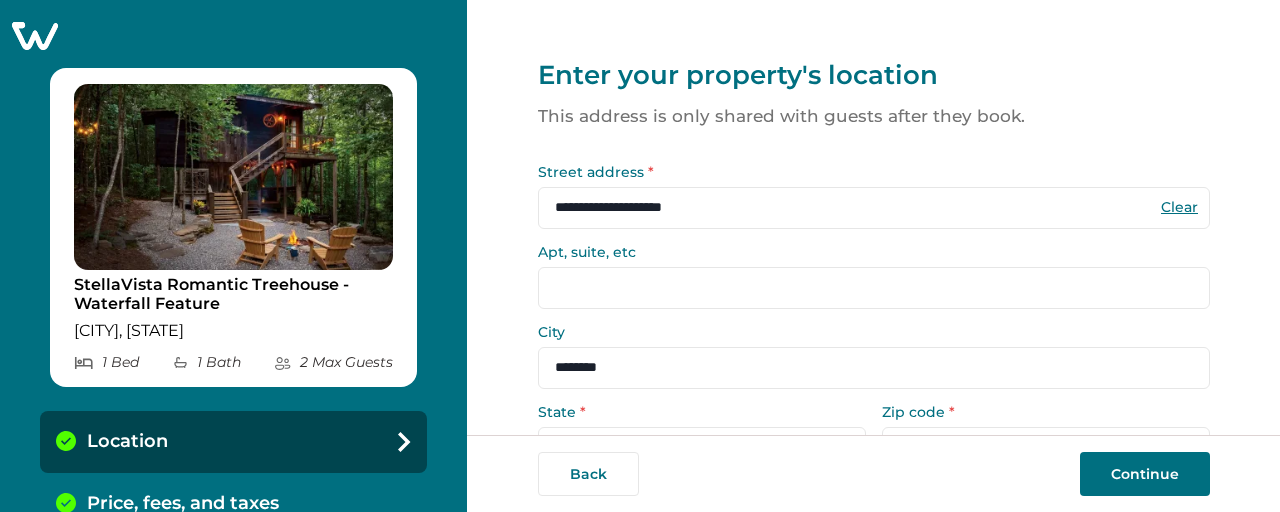 click on "Continue" at bounding box center (1145, 474) 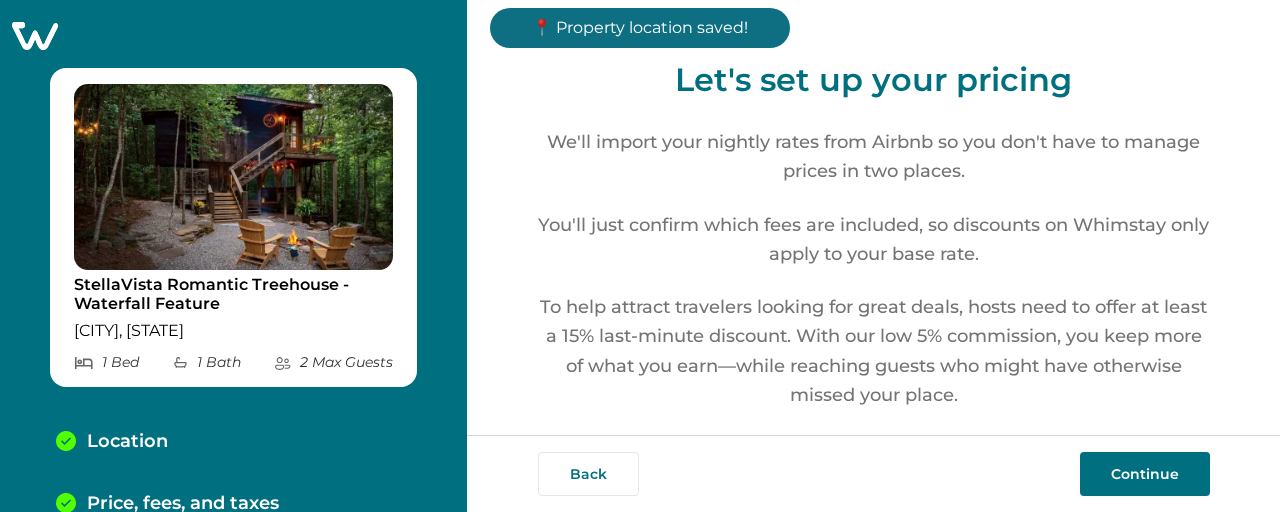 click on "Continue" at bounding box center (1145, 474) 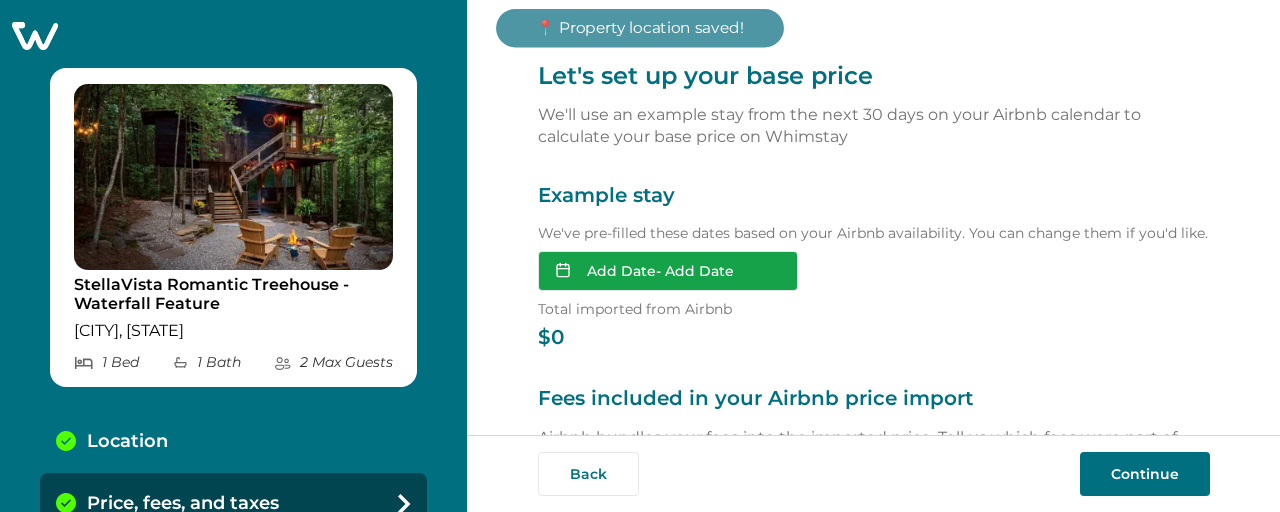 scroll, scrollTop: 22, scrollLeft: 0, axis: vertical 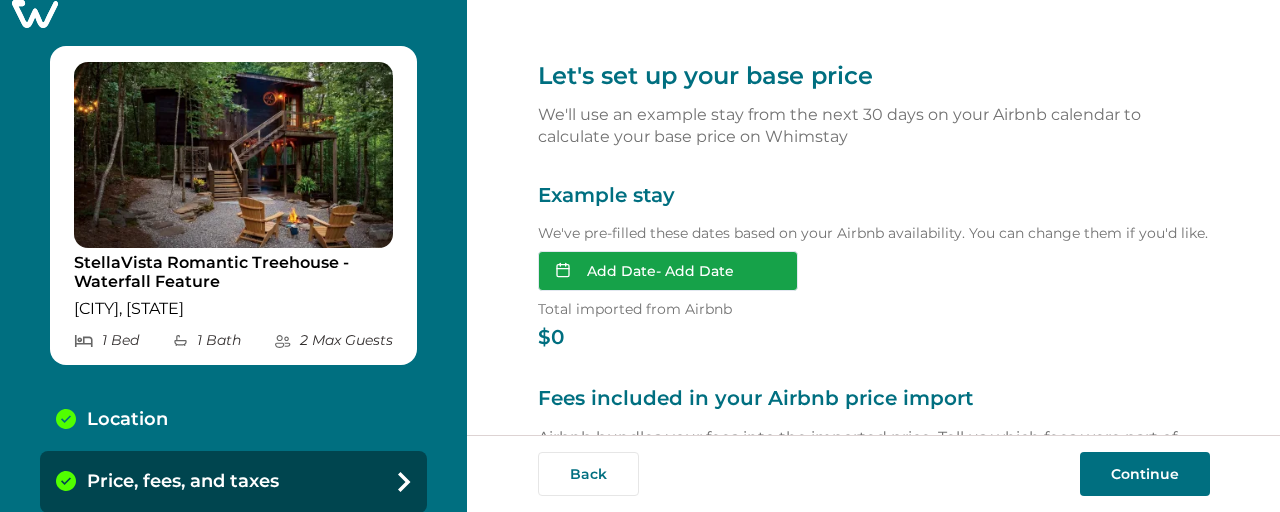 click on "Add Date  -   Add Date" at bounding box center (668, 271) 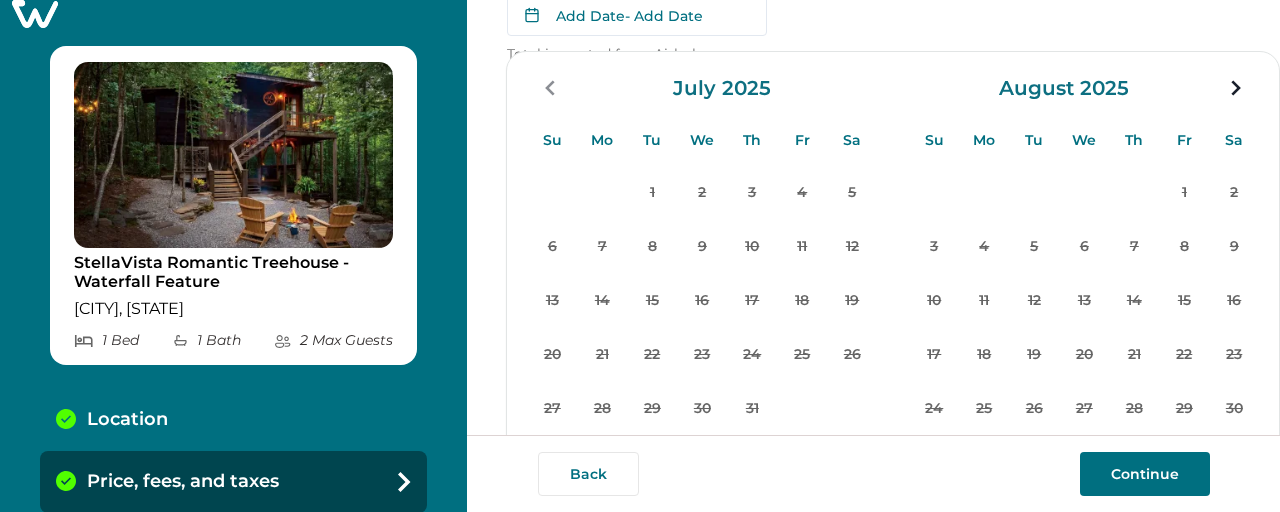 scroll, scrollTop: 255, scrollLeft: 34, axis: both 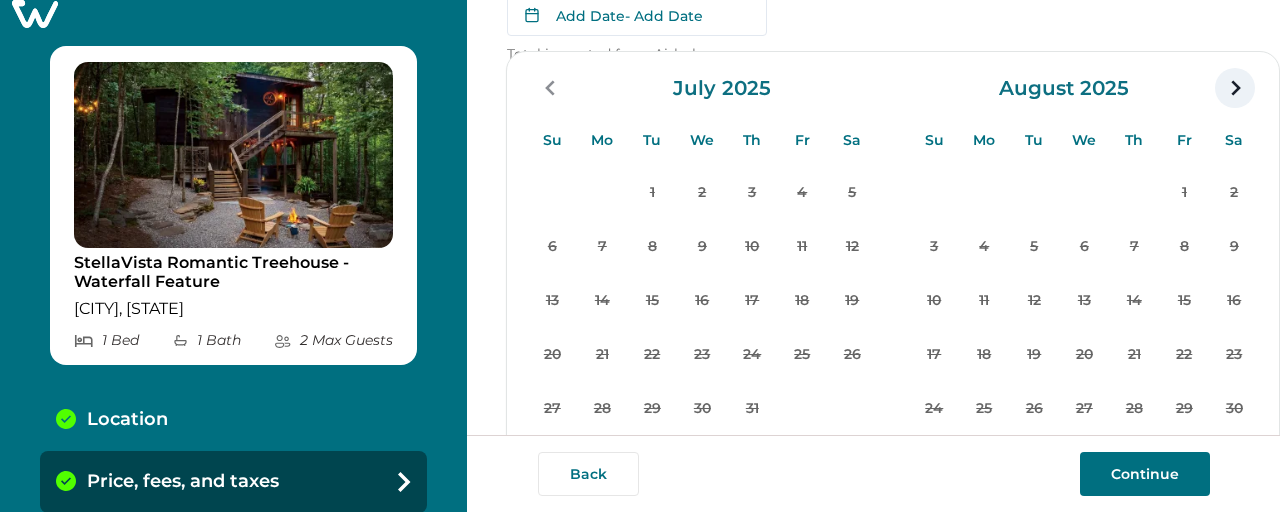 drag, startPoint x: 1204, startPoint y: 97, endPoint x: 1217, endPoint y: 95, distance: 13.152946 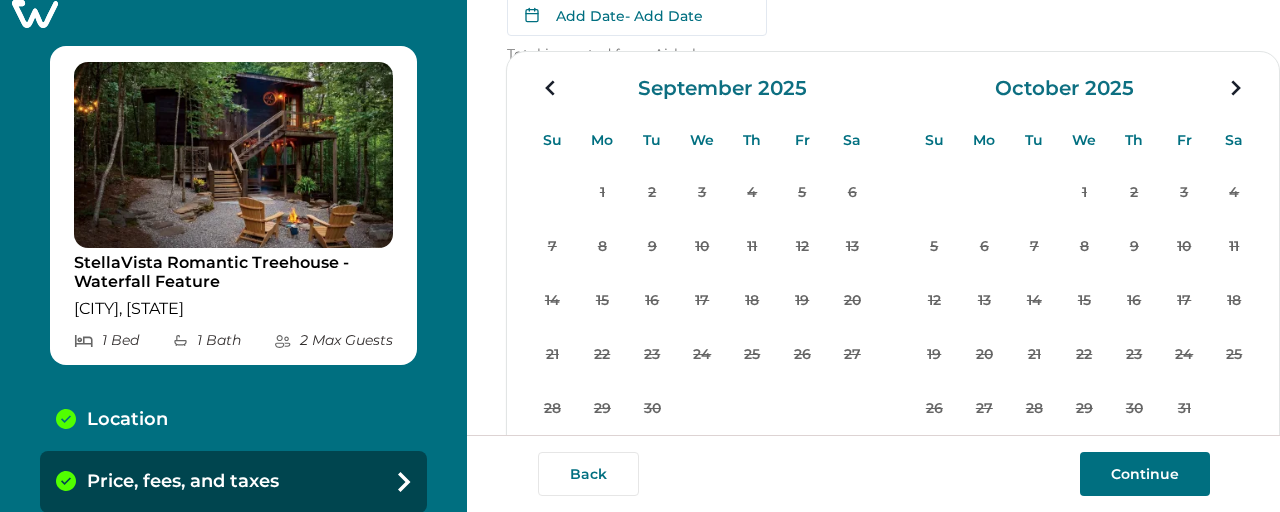 click 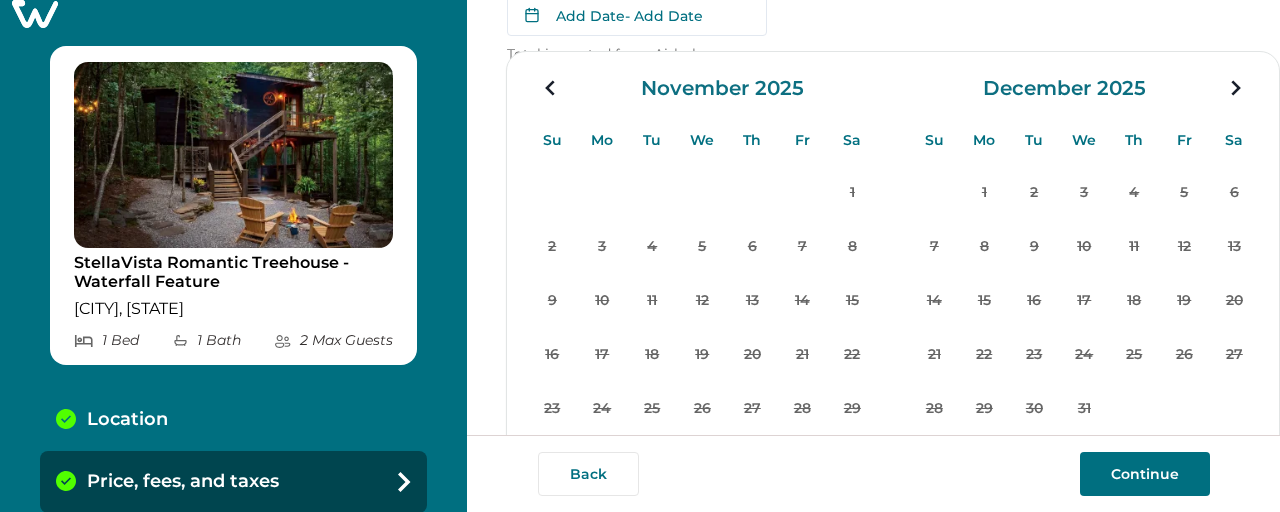 click 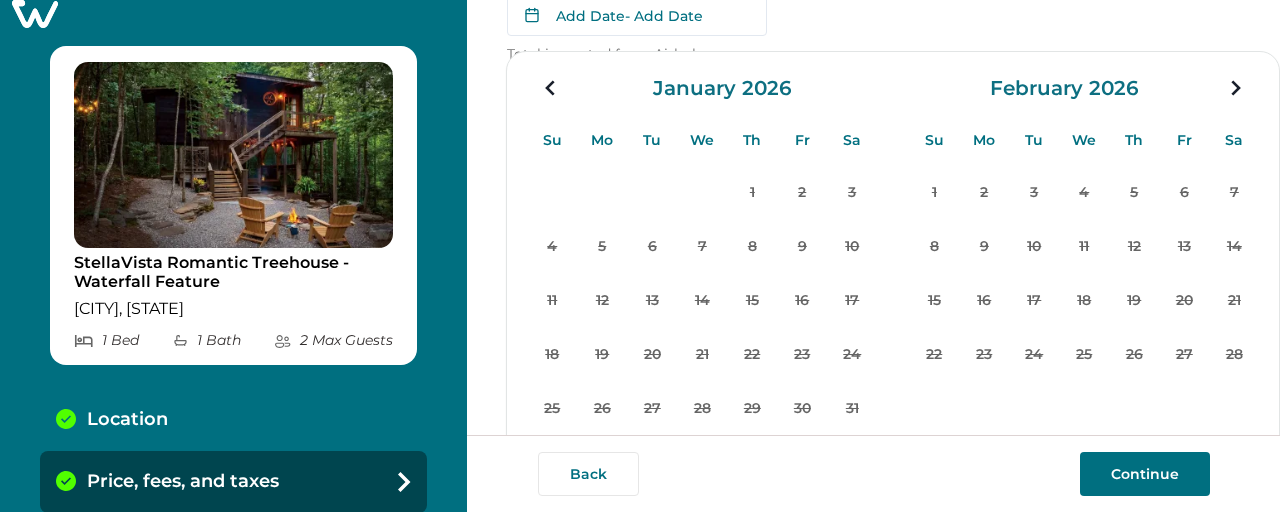 click 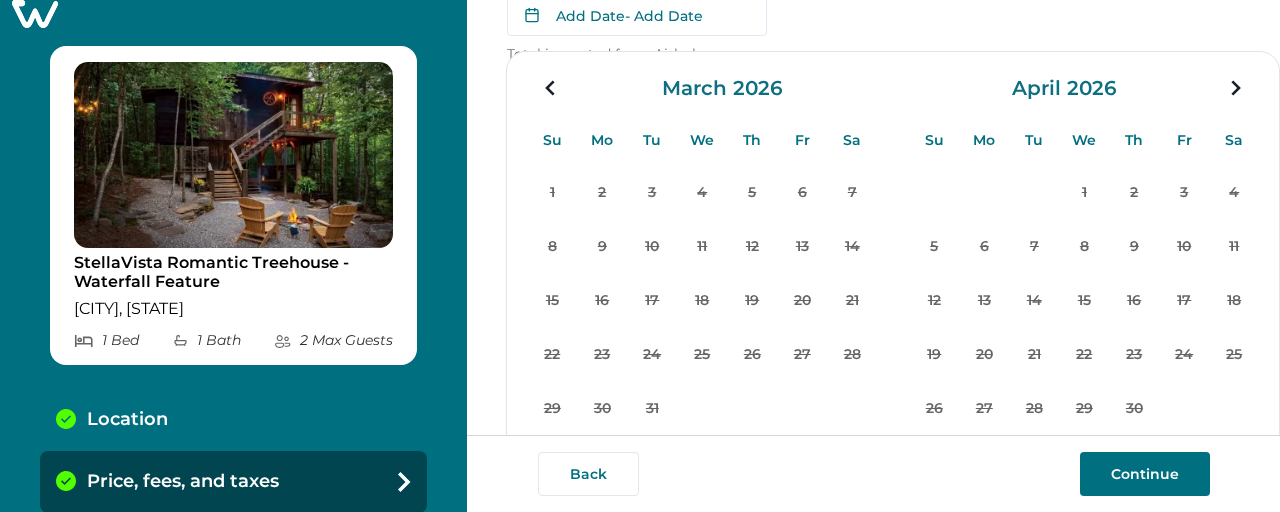 click 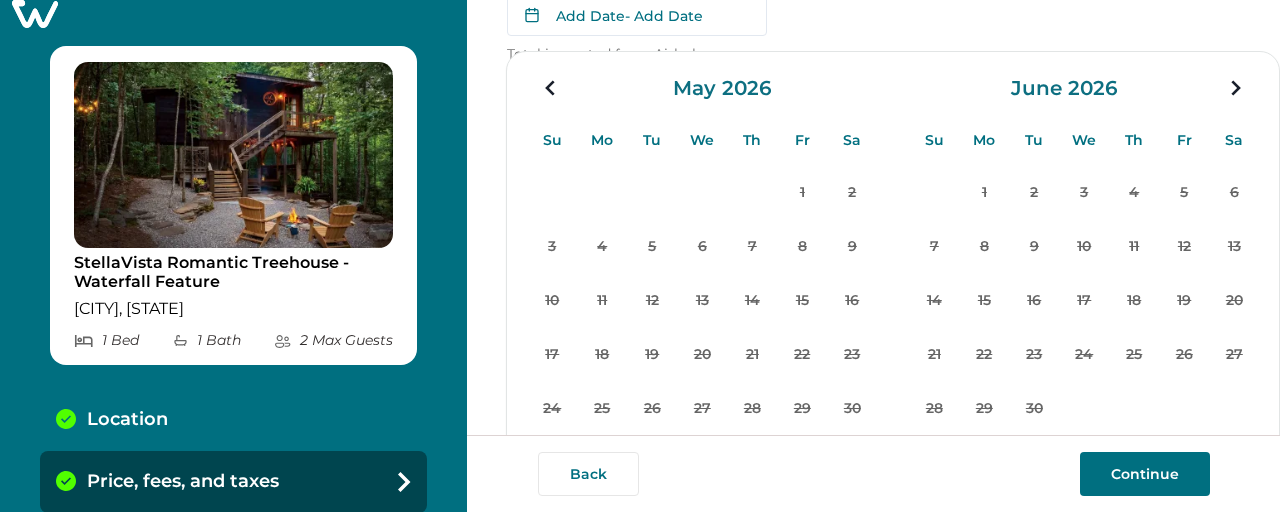 click 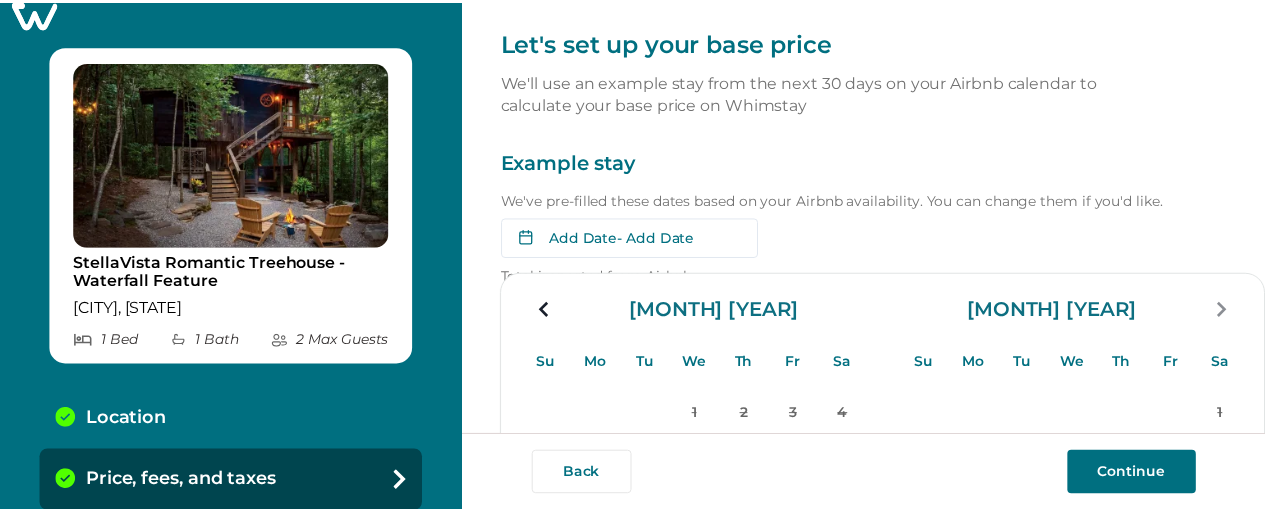 scroll, scrollTop: 32, scrollLeft: 34, axis: both 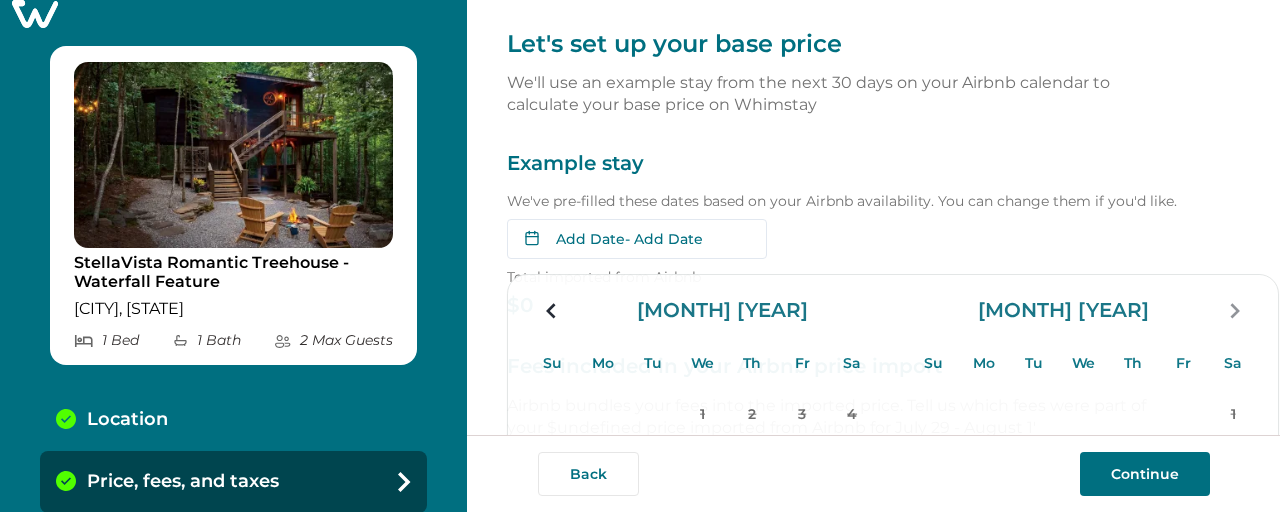 click on "Example stay" at bounding box center (843, 164) 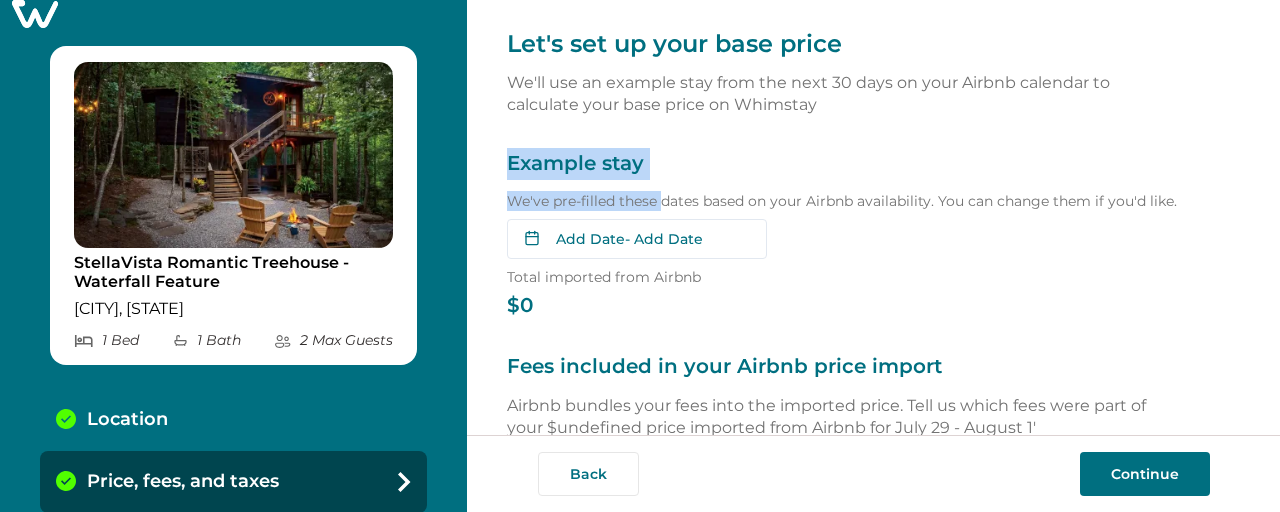 drag, startPoint x: 490, startPoint y: 163, endPoint x: 652, endPoint y: 180, distance: 162.88953 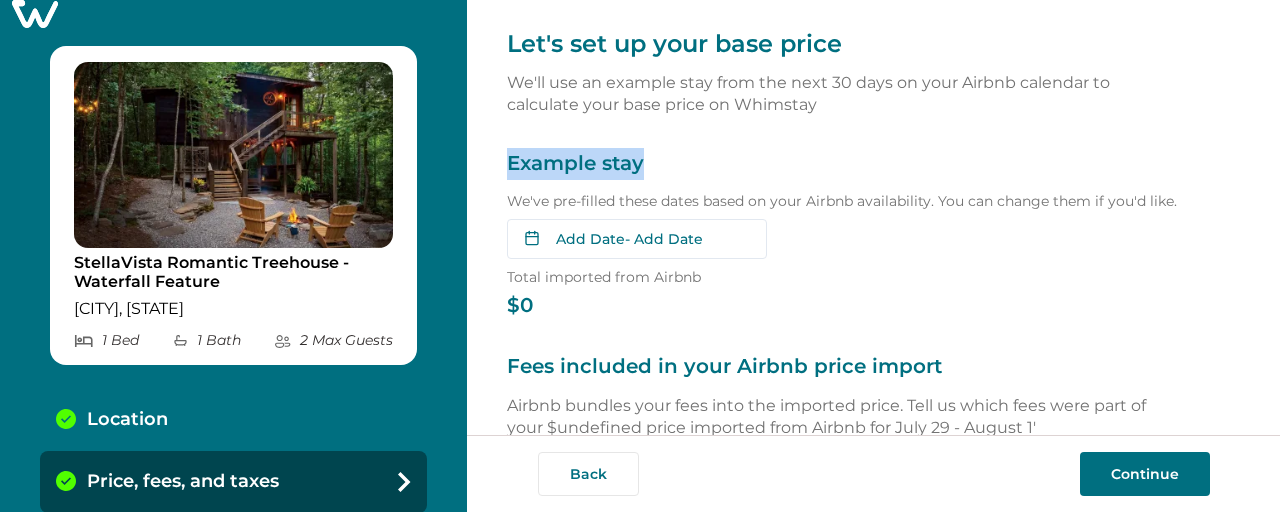 drag, startPoint x: 494, startPoint y: 162, endPoint x: 630, endPoint y: 161, distance: 136.00368 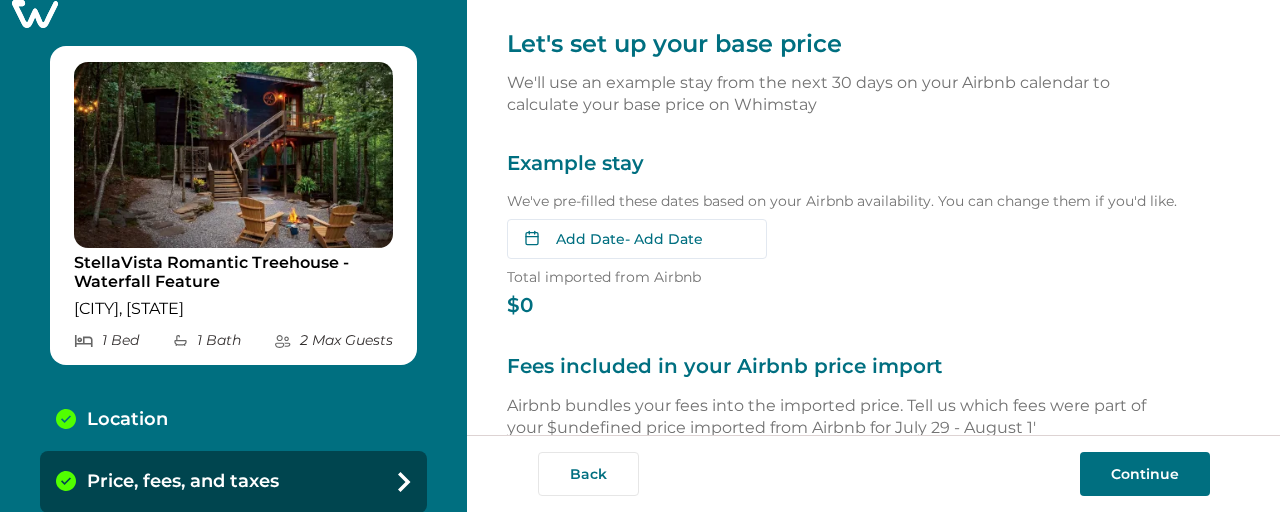 click at bounding box center [233, 14] 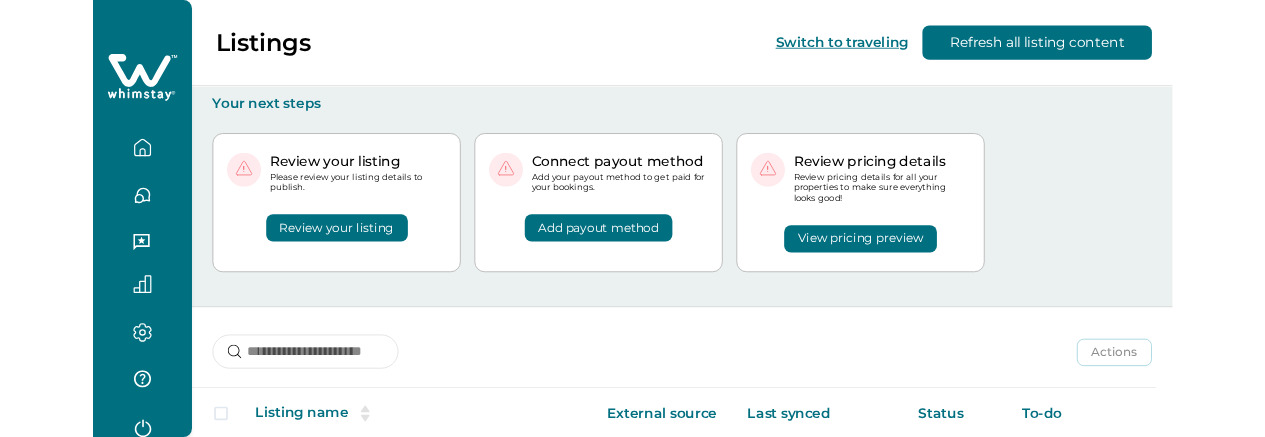 scroll, scrollTop: 266, scrollLeft: 0, axis: vertical 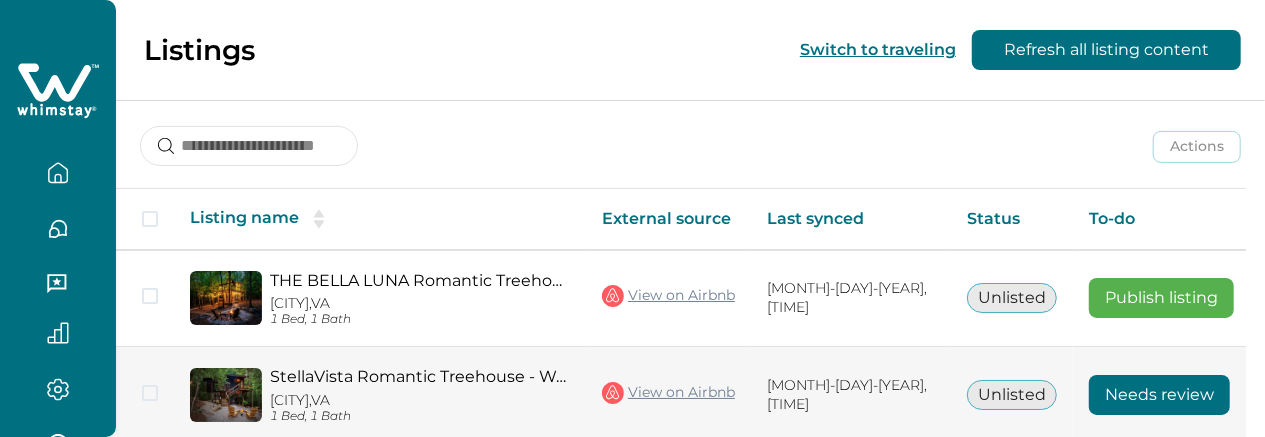 click on "Needs review" at bounding box center (1159, 395) 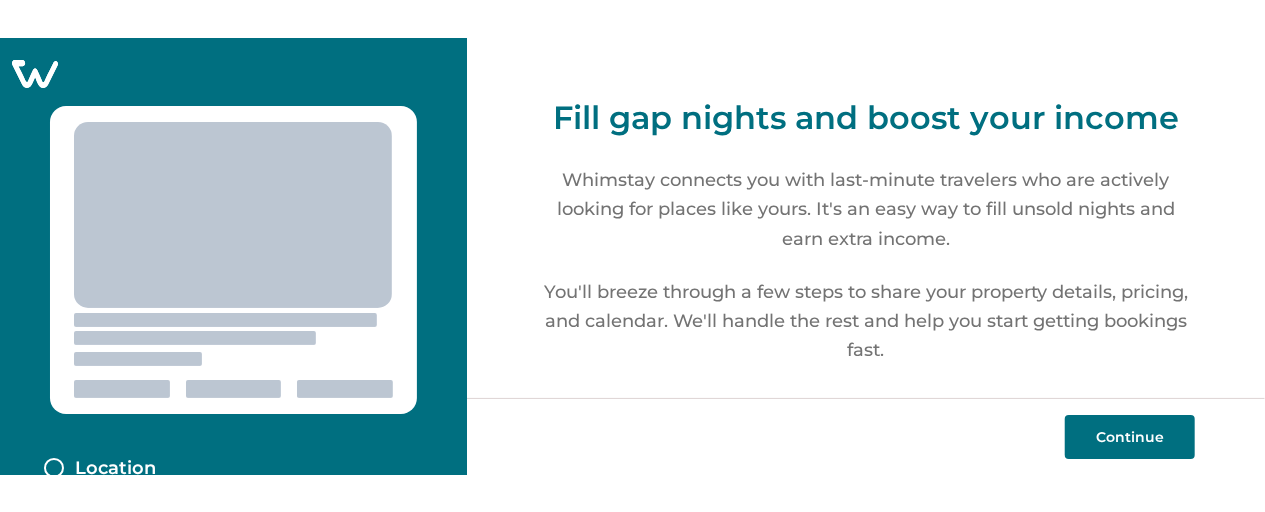 scroll, scrollTop: 0, scrollLeft: 0, axis: both 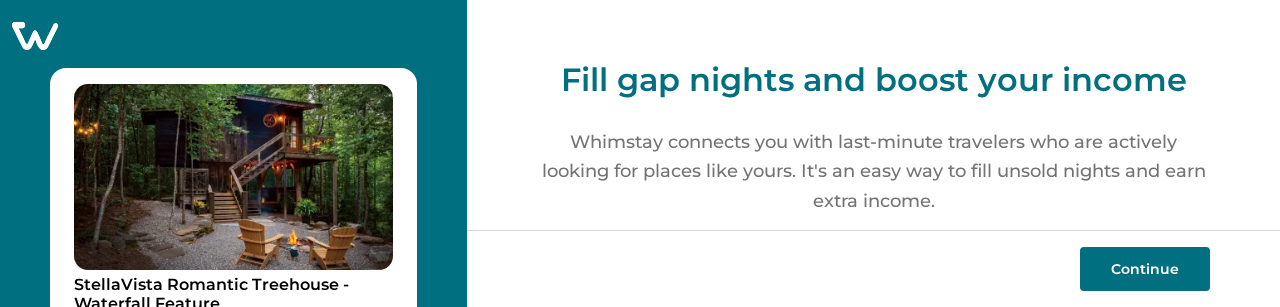click 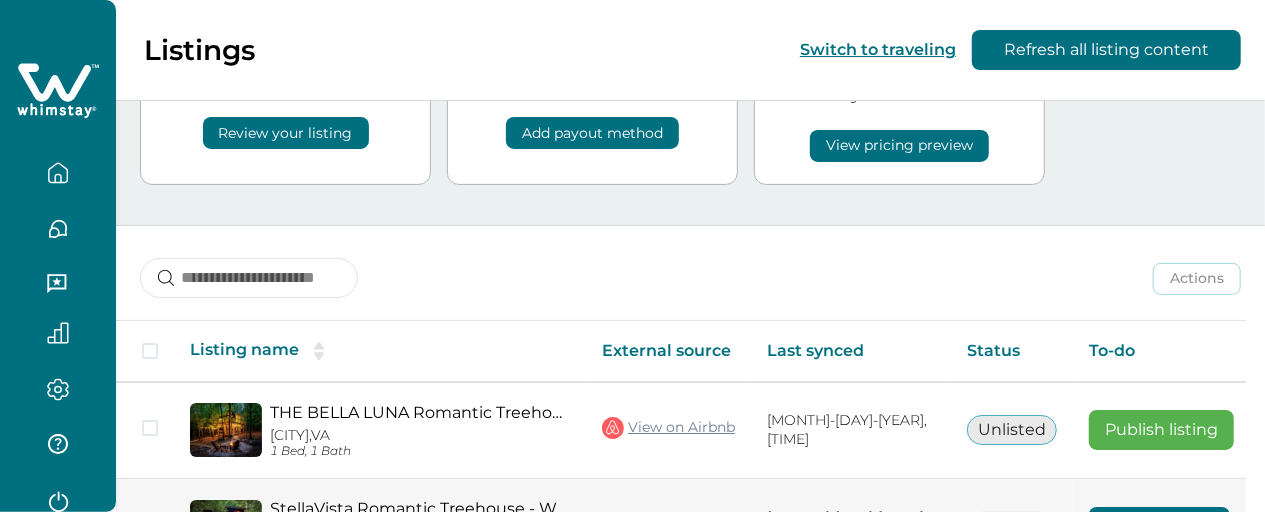 scroll, scrollTop: 108, scrollLeft: 0, axis: vertical 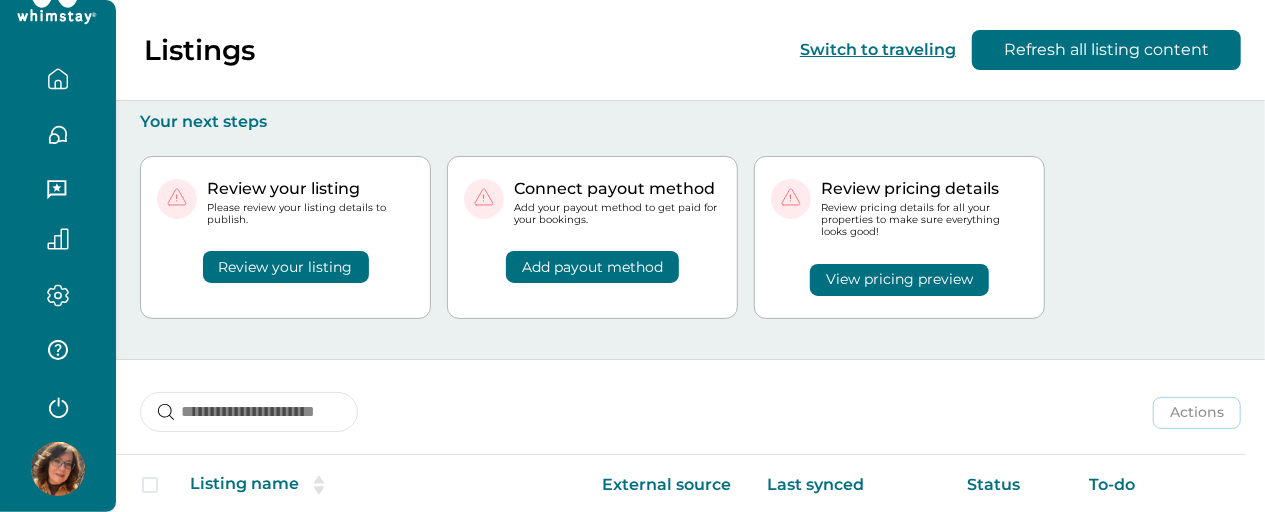 click 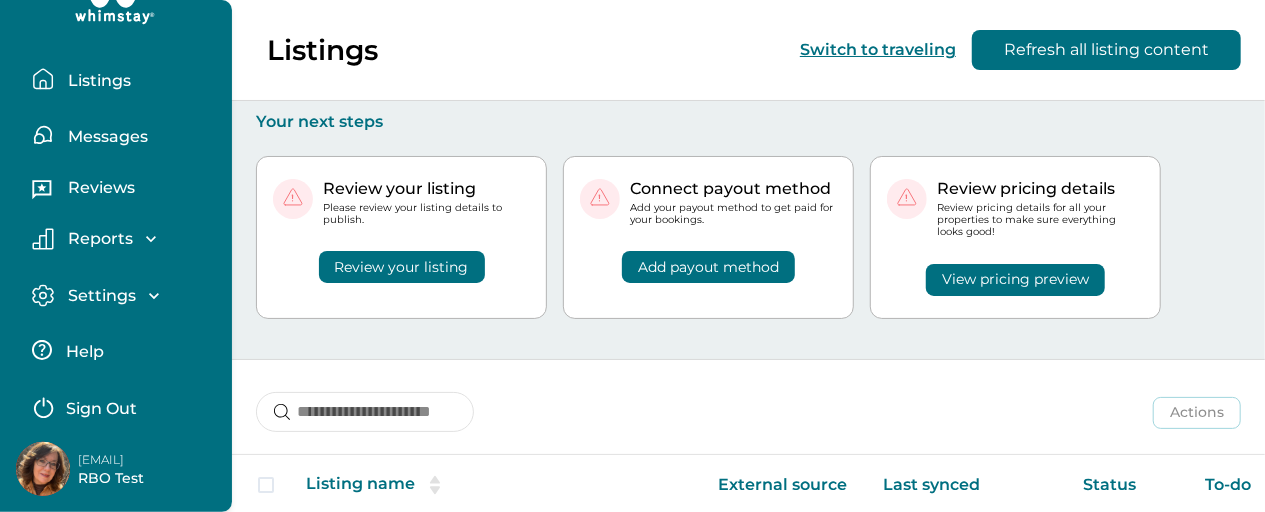 click on "Sign Out" at bounding box center [101, 409] 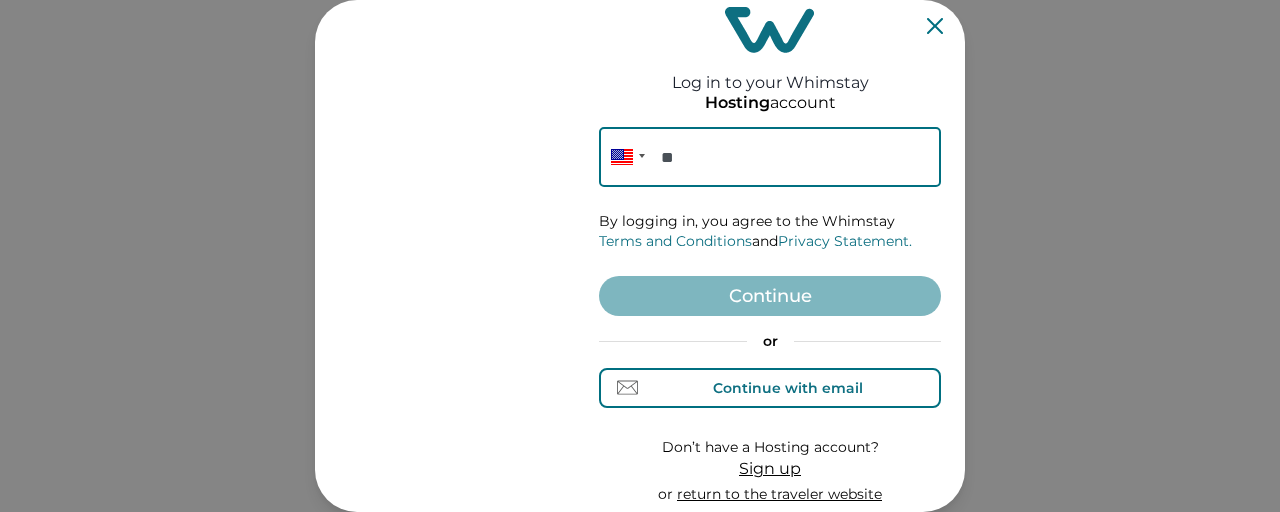click on "Continue with email" at bounding box center [770, 387] 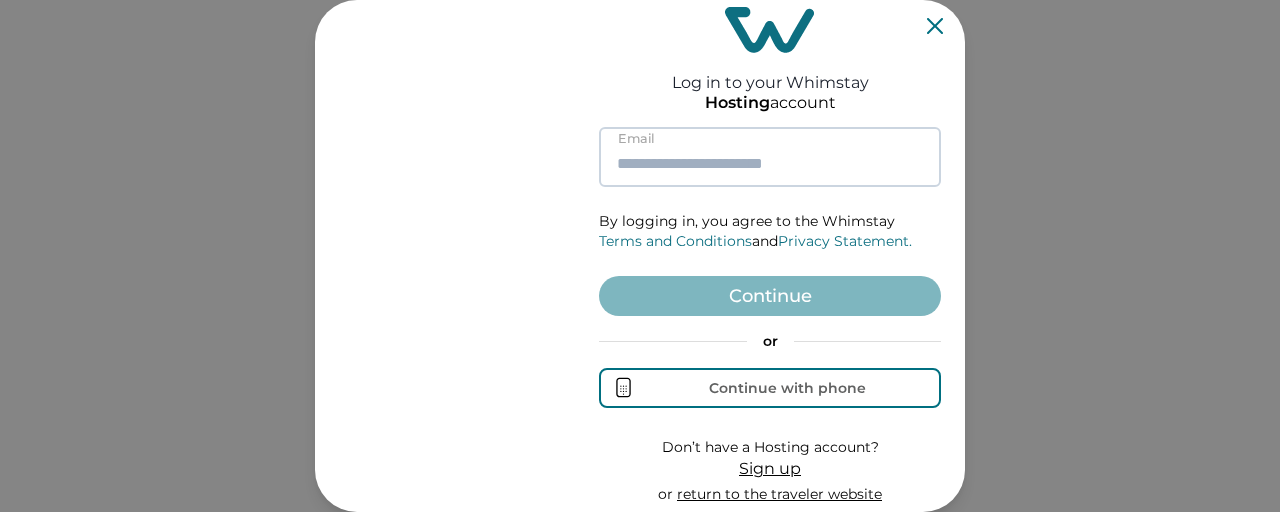 click at bounding box center [770, 157] 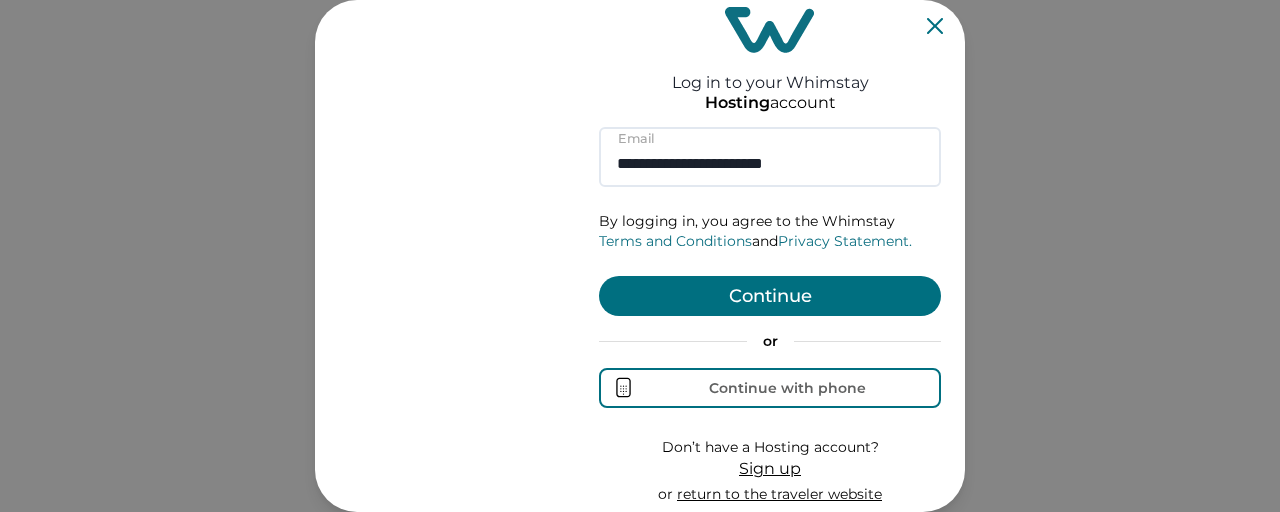 type on "**********" 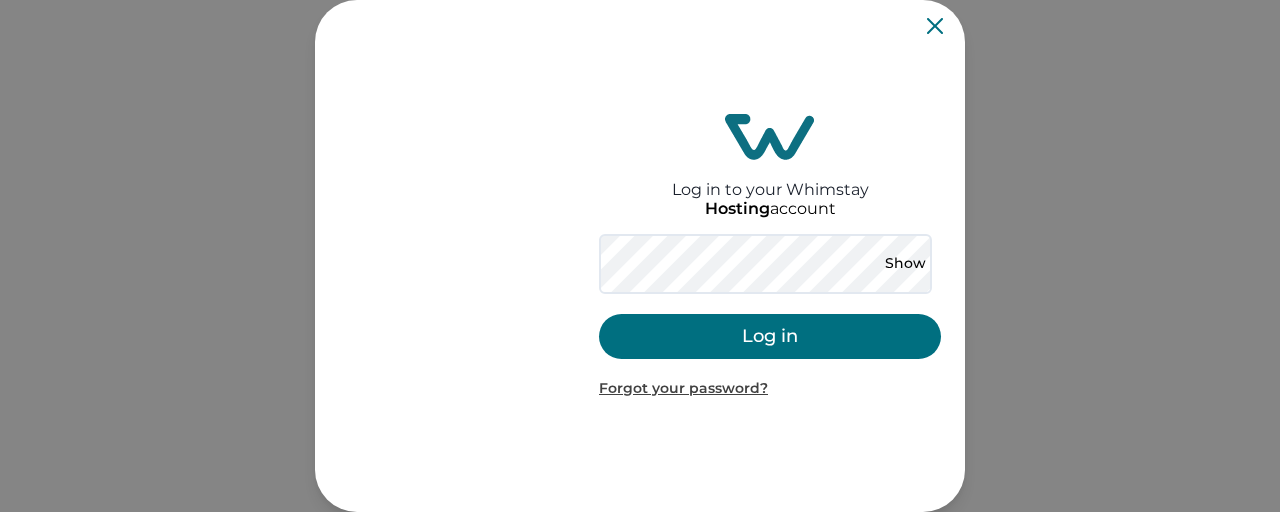 click on "Log in" at bounding box center [770, 336] 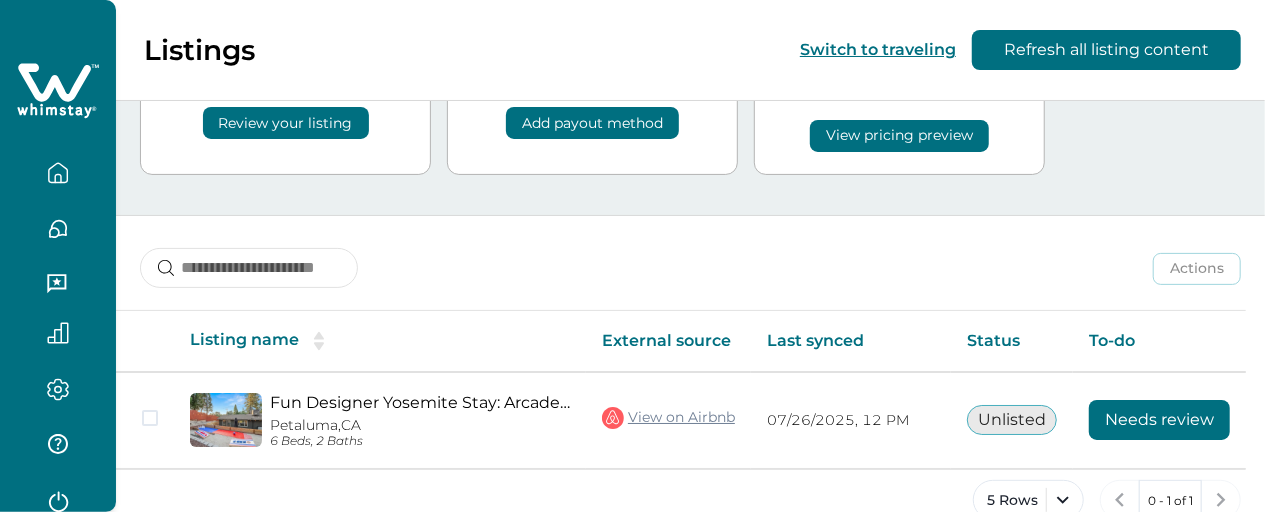 scroll, scrollTop: 170, scrollLeft: 0, axis: vertical 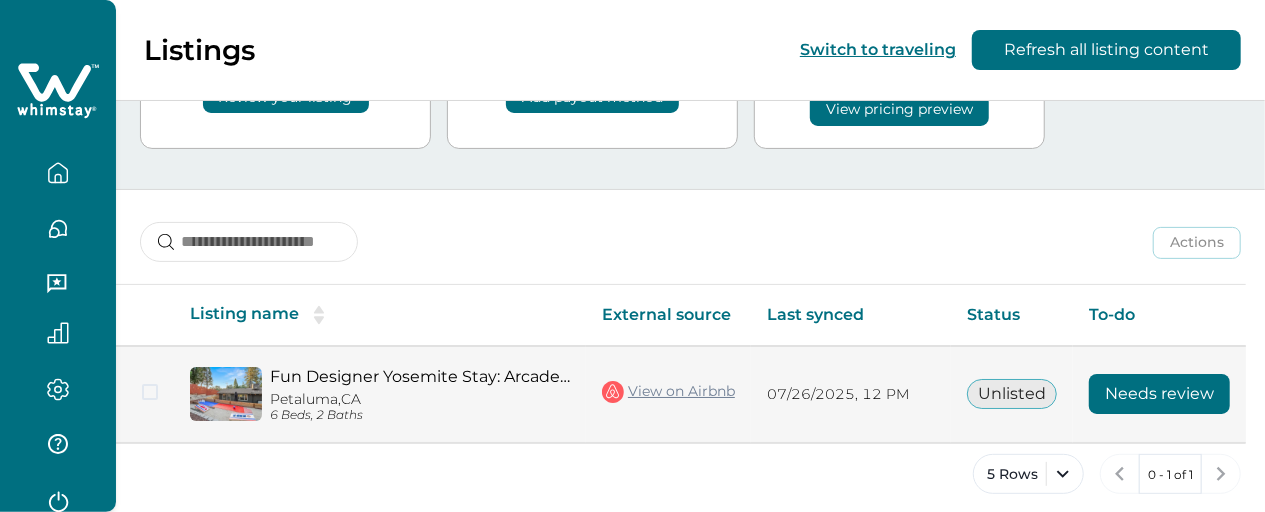 click on "Needs review" at bounding box center (1159, 394) 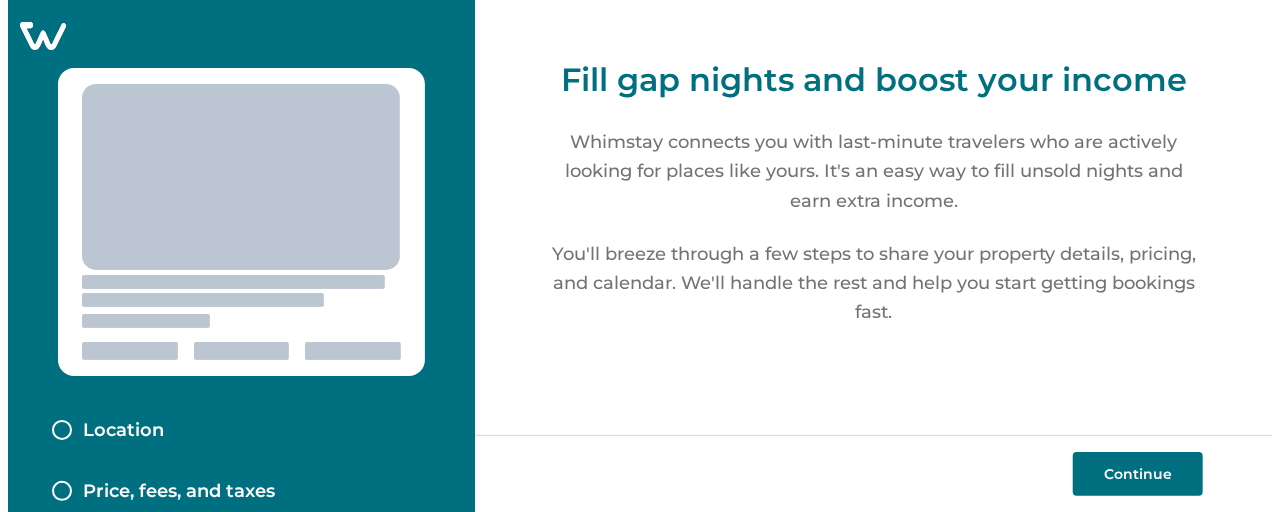 scroll, scrollTop: 0, scrollLeft: 0, axis: both 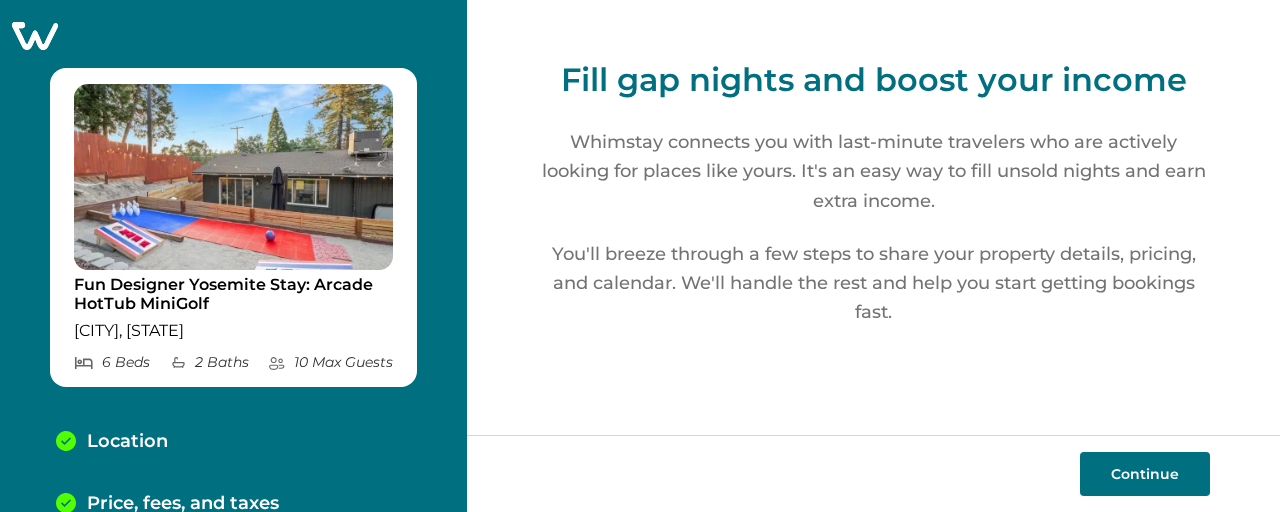 click on "Continue" at bounding box center [1145, 474] 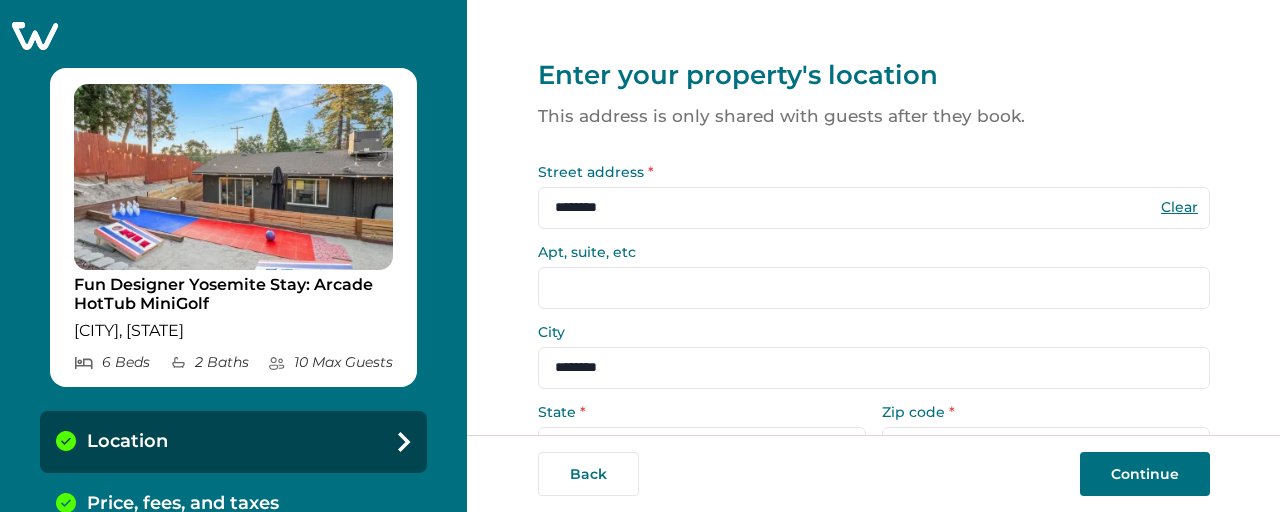 click on "Continue" at bounding box center [1145, 474] 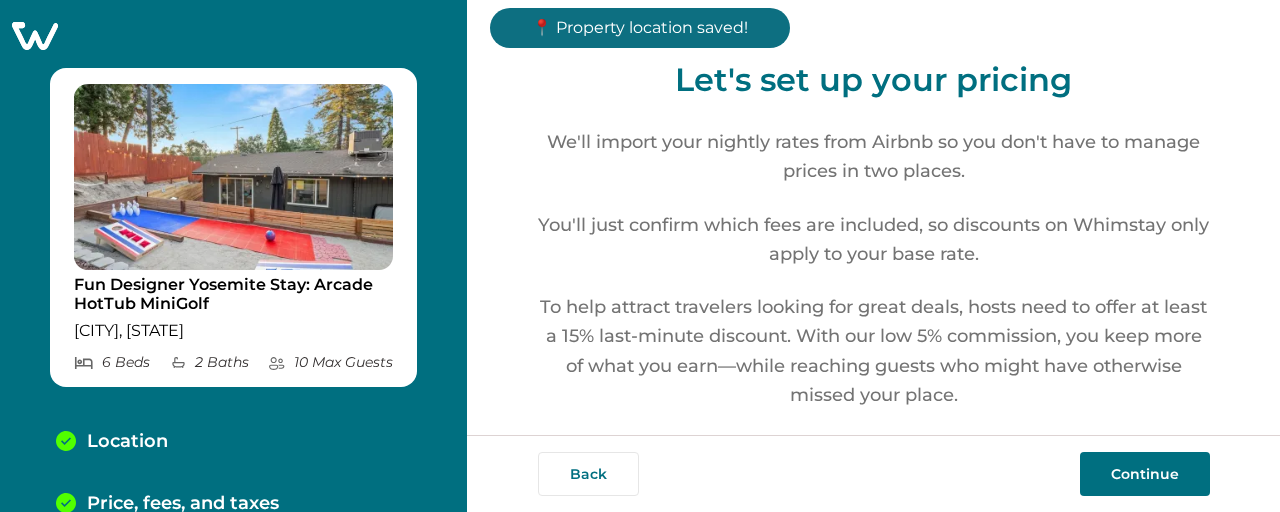click on "Continue" at bounding box center (1145, 474) 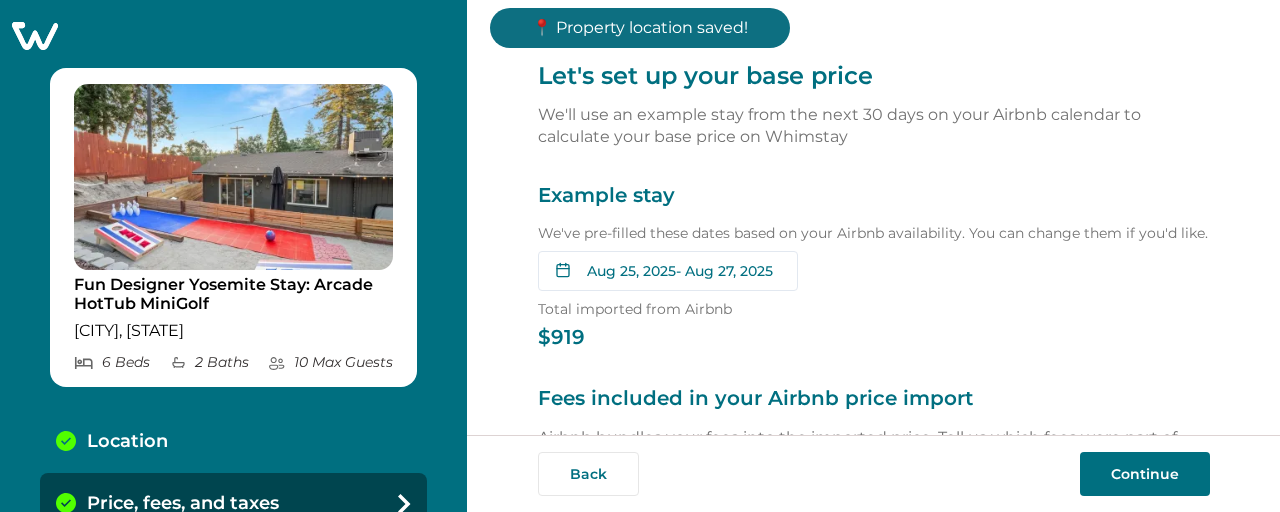 scroll, scrollTop: 22, scrollLeft: 0, axis: vertical 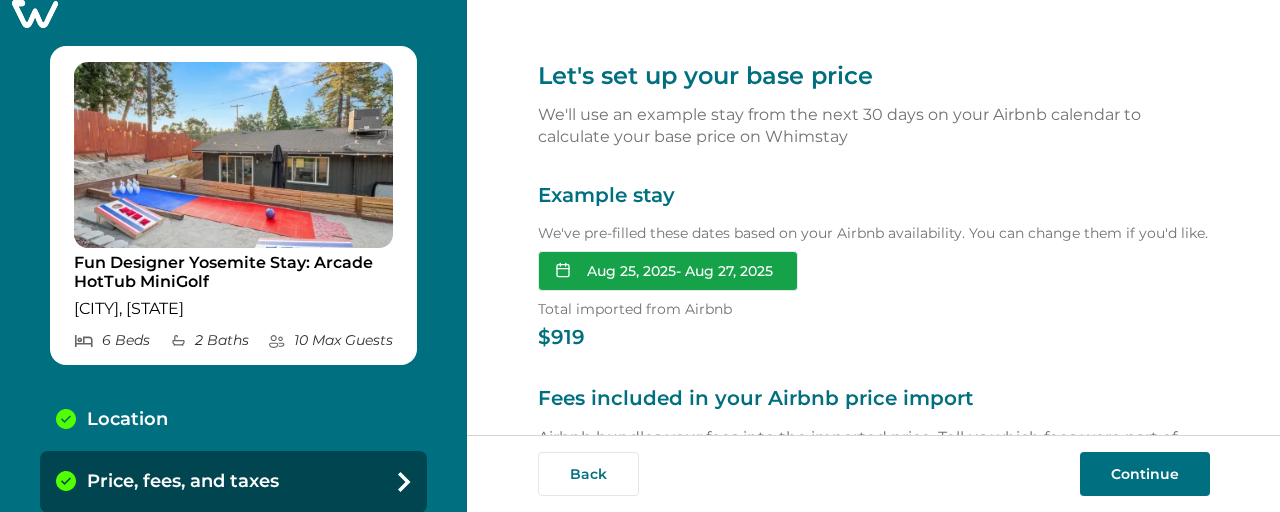 click on "Aug 25, 2025  -   Aug 27, 2025" at bounding box center [668, 271] 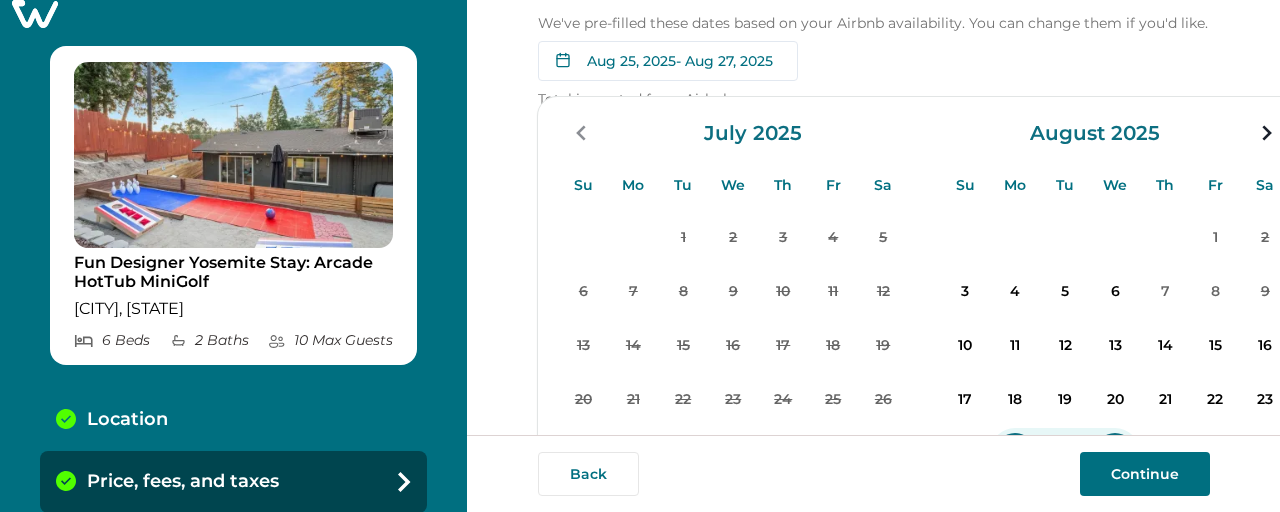 scroll, scrollTop: 210, scrollLeft: 48, axis: both 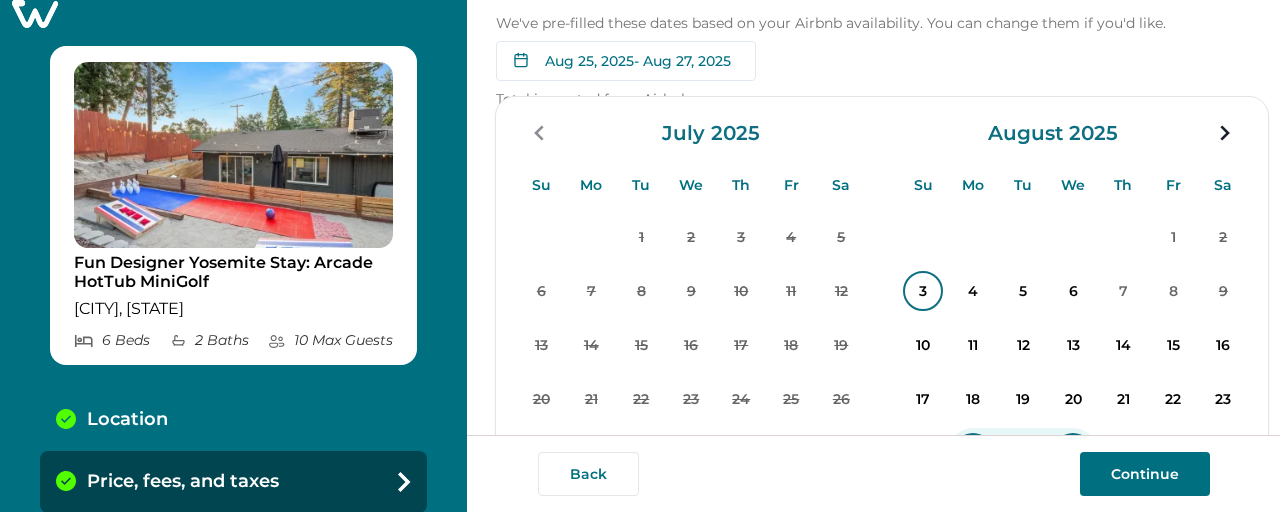 click on "3" at bounding box center (923, 291) 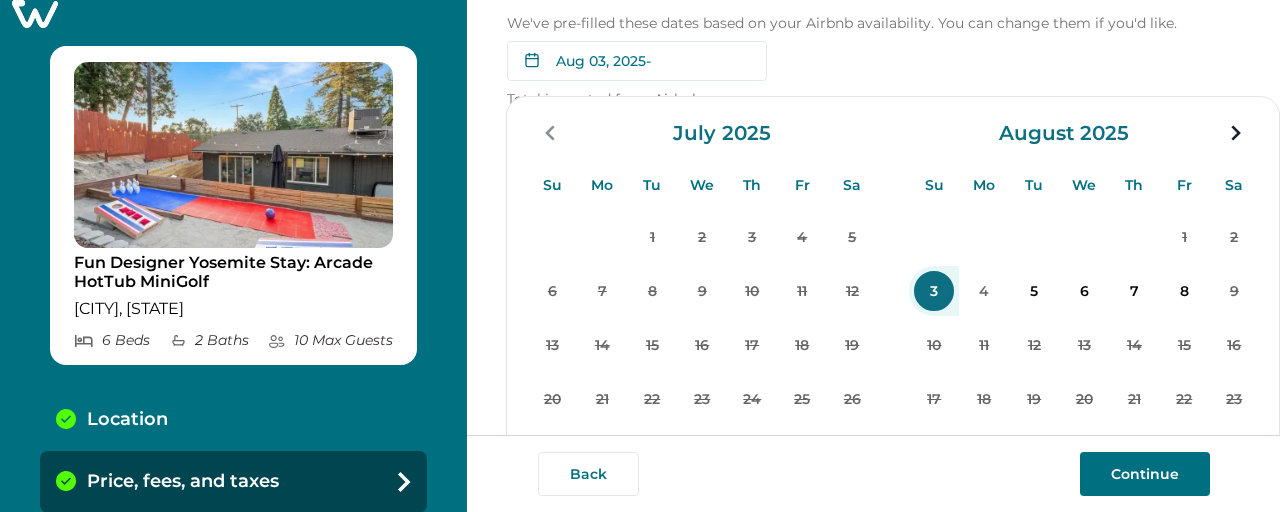 scroll, scrollTop: 210, scrollLeft: 38, axis: both 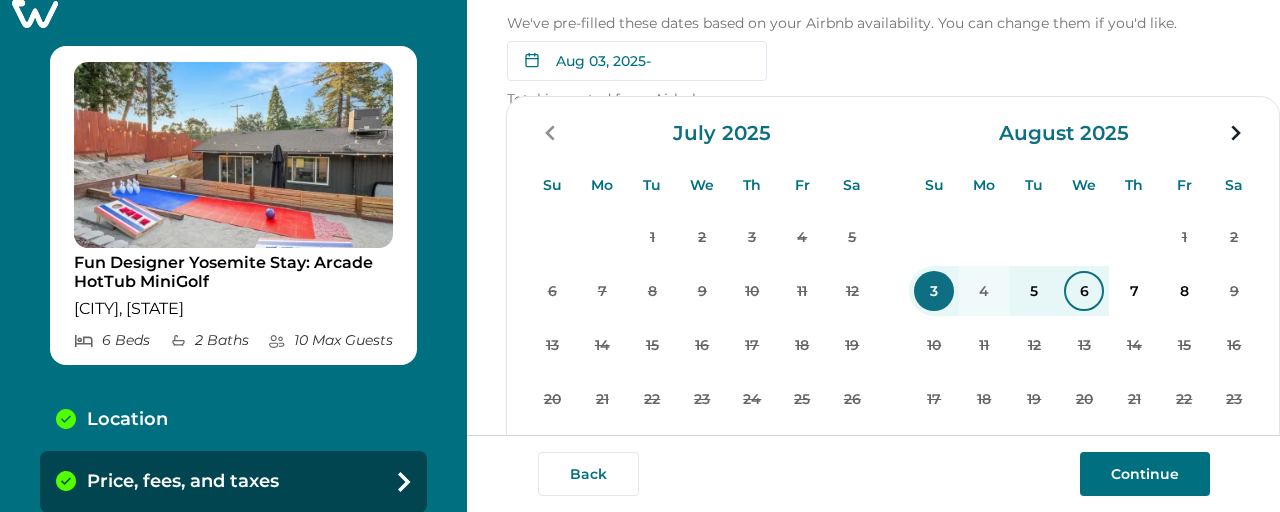 click on "6" at bounding box center (1084, 291) 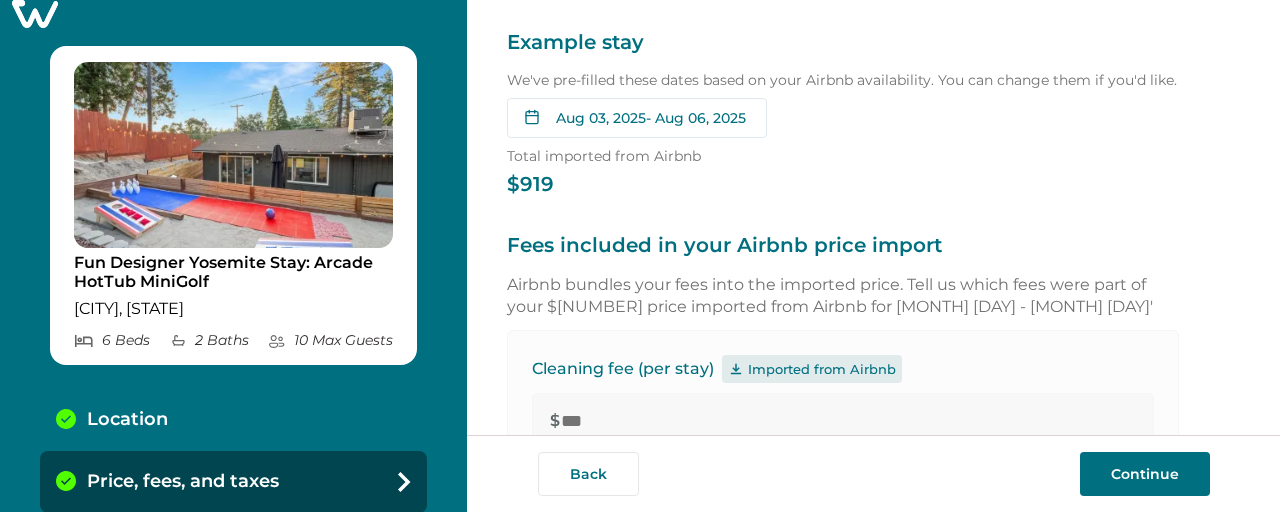 scroll, scrollTop: 152, scrollLeft: 38, axis: both 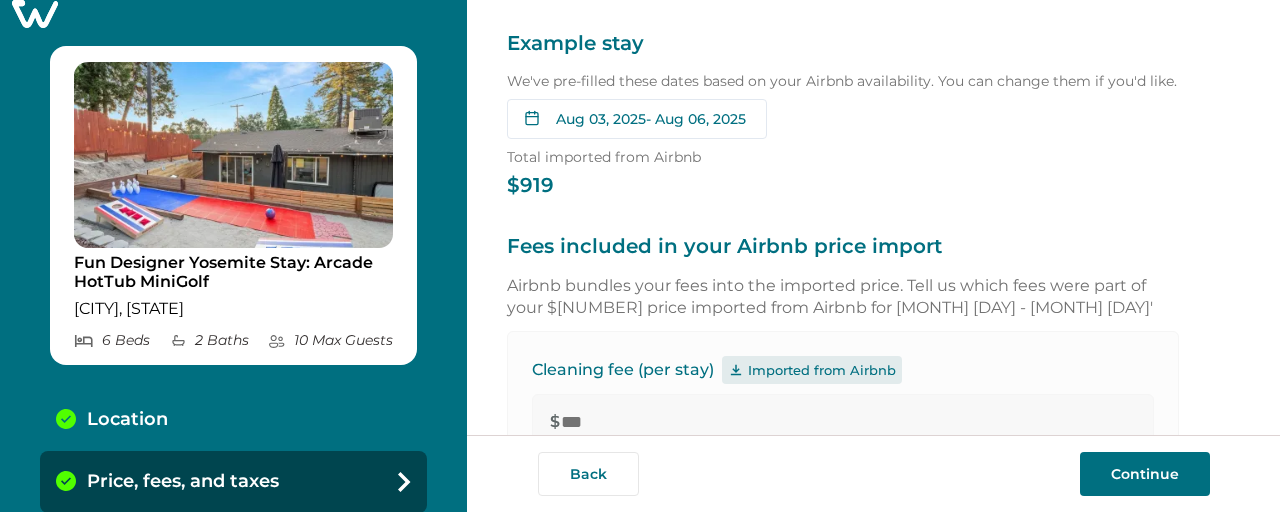 click on "Aug 03, 2025  -   Aug 06, 2025 Su Mo Tu We Th Fr Sa Su Mo Tu We Th Fr Sa July 2025 Su Mo Tu We Th Fr Sa 1 2 3 4 5 6 7 8 9 10 11 12 13 14 15 16 17 18 19 20 21 22 23 24 25 26 27 28 29 30 31 August 2025 Su Mo Tu We Th Fr Sa 1 2 3 4 5 6 7 8 9 10 11 12 13 14 15 16 17 18 19 20 21 22 23 24 25 26 27 28 29 30 31 Clear dates Minimum nights vary" at bounding box center [843, 115] 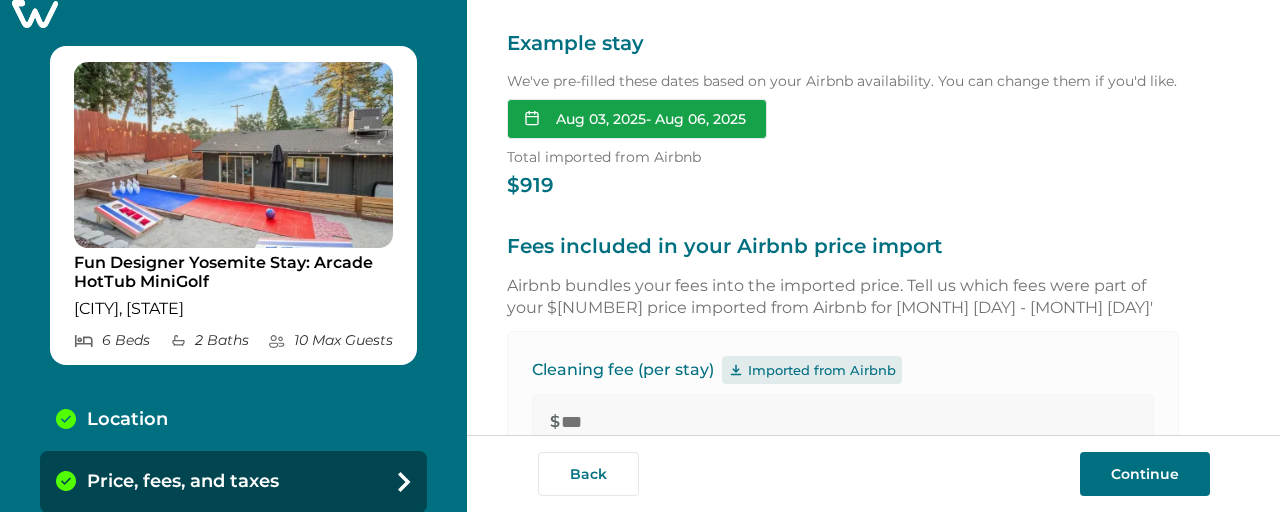 click on "Aug 03, 2025  -   Aug 06, 2025" at bounding box center [637, 119] 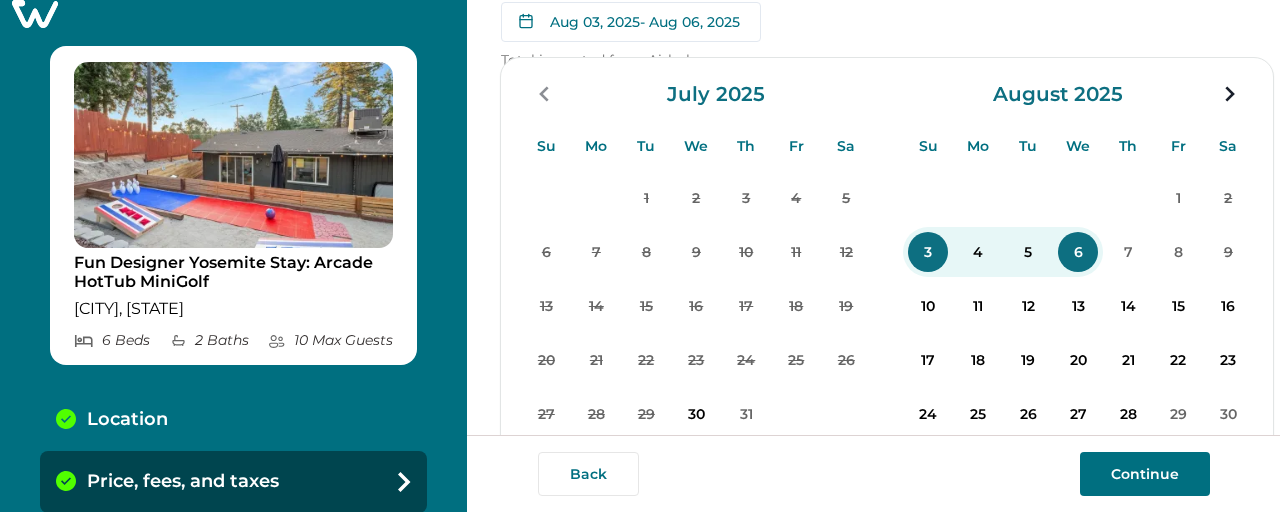 scroll, scrollTop: 258, scrollLeft: 48, axis: both 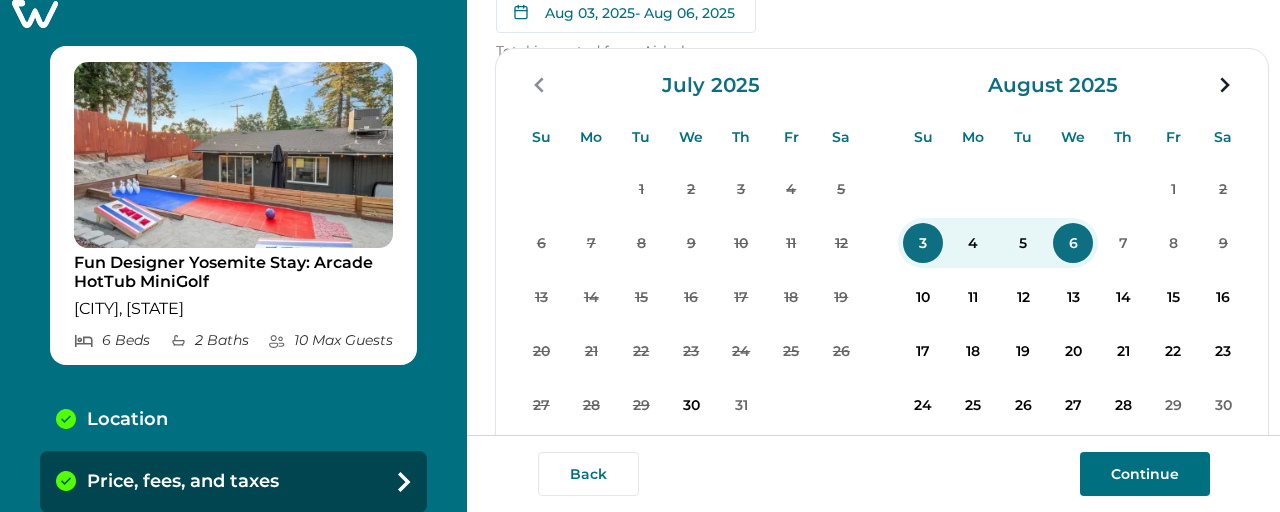 click on "1 2 3 4 5 6 7 8 9 10 11 12 13 14 15 16 17 18 19 20 21 22 23 24 25 26 27 28 29 30 31" at bounding box center (1073, 324) 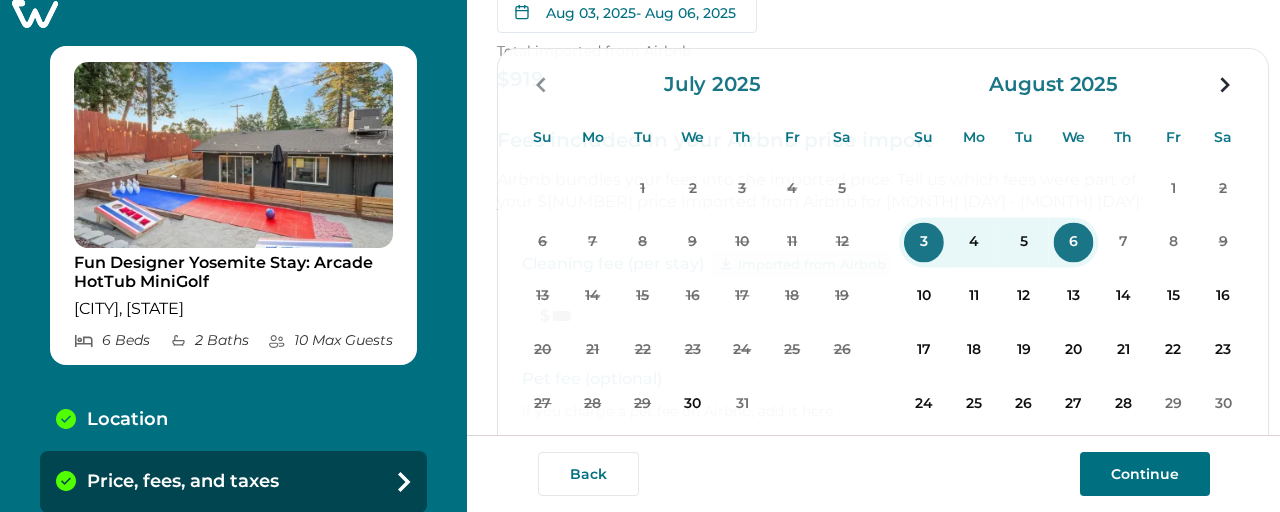 click on "Fun Designer Yosemite Stay: Arcade HotTub MiniGolf Petaluma, CA   6   Bed s   2   Bath s   10   Max Guest s Location Price, fees, and taxes Discounts Availability Property Damage Protection Cancellation Policy Minimum Age Requirement Calendar Sync" at bounding box center (233, 256) 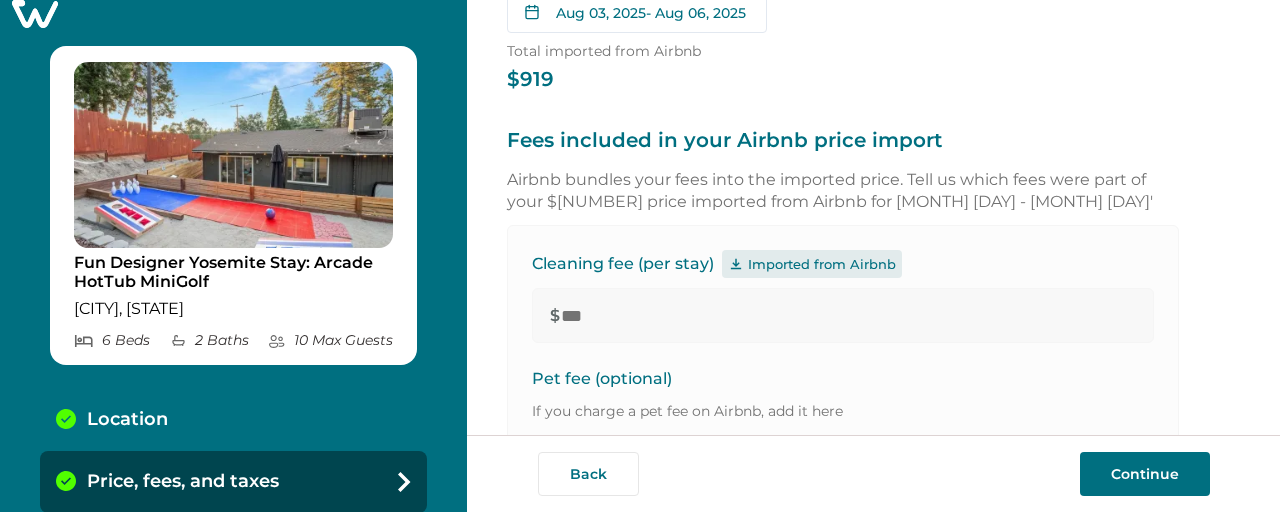 click on "Fun Designer Yosemite Stay: Arcade HotTub MiniGolf Petaluma, CA   6   Bed s   2   Bath s   10   Max Guest s Location Price, fees, and taxes Discounts Availability Property Damage Protection Cancellation Policy Minimum Age Requirement Calendar Sync" at bounding box center (233, 256) 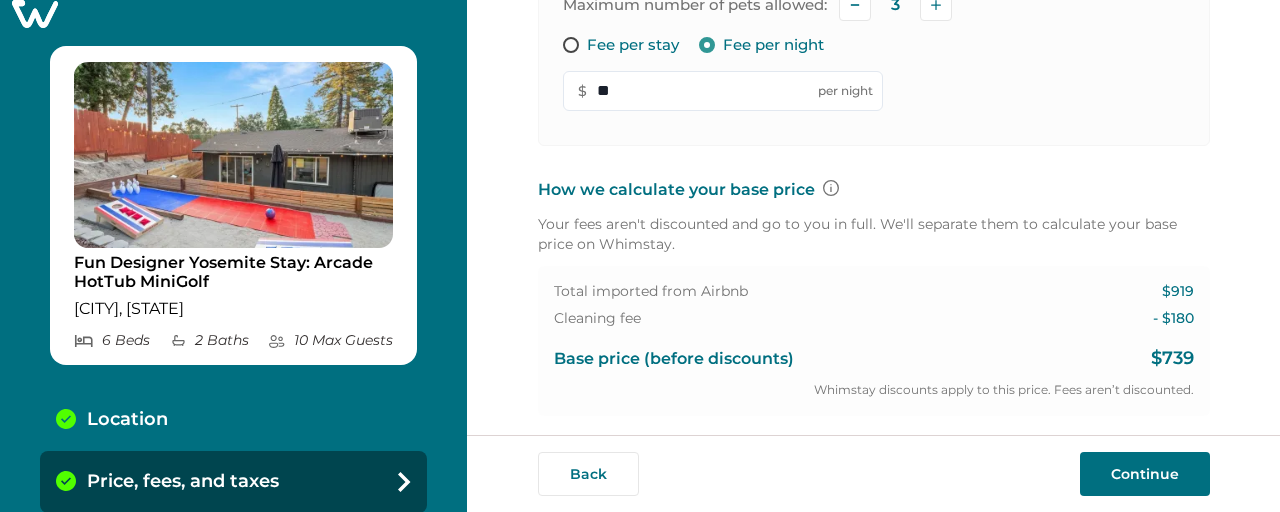 scroll, scrollTop: 708, scrollLeft: 0, axis: vertical 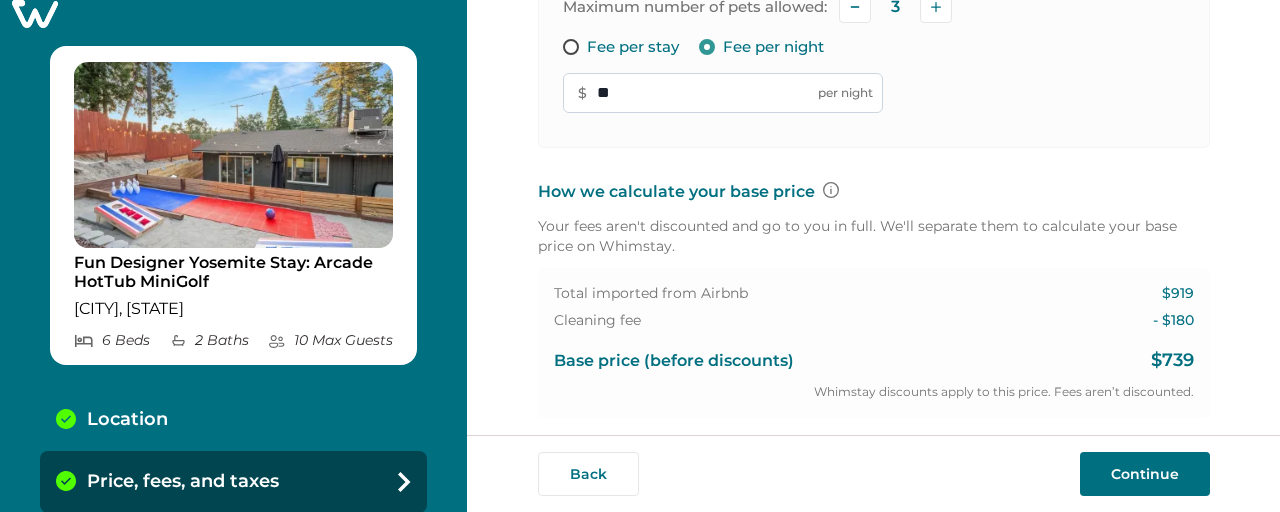click on "**" at bounding box center [723, 93] 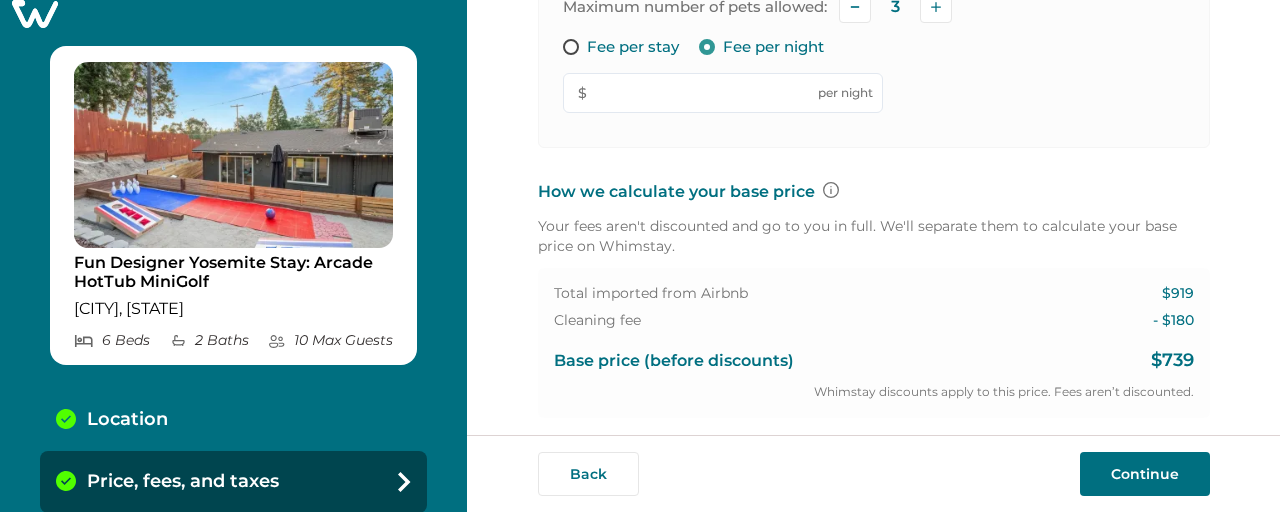 click at bounding box center [571, 47] 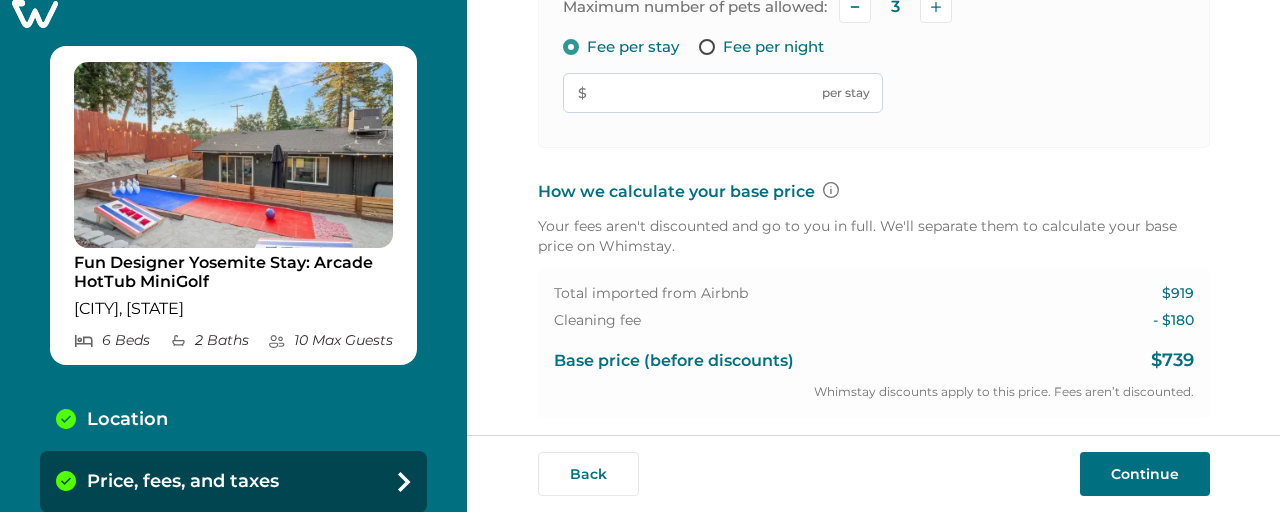 click at bounding box center [723, 93] 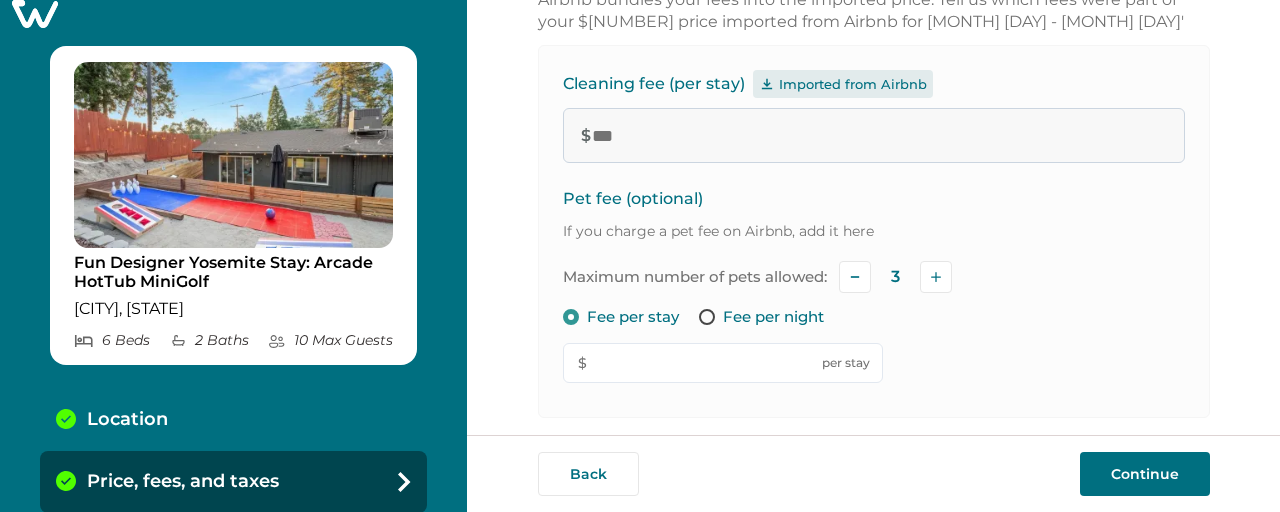 scroll, scrollTop: 434, scrollLeft: 0, axis: vertical 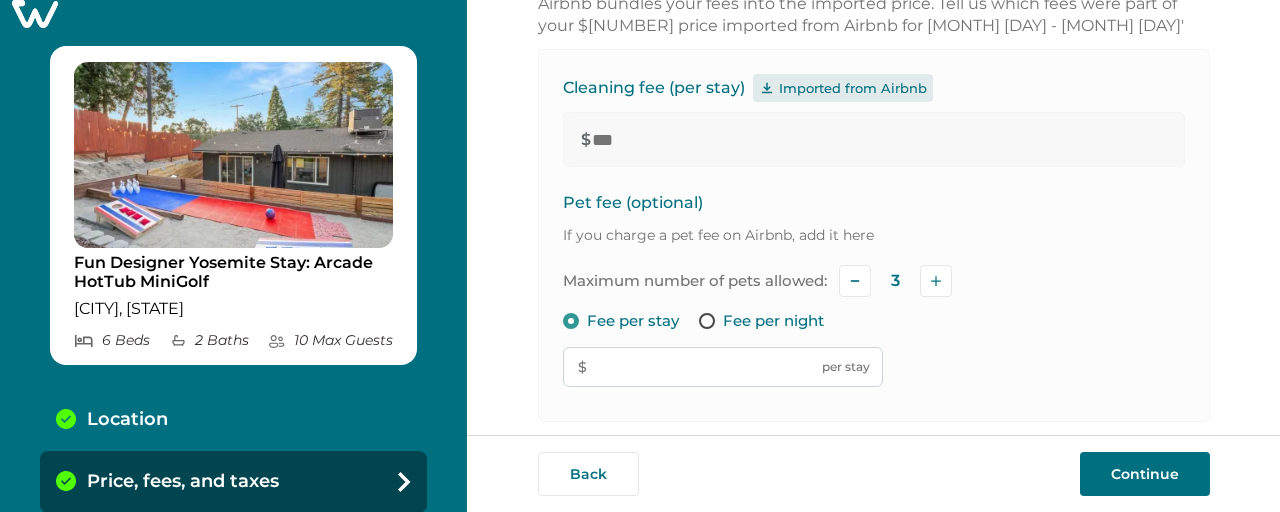 click at bounding box center [723, 367] 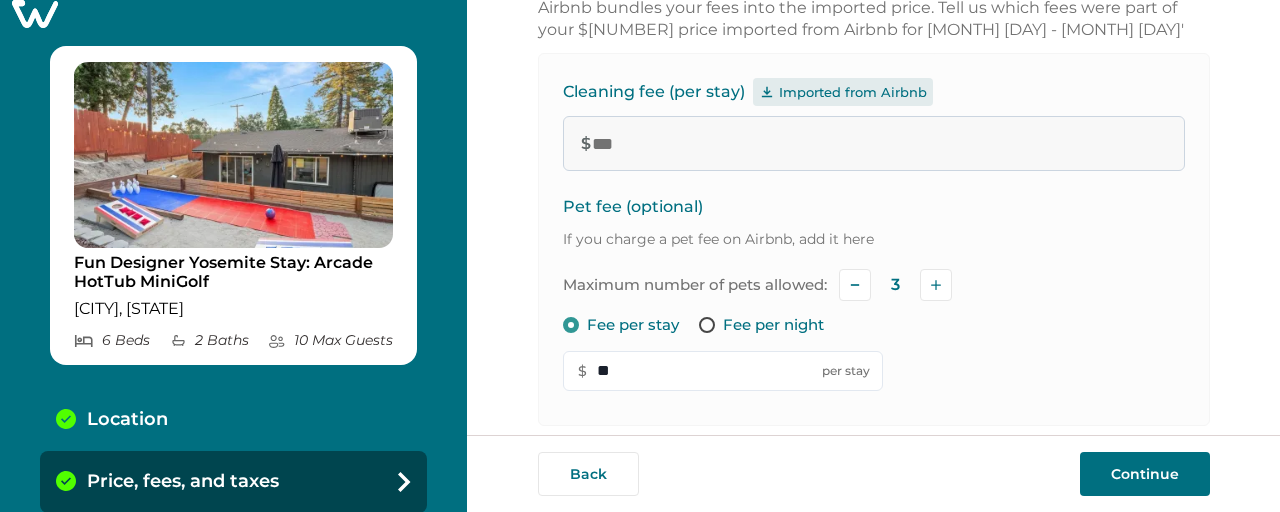 scroll, scrollTop: 354, scrollLeft: 0, axis: vertical 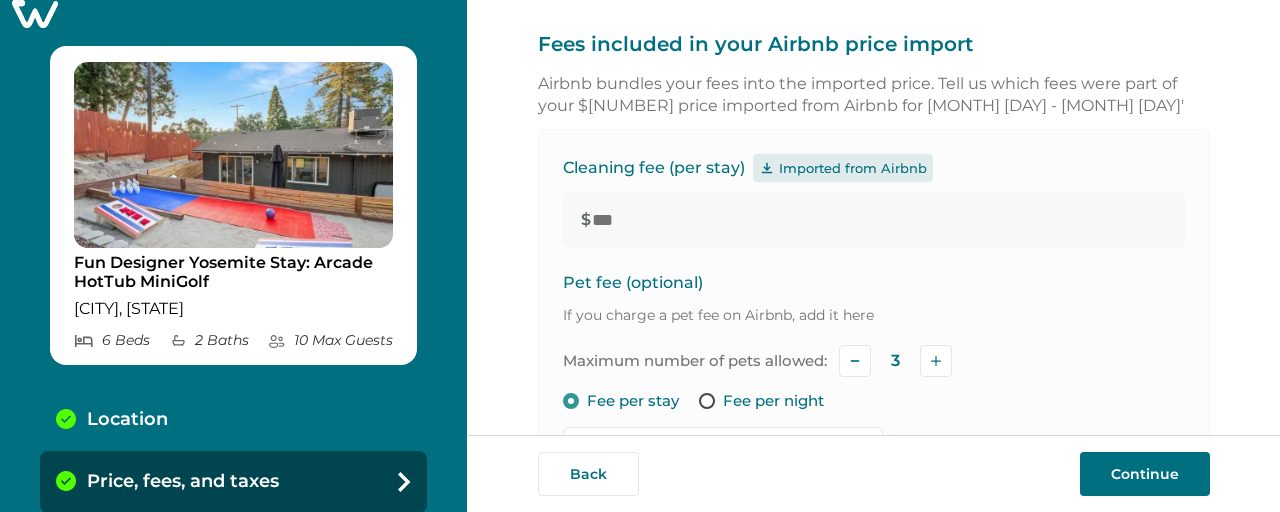 type on "**" 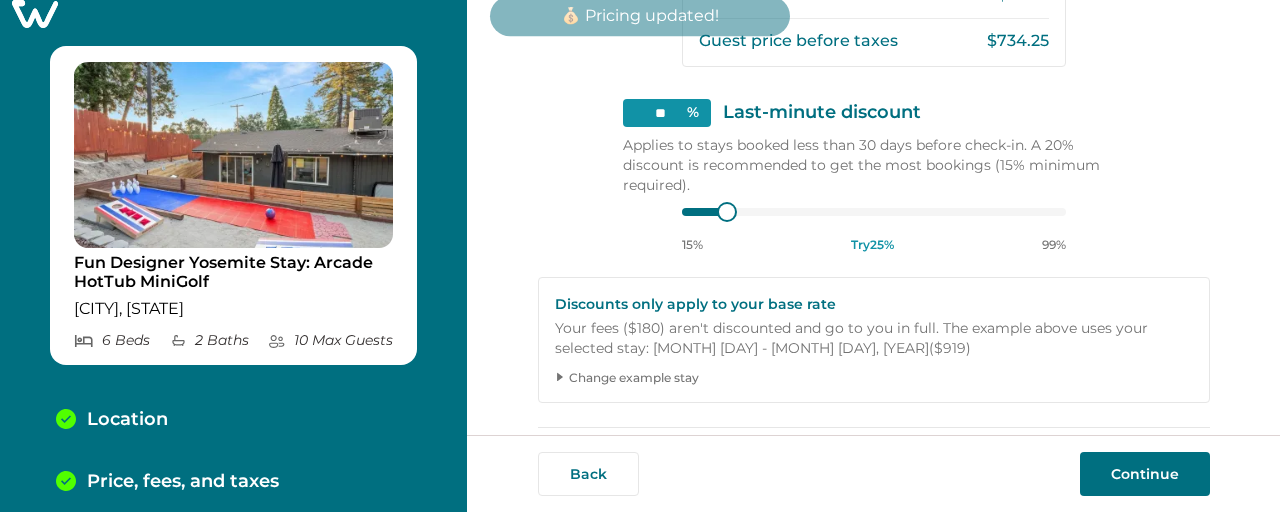 scroll, scrollTop: 84, scrollLeft: 0, axis: vertical 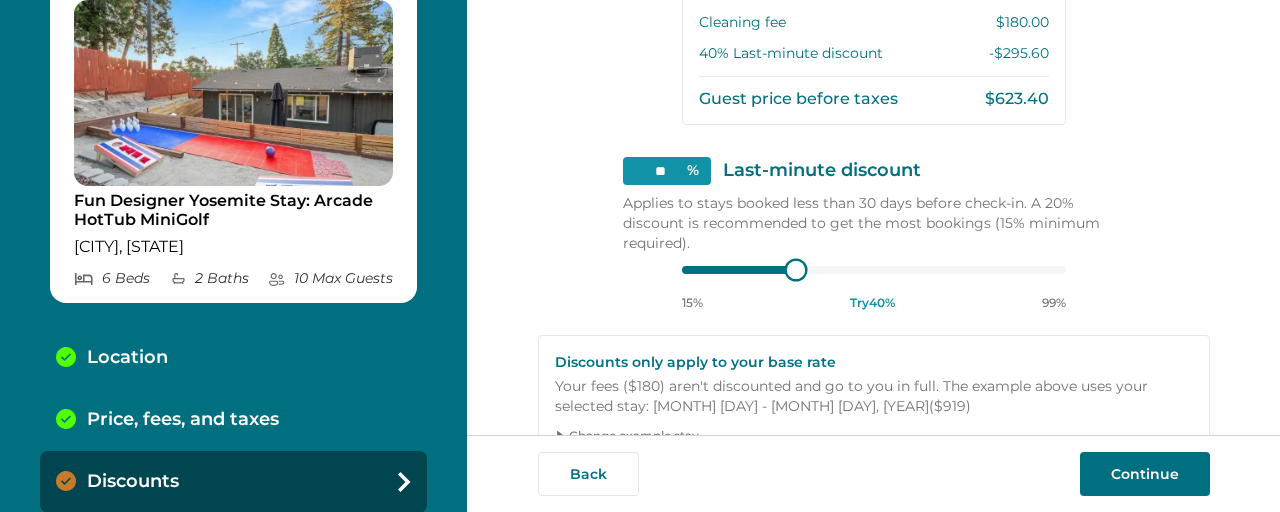 type on "**" 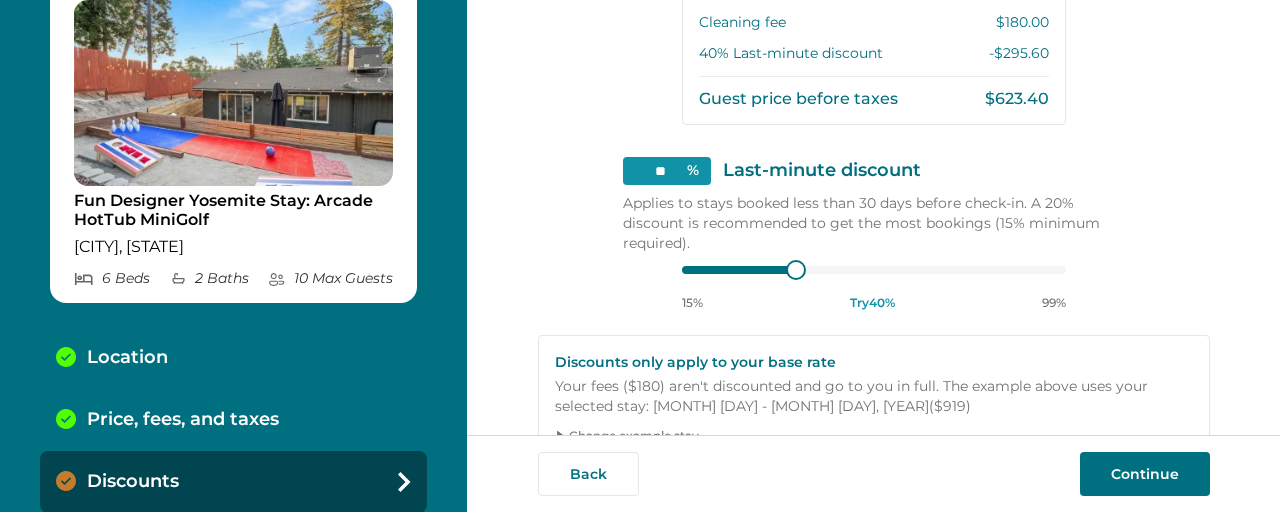 scroll, scrollTop: 0, scrollLeft: 0, axis: both 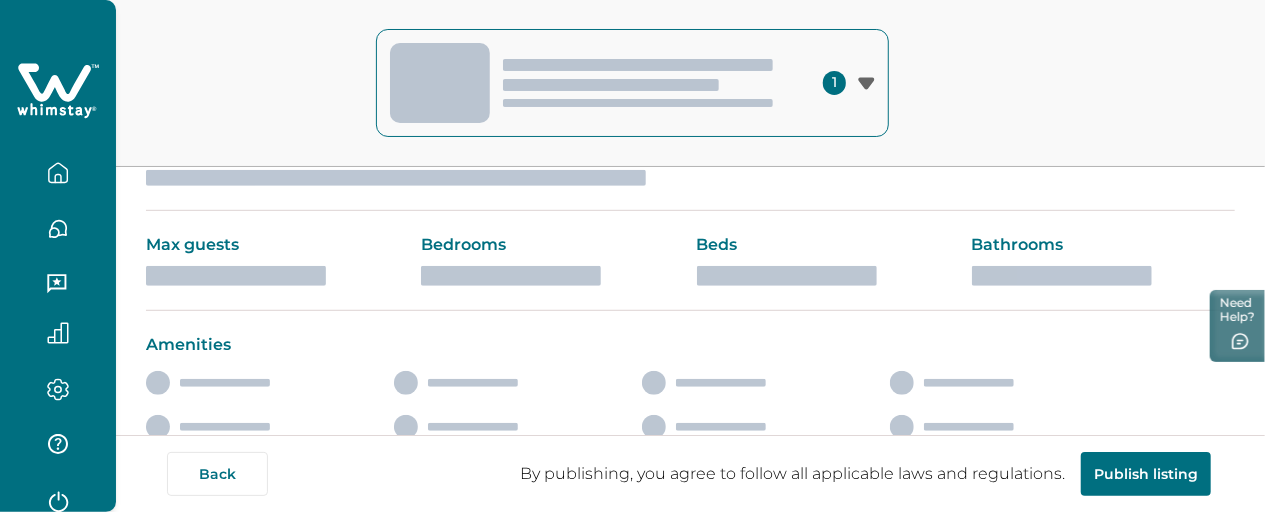 click 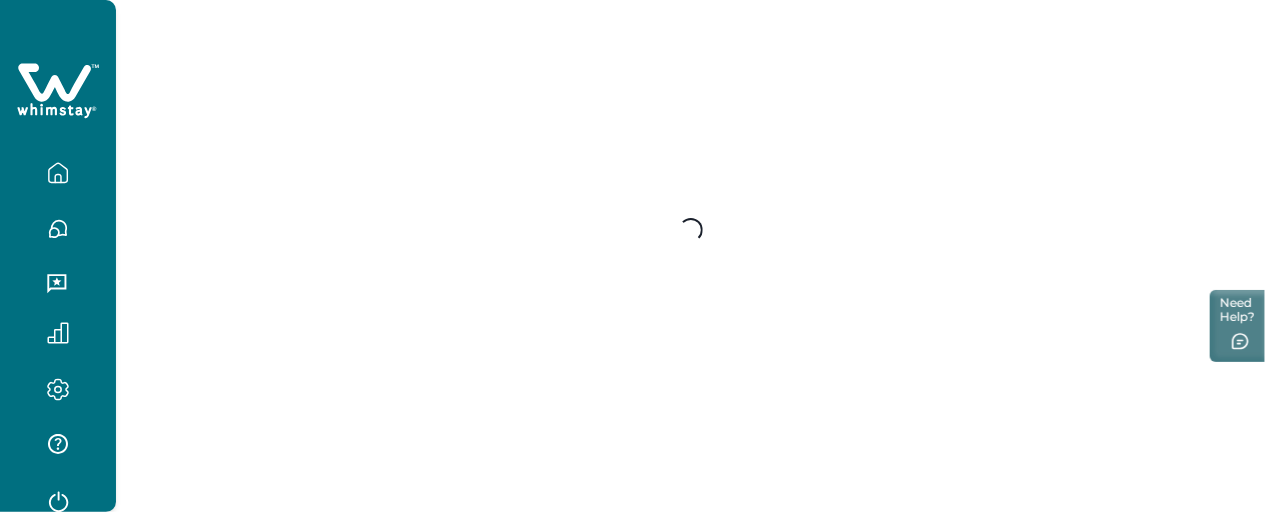 scroll, scrollTop: 0, scrollLeft: 0, axis: both 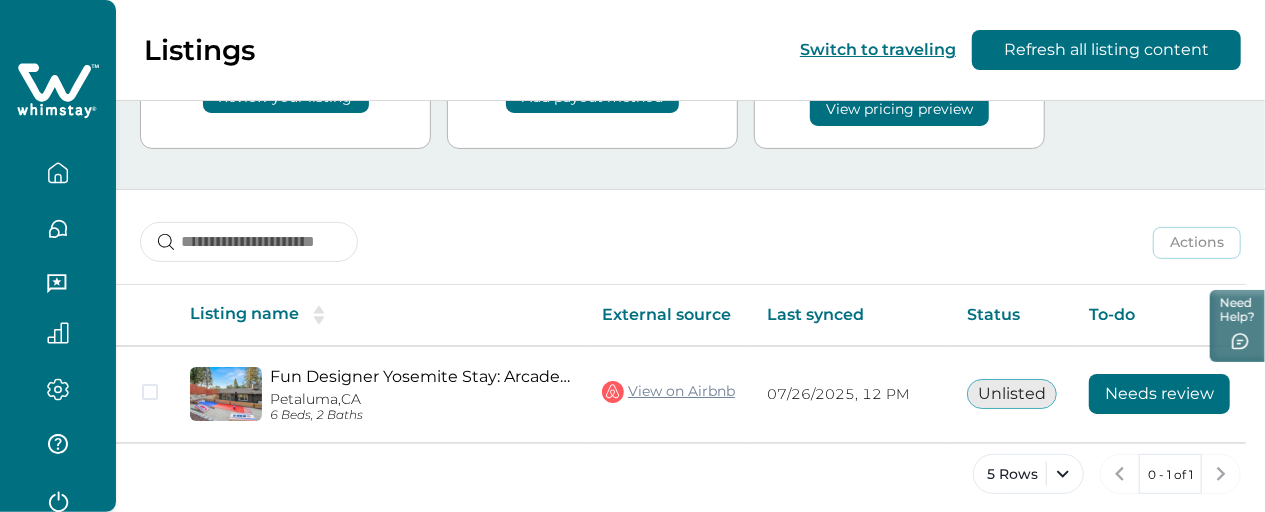 click 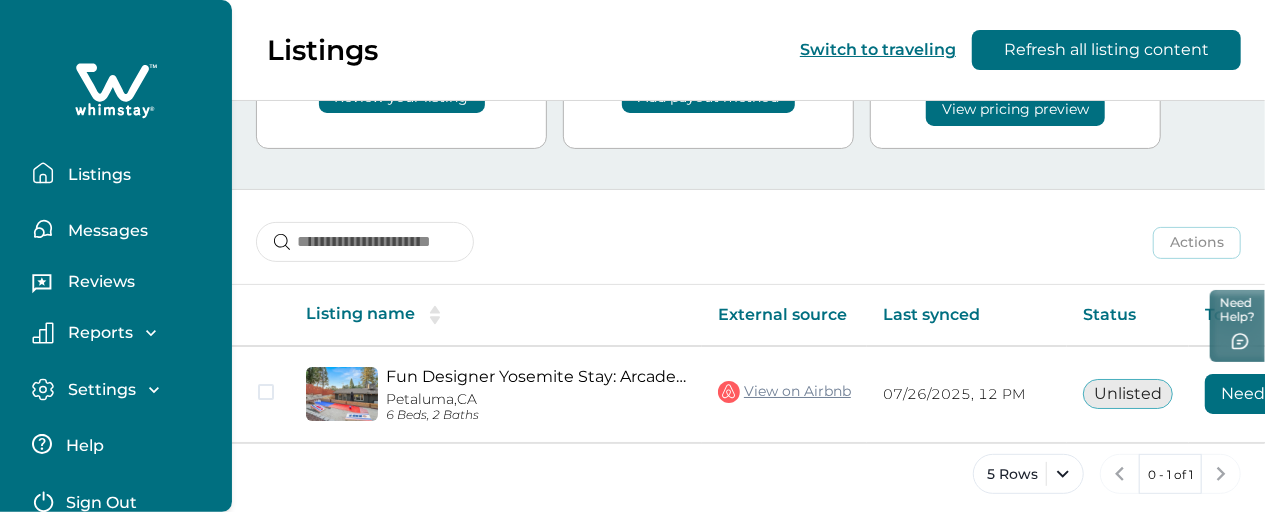click on "Sign Out" at bounding box center (120, 500) 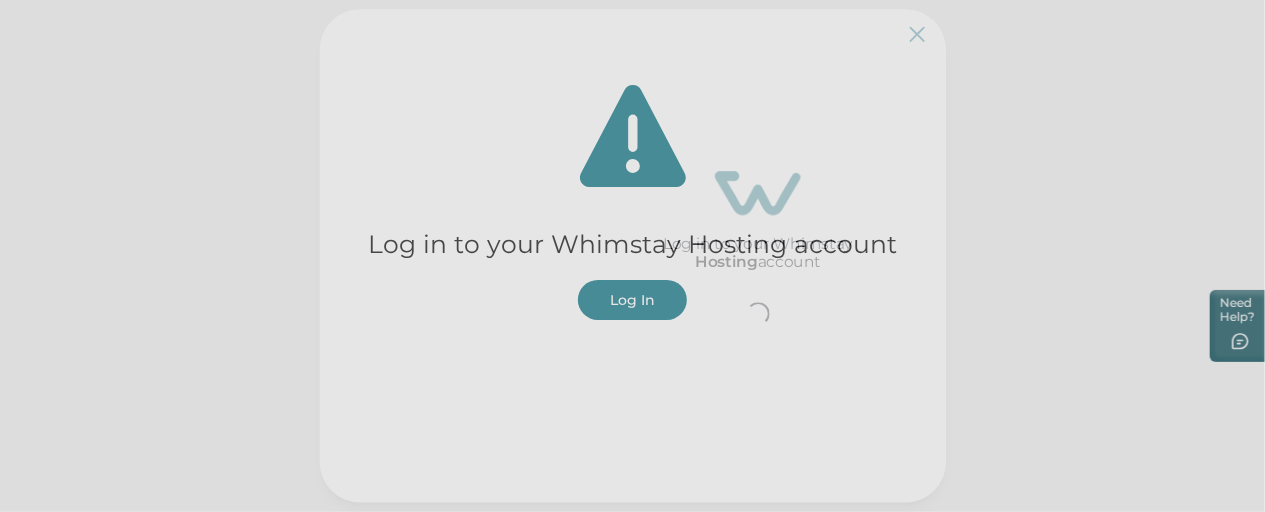 scroll, scrollTop: 0, scrollLeft: 0, axis: both 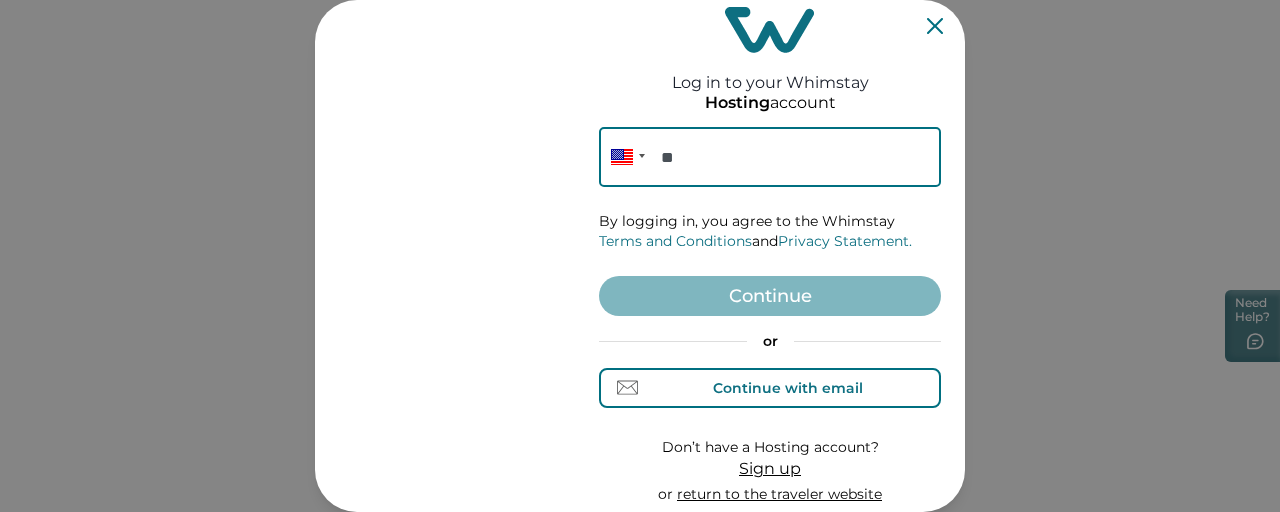 click on "Continue with email" at bounding box center [788, 388] 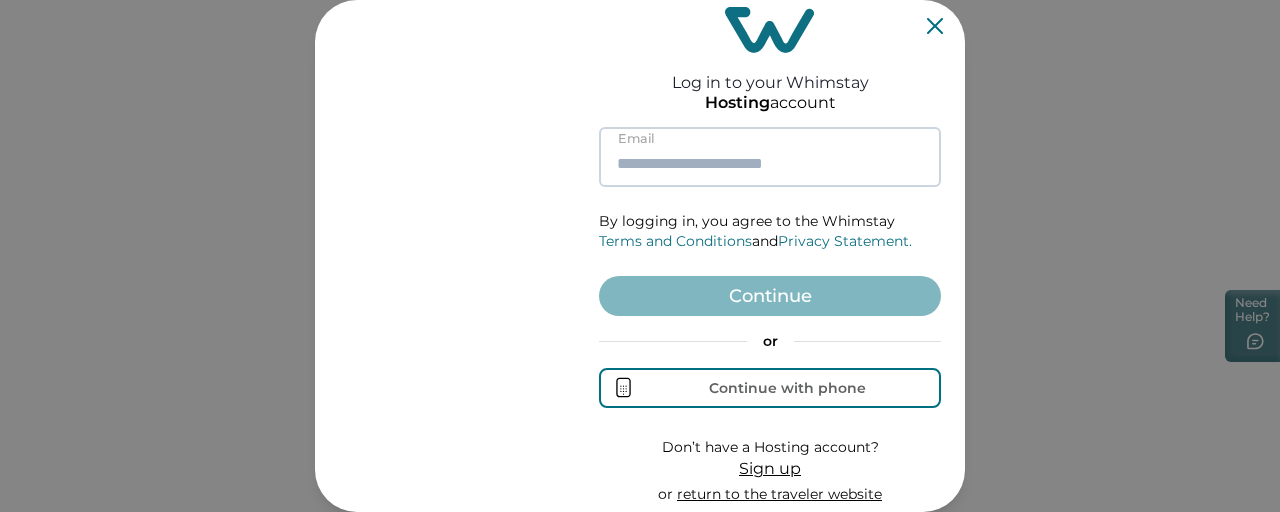 click at bounding box center (770, 157) 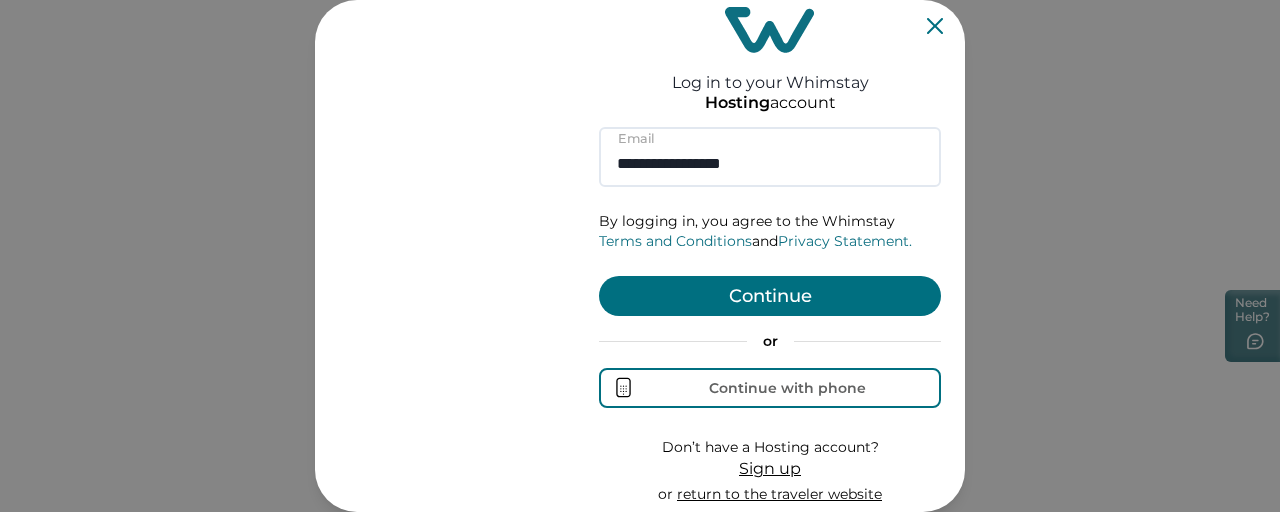 type on "**********" 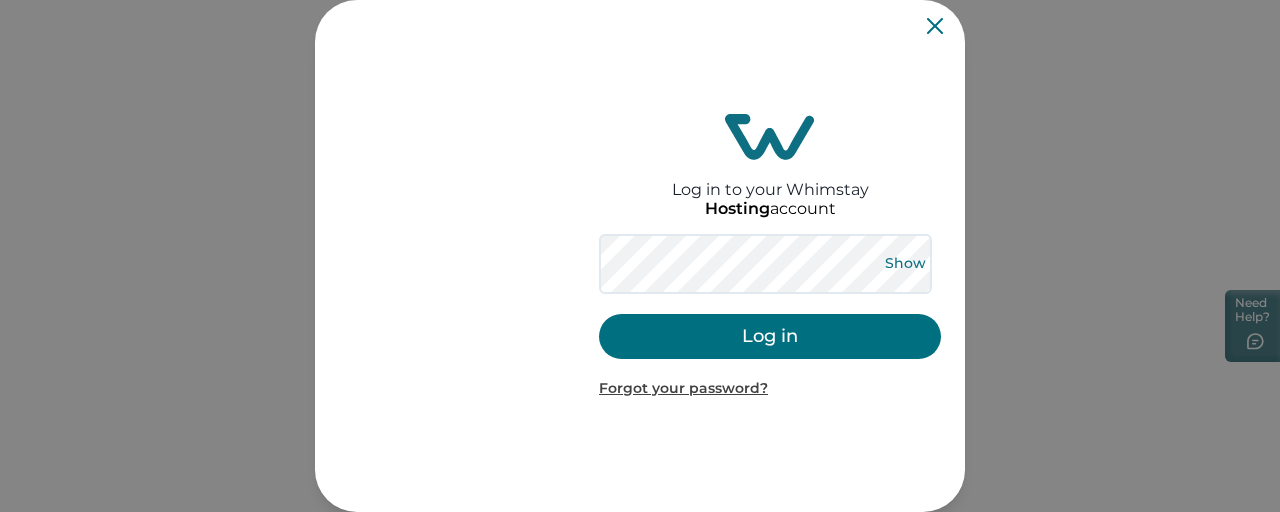 click on "Show" at bounding box center [905, 264] 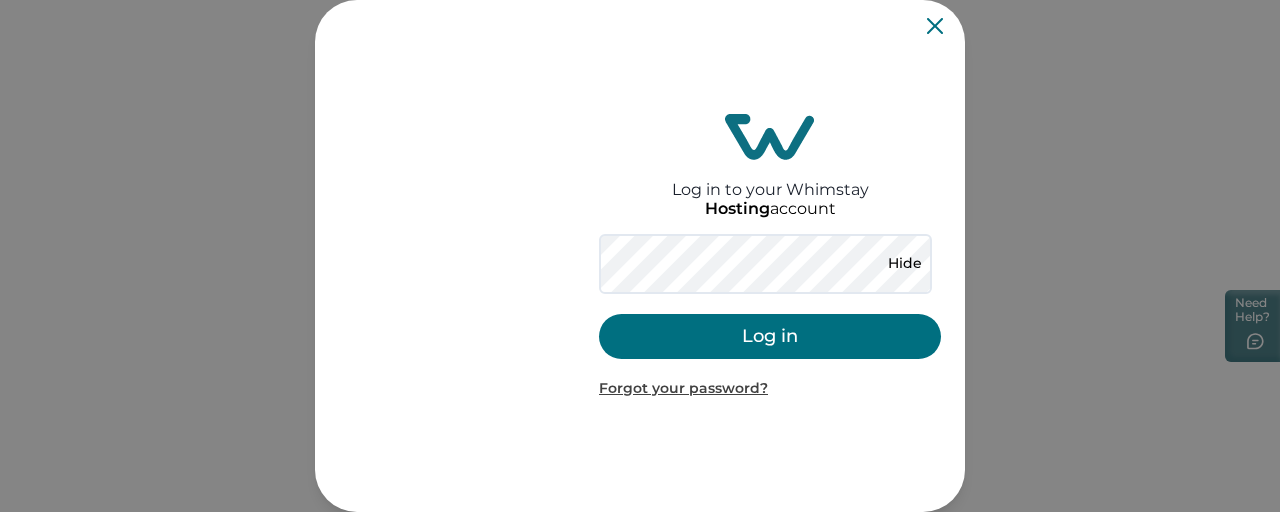 click on "Log in" at bounding box center [770, 336] 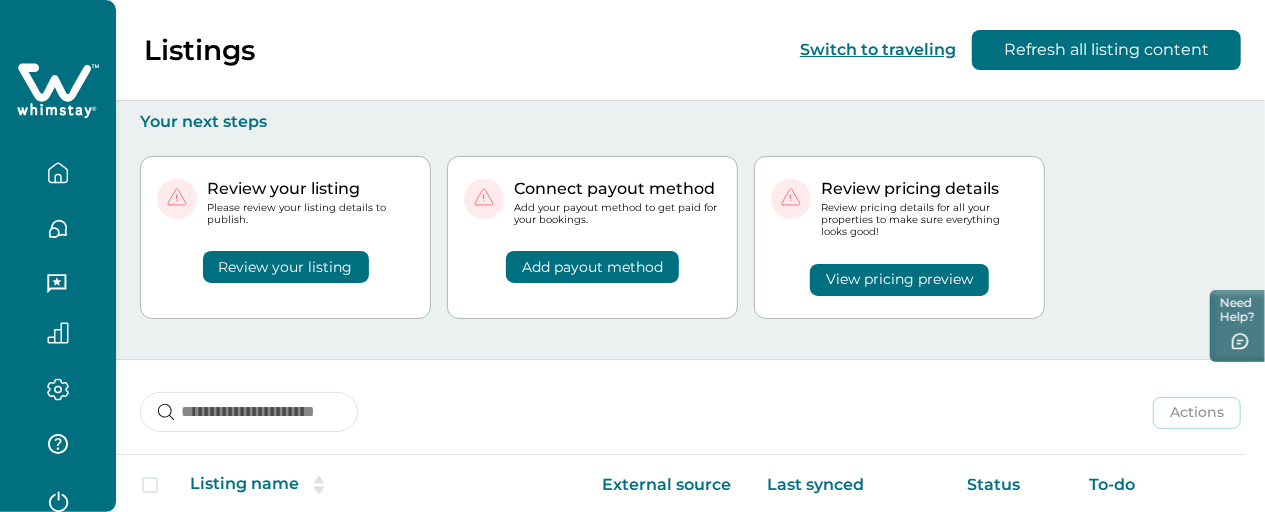 scroll, scrollTop: 266, scrollLeft: 0, axis: vertical 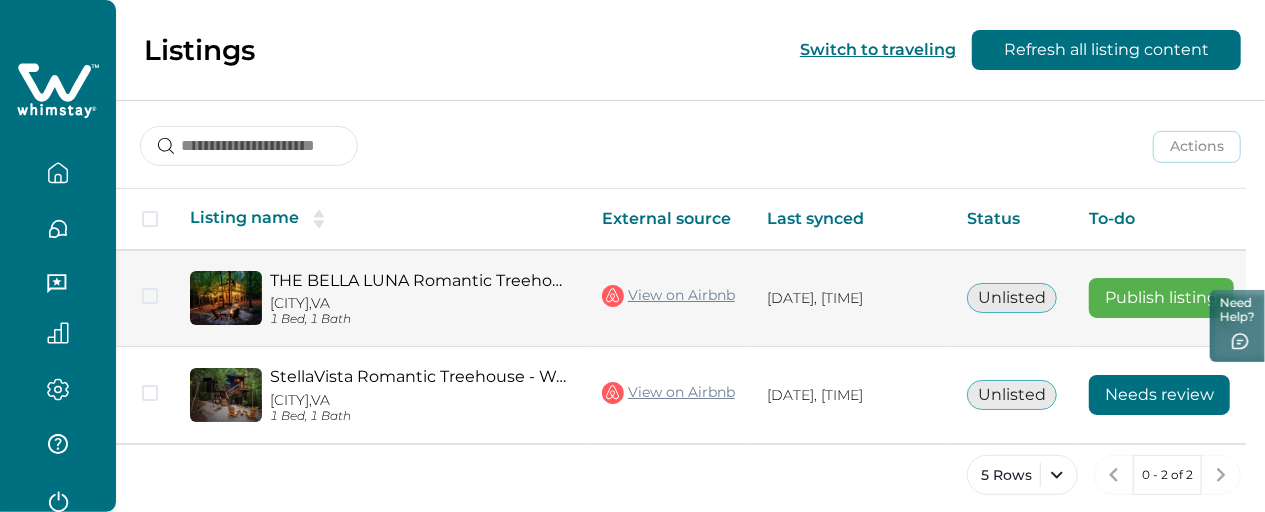 click on "Publish listing" at bounding box center [1161, 298] 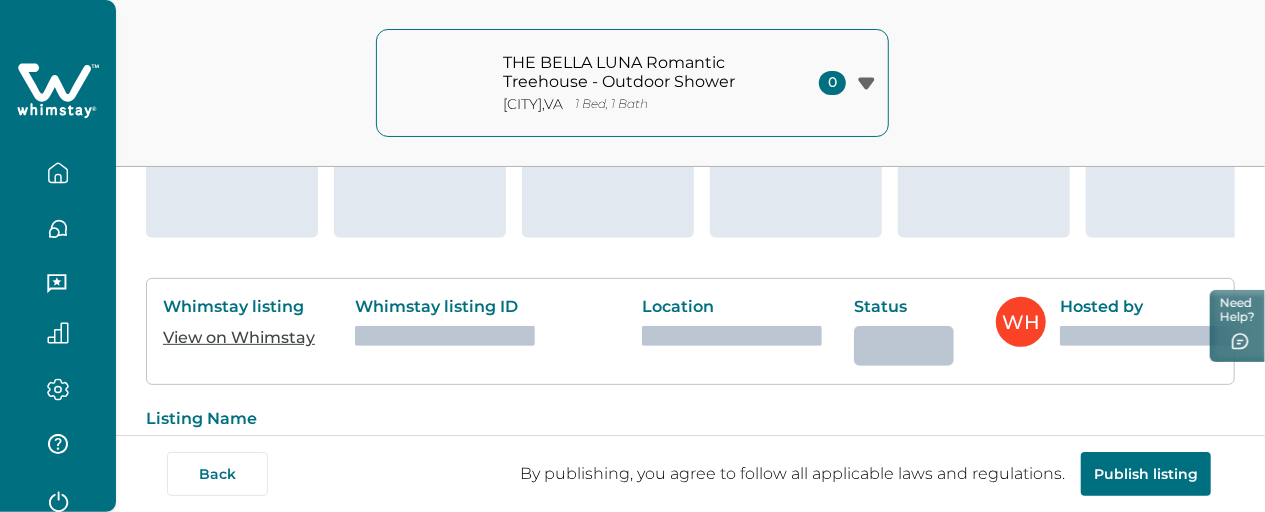 scroll, scrollTop: 0, scrollLeft: 0, axis: both 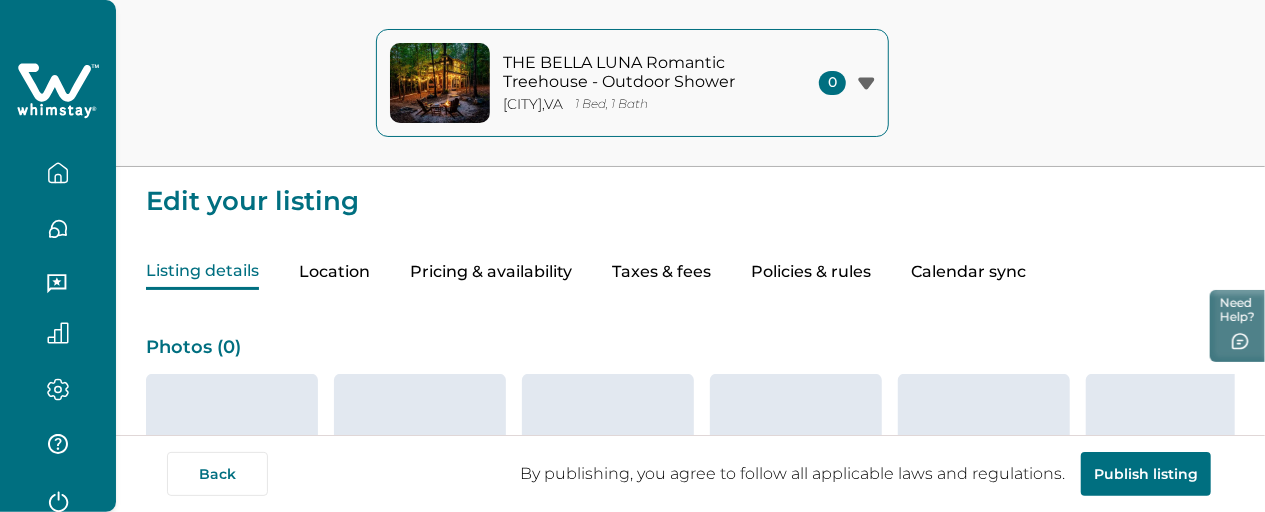 click on "Pricing & availability" at bounding box center [491, 272] 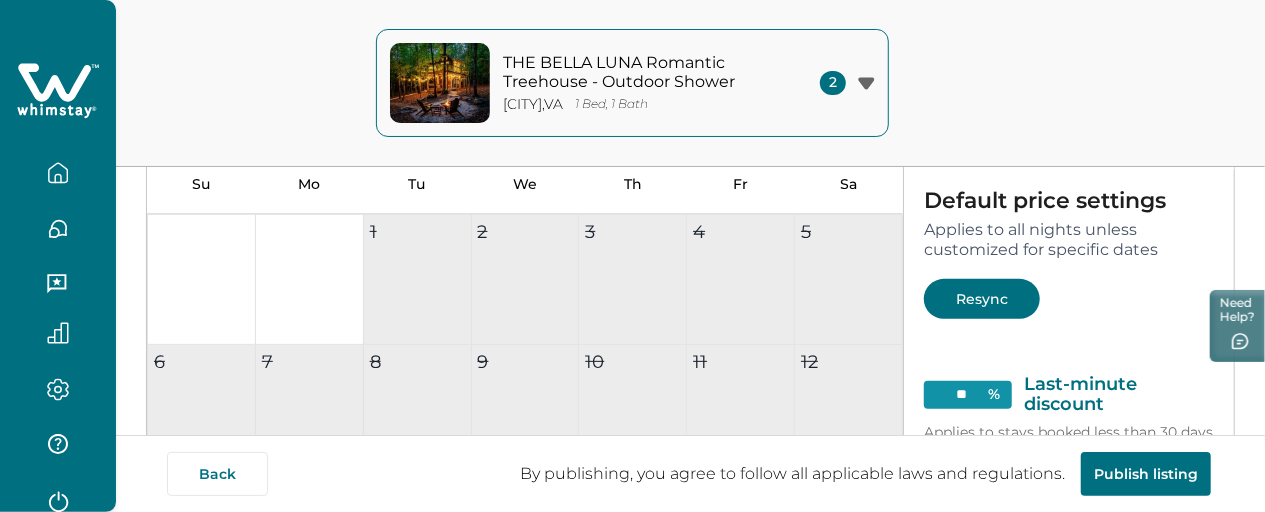 scroll, scrollTop: 280, scrollLeft: 0, axis: vertical 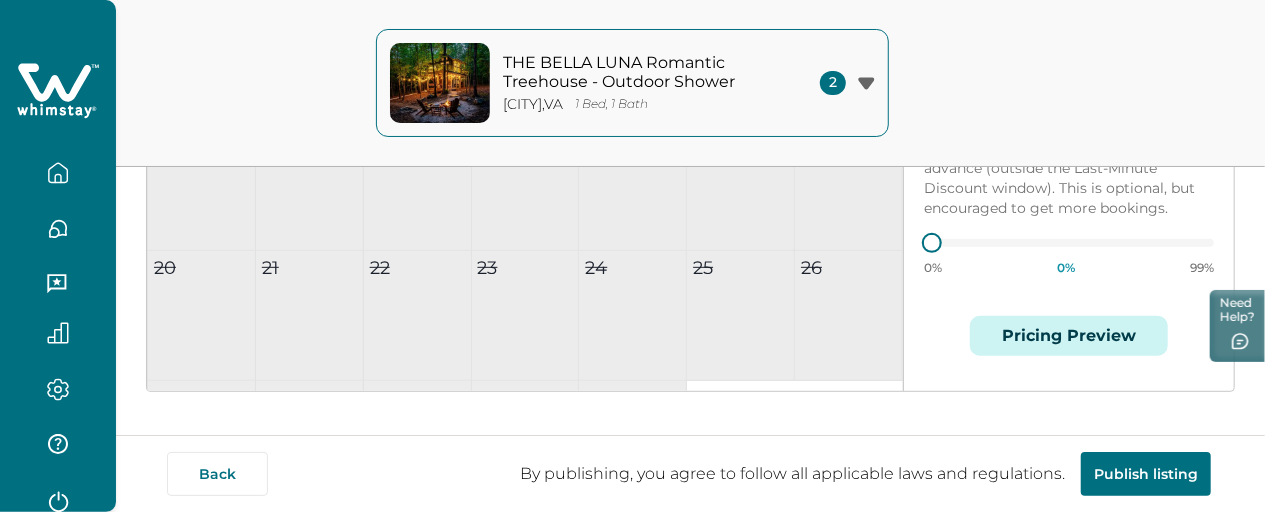 type 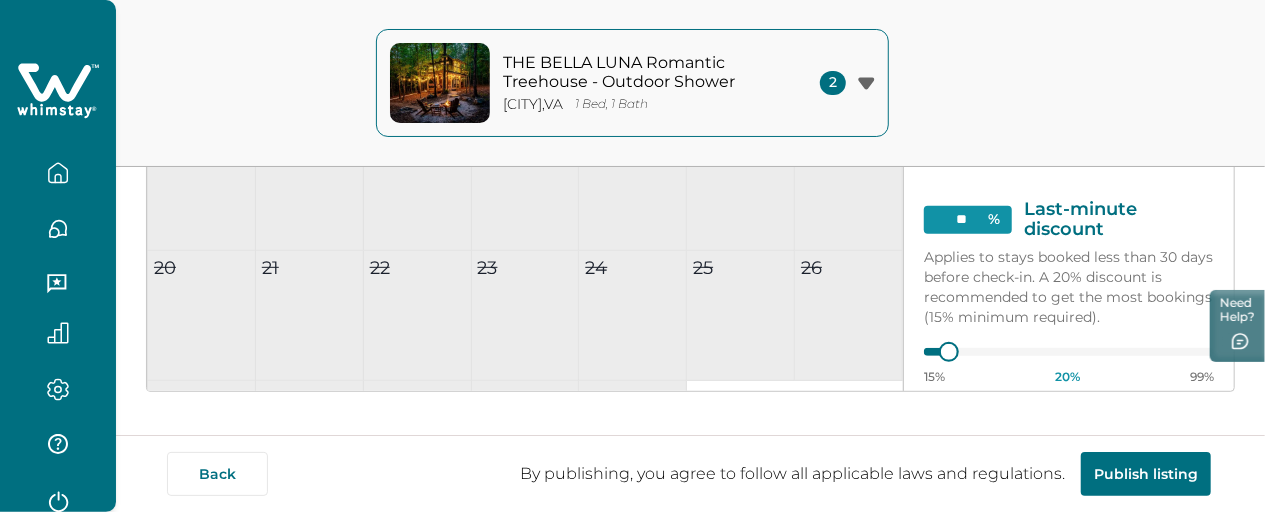 scroll, scrollTop: 102, scrollLeft: 0, axis: vertical 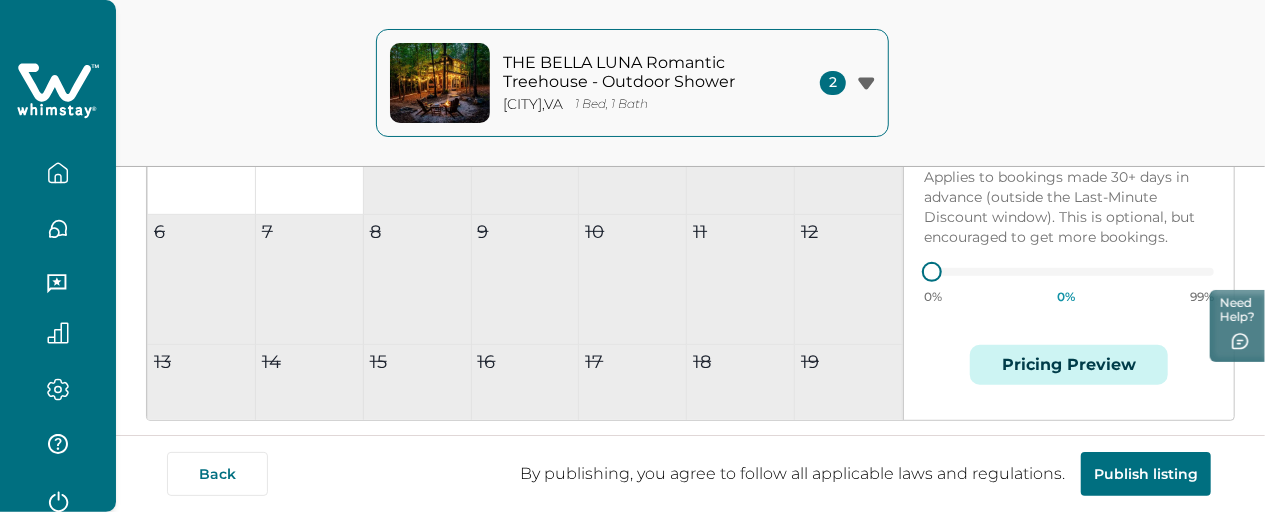 click at bounding box center (58, 173) 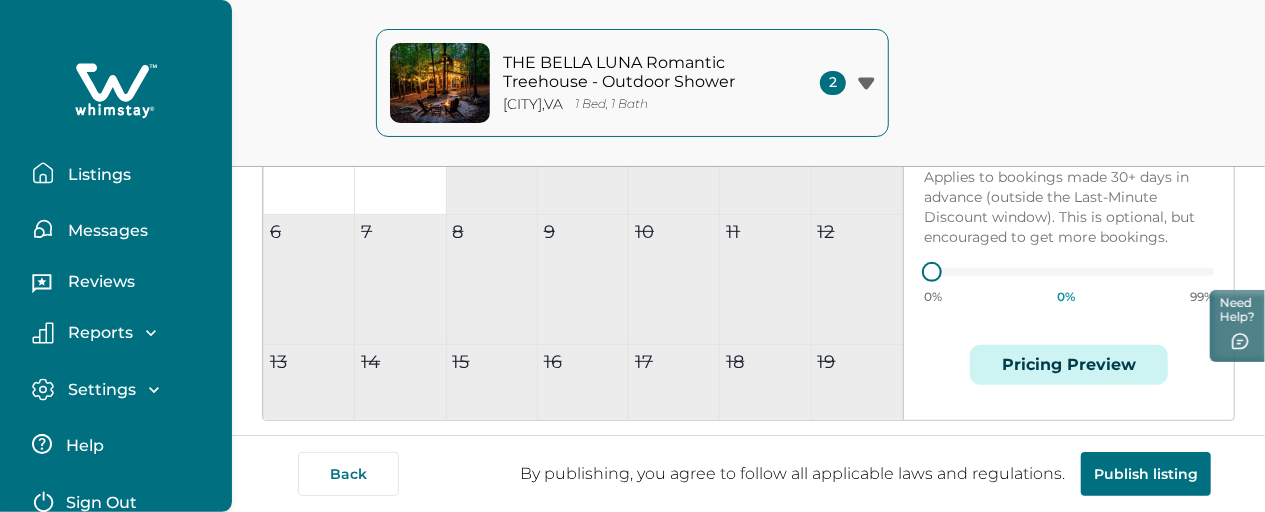 click on "Listings" at bounding box center (96, 175) 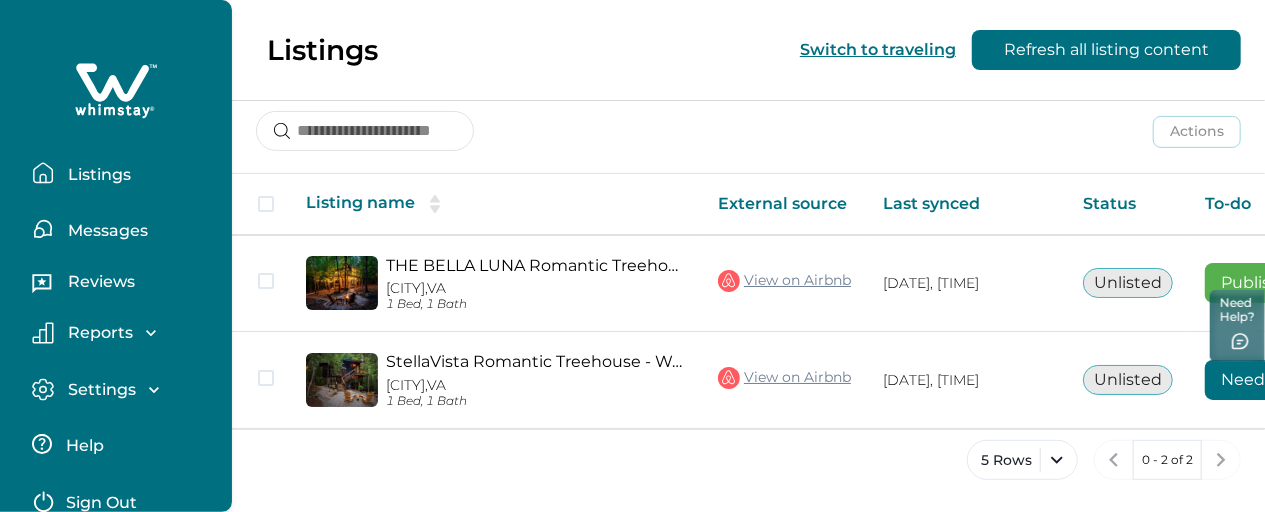 scroll, scrollTop: 266, scrollLeft: 0, axis: vertical 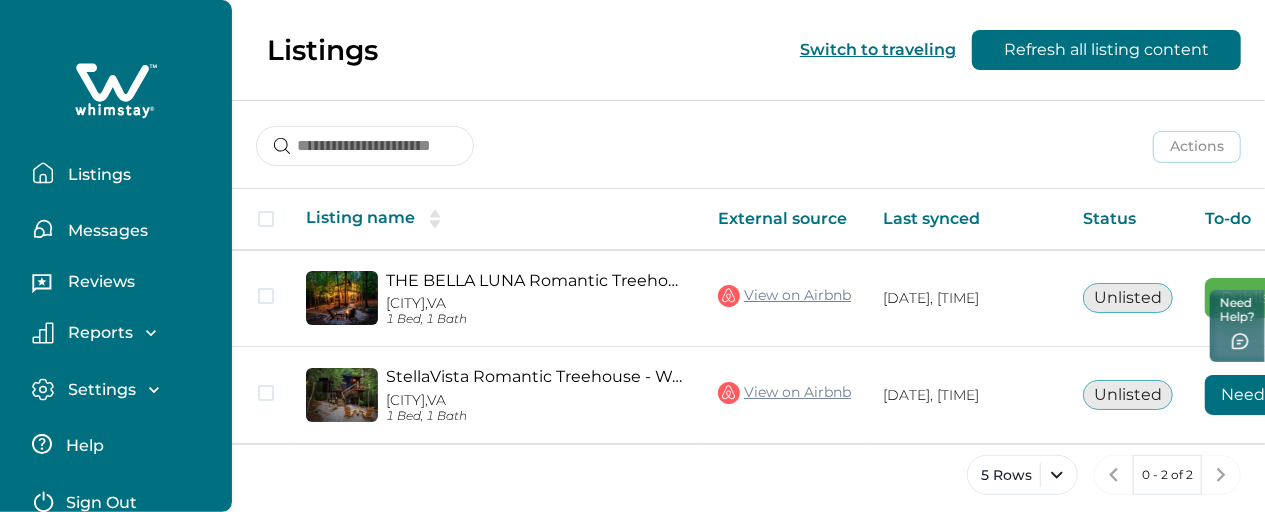 type 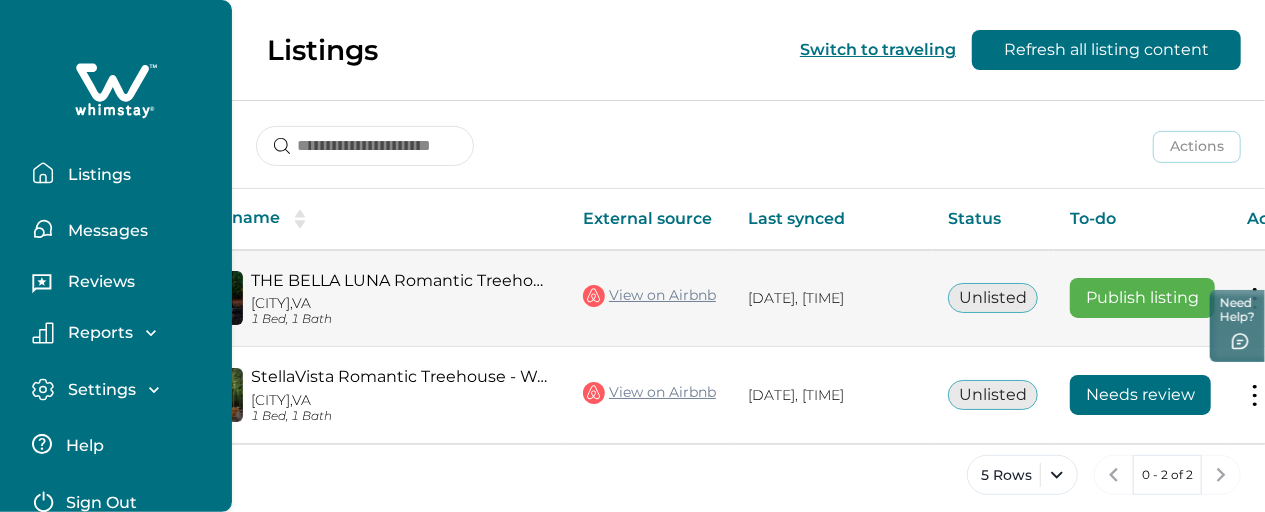 scroll, scrollTop: 0, scrollLeft: 193, axis: horizontal 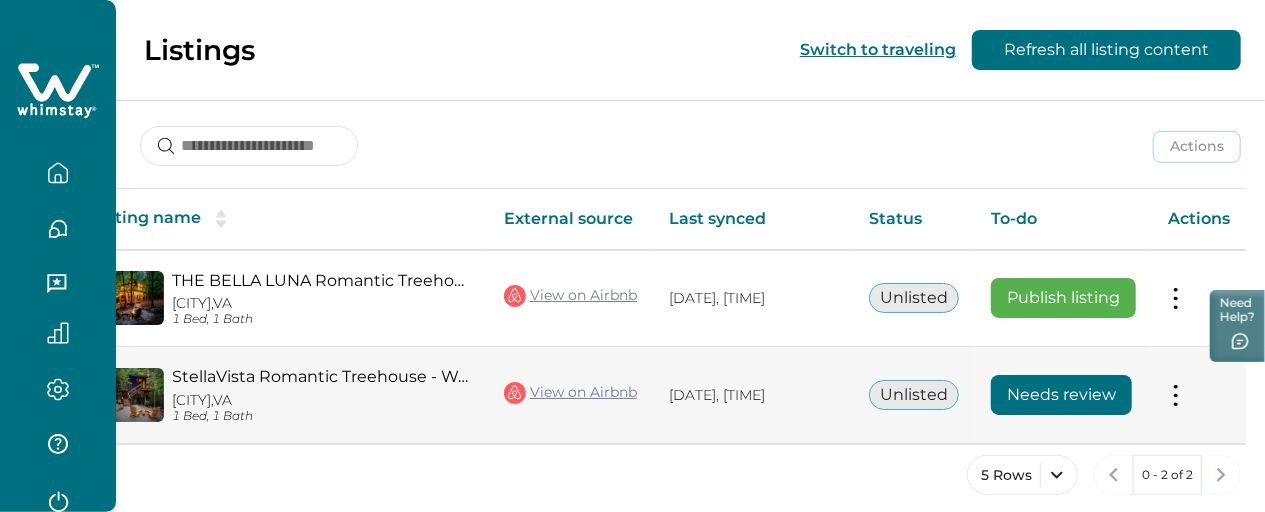 click on "Needs review" at bounding box center (1061, 395) 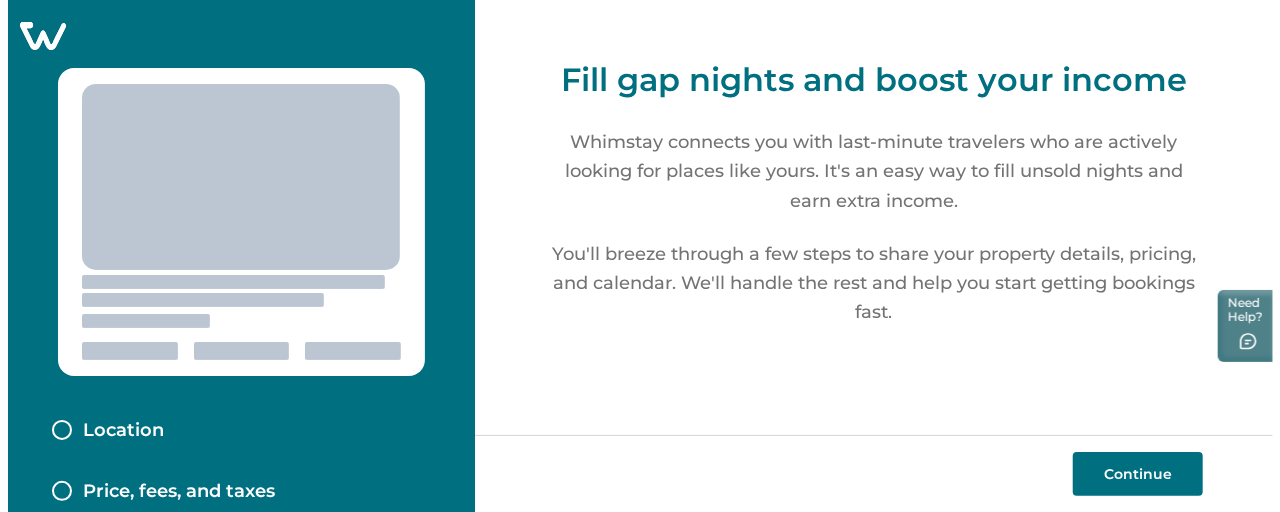 scroll, scrollTop: 0, scrollLeft: 0, axis: both 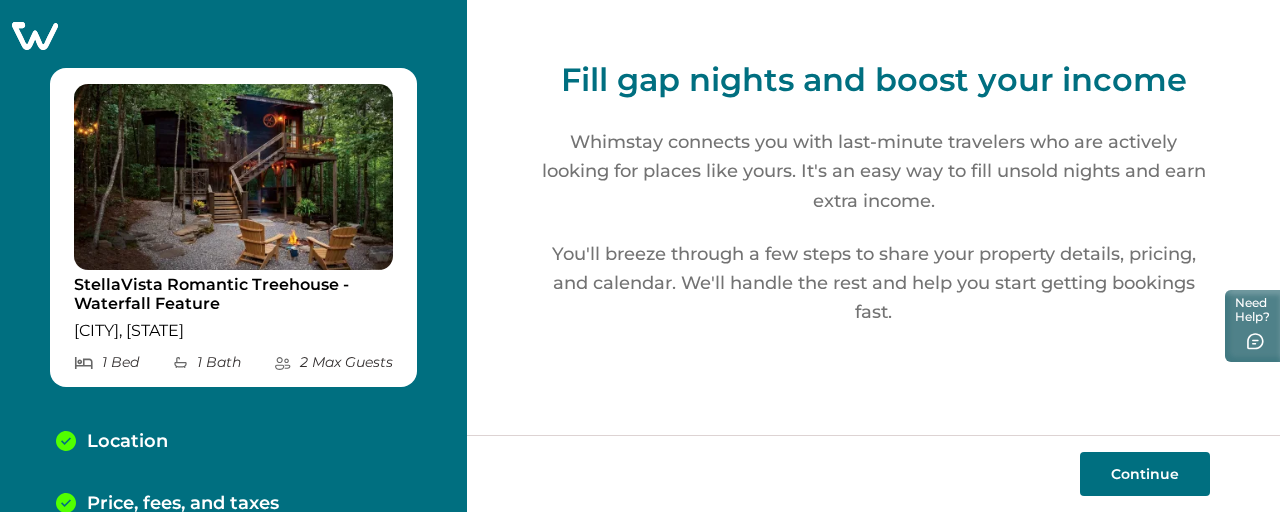 click on "Continue" at bounding box center (1145, 474) 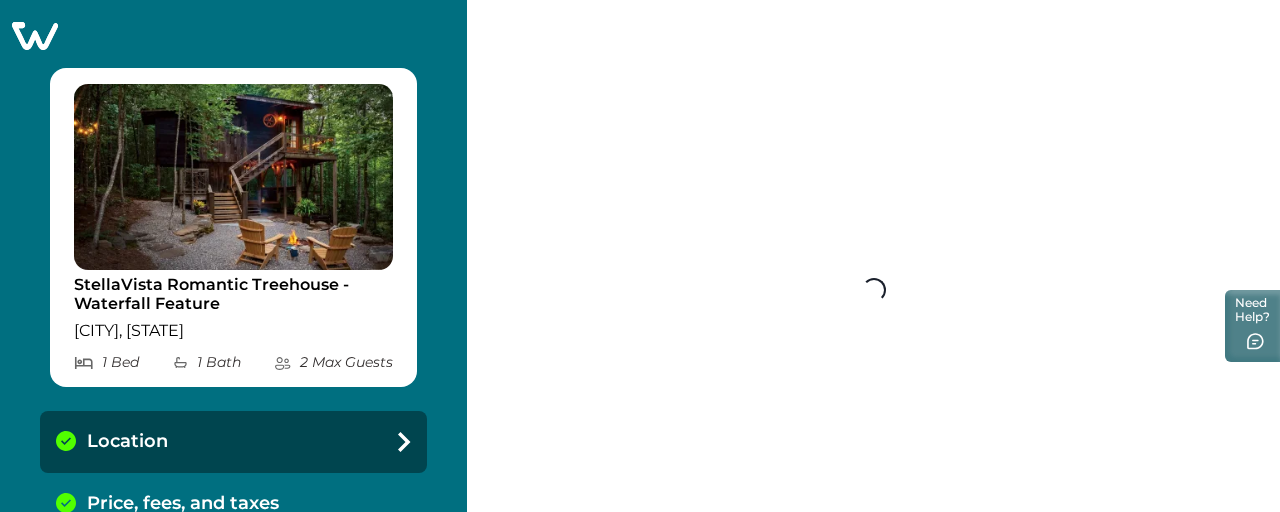 select on "**" 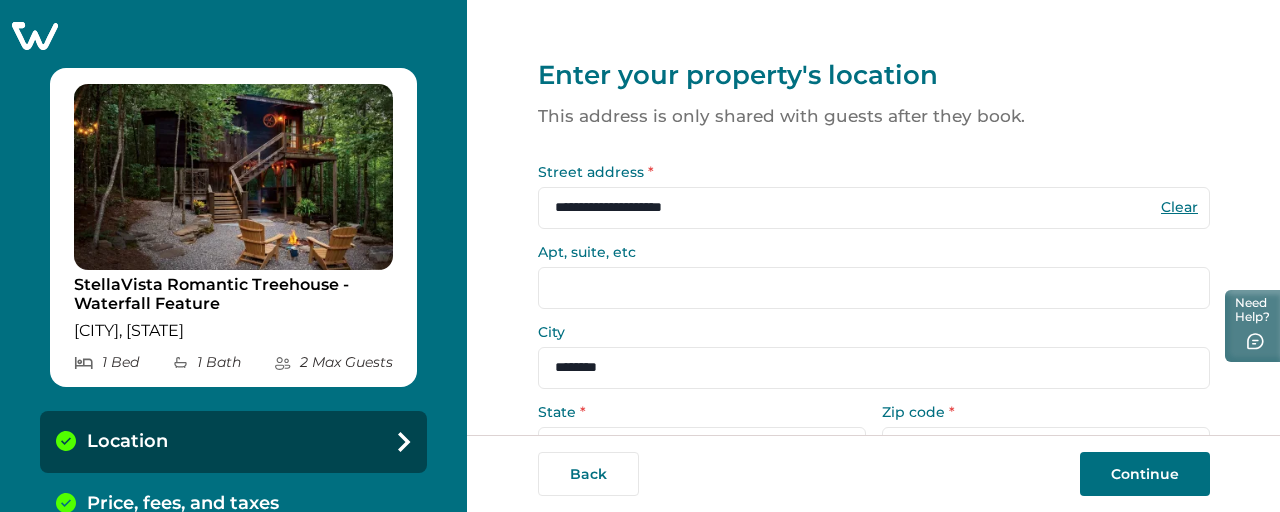click on "Continue" at bounding box center [1145, 474] 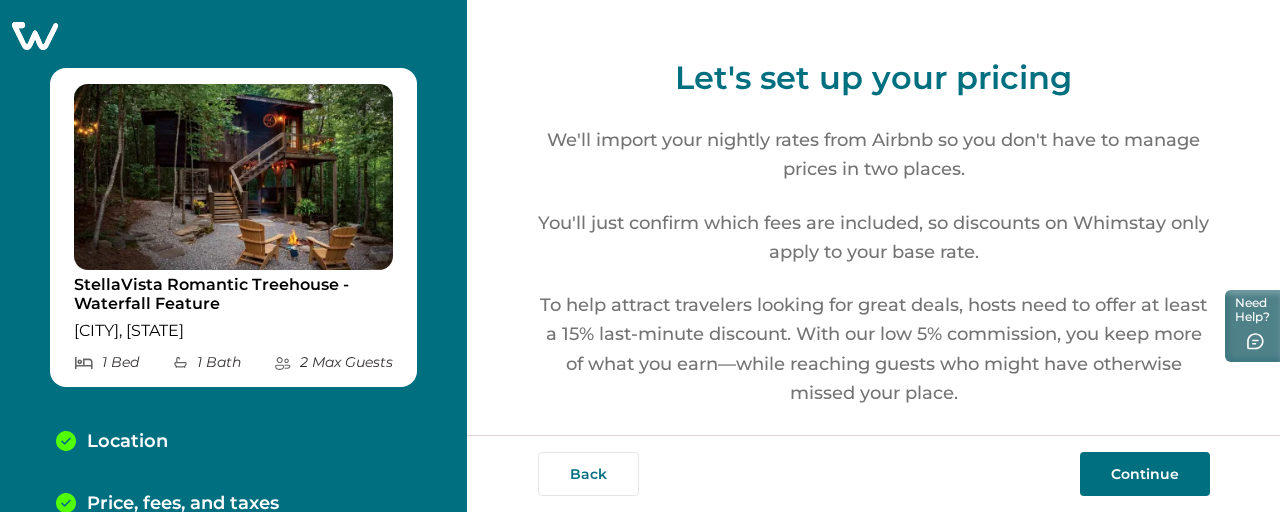 scroll, scrollTop: 0, scrollLeft: 0, axis: both 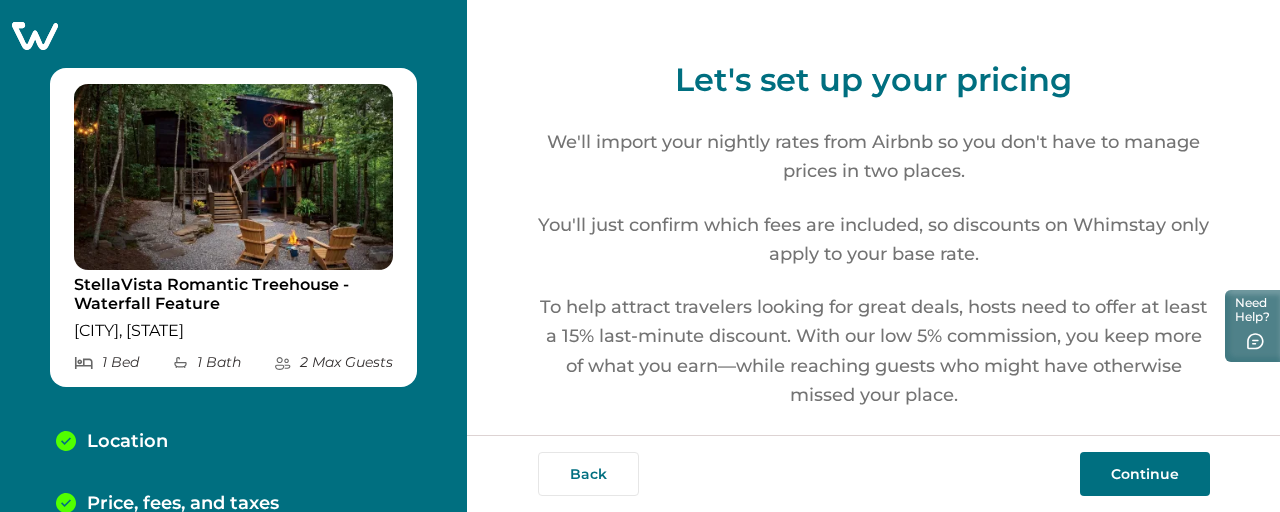 click on "Continue" at bounding box center [1145, 474] 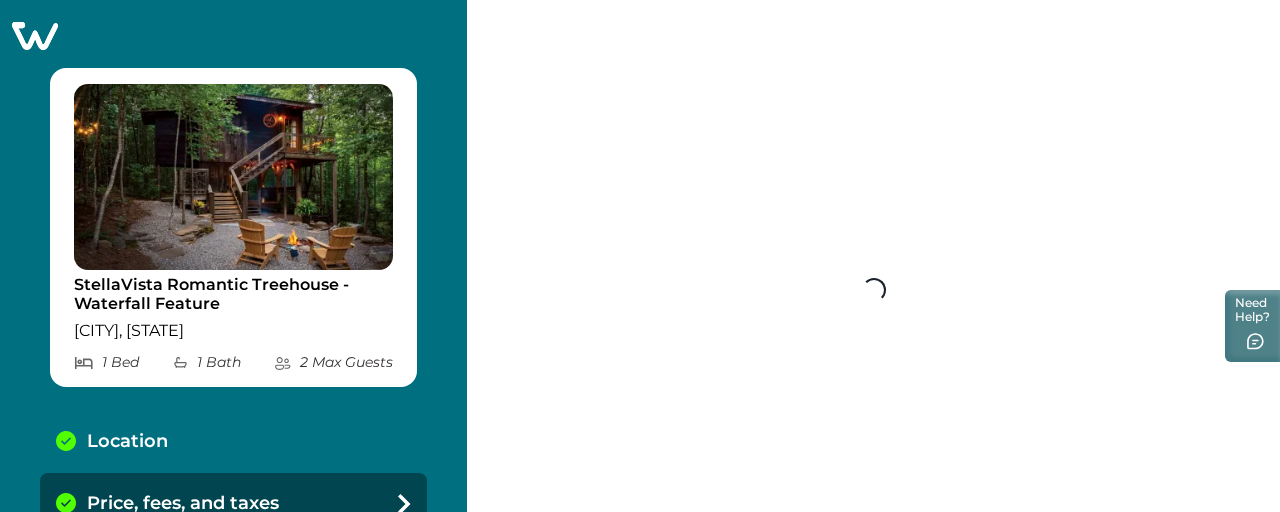 scroll, scrollTop: 22, scrollLeft: 0, axis: vertical 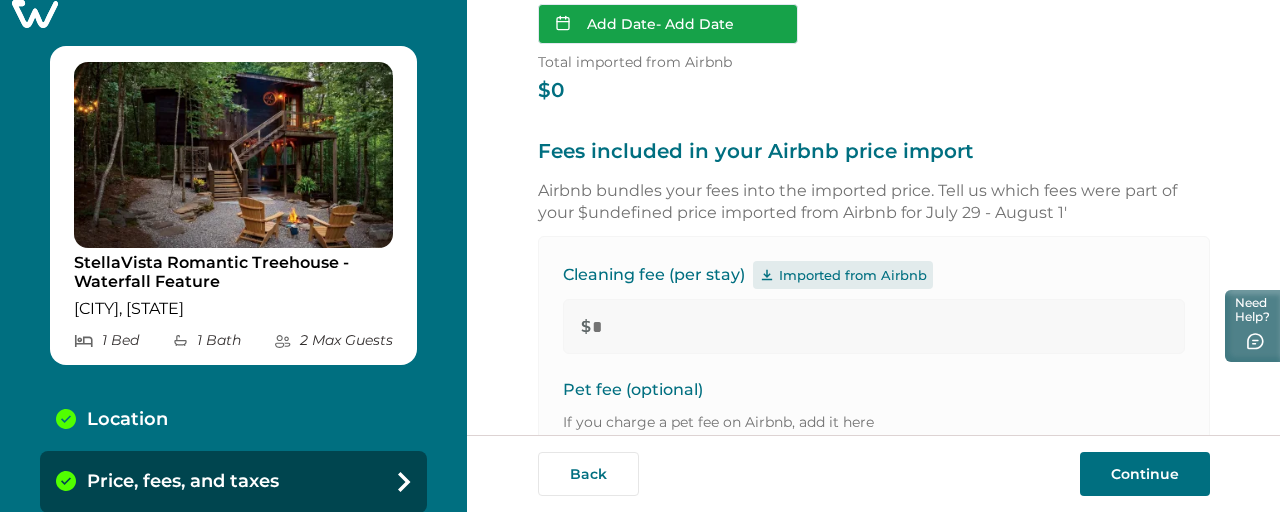 click on "Add Date  -   Add Date" at bounding box center (668, 24) 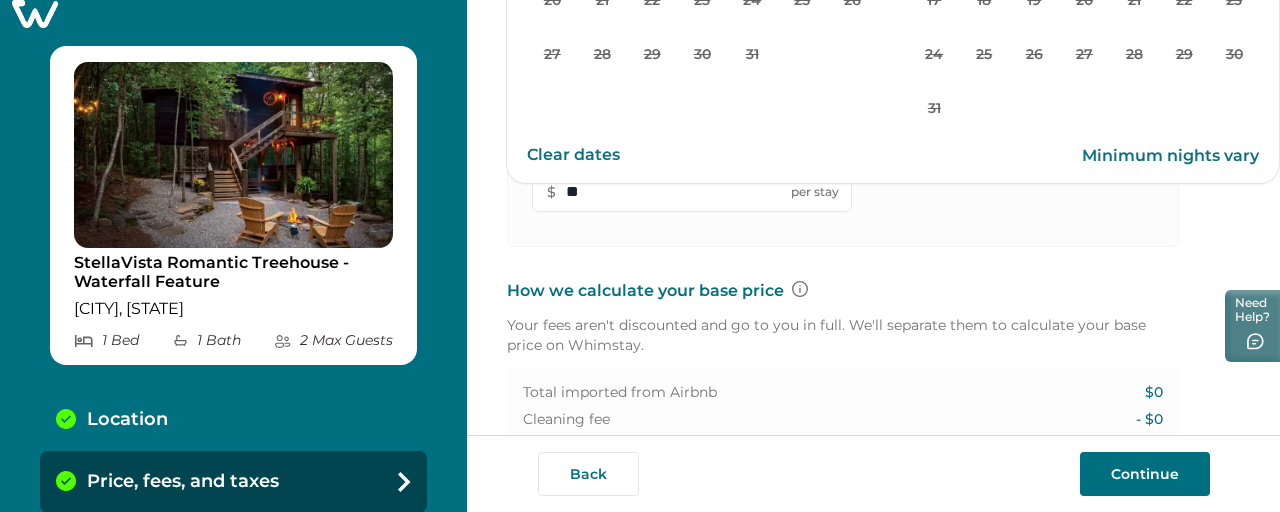 scroll, scrollTop: 603, scrollLeft: 38, axis: both 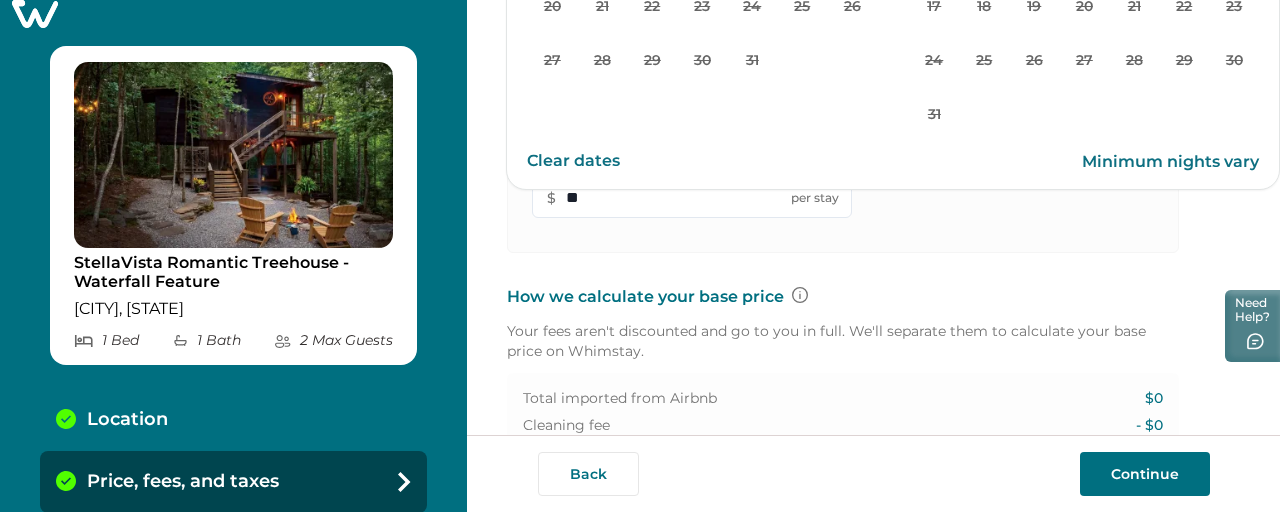 click on "Let's set up your base price We'll use an example stay from the next 30 days on your Airbnb calendar to calculate your base price on Whimstay Example stay We've pre-filled these dates based on your Airbnb availability. You can change them if you'd like. Add Date  -   Add Date Su Mo Tu We Th Fr Sa Su Mo Tu We Th Fr Sa July 2025 Su Mo Tu We Th Fr Sa 1 2 3 4 5 6 7 8 9 10 11 12 13 14 15 16 17 18 19 20 21 22 23 24 25 26 27 28 29 30 31 August 2025 Su Mo Tu We Th Fr Sa 1 2 3 4 5 6 7 8 9 10 11 12 13 14 15 16 17 18 19 20 21 22 23 24 25 26 27 28 29 30 31 Clear dates Minimum nights vary Total imported from Airbnb $0 Fees included in your Airbnb price import Airbnb bundles your fees into the imported price. Tell us which fees
were part of your $undefined price imported from Airbnb for July 29 - August 1' Cleaning fee (per stay) Imported from Airbnb $ * Pet fee (optional) If you charge a pet fee on Airbnb, add it here Maximum number of pets allowed: 1 Fee per stay Fee per night $ ** per stay $0 Cleaning fee - $0 1" at bounding box center (843, 255) 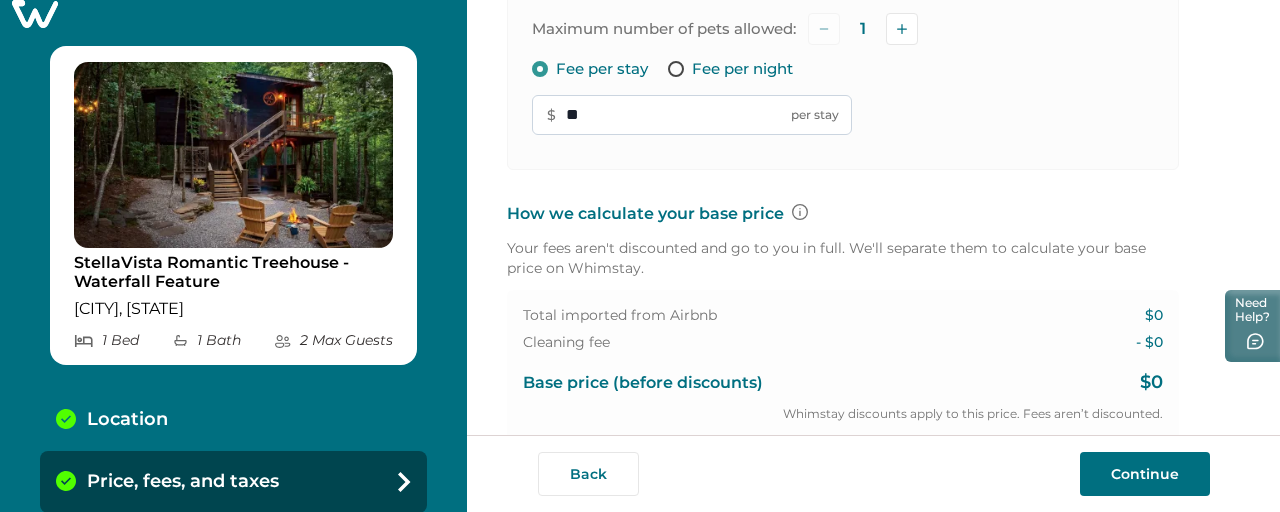 scroll, scrollTop: 659, scrollLeft: 38, axis: both 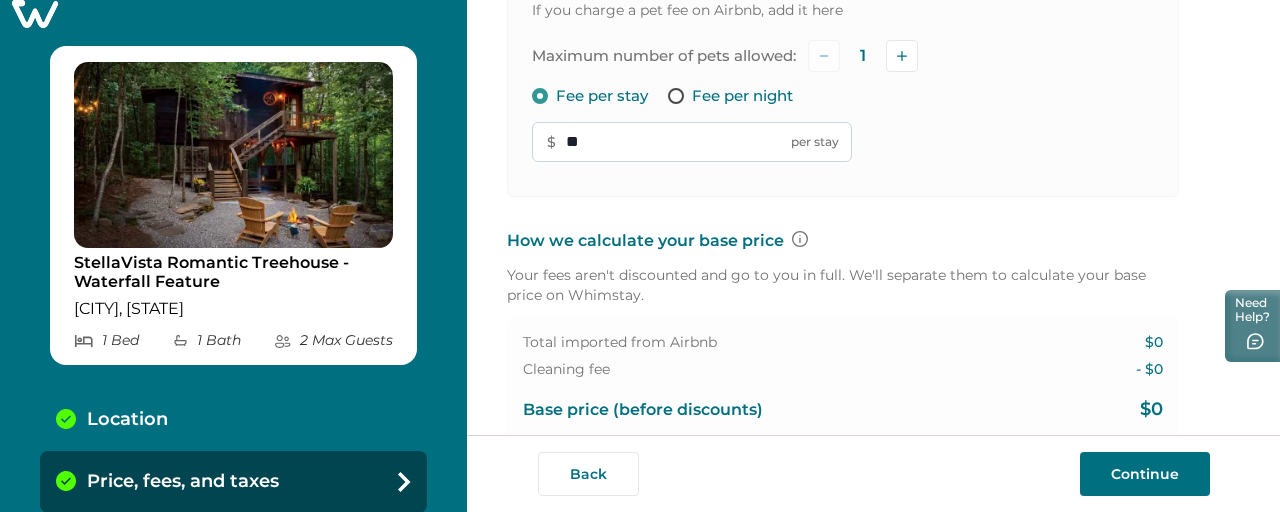 click on "**" at bounding box center (692, 142) 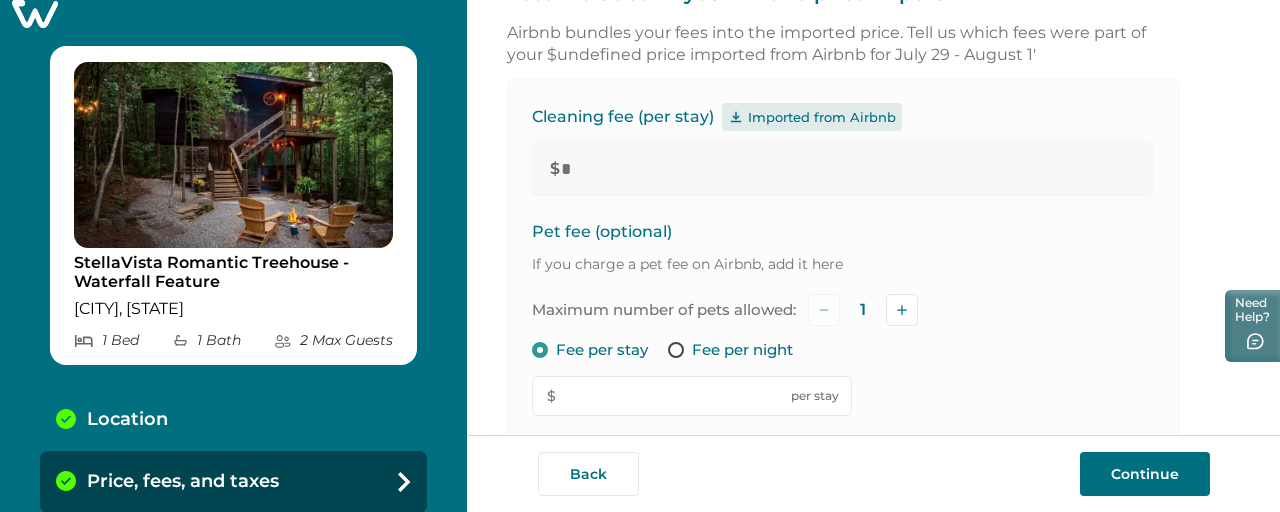 scroll, scrollTop: 399, scrollLeft: 38, axis: both 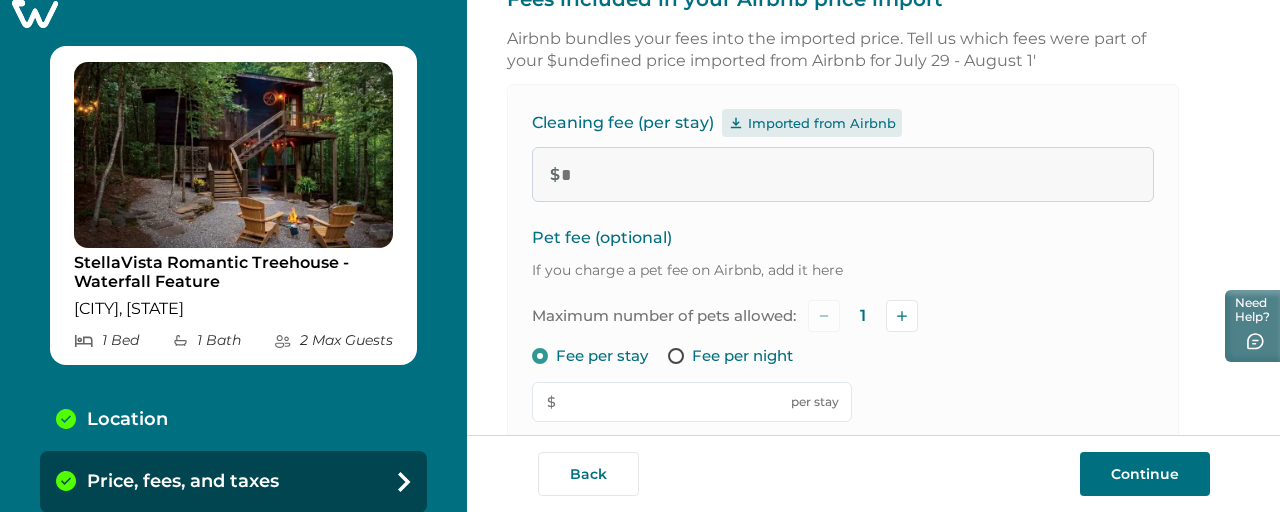 type 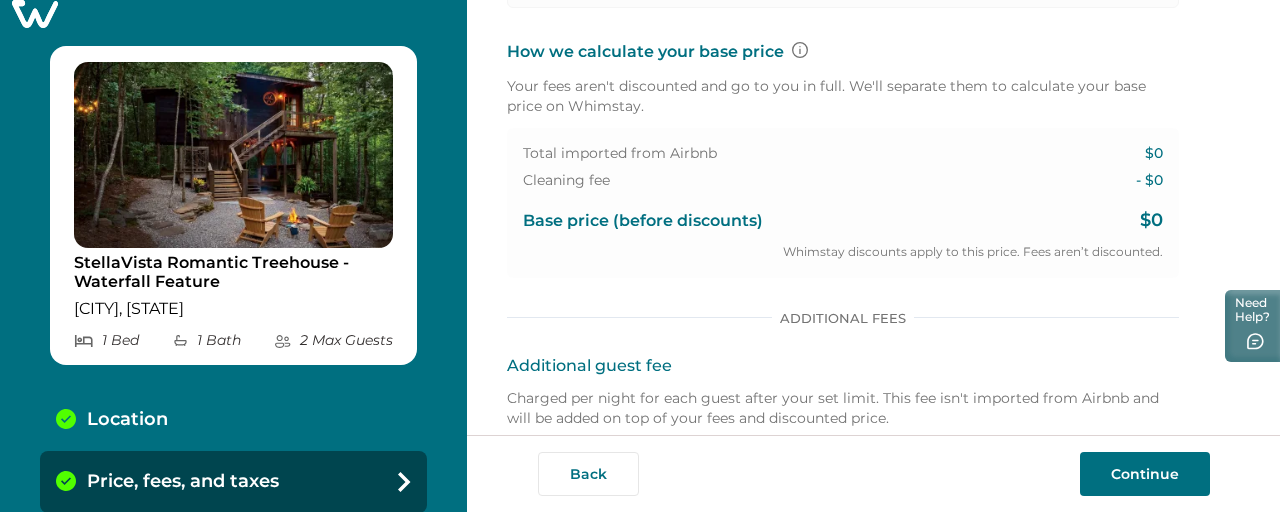 scroll, scrollTop: 851, scrollLeft: 38, axis: both 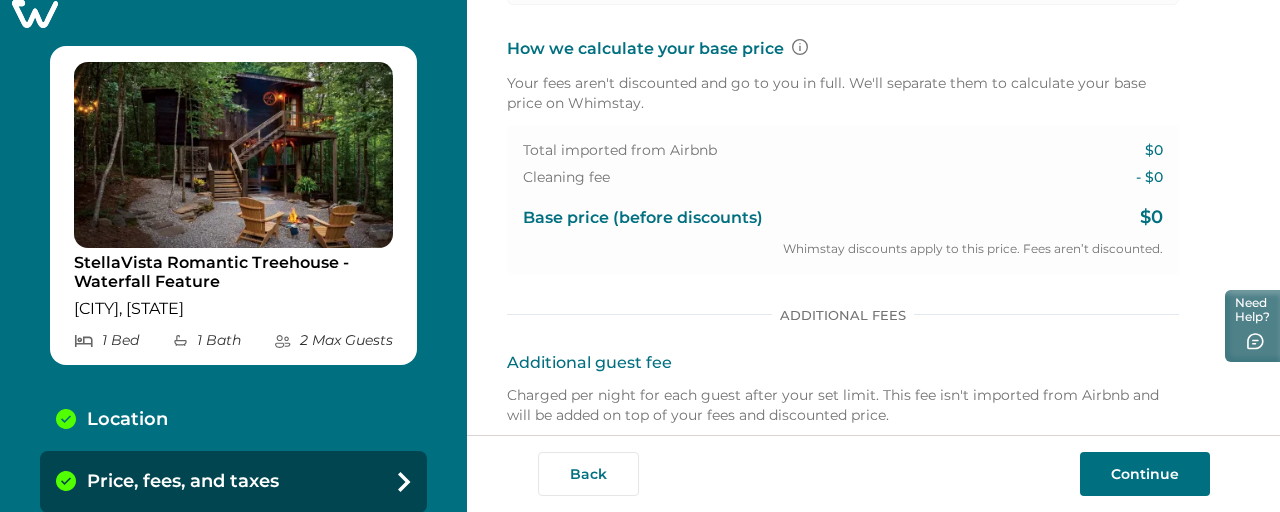 click on "Additional Fees" at bounding box center (843, 315) 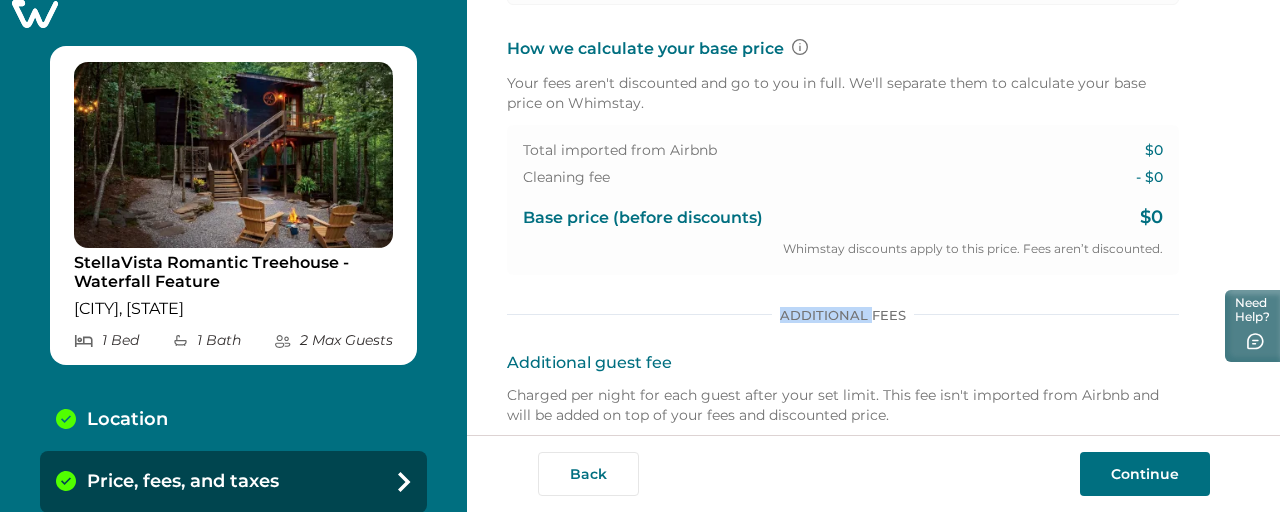 click on "Additional Fees" at bounding box center (843, 315) 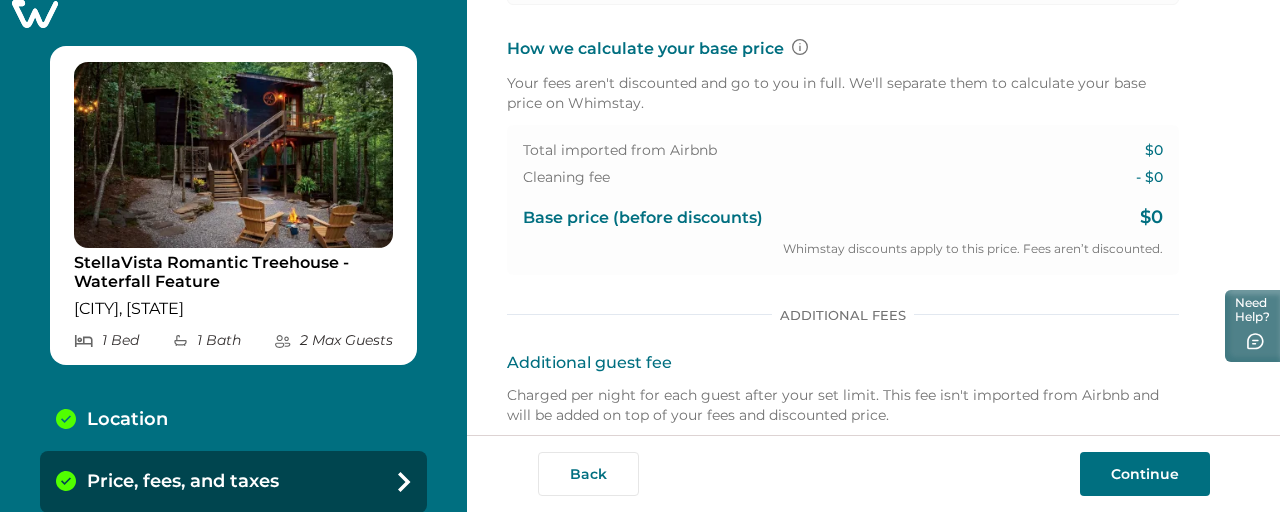 click on "Additional Fees" at bounding box center [843, 315] 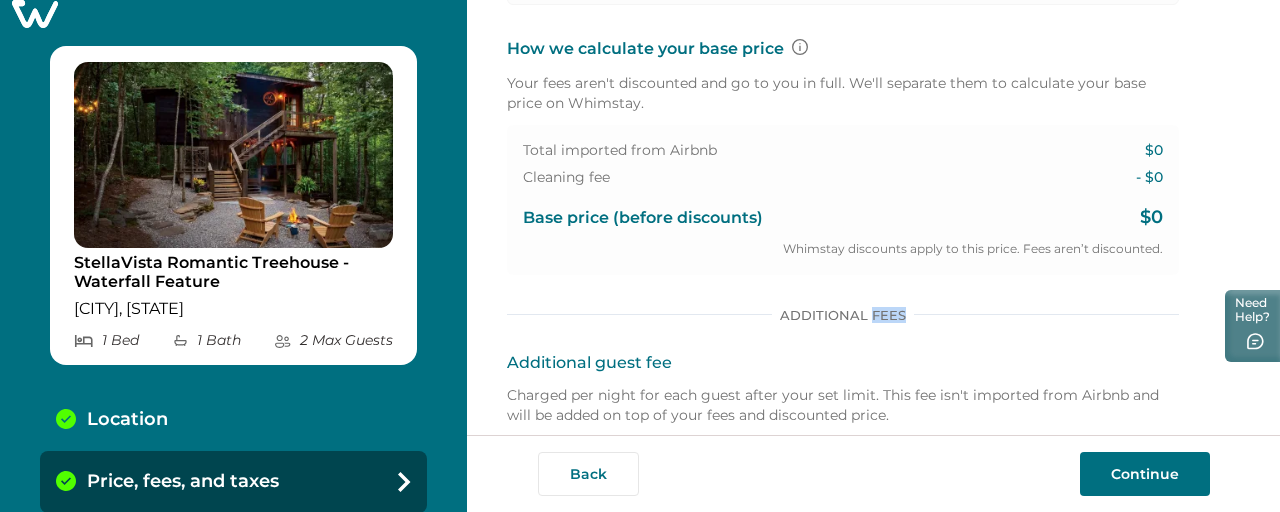 click on "Additional Fees" at bounding box center [843, 315] 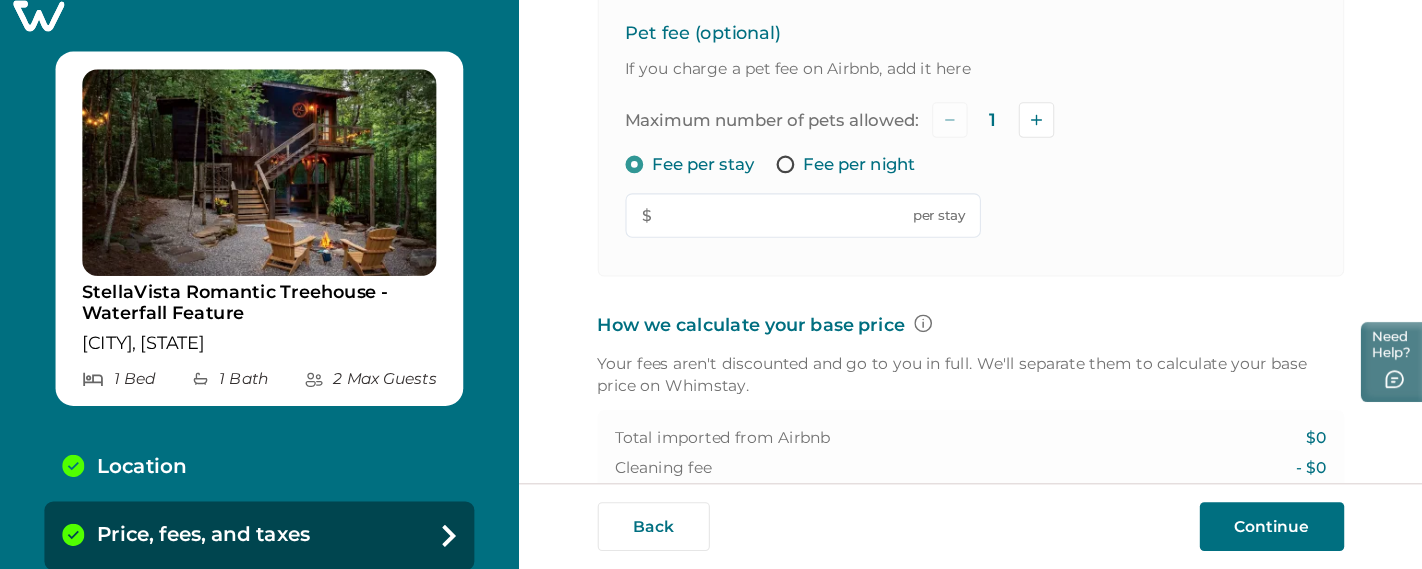 scroll, scrollTop: 591, scrollLeft: 0, axis: vertical 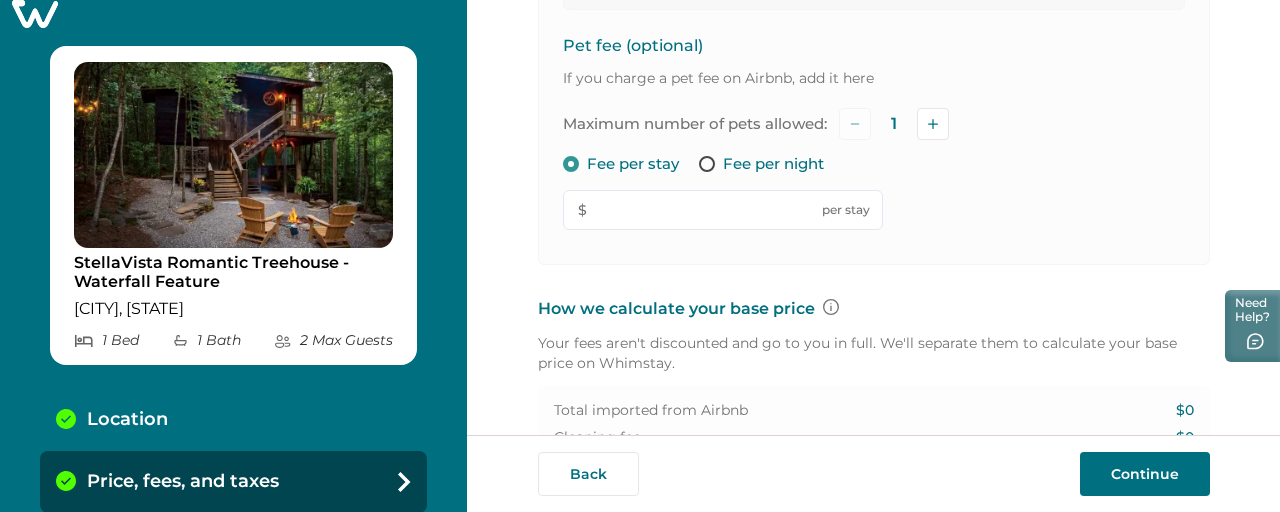 click on "How we calculate your base price" at bounding box center [874, 309] 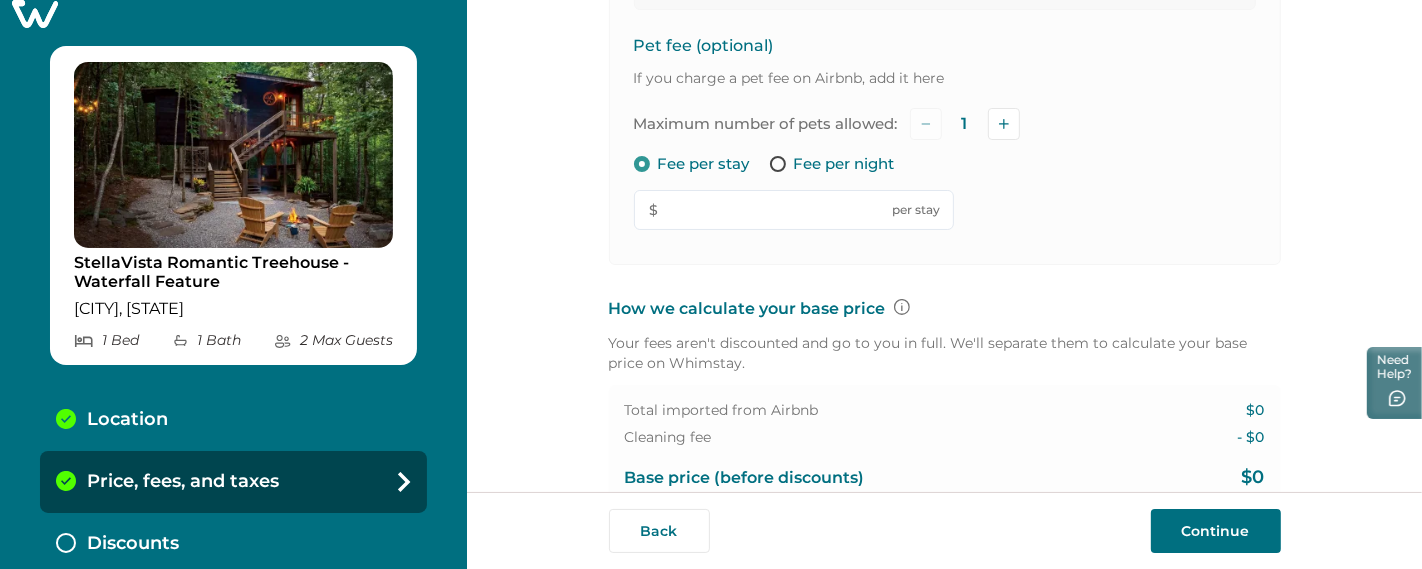 scroll, scrollTop: 22, scrollLeft: 0, axis: vertical 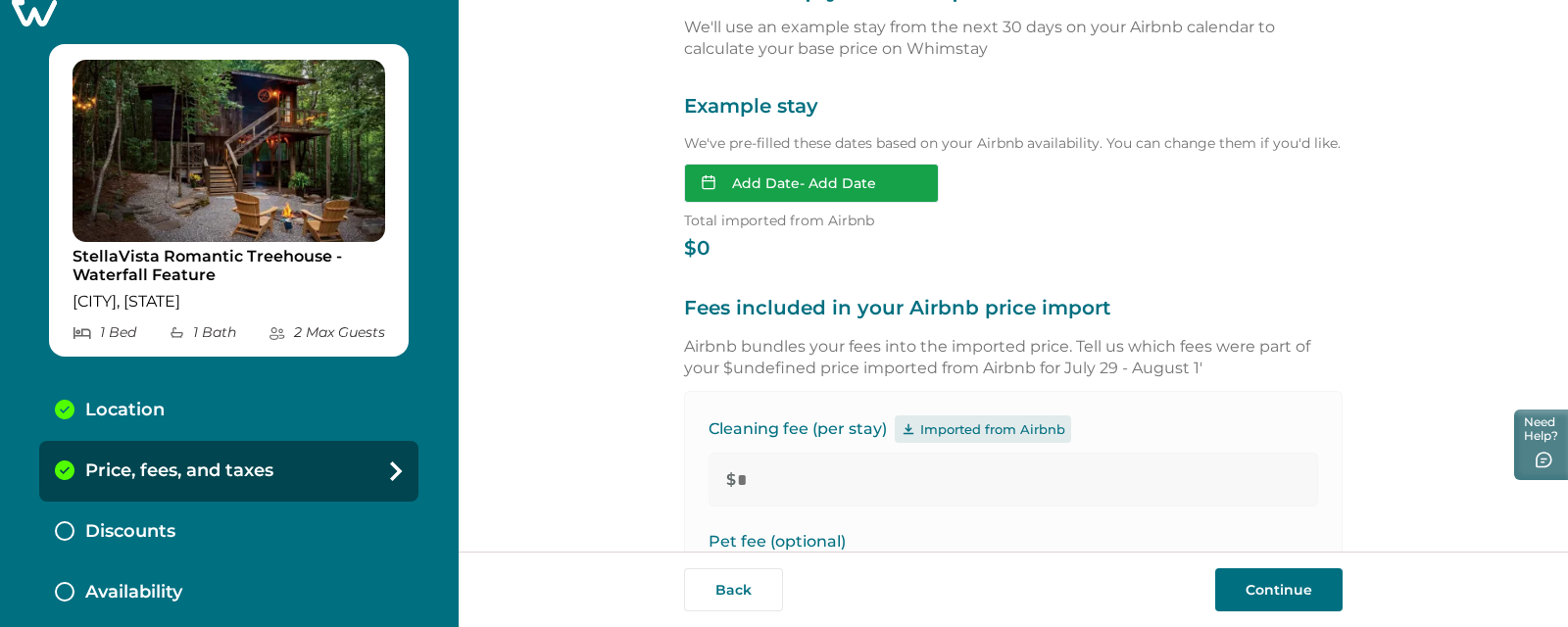 click on "Add Date  -   Add Date" at bounding box center (811, 183) 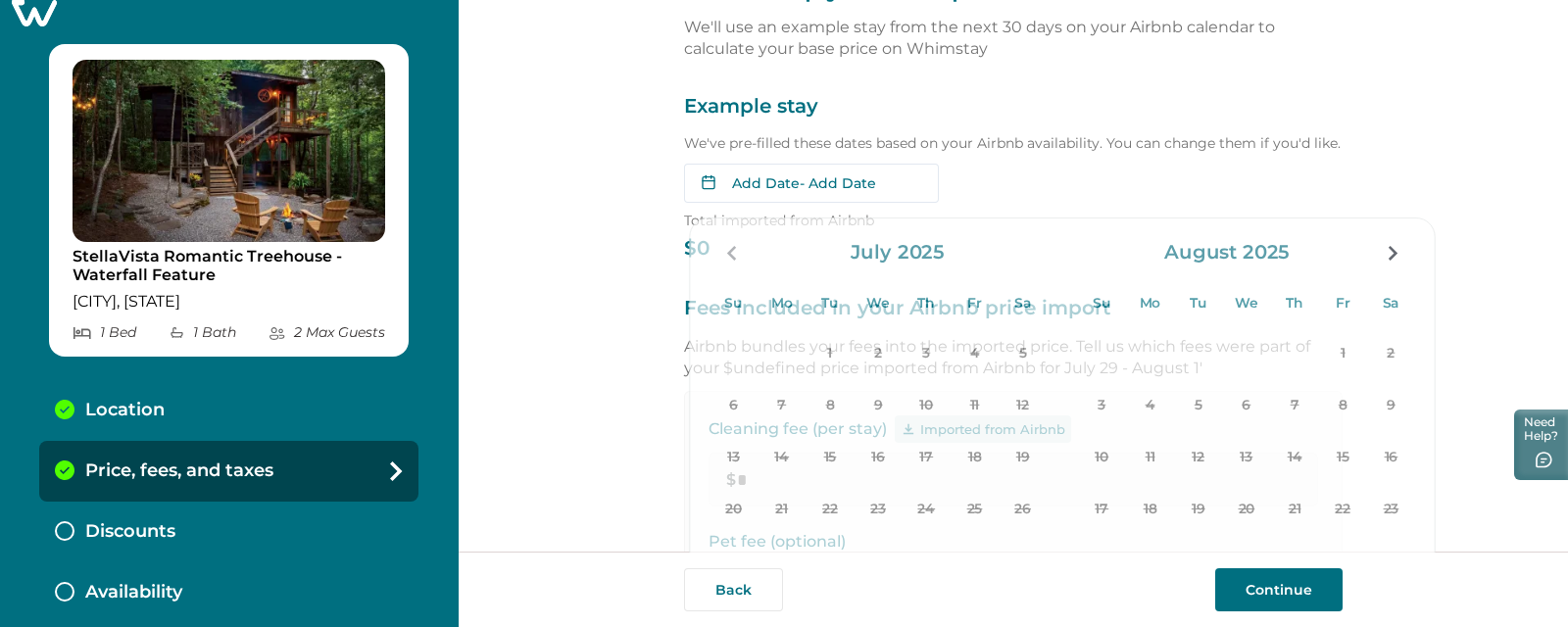 click on "Let's set up your base price We'll use an example stay from the next 30 days on your Airbnb calendar to calculate your base price on Whimstay Example stay We've pre-filled these dates based on your Airbnb availability. You can change them if you'd like. Add Date  -   Add Date Su Mo Tu We Th Fr Sa Su Mo Tu We Th Fr Sa July [YEAR] Su Mo Tu We Th Fr Sa 1 2 3 4 5 6 7 8 9 10 11 12 13 14 15 16 17 18 19 20 21 22 23 24 25 26 27 28 29 30 31 August [YEAR] Su Mo Tu We Th Fr Sa 1 2 3 4 5 6 7 8 9 10 11 12 13 14 15 16 17 18 19 20 21 22 23 24 25 26 27 28 29 30 31 Clear dates Minimum nights vary Total imported from Airbnb $0 Fees included in your Airbnb price import Airbnb bundles your fees into the imported price. Tell us which fees
were part of your $undefined price imported from Airbnb for July 29 - August 1' Cleaning fee (per stay) Imported from Airbnb $ * Pet fee (optional) If you charge a pet fee on Airbnb, add it here Maximum number of pets allowed: 1 Fee per stay Fee per night $ per stay $0 Cleaning fee - $0 $0 1" at bounding box center [1012, 275] 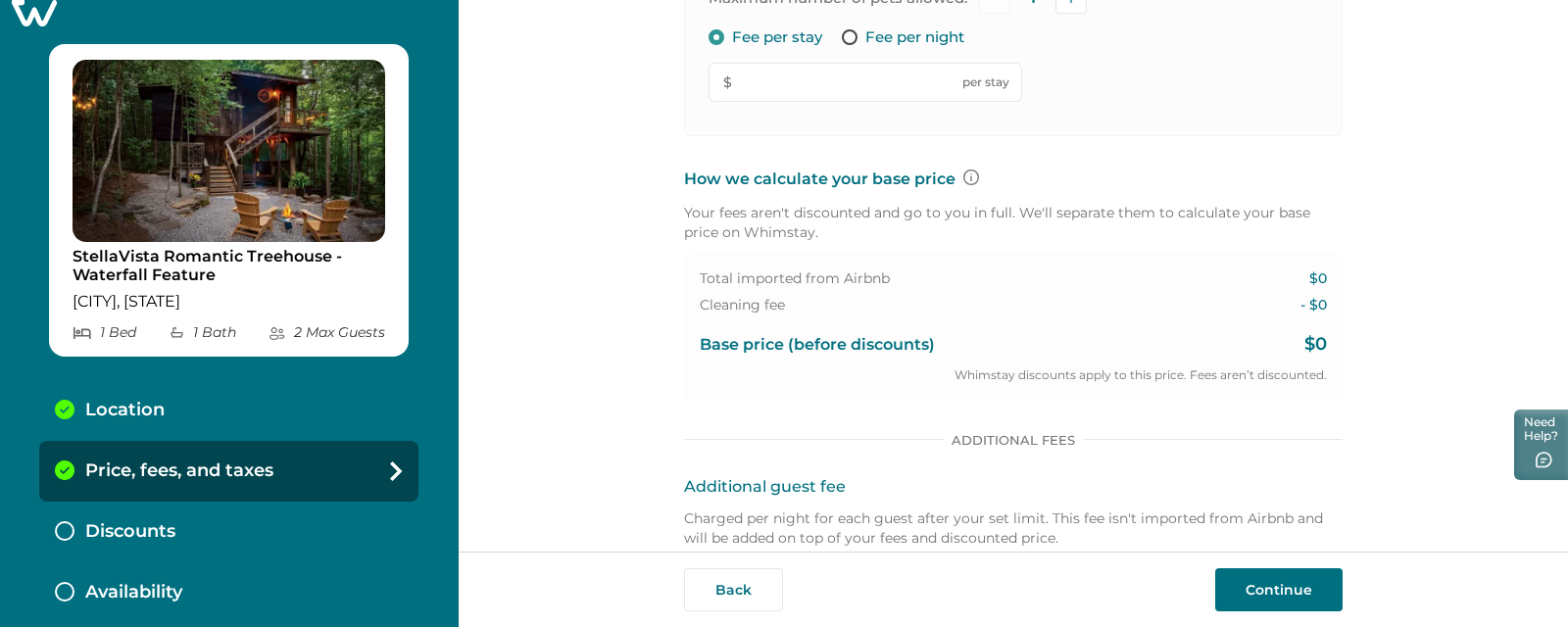 scroll, scrollTop: 704, scrollLeft: 0, axis: vertical 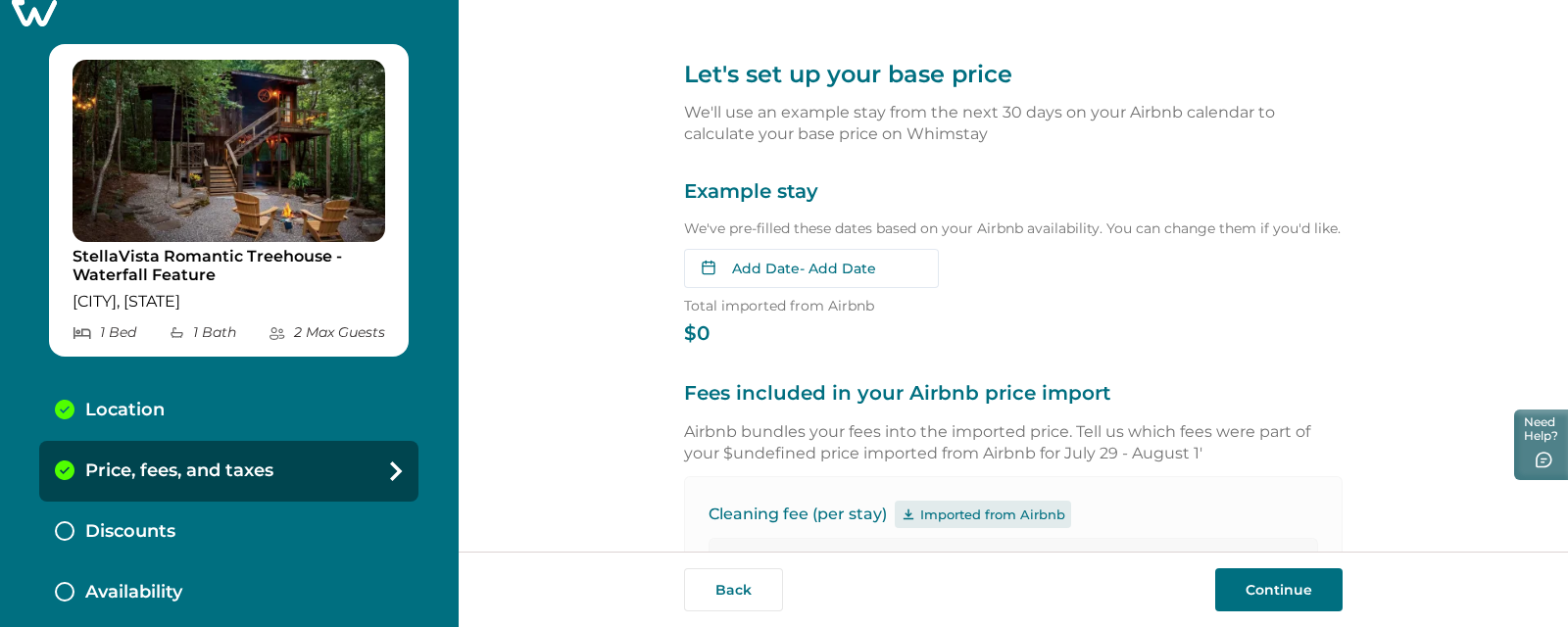 click 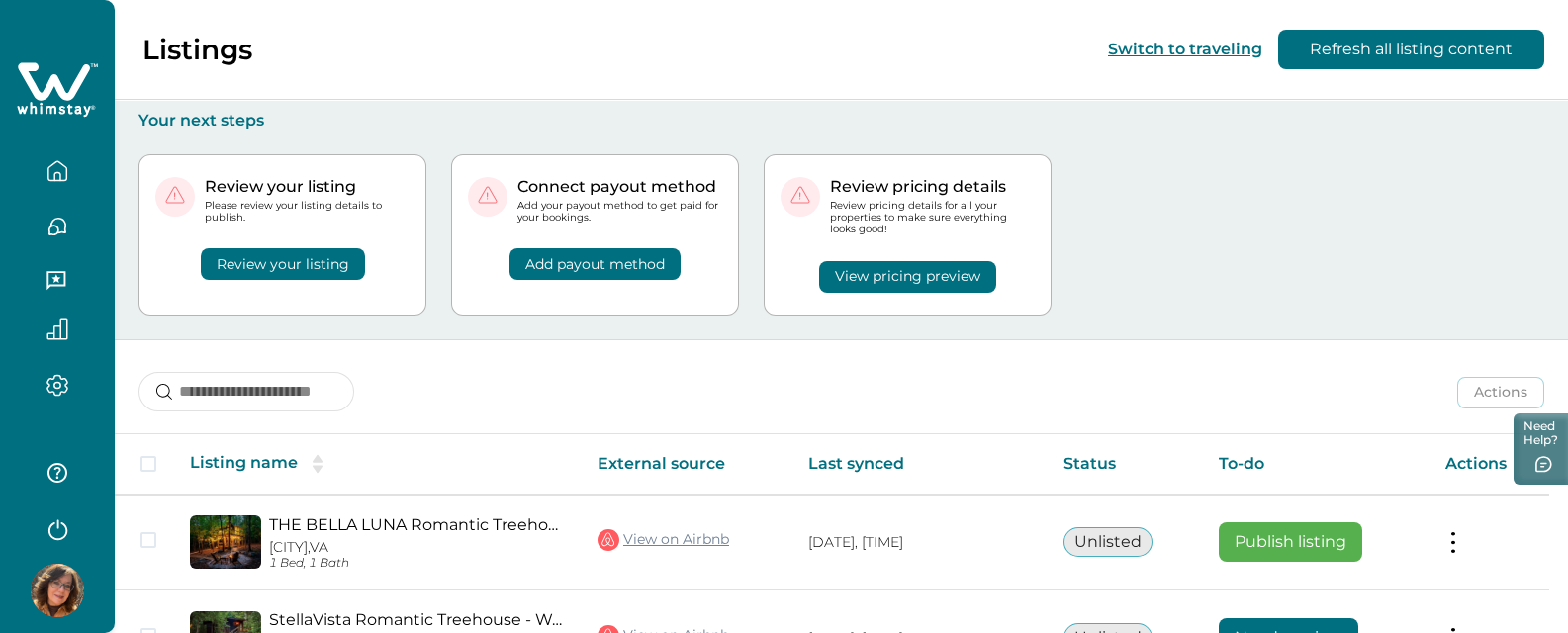 scroll, scrollTop: 133, scrollLeft: 0, axis: vertical 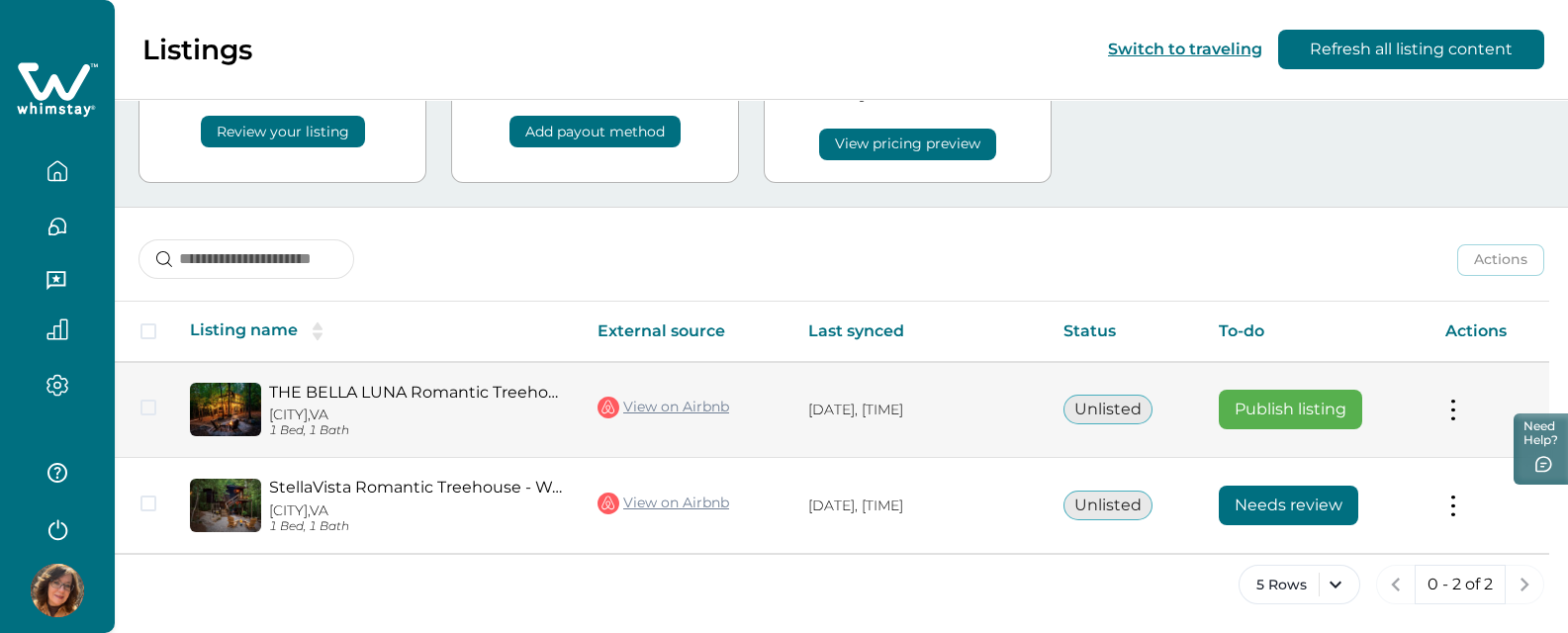 click on "Publish listing" at bounding box center (1290, 409) 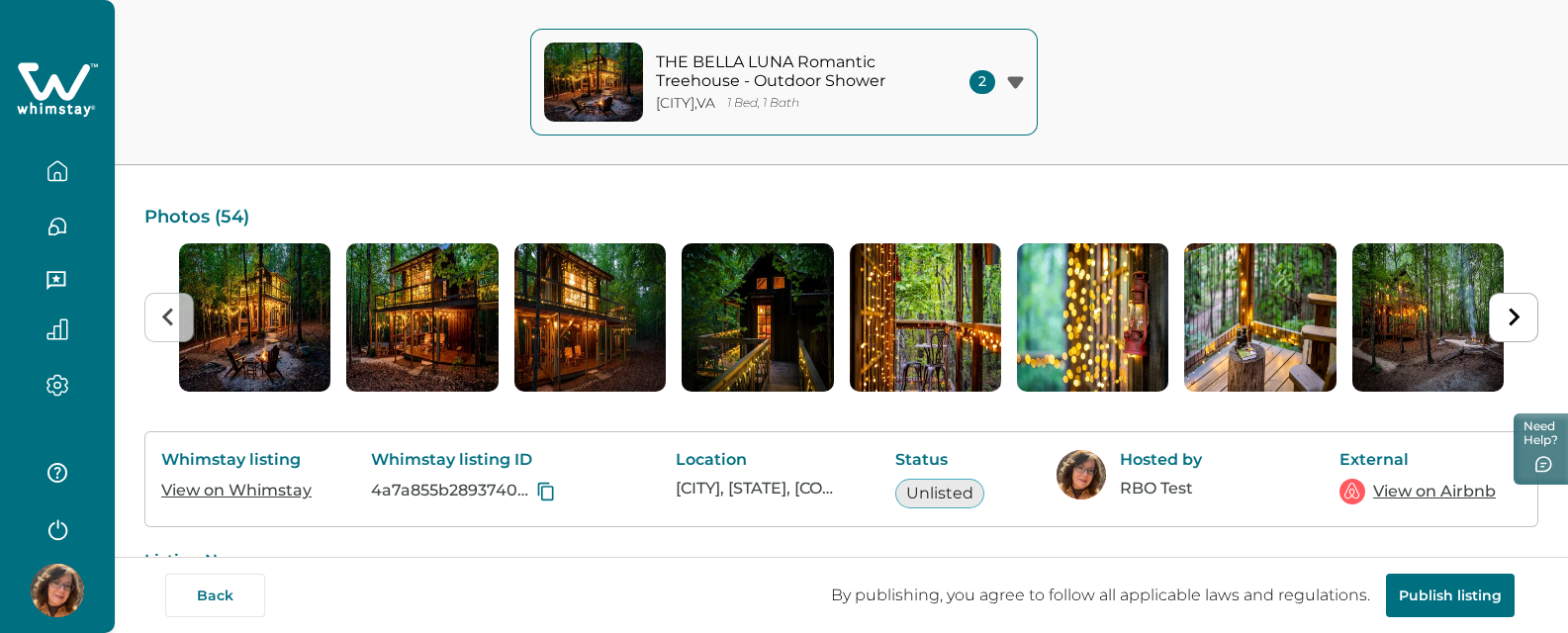 scroll, scrollTop: 0, scrollLeft: 0, axis: both 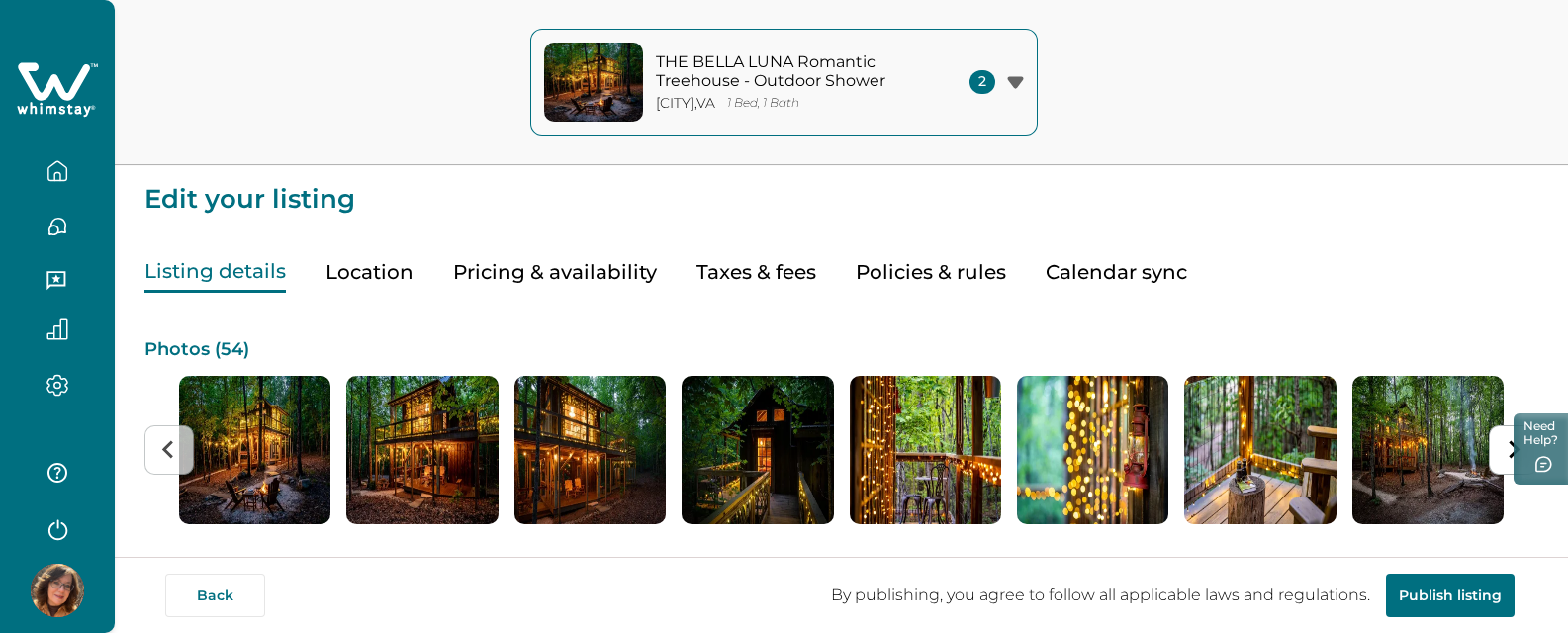 click on "Pricing & availability" at bounding box center (555, 272) 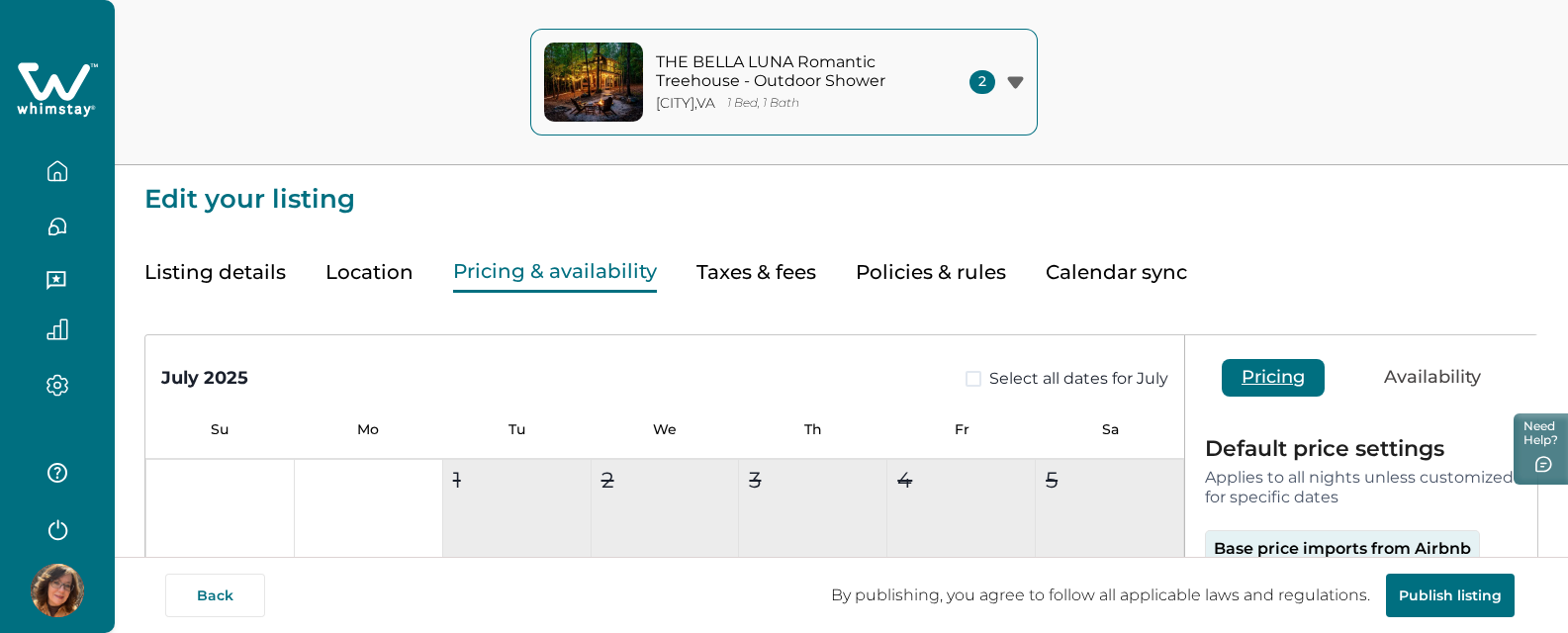 scroll, scrollTop: 113, scrollLeft: 0, axis: vertical 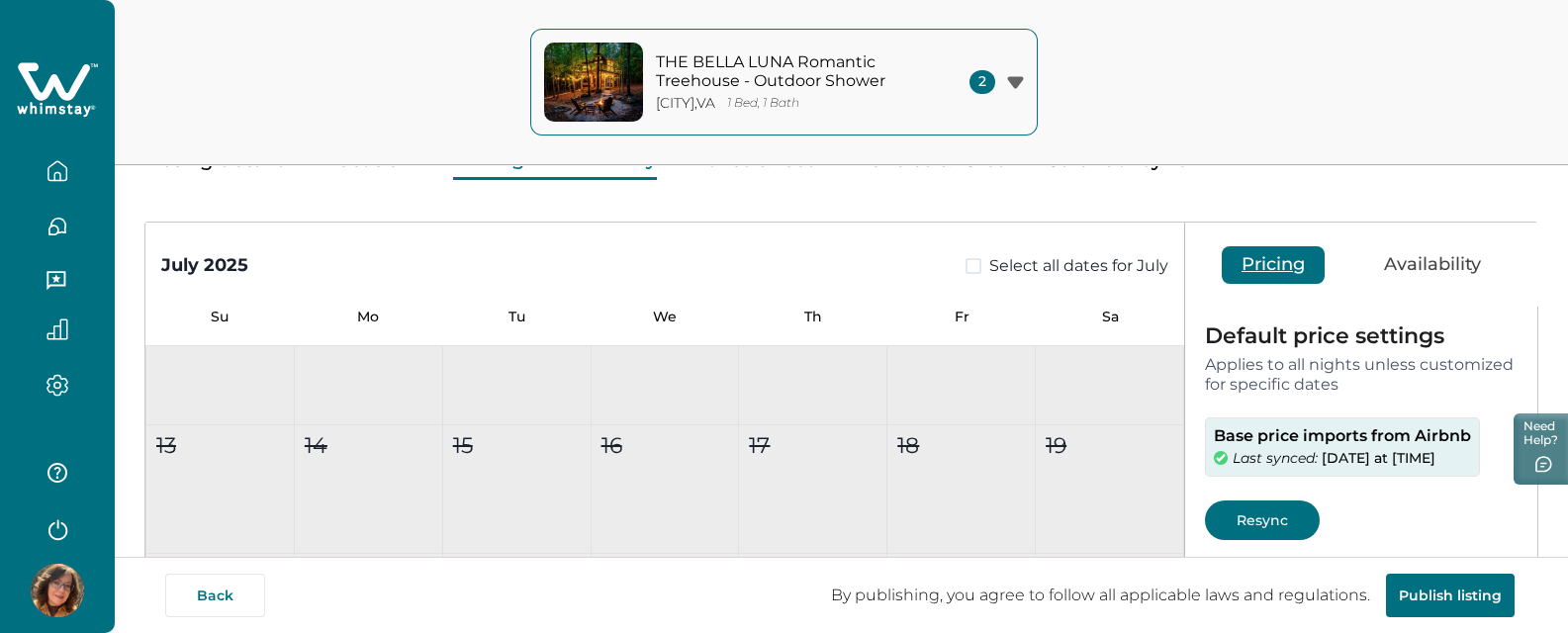 type 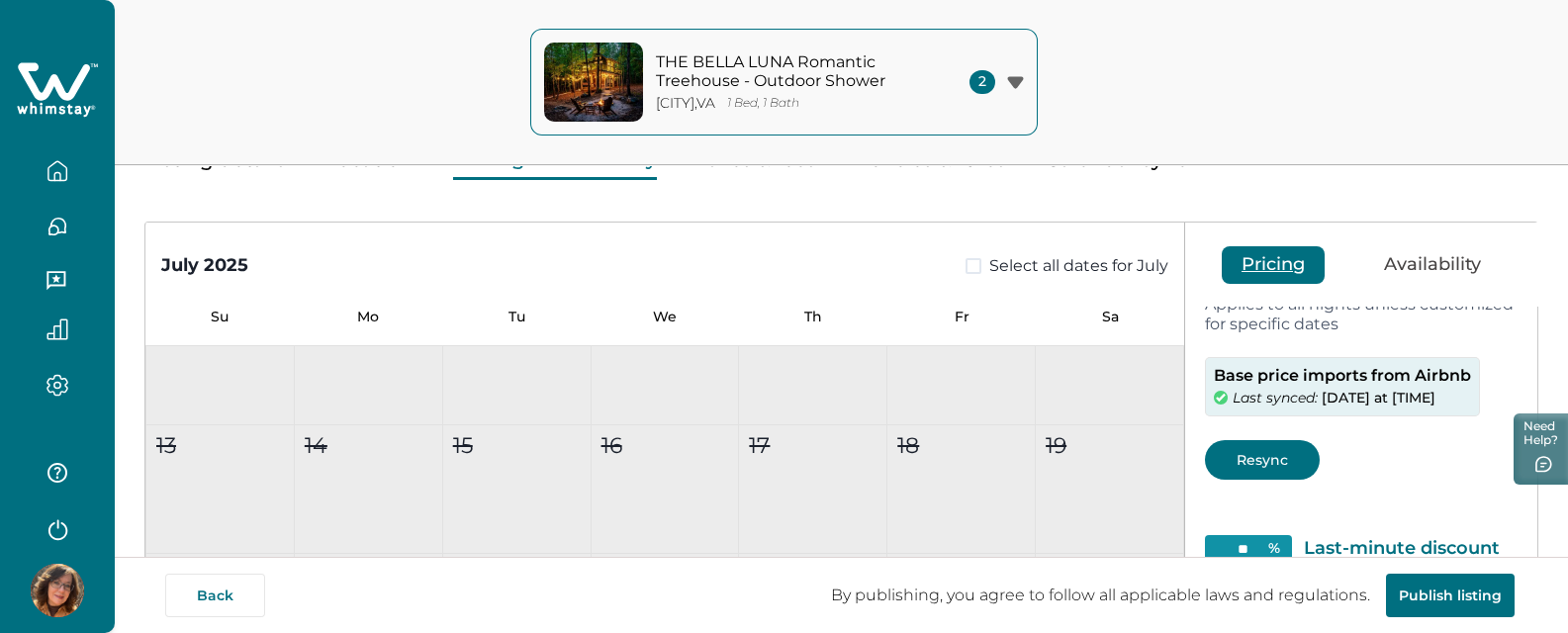 scroll, scrollTop: 58, scrollLeft: 0, axis: vertical 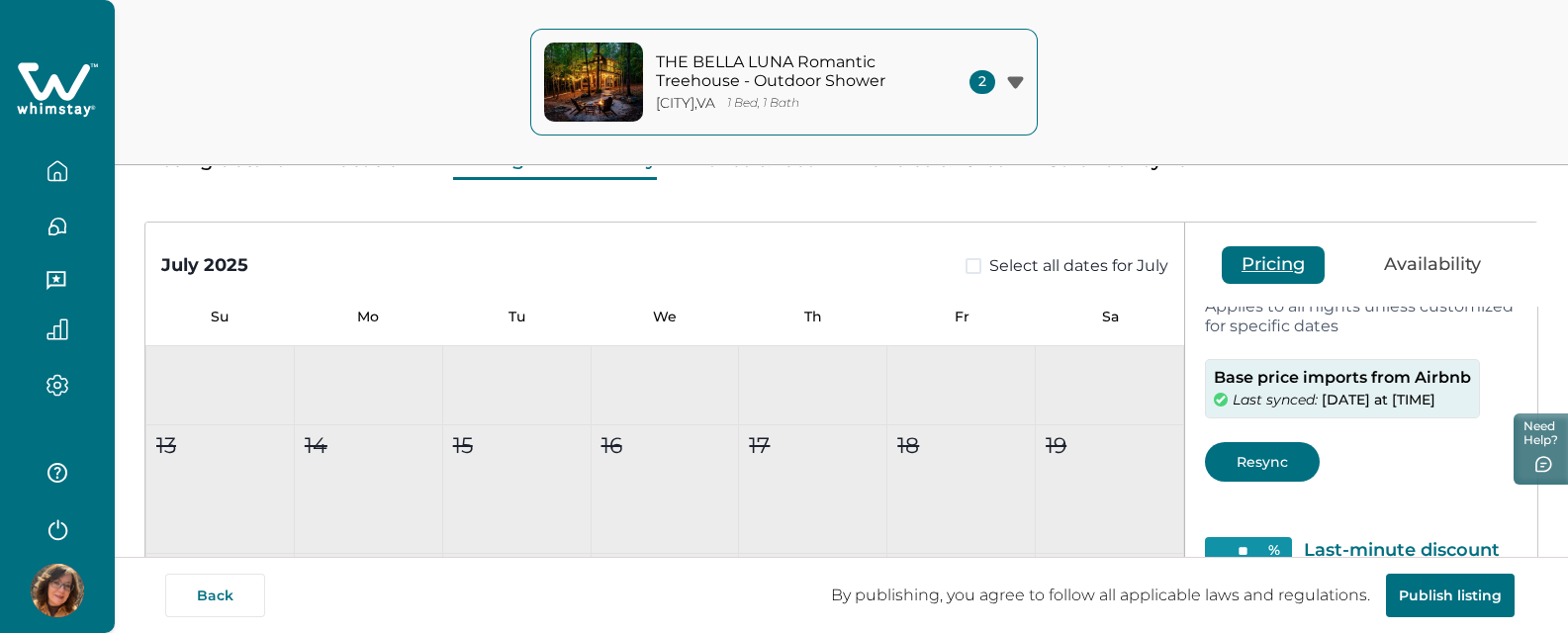 type on "**" 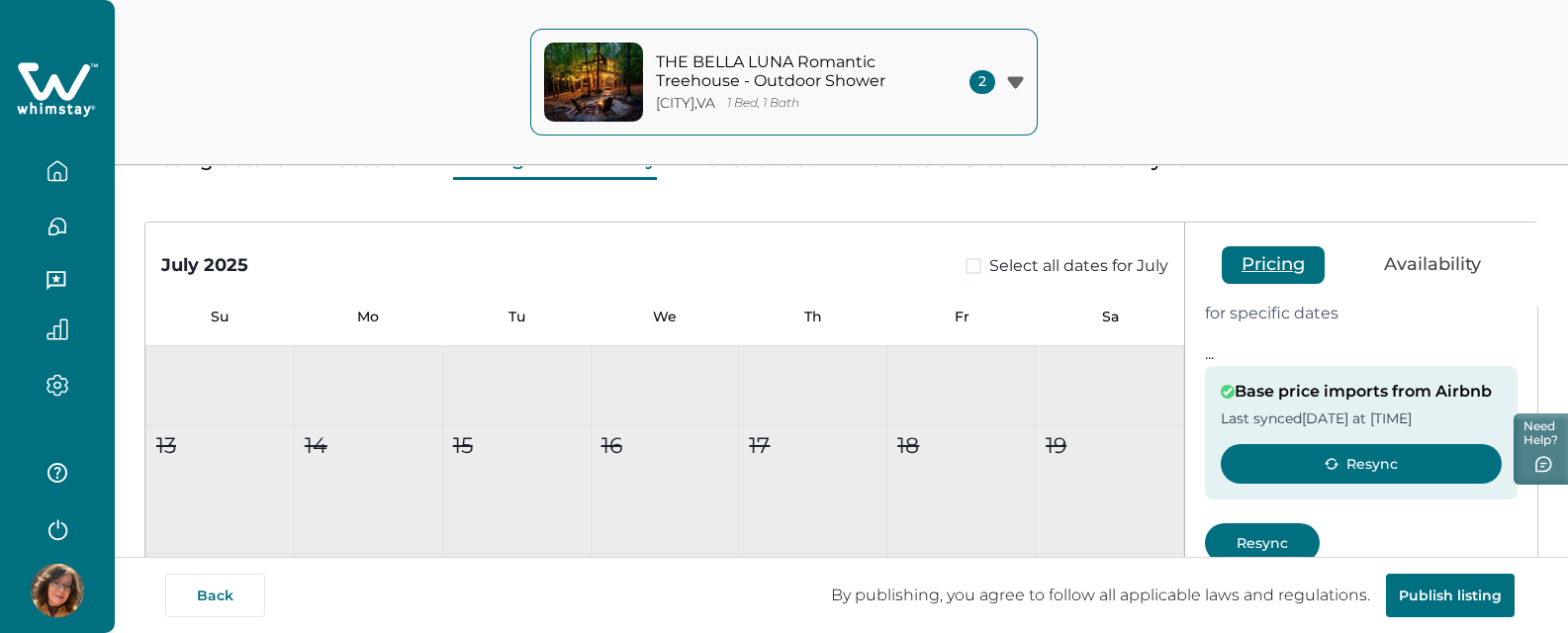 scroll, scrollTop: 73, scrollLeft: 0, axis: vertical 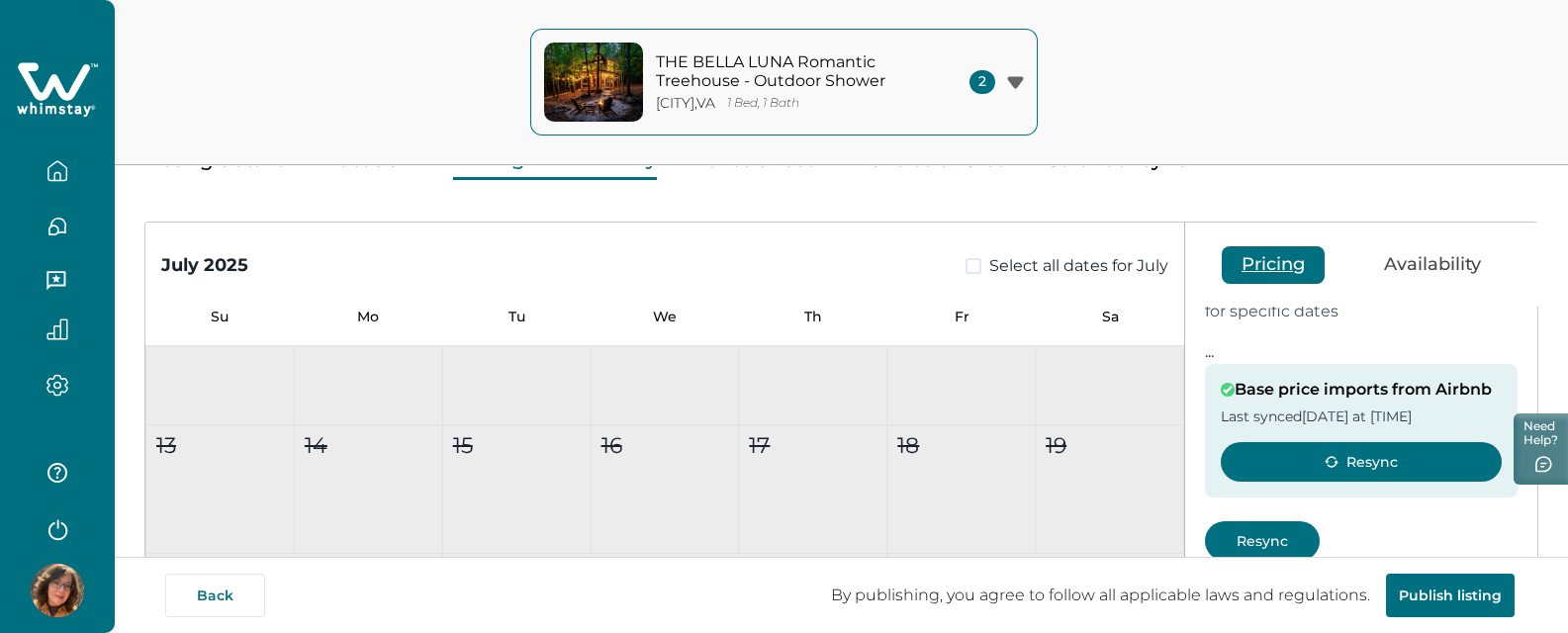 click on "Resync" at bounding box center [1361, 462] 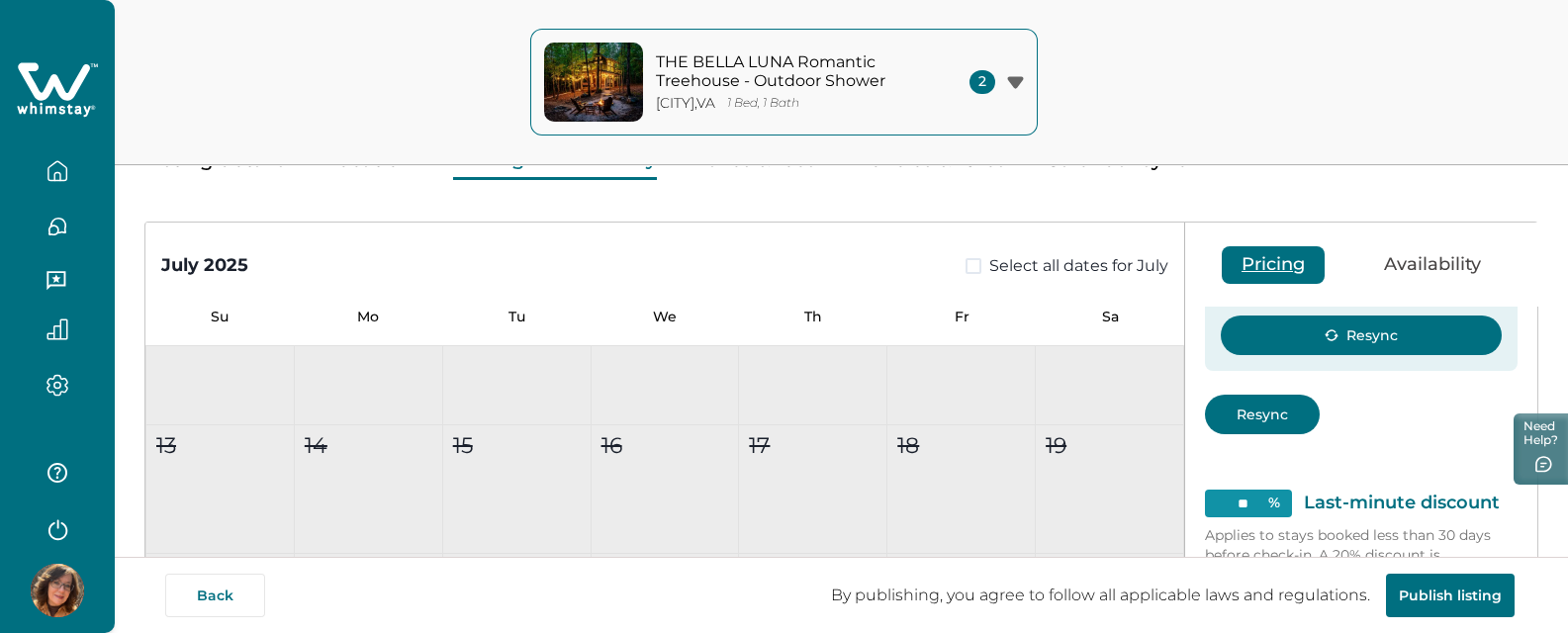 scroll, scrollTop: 424, scrollLeft: 0, axis: vertical 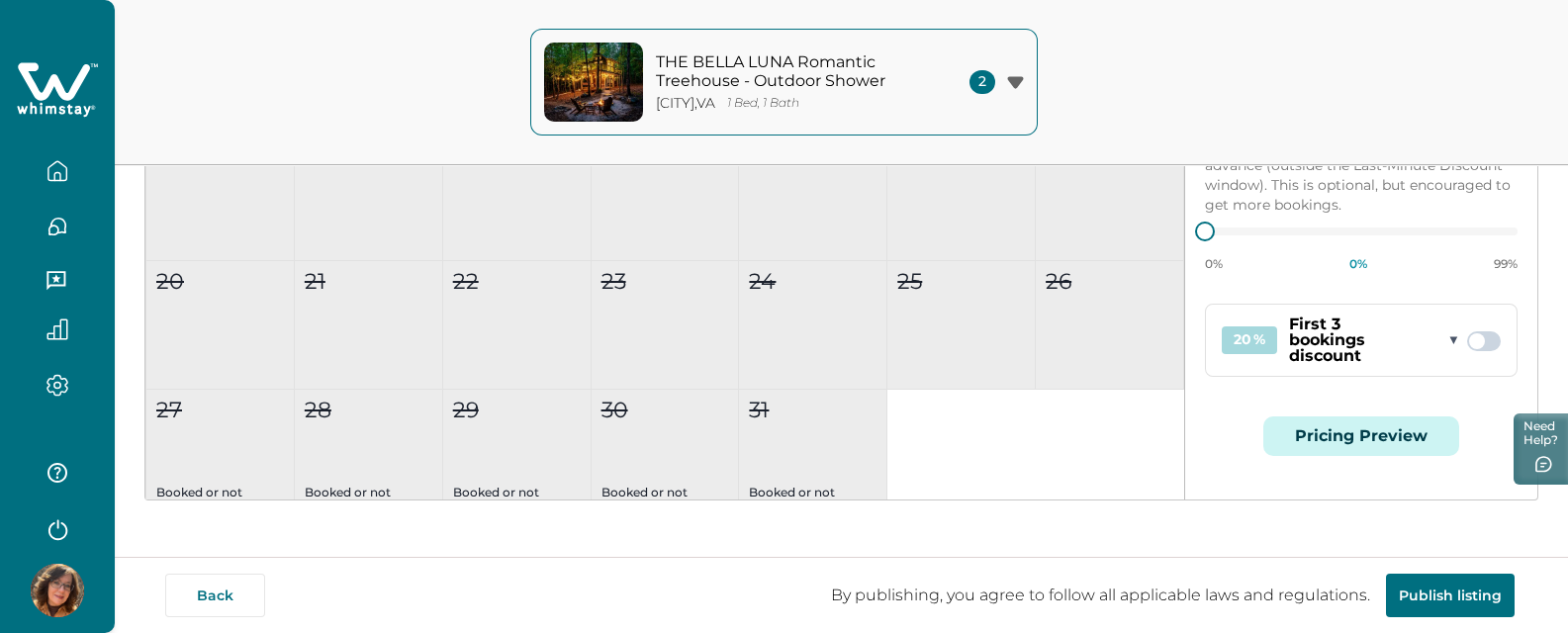 click on "▼" at bounding box center [1453, 340] 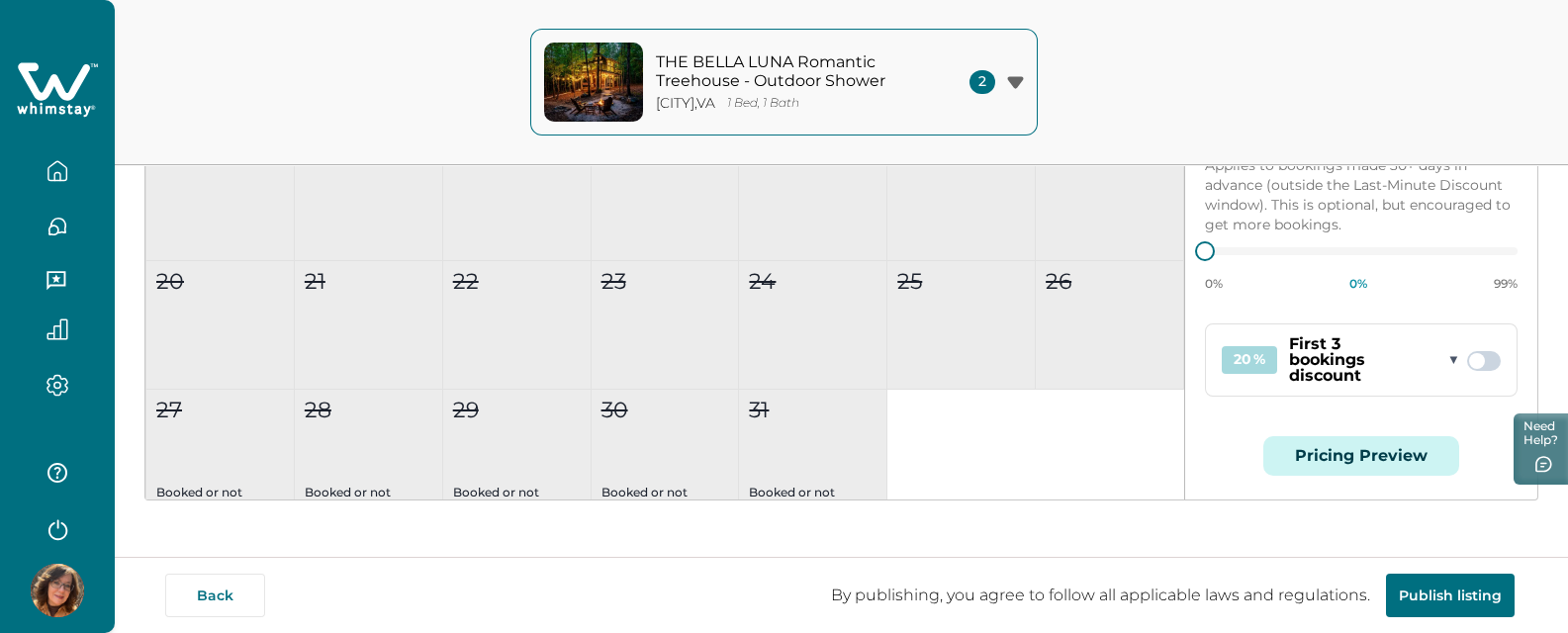 scroll, scrollTop: 484, scrollLeft: 0, axis: vertical 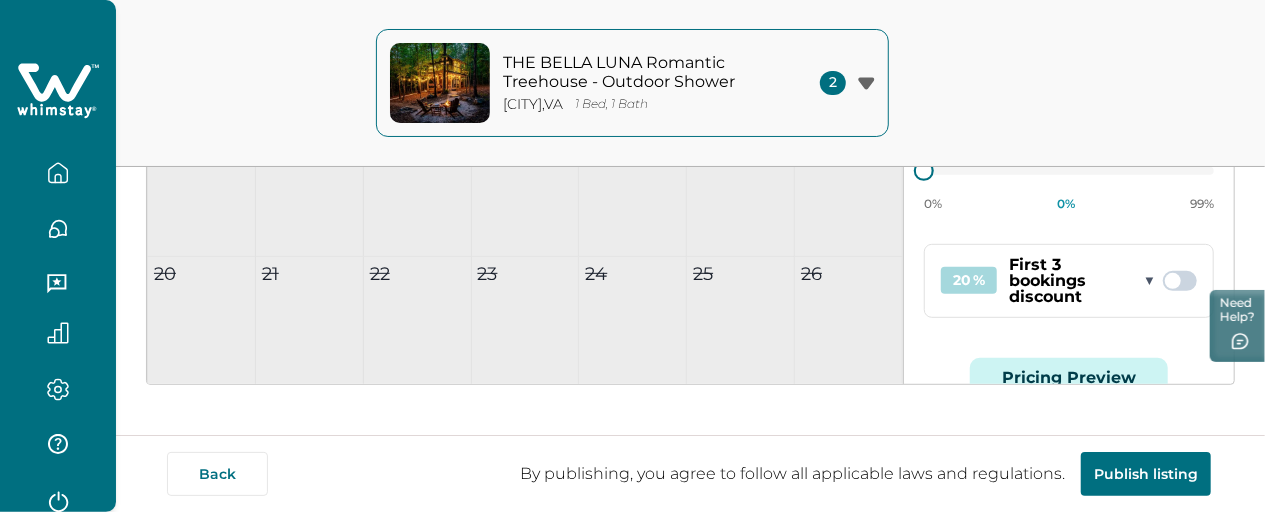 click on "20  %" at bounding box center [969, 281] 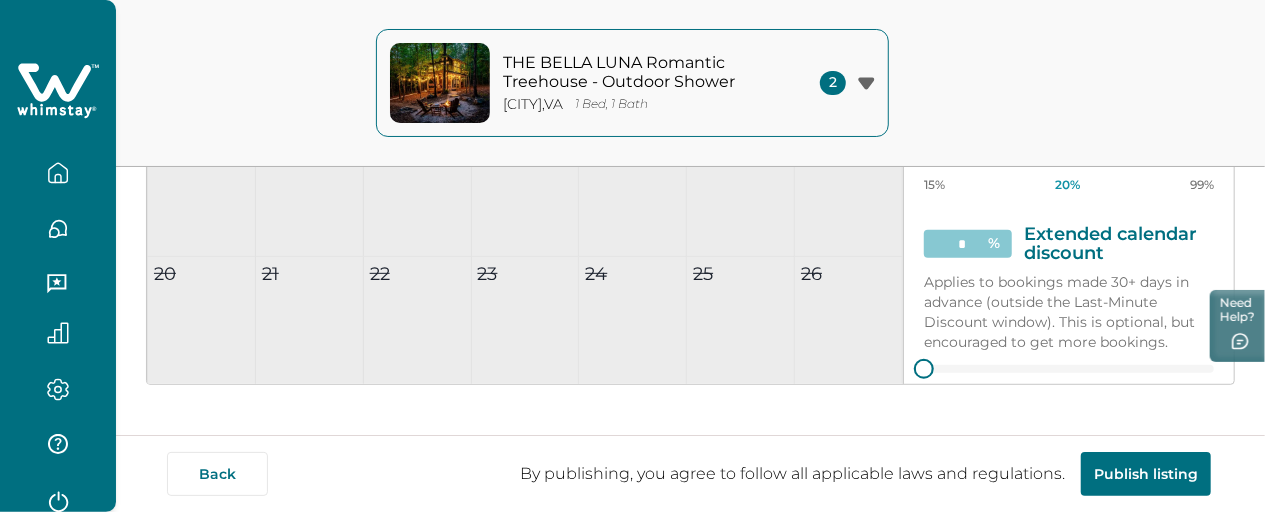 scroll, scrollTop: 390, scrollLeft: 0, axis: vertical 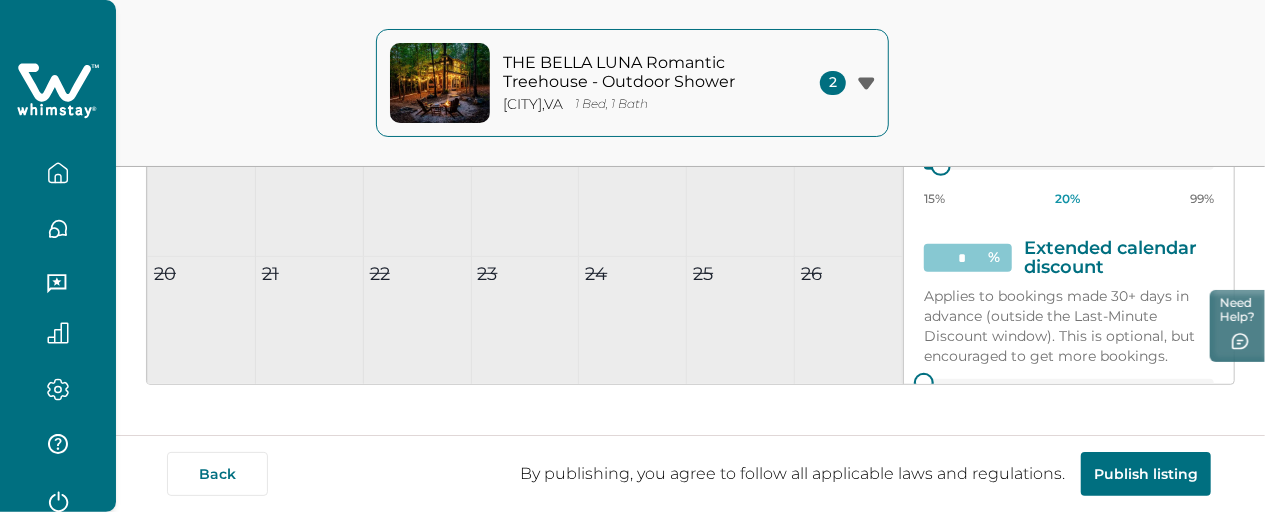 click on "*" at bounding box center (968, 258) 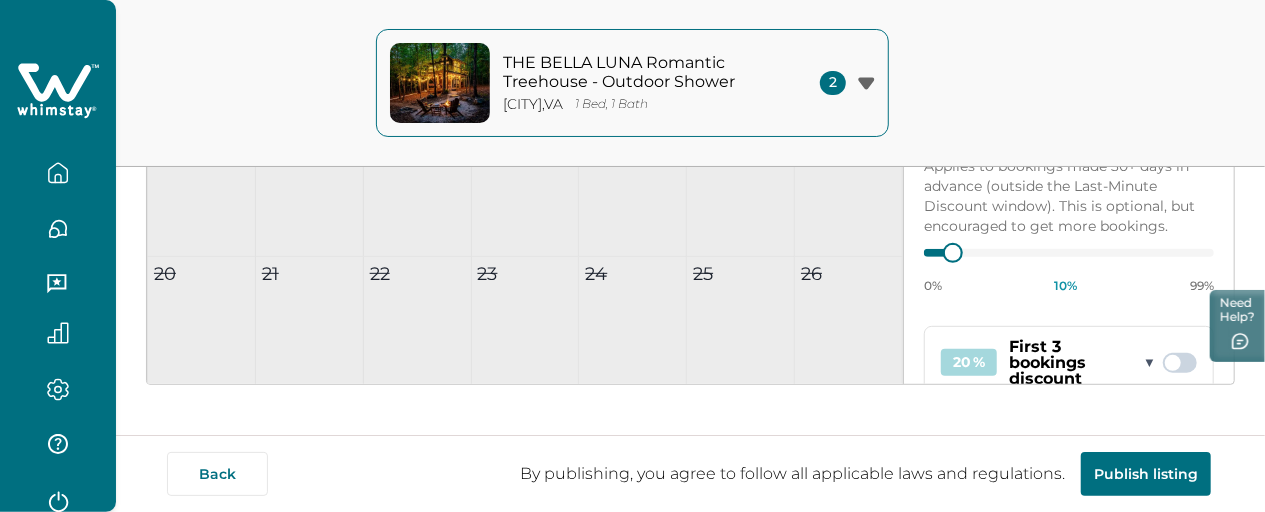 scroll, scrollTop: 556, scrollLeft: 0, axis: vertical 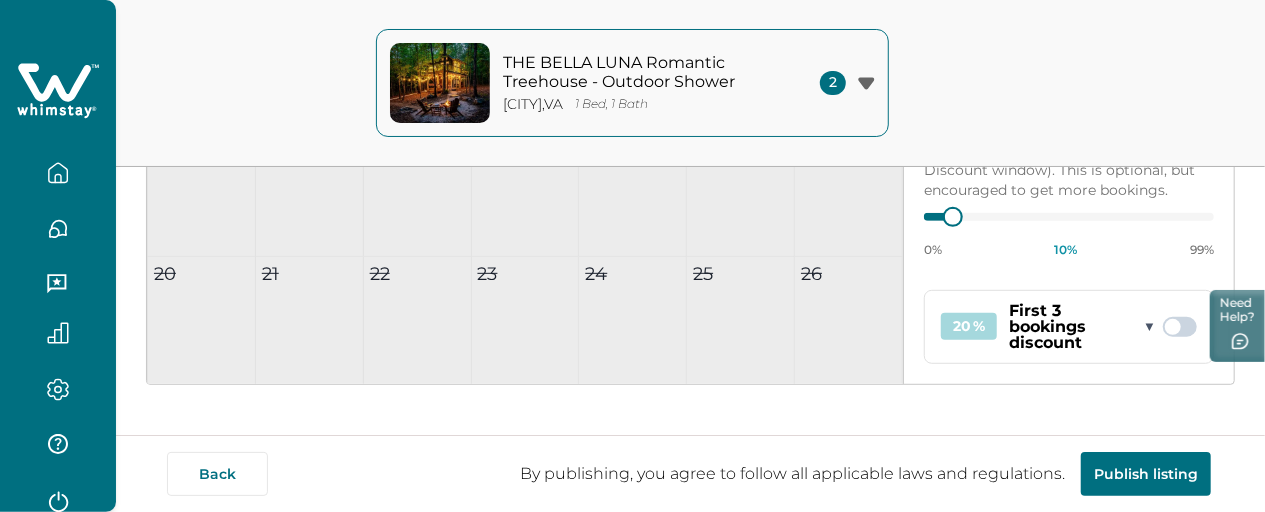 type on "**" 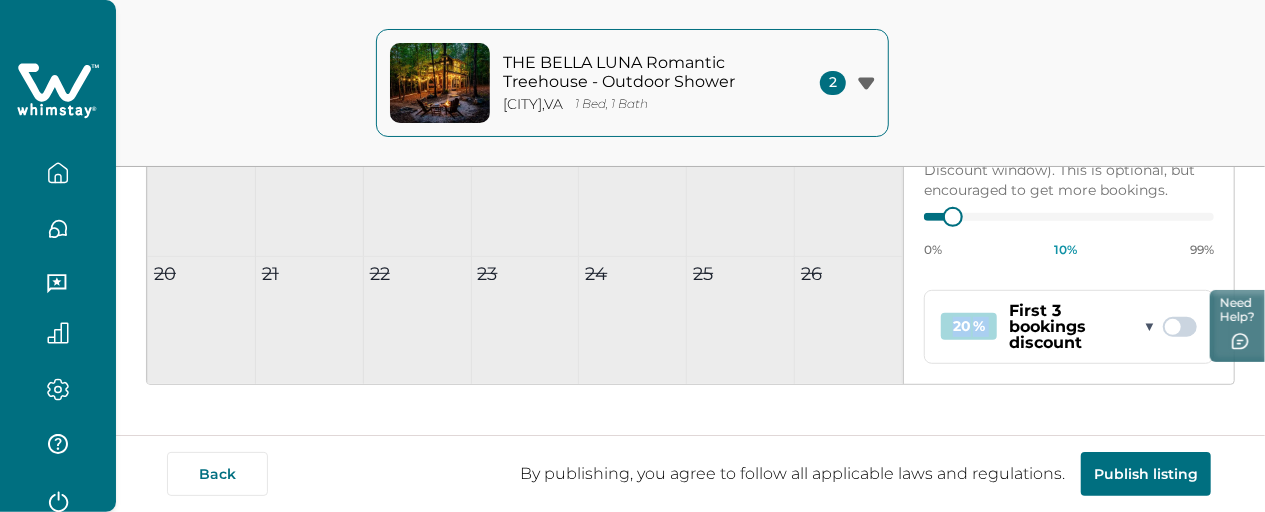 click on "20  %" at bounding box center [969, 327] 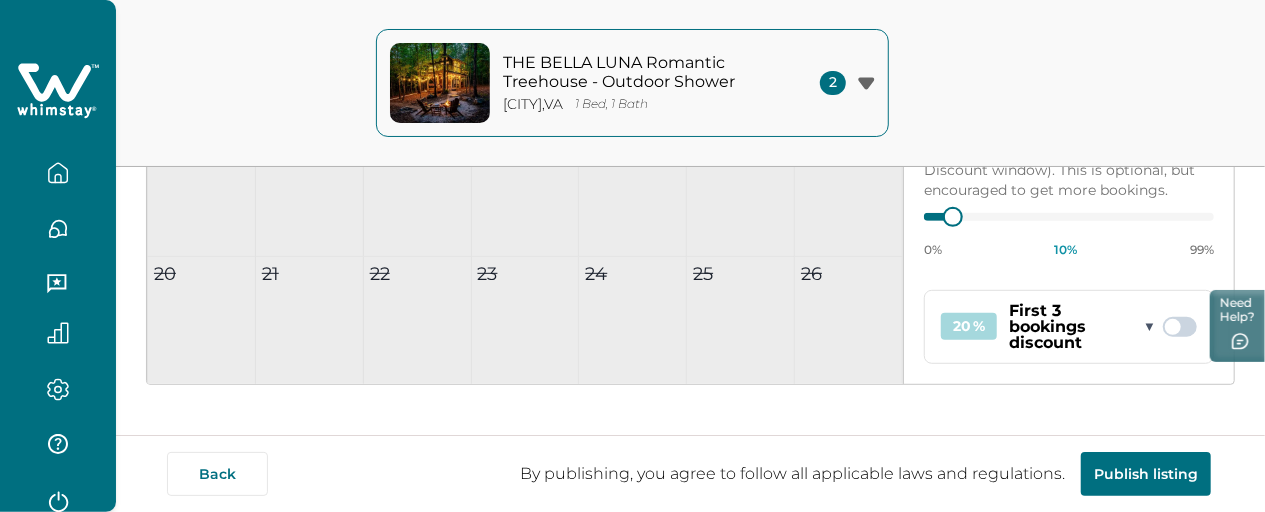 click on "discount" at bounding box center (1047, 343) 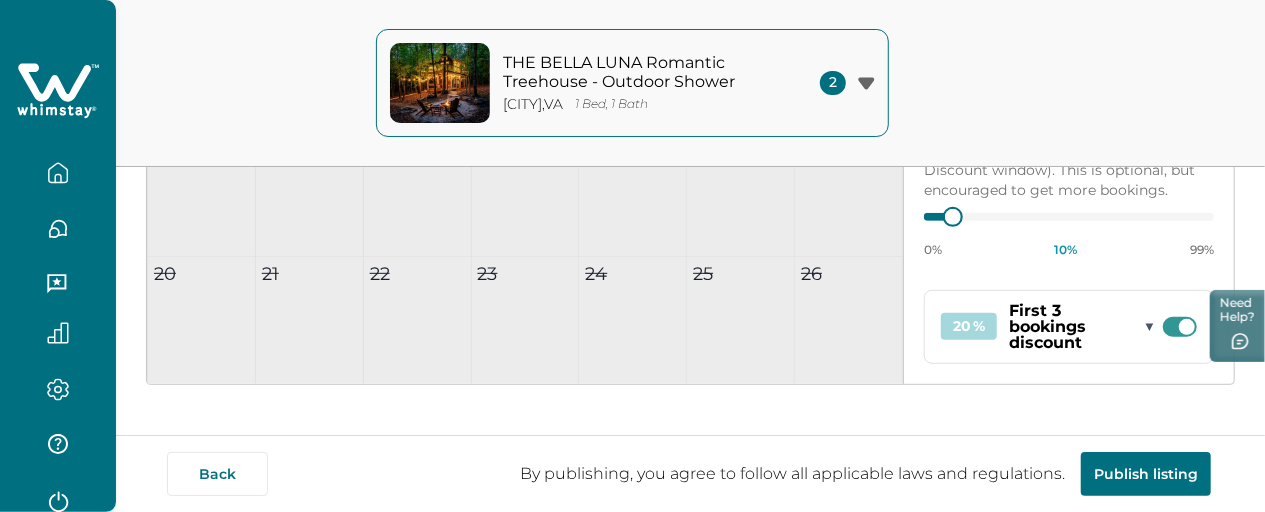 click at bounding box center (1180, 327) 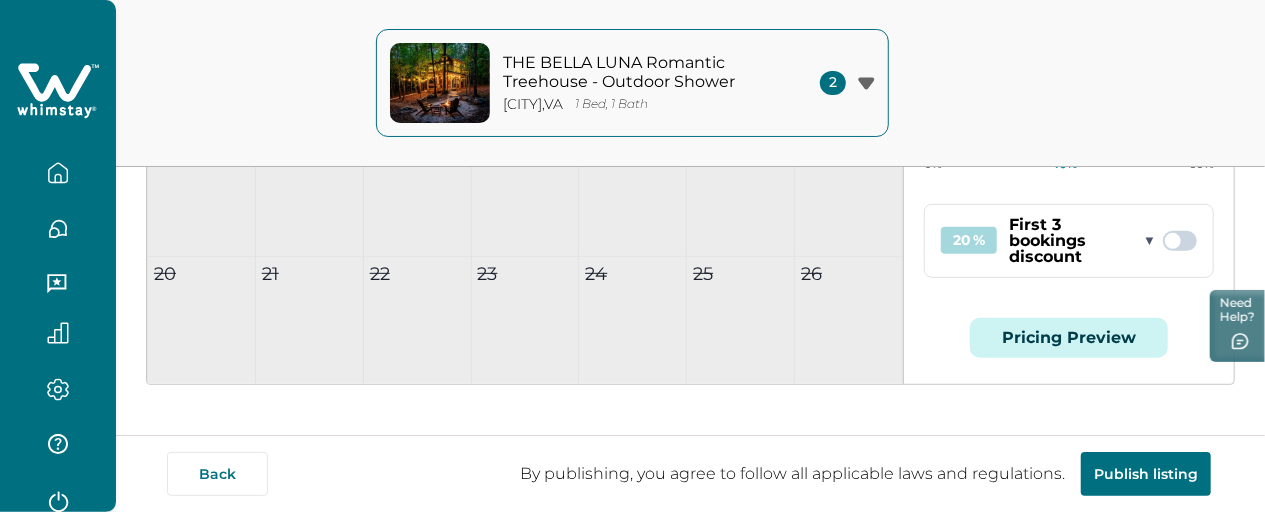 scroll, scrollTop: 644, scrollLeft: 0, axis: vertical 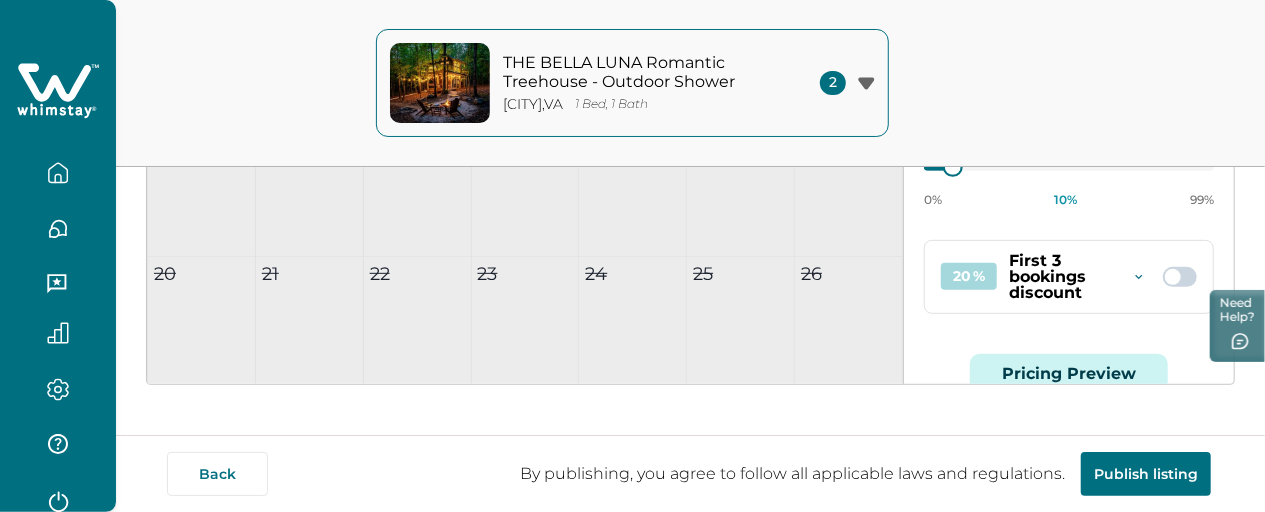 click at bounding box center (1139, 277) 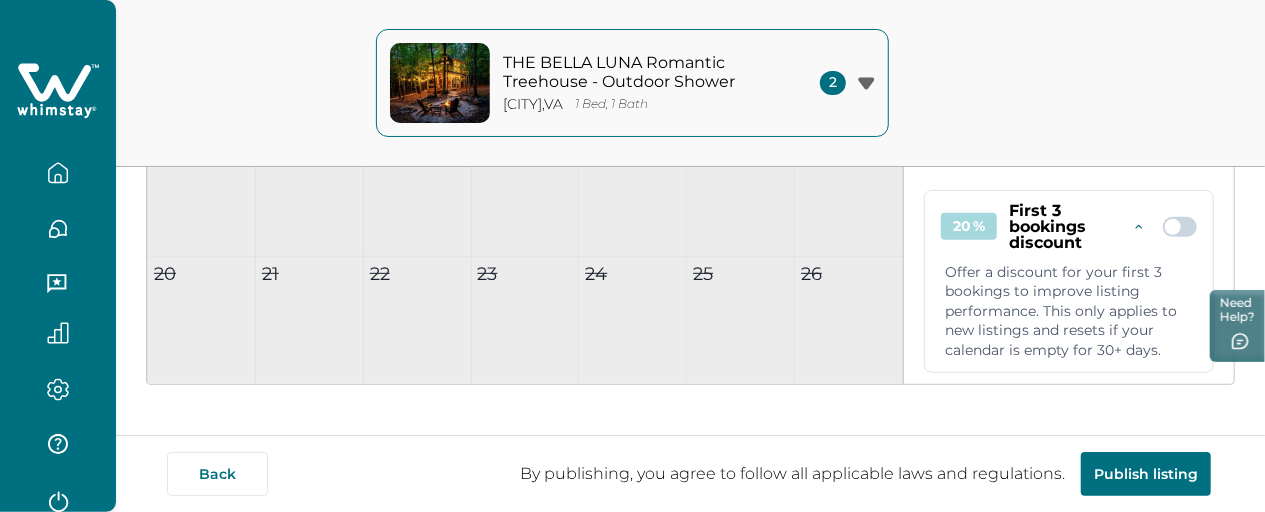 scroll, scrollTop: 656, scrollLeft: 0, axis: vertical 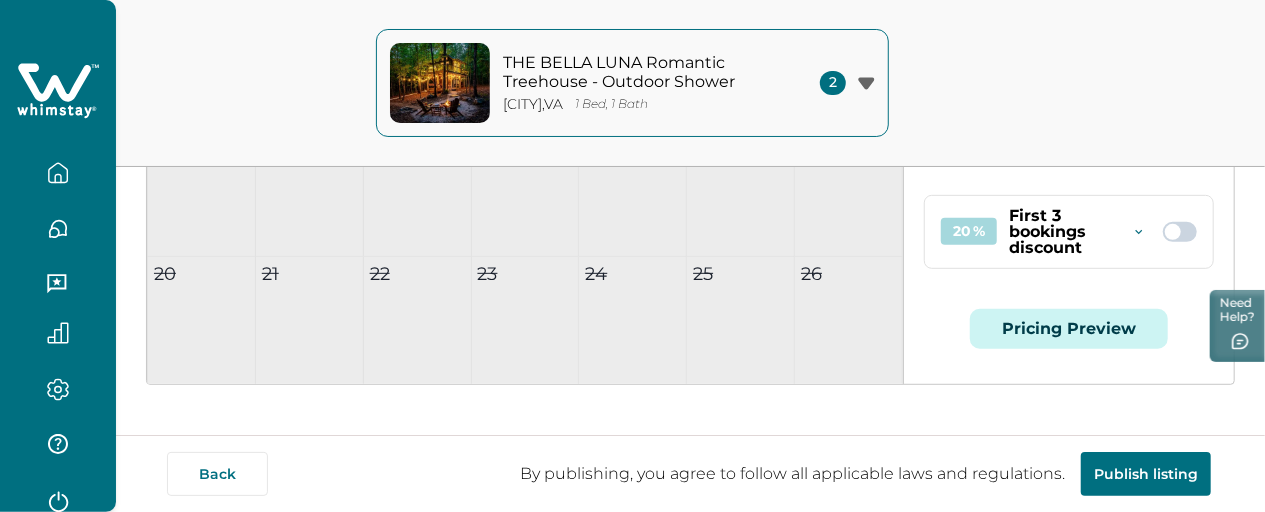 type 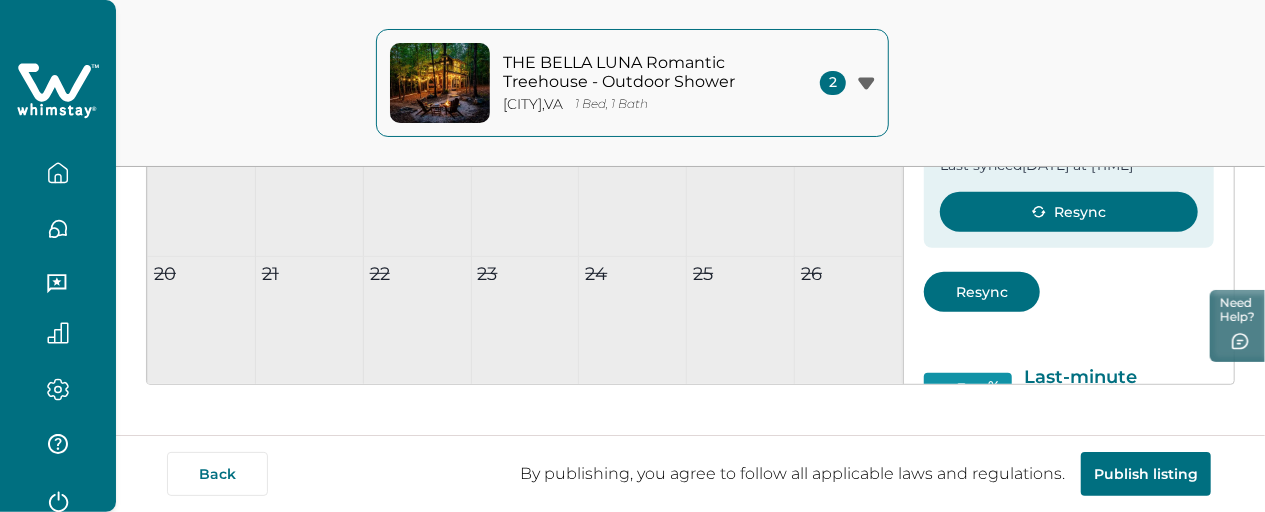 scroll, scrollTop: 45, scrollLeft: 0, axis: vertical 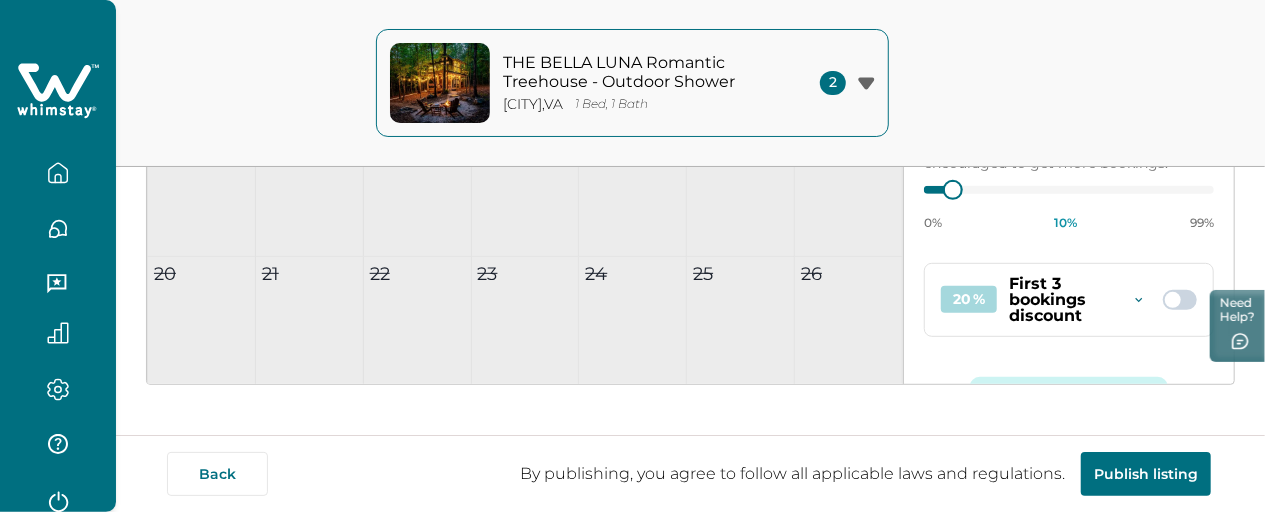 click 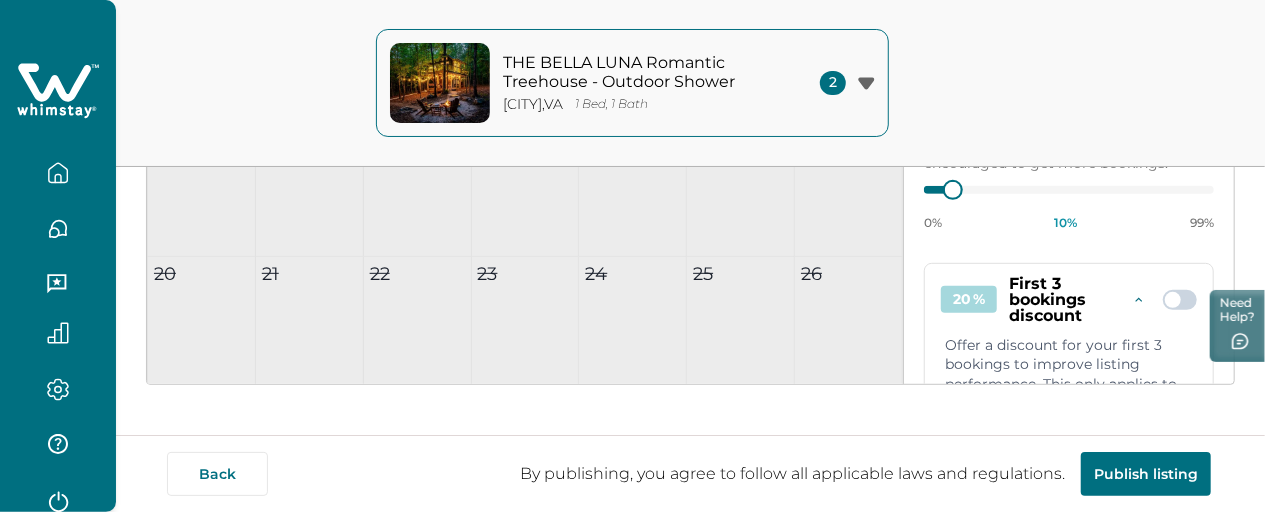scroll, scrollTop: 671, scrollLeft: 0, axis: vertical 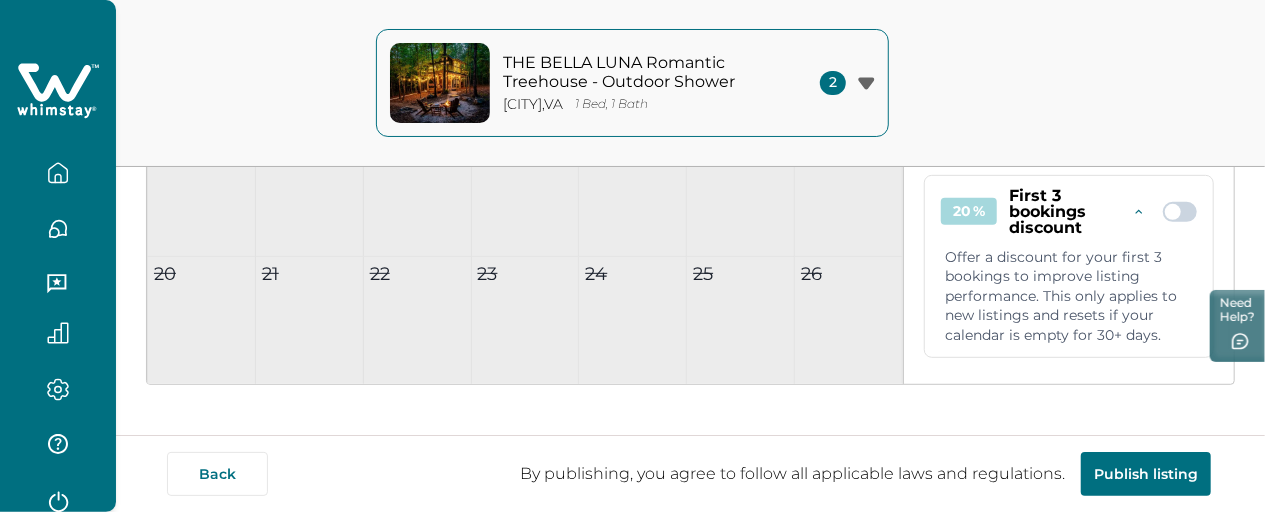click 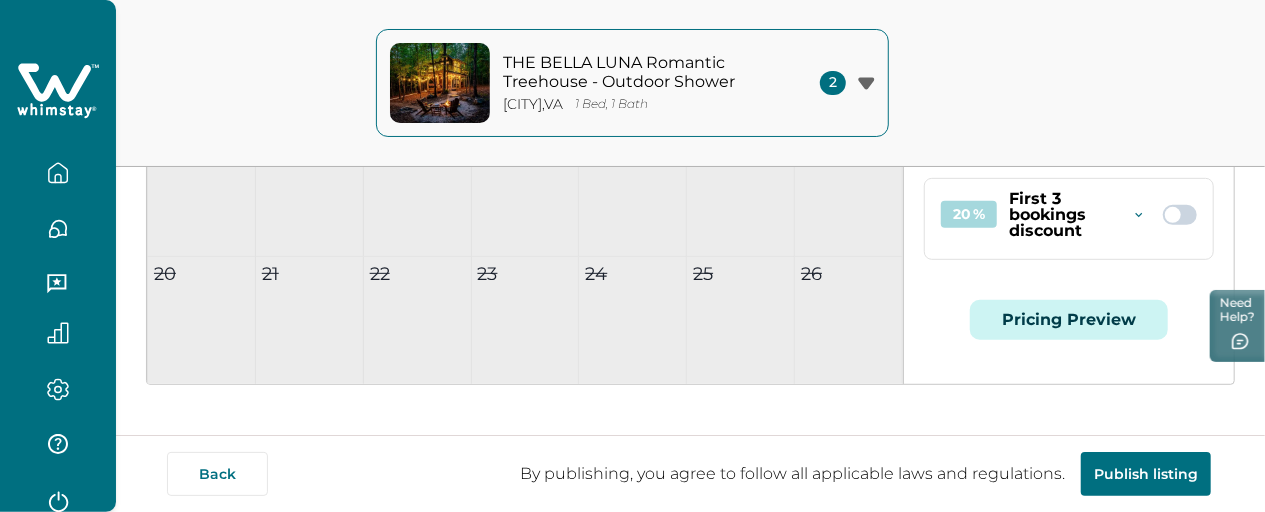 scroll, scrollTop: 651, scrollLeft: 0, axis: vertical 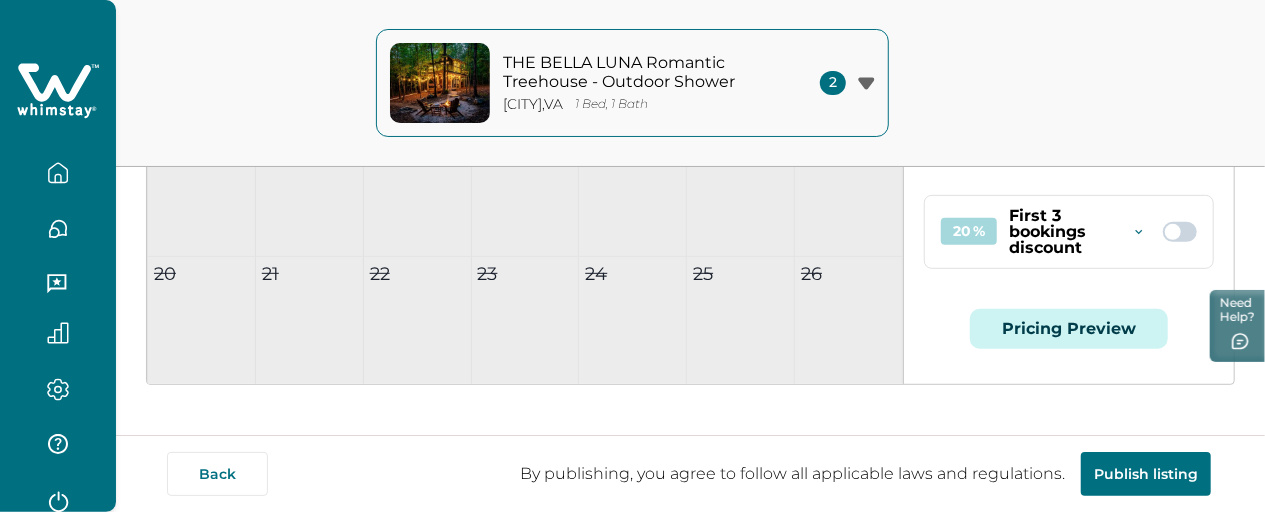 click on "20  % First 3 bookings discount" at bounding box center [1069, 232] 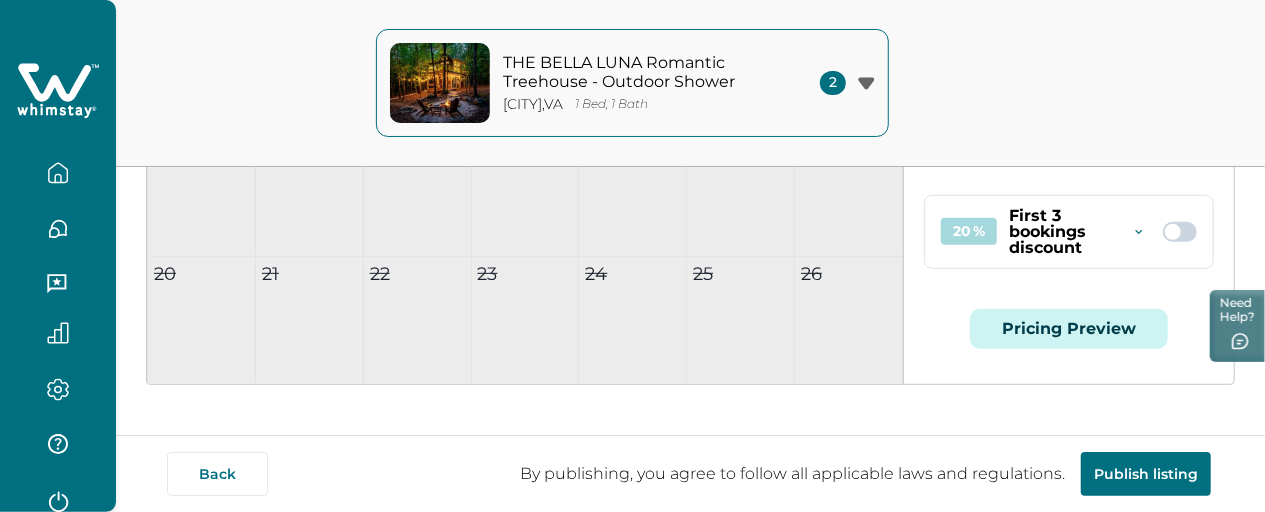 click 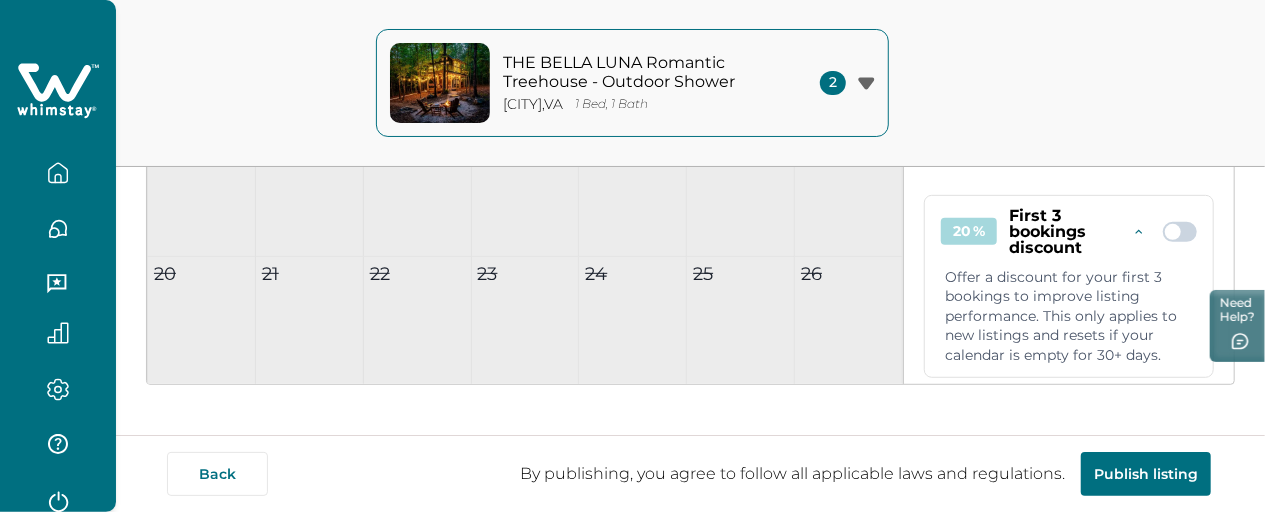 click 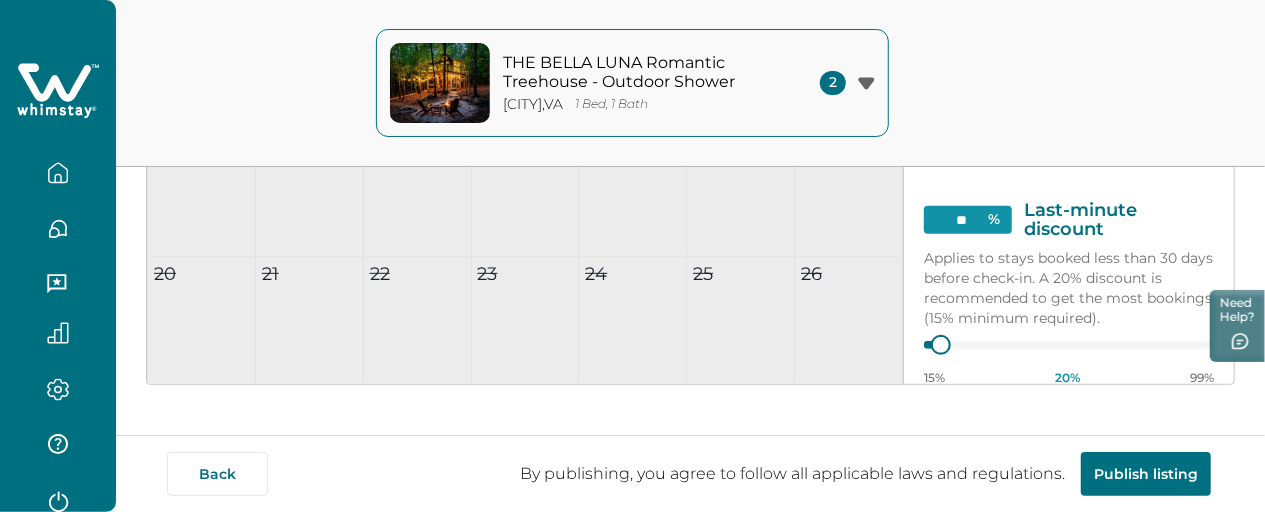 scroll, scrollTop: 209, scrollLeft: 0, axis: vertical 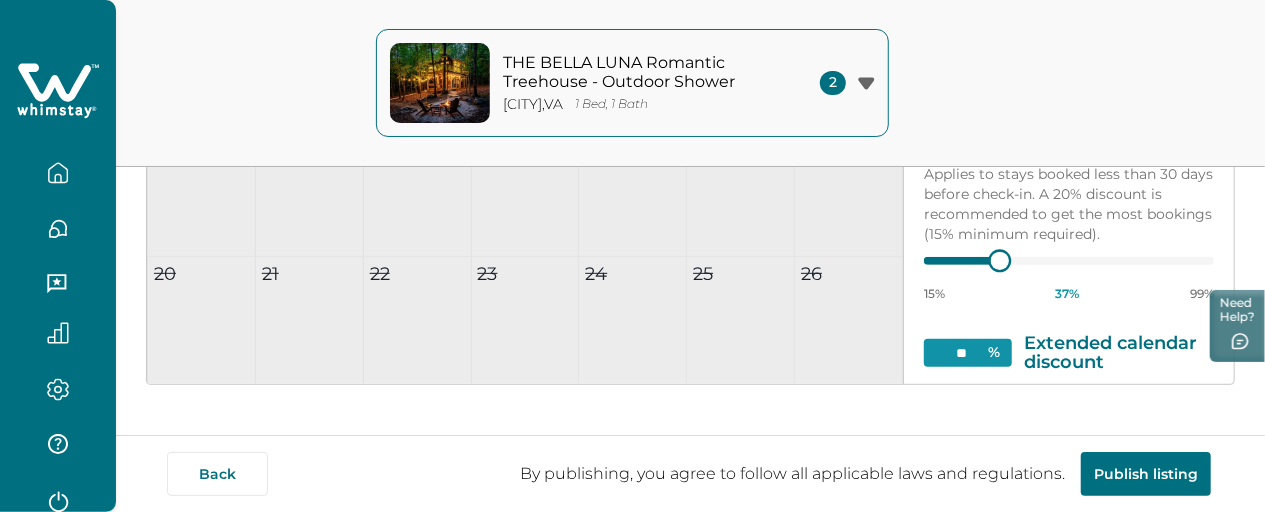 type on "**" 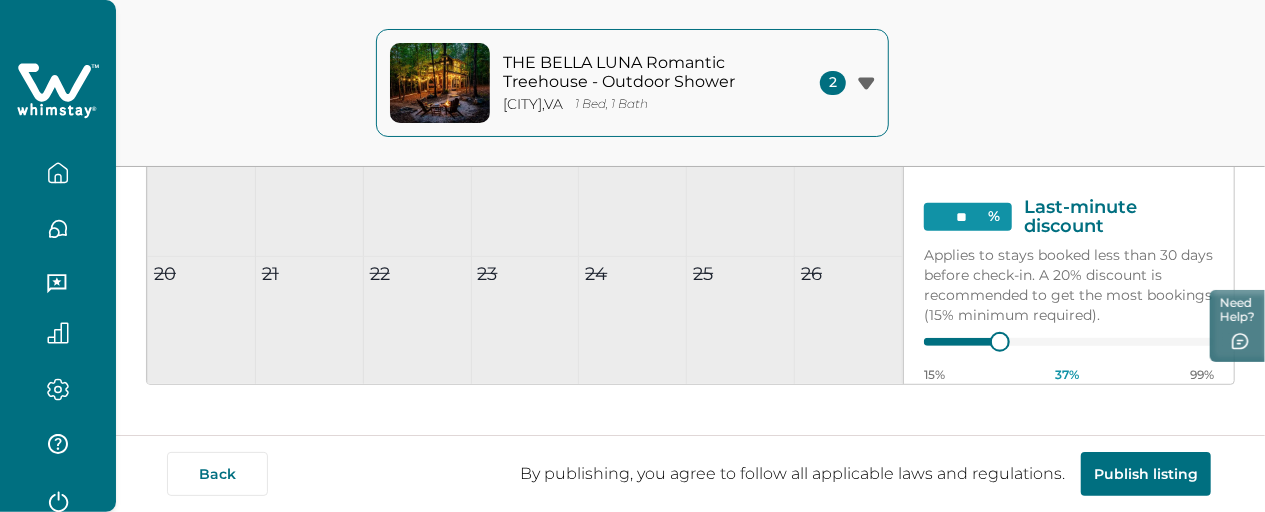 scroll, scrollTop: 206, scrollLeft: 0, axis: vertical 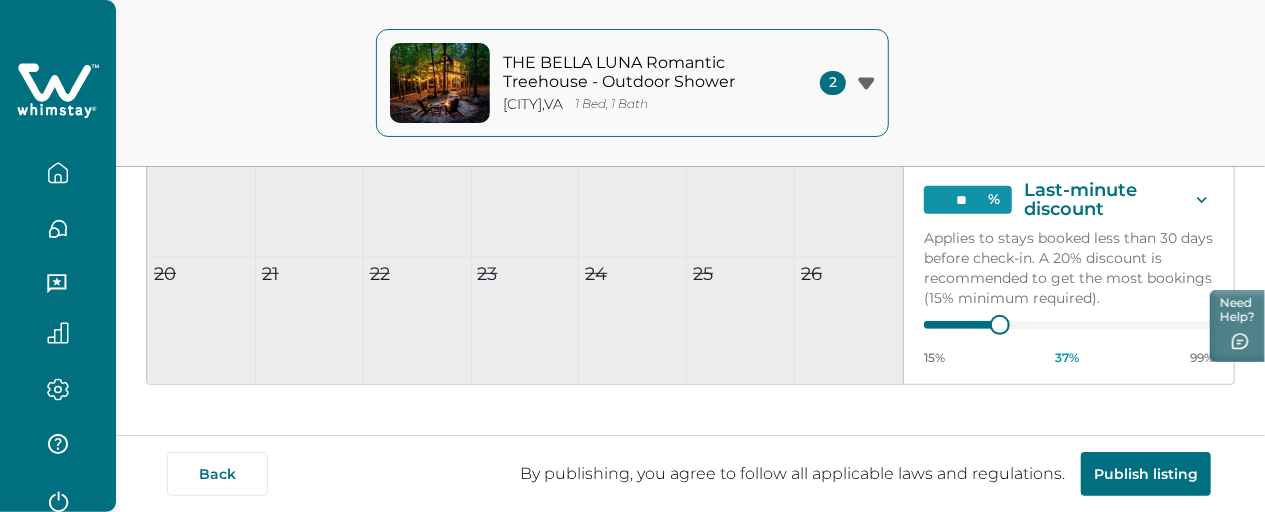 click 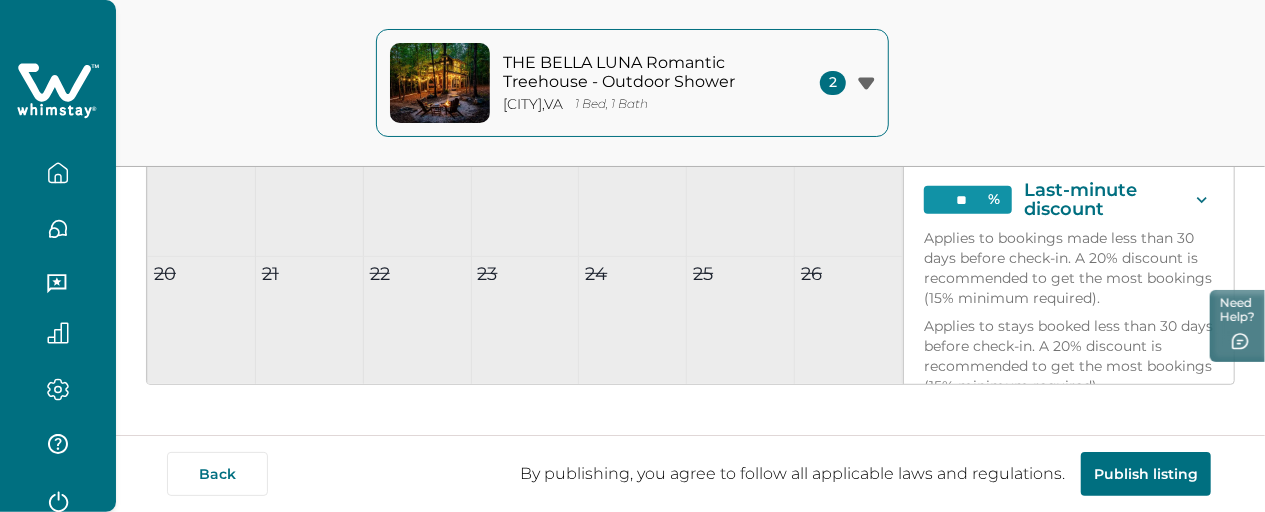 click 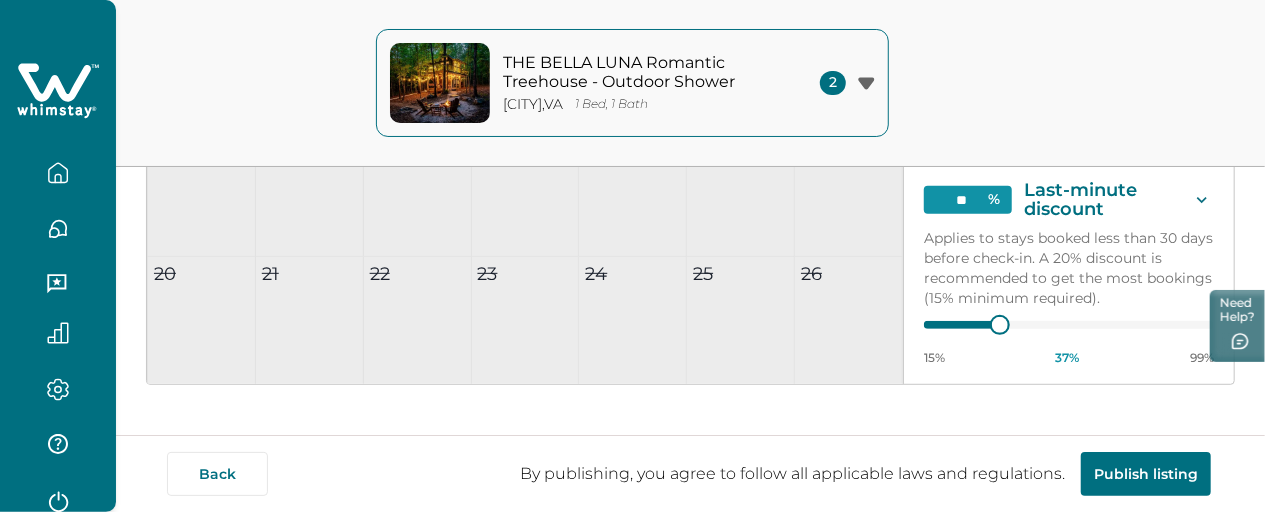 click 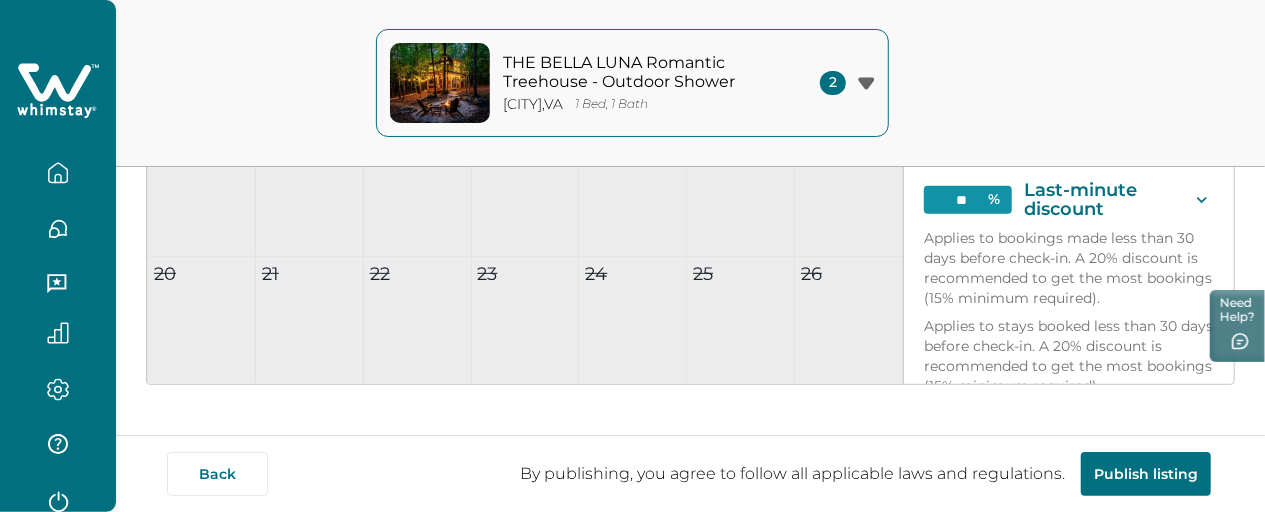 click 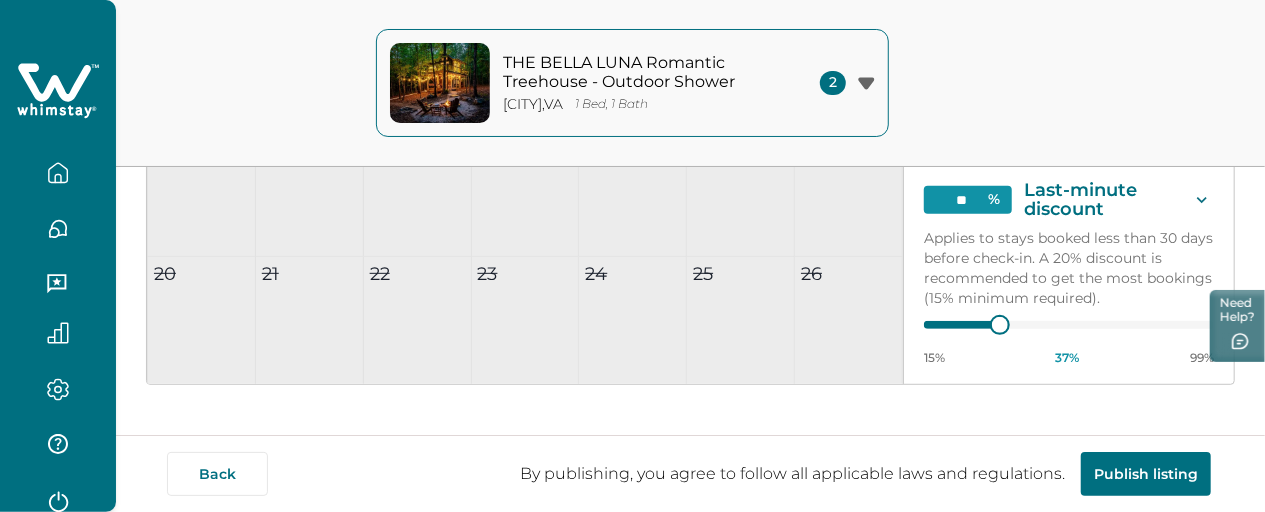 click 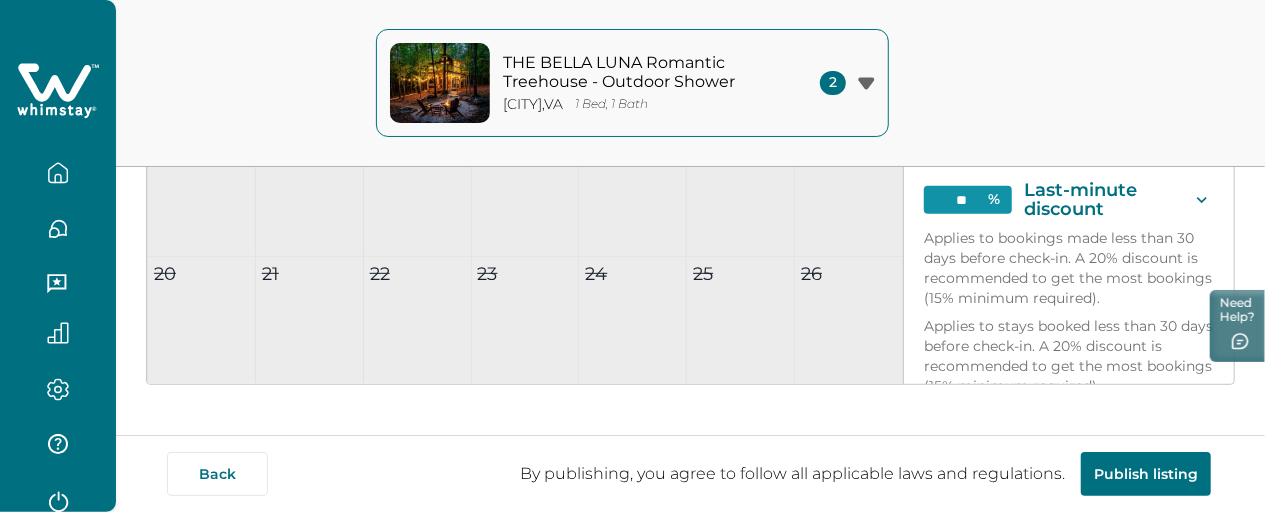 click 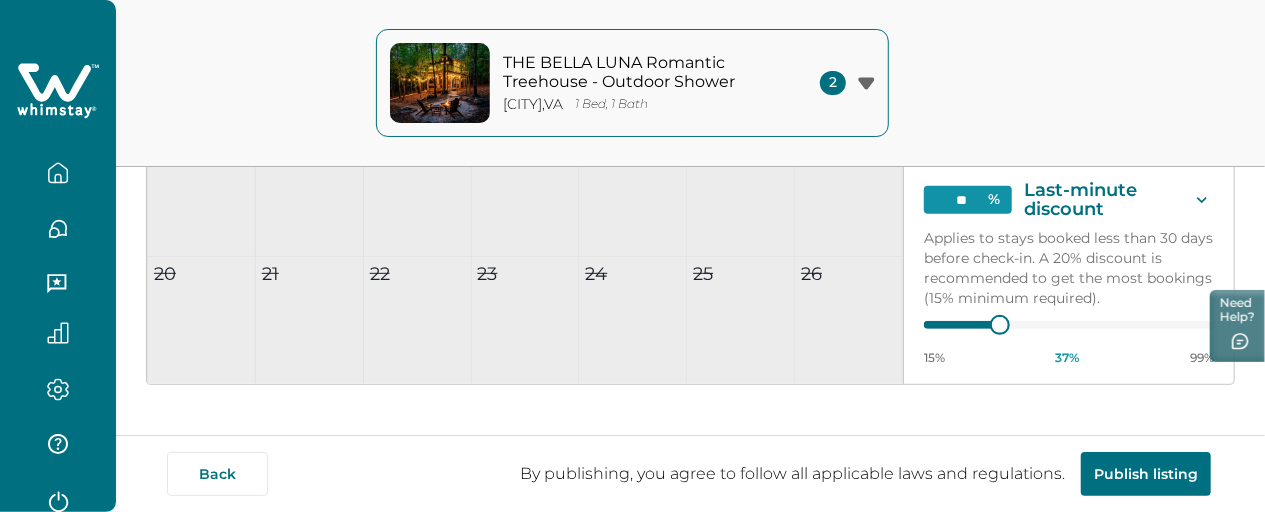 type 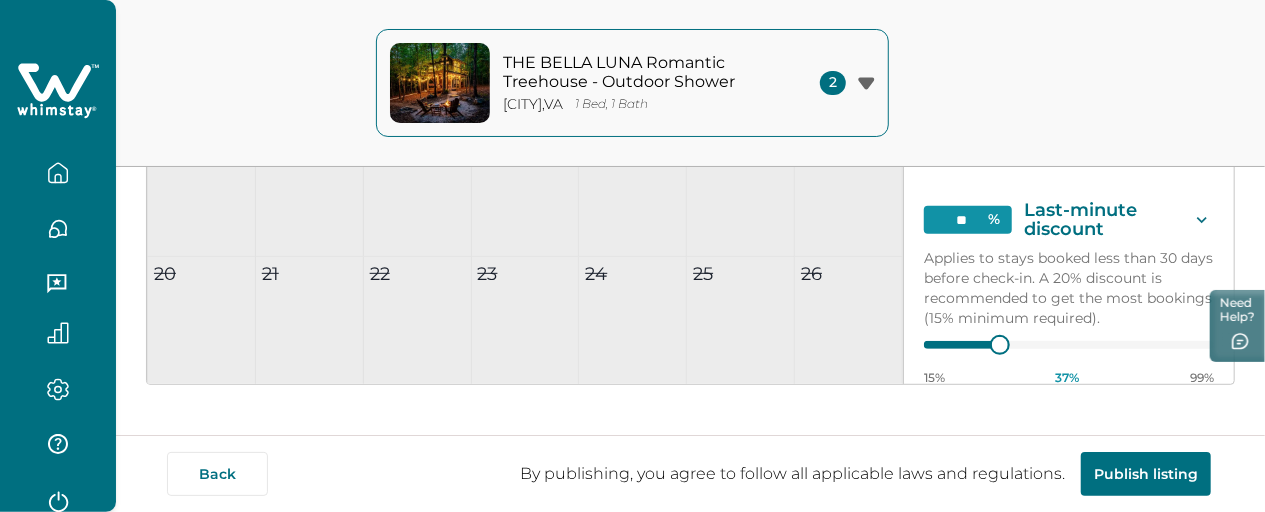 scroll, scrollTop: 215, scrollLeft: 0, axis: vertical 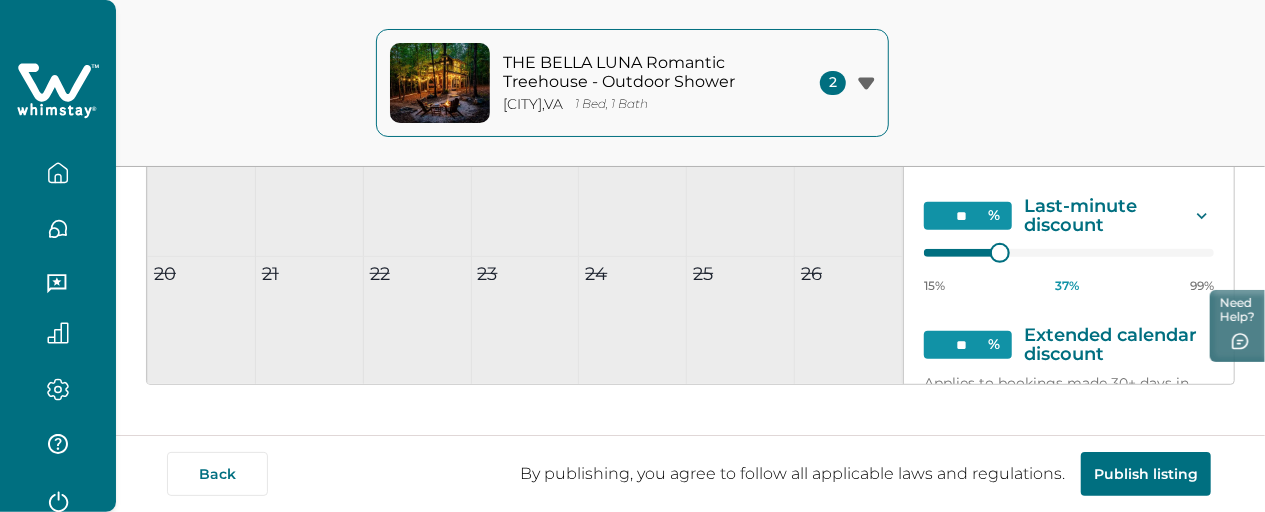 click 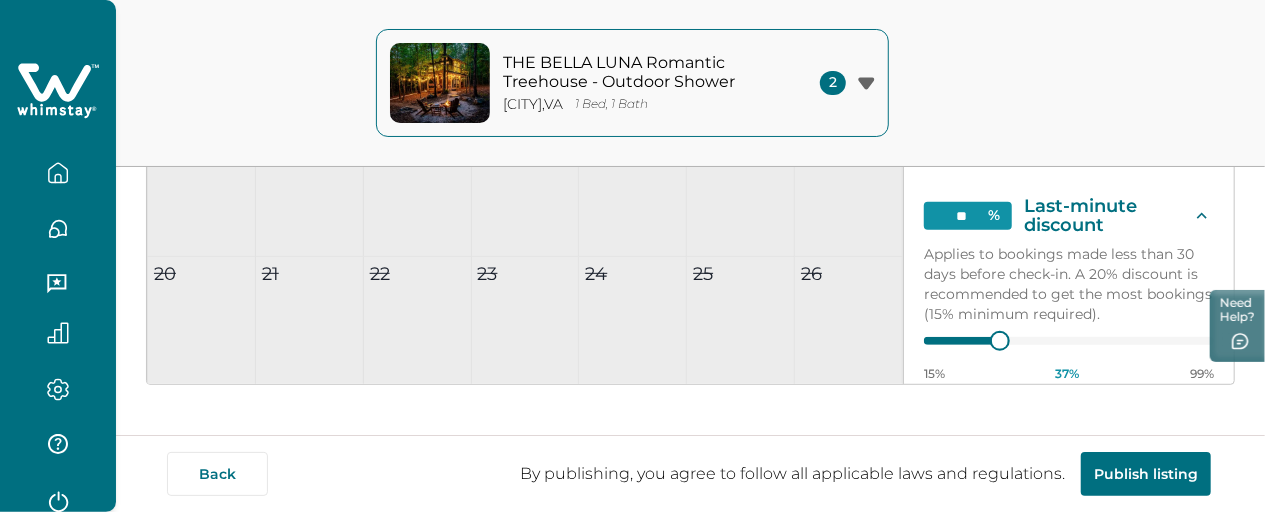 click 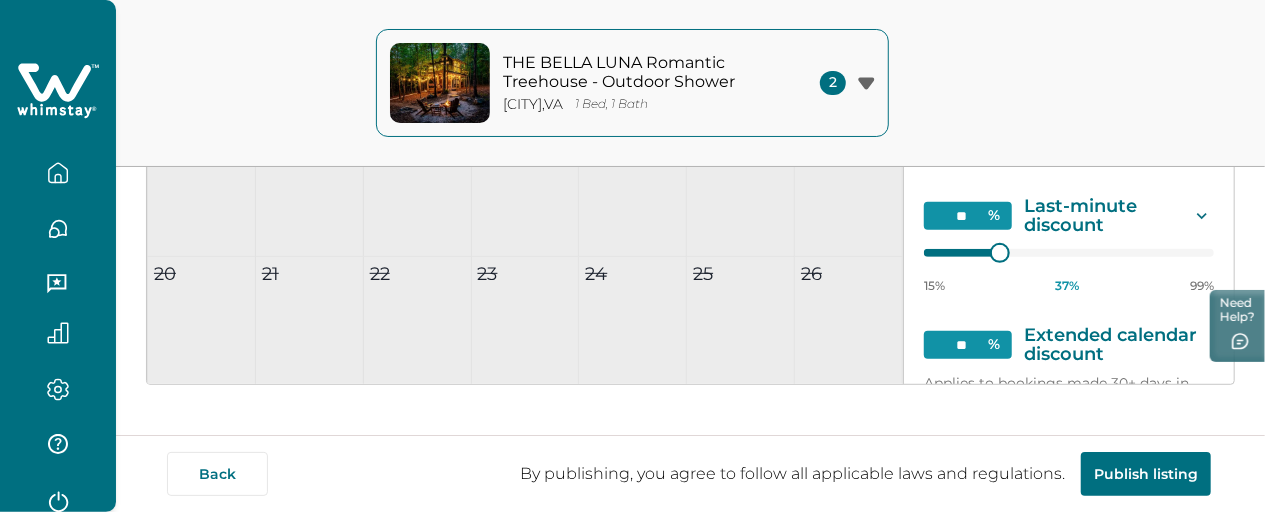 click 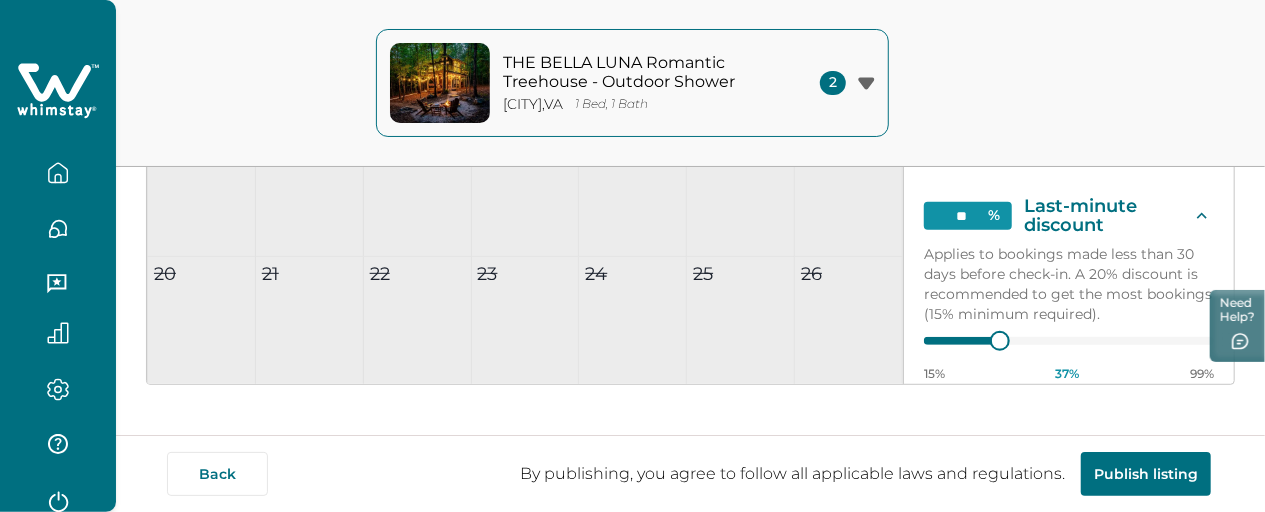 click 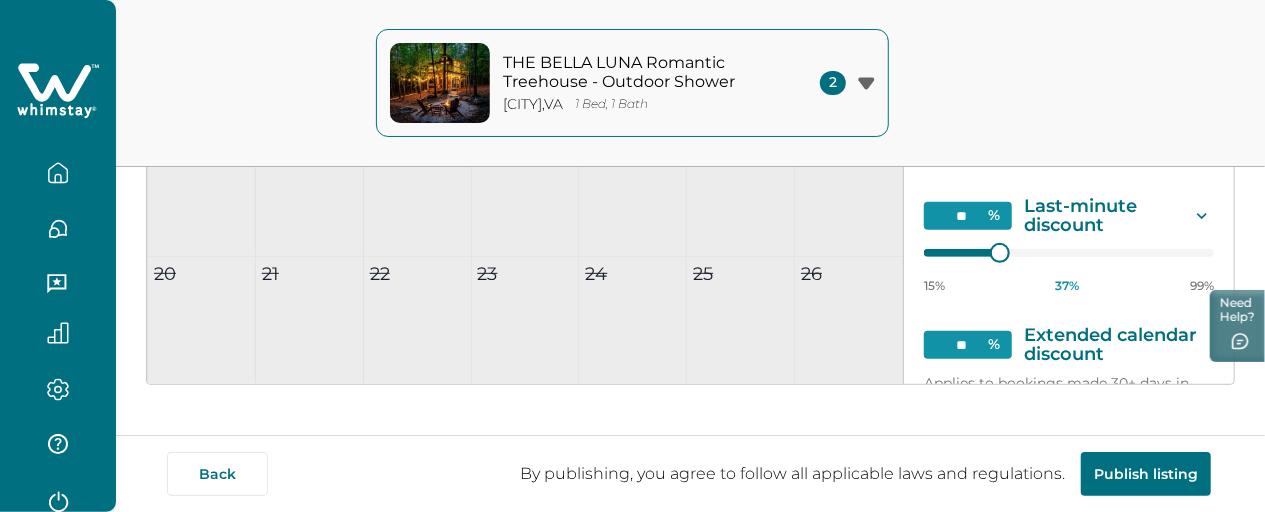 click 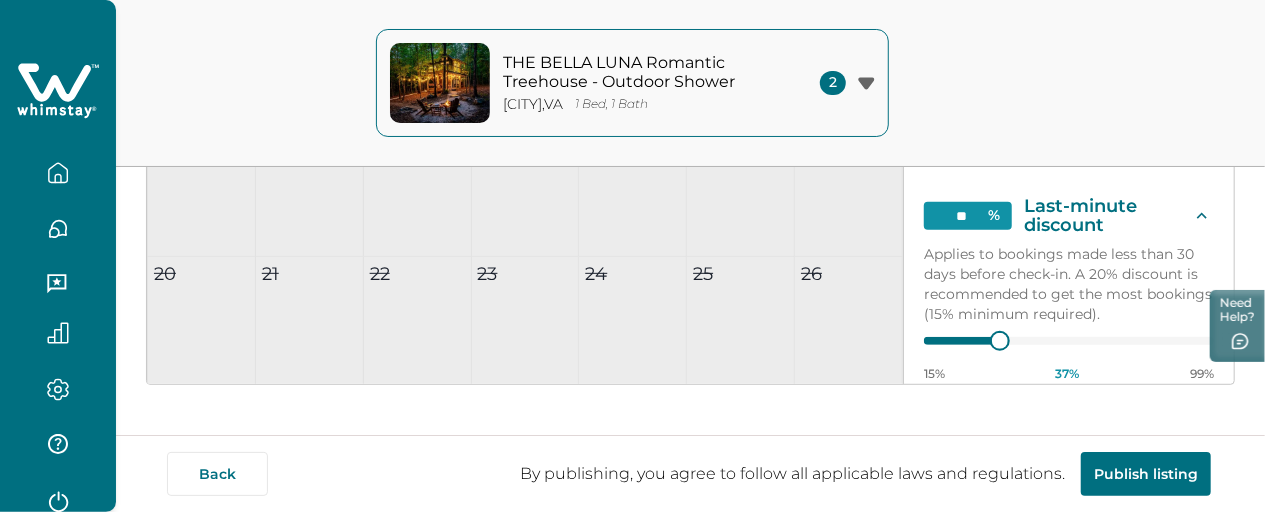 click 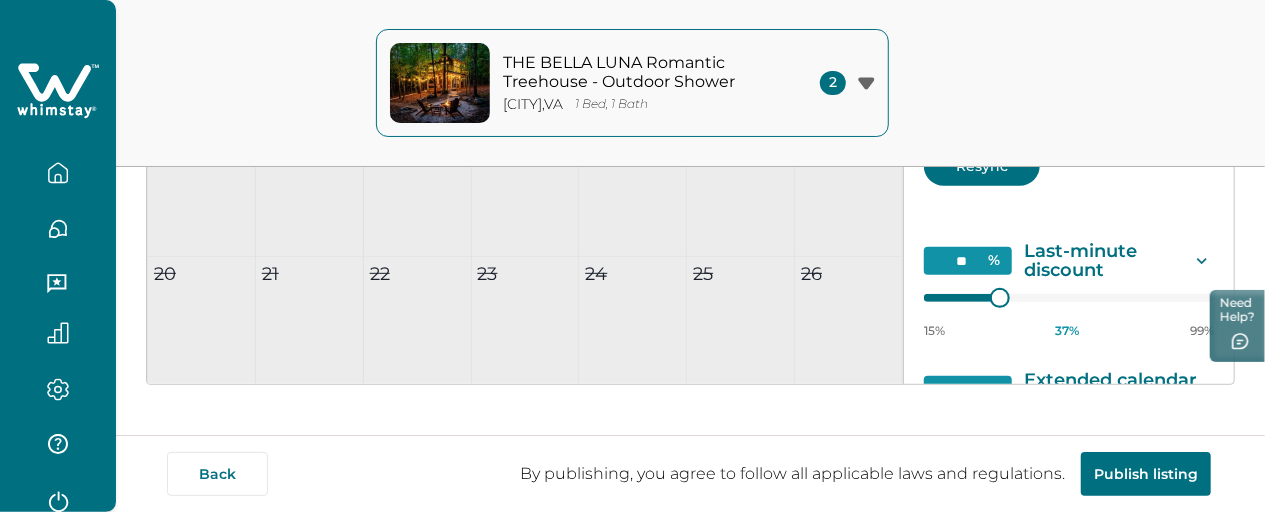scroll, scrollTop: 173, scrollLeft: 0, axis: vertical 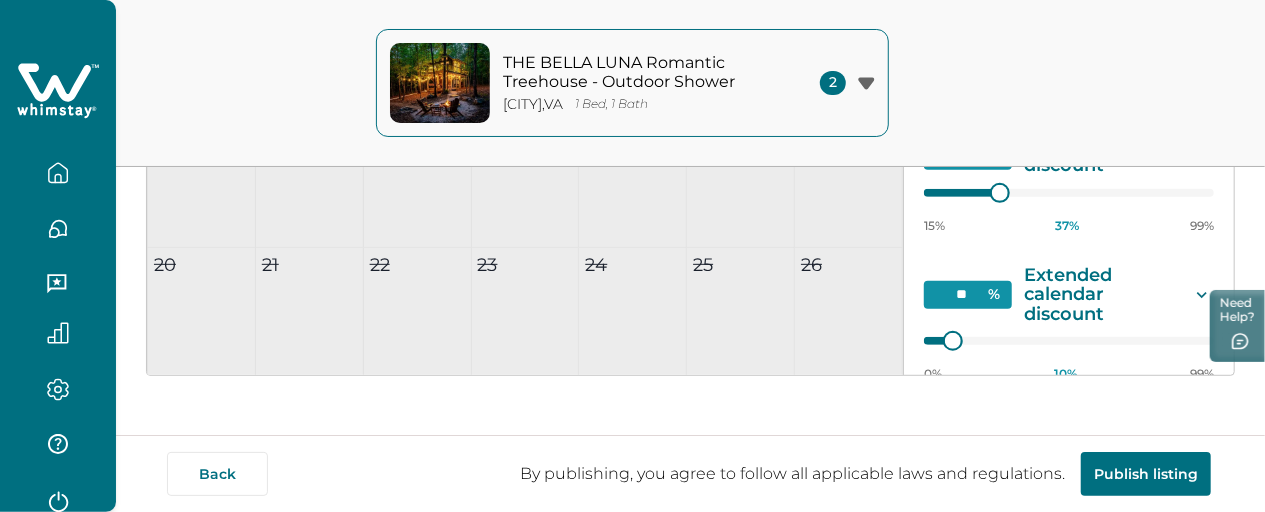 click 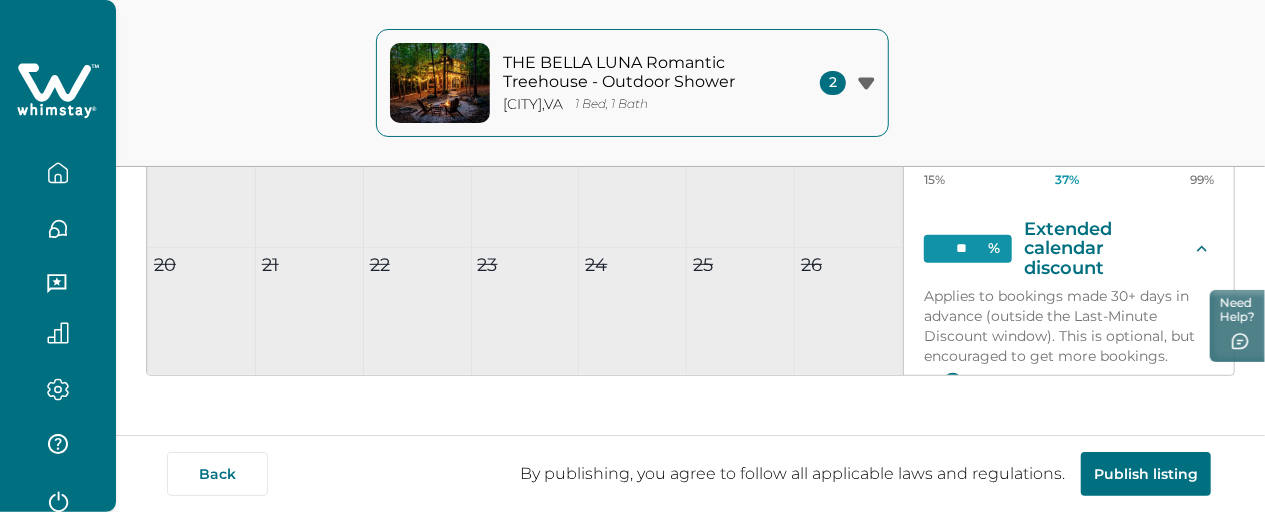 scroll, scrollTop: 320, scrollLeft: 0, axis: vertical 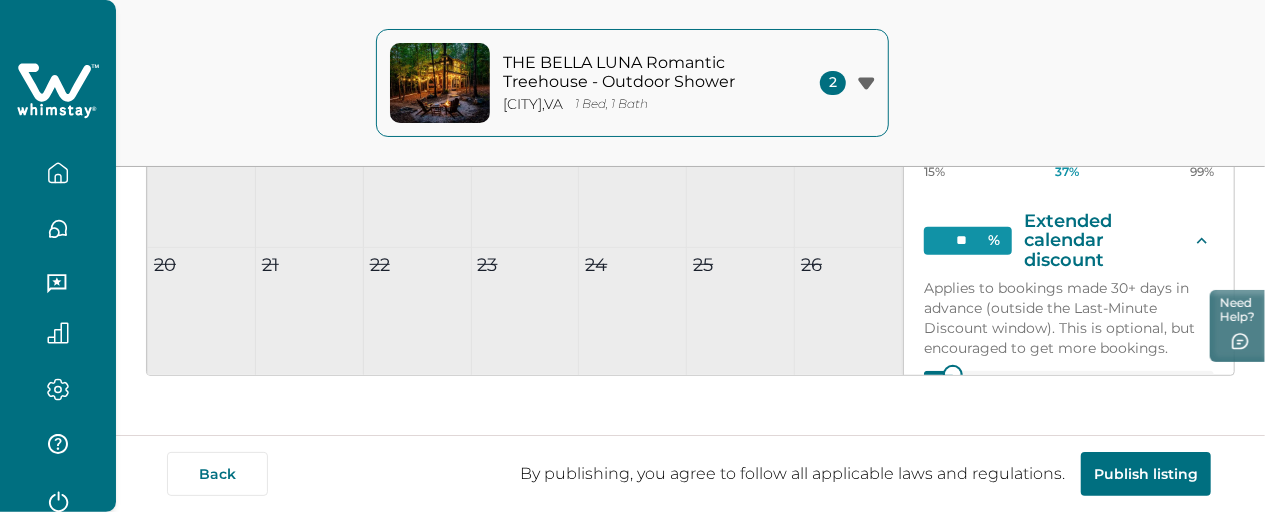 click 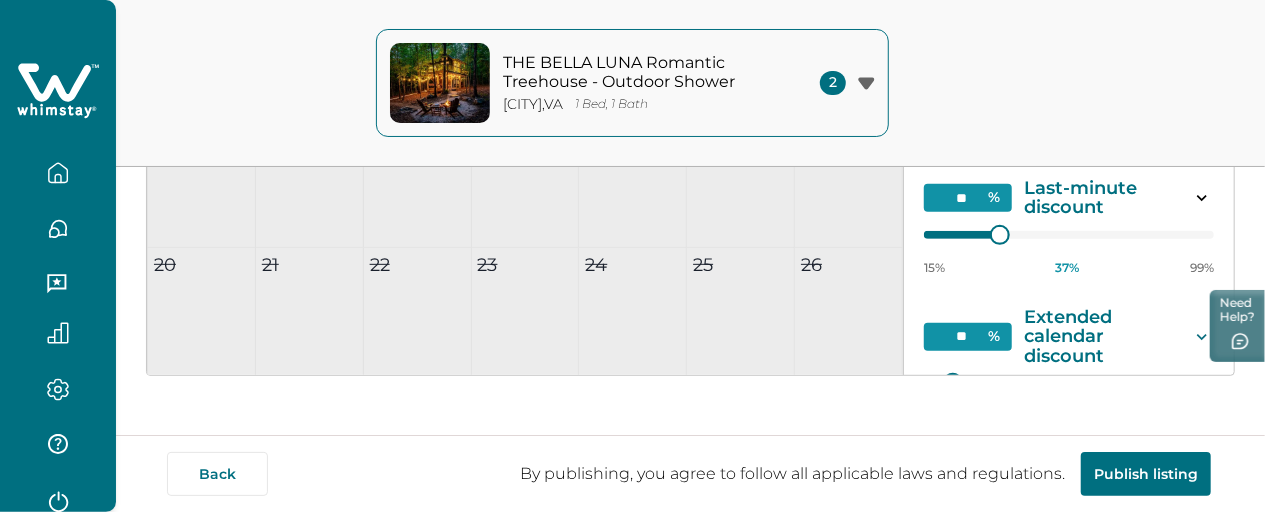scroll, scrollTop: 224, scrollLeft: 0, axis: vertical 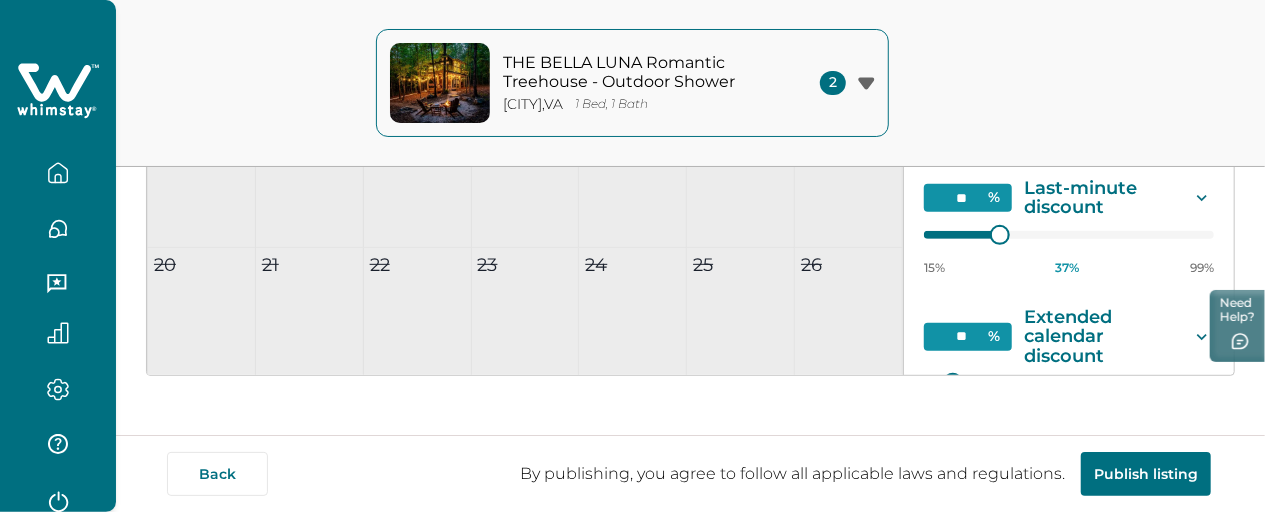 click 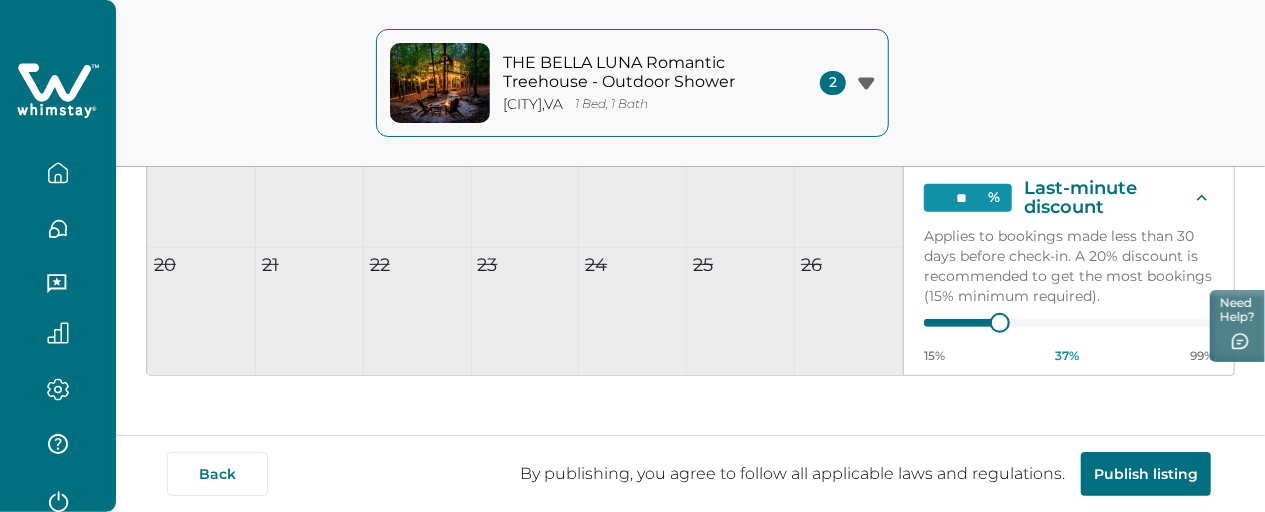 click 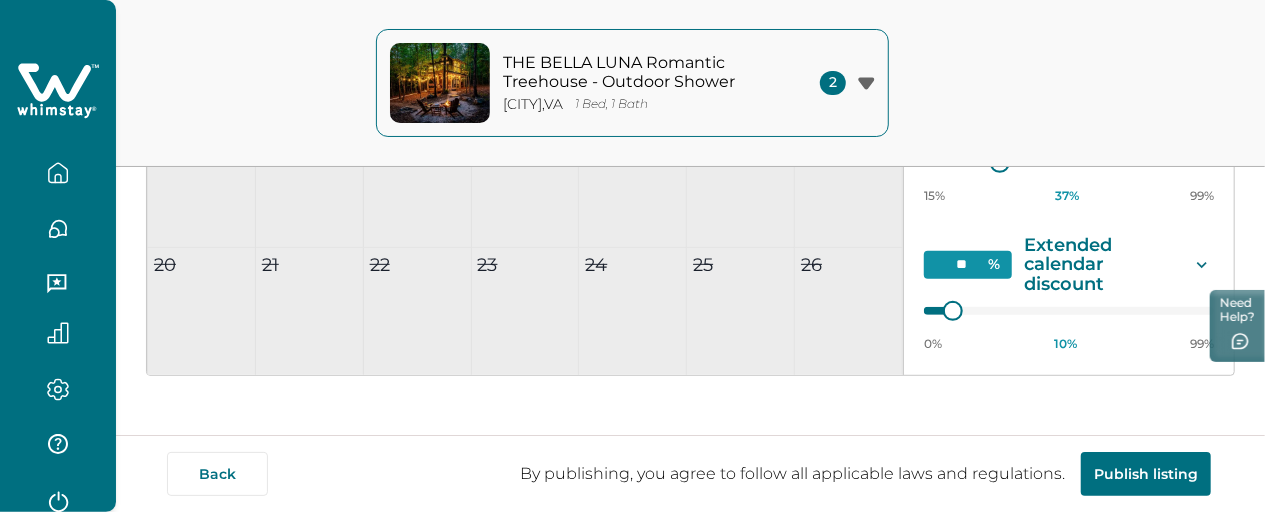 scroll, scrollTop: 296, scrollLeft: 0, axis: vertical 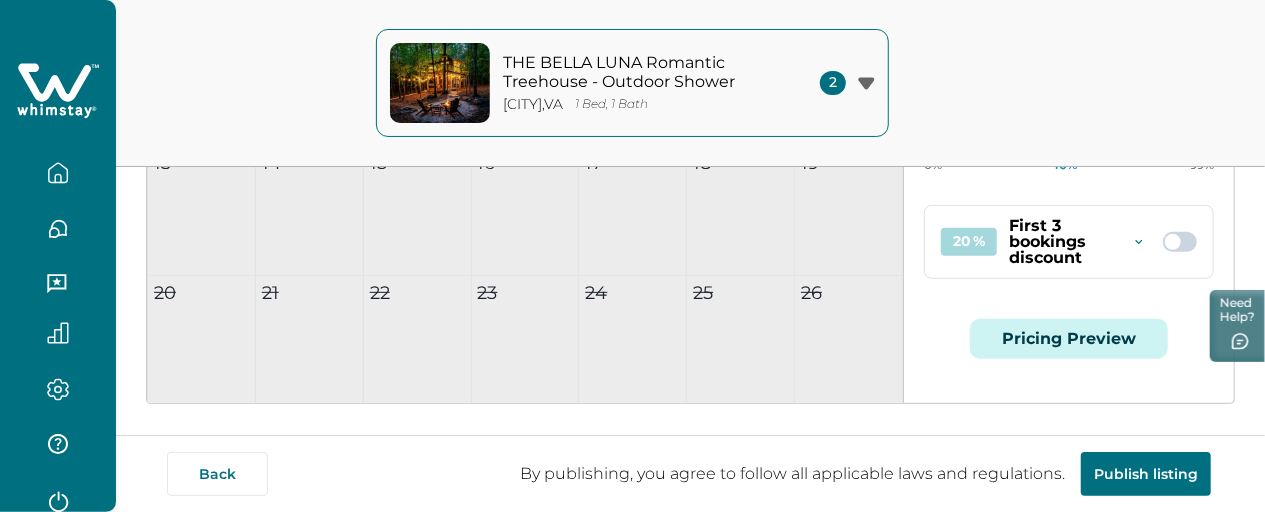 click 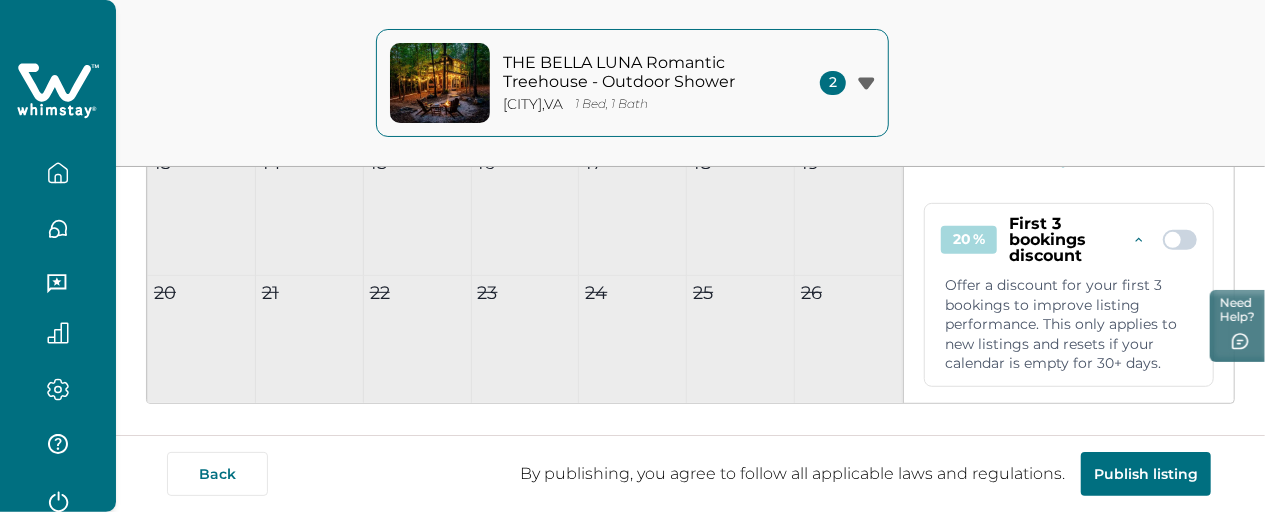 click on "20  %" at bounding box center (969, 240) 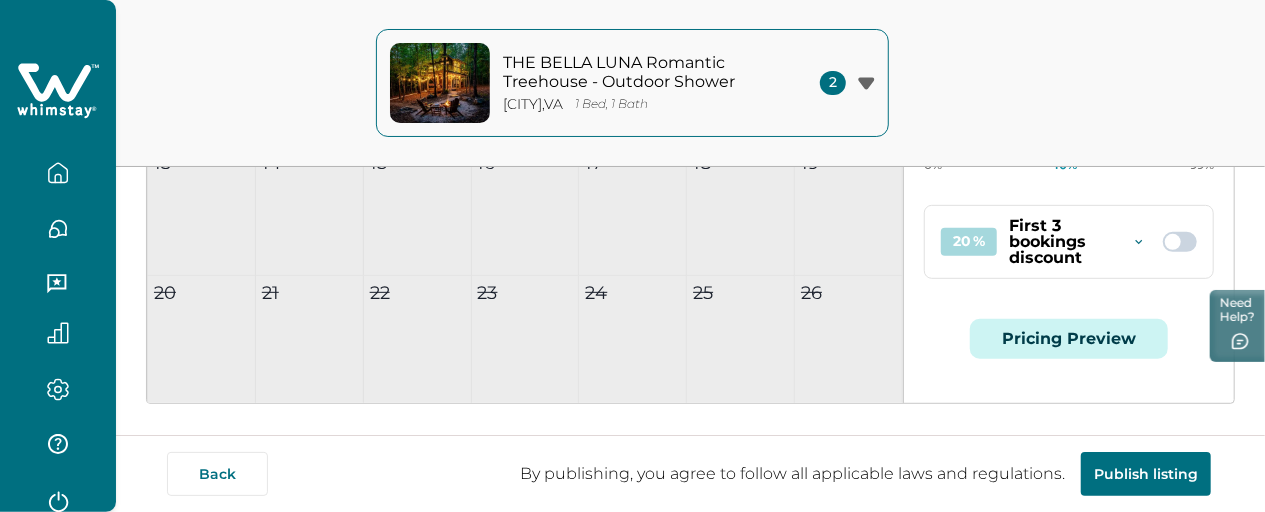 scroll, scrollTop: 424, scrollLeft: 0, axis: vertical 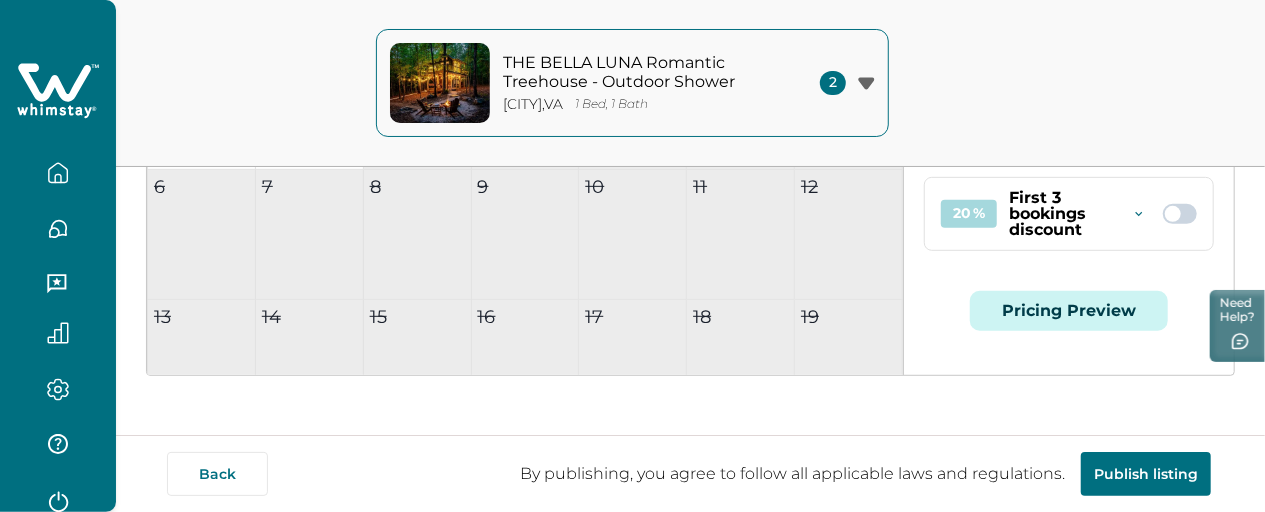 type 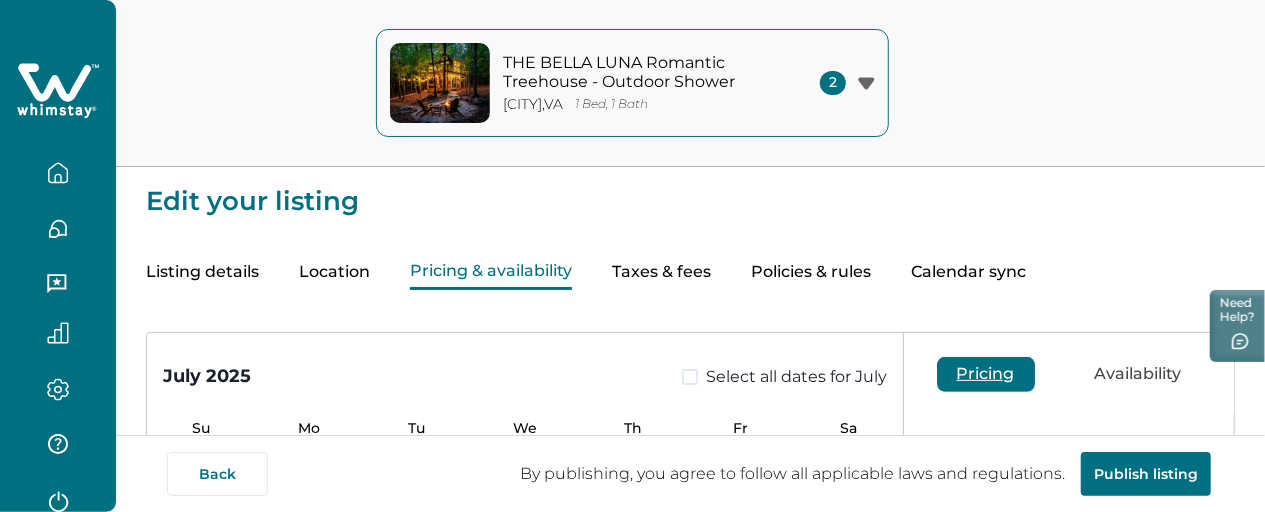 click 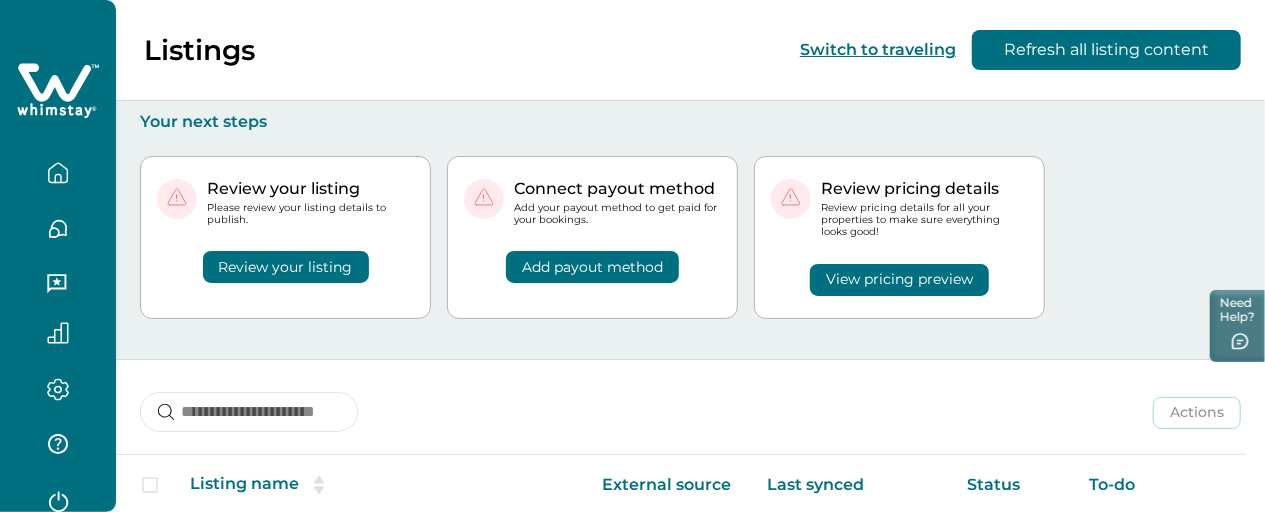 scroll, scrollTop: 266, scrollLeft: 0, axis: vertical 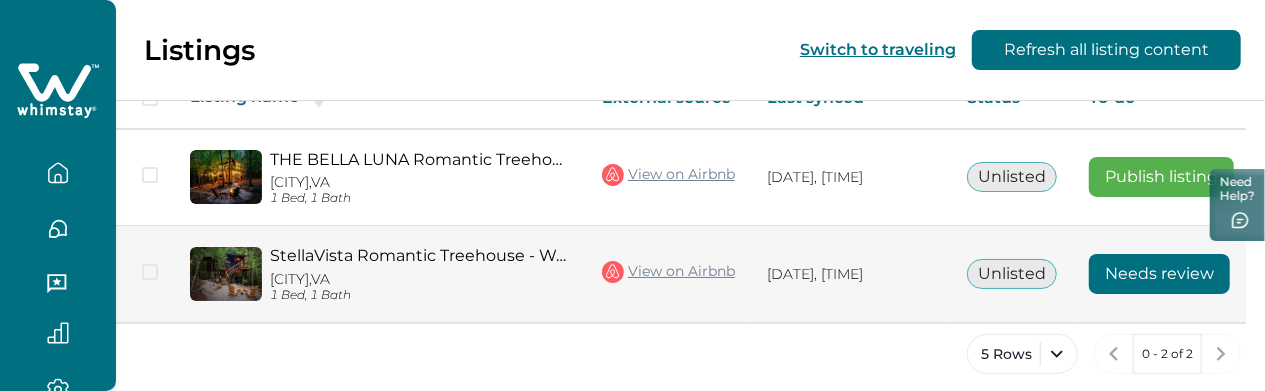 click on "Needs review" at bounding box center [1159, 274] 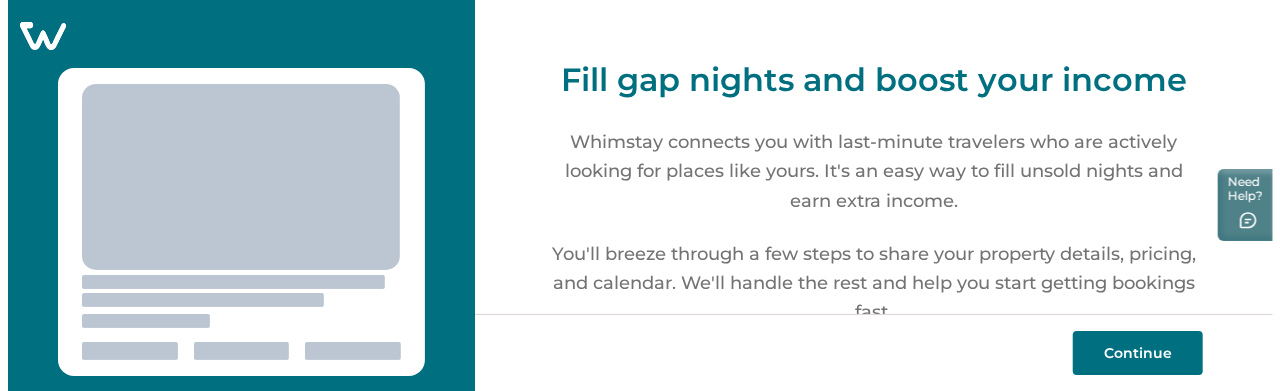 scroll, scrollTop: 0, scrollLeft: 0, axis: both 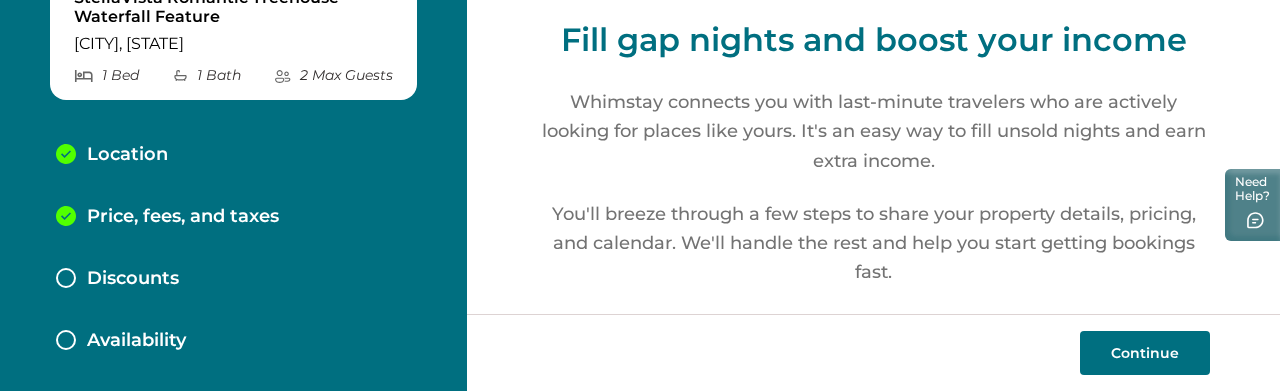 click on "Location" at bounding box center [127, 155] 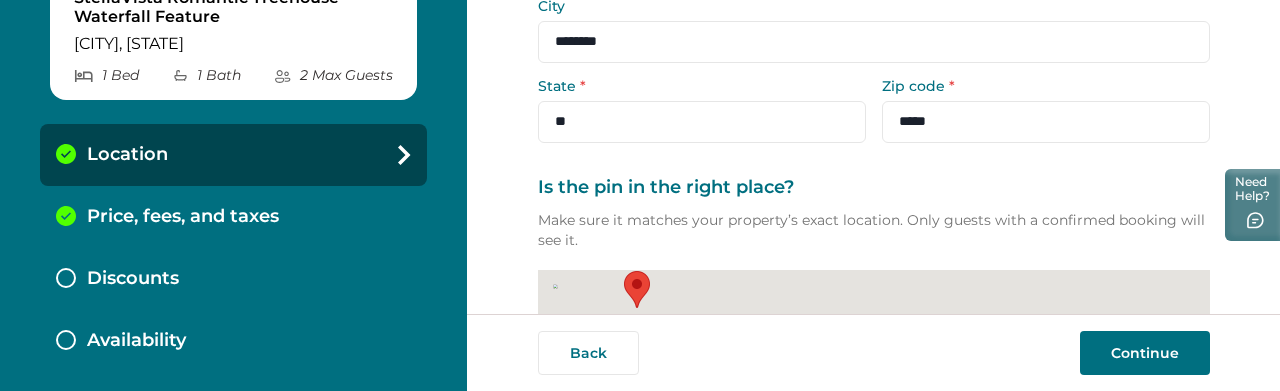 scroll, scrollTop: 558, scrollLeft: 0, axis: vertical 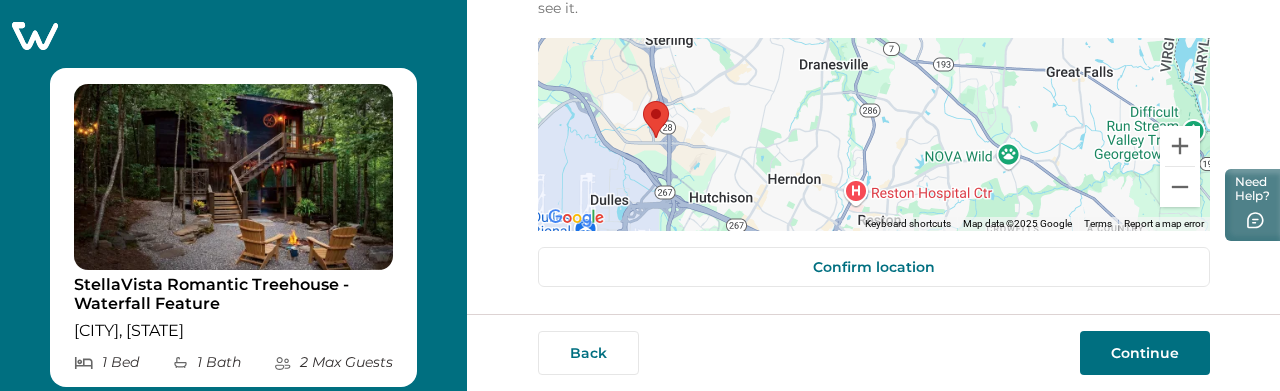 select on "**" 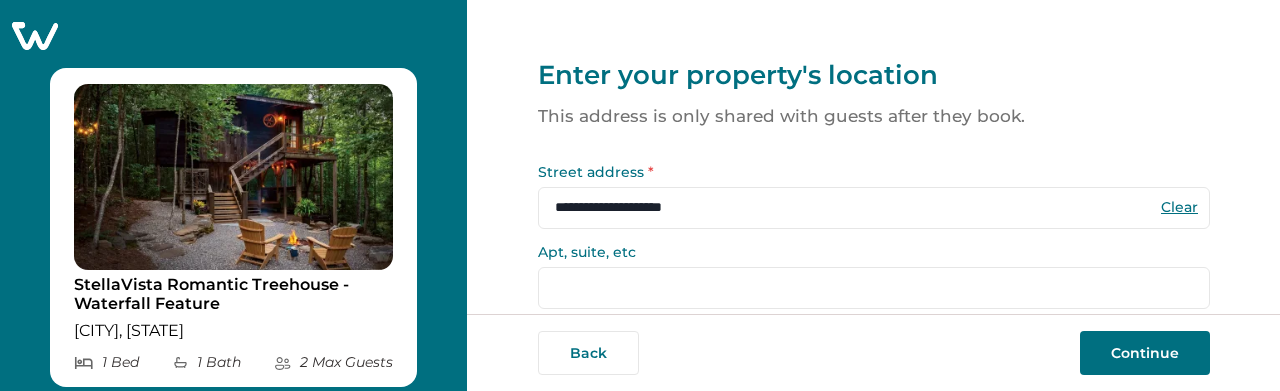 scroll, scrollTop: 70, scrollLeft: 0, axis: vertical 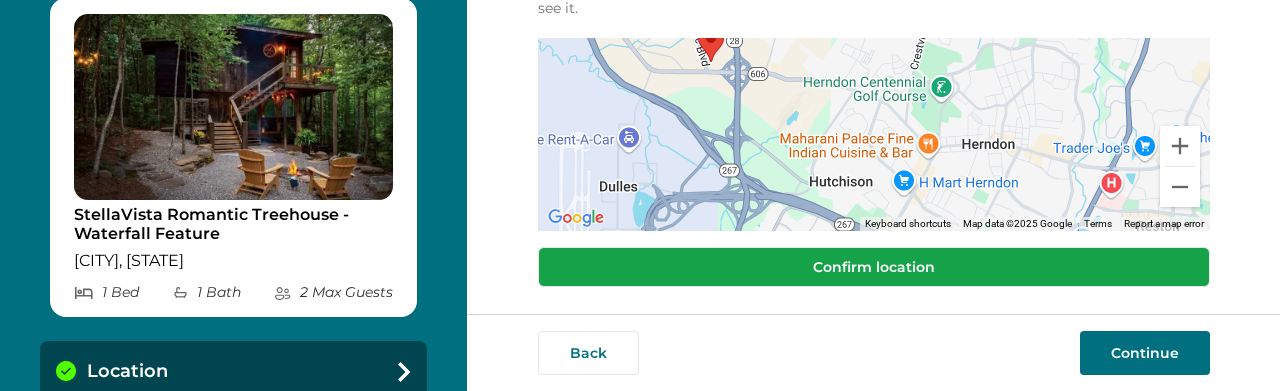 click on "Confirm location" at bounding box center [874, 267] 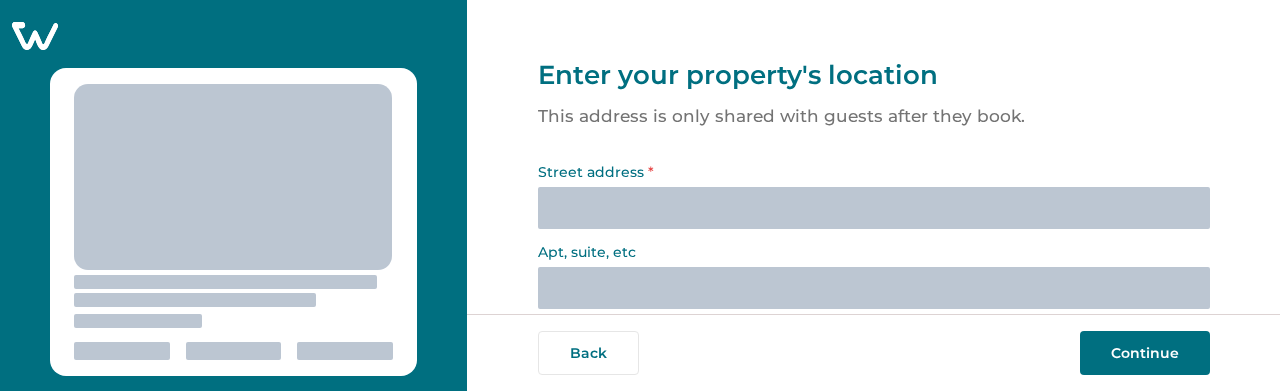 select on "**" 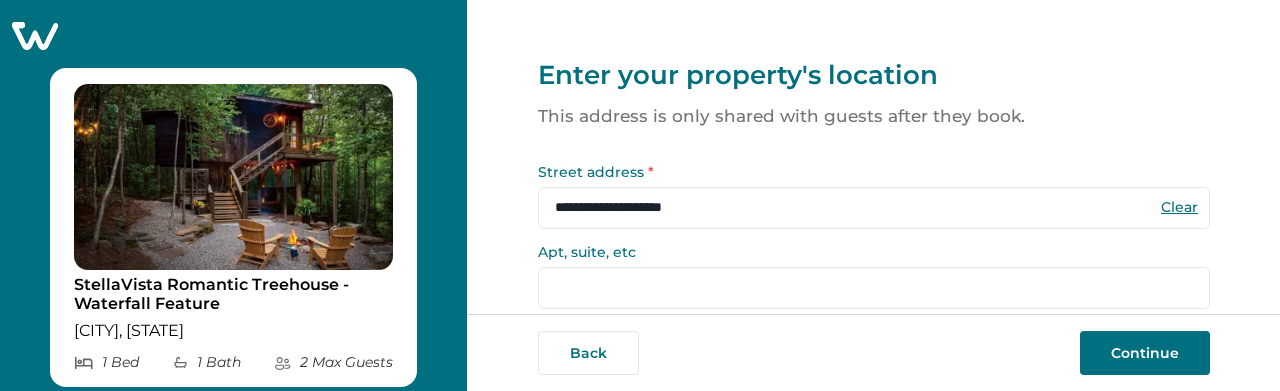 scroll, scrollTop: 70, scrollLeft: 0, axis: vertical 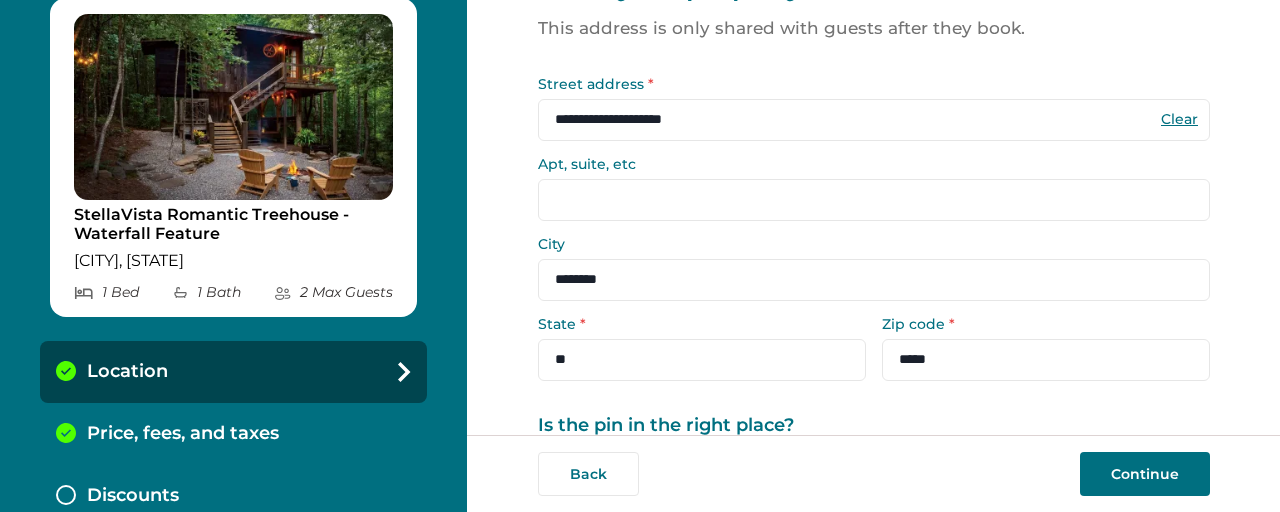 click on "Price, fees, and taxes" at bounding box center [183, 434] 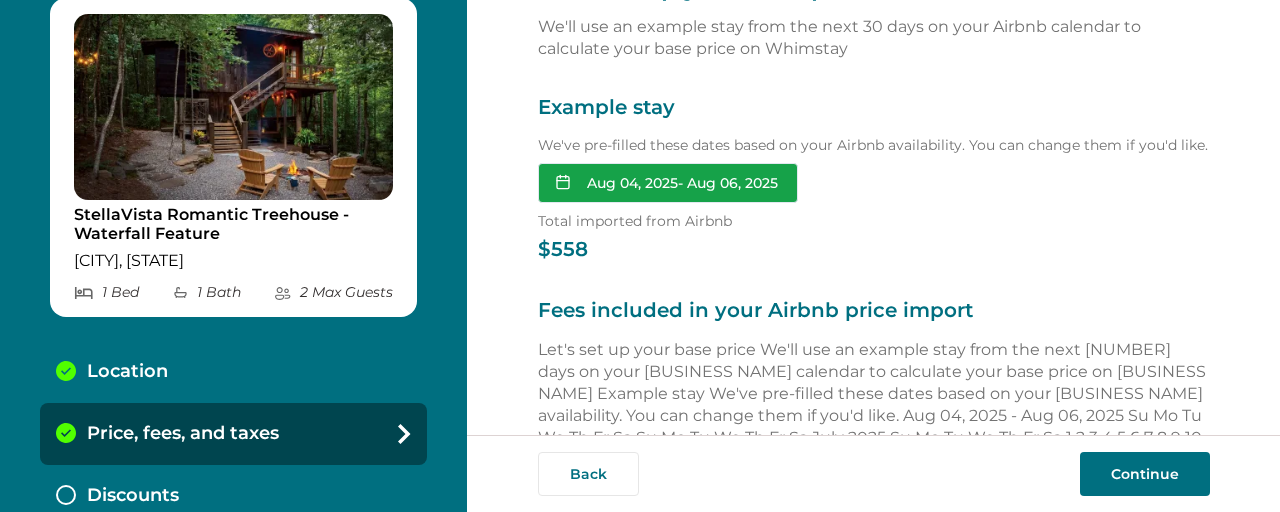click on "[MONTH] [DAY], [YEAR] - [MONTH] [DAY], [YEAR]" at bounding box center (668, 183) 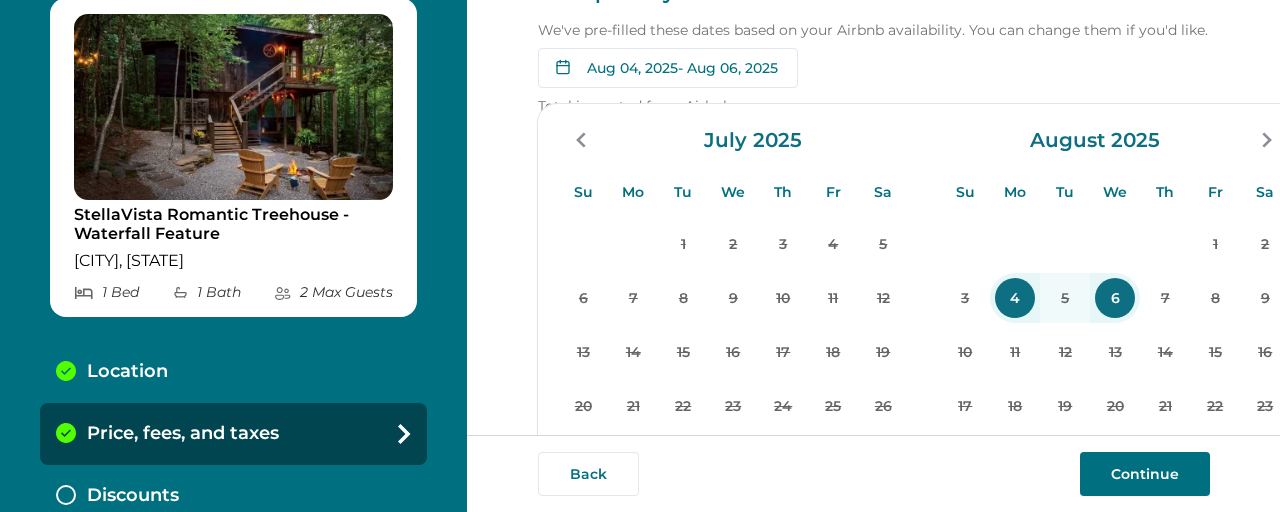 scroll, scrollTop: 206, scrollLeft: 0, axis: vertical 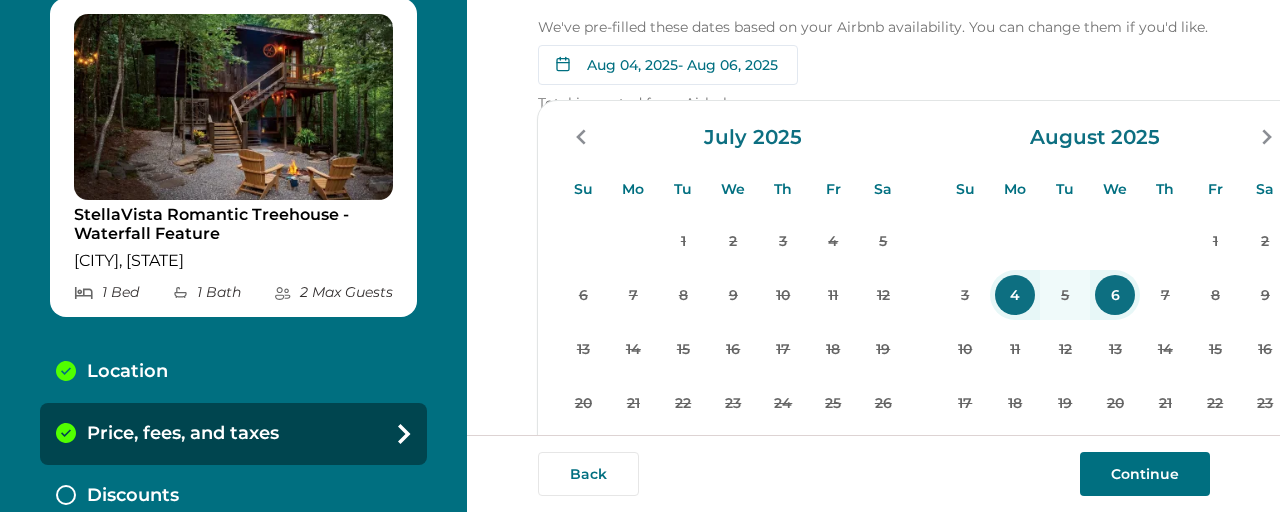 click on "Let's set up your base price We'll use an example stay from the next [NUMBER] days on your [BUSINESS NAME] calendar to calculate your base price on [BUSINESS NAME] Example stay We've pre-filled these dates based on your [BUSINESS NAME] availability. You can change them if you'd like. Aug 04, 2025 - Aug 06, 2025 Su Mo Tu We Th Fr Sa Su Mo Tu We Th Fr Sa July 2025 Su Mo Tu We Th Fr Sa 1 2 3 4 5 6 7 8 9 10 11 12 13 14 15 16 17 18 19 20 21 22 23 24 25 26 27 28 29 30 31 August 2025 Su Mo Tu We Th Fr Sa 1 2 3 4 5 6 7 8 9 10 11 12 13 14 15 16 17 18 19 20 21 22 23 24 25 26 27 28 29 30 31 Clear dates Minimum nights vary Total imported from [BUSINESS NAME] $[PRICE] Fees included in your [BUSINESS NAME] price import [BUSINESS NAME] bundles your fees into the imported price. Tell us which fees were part of your $[PRICE] price imported from [BUSINESS NAME] for July 29 - August 1 Cleaning fee (per stay) Imported from [BUSINESS NAME] $ *** Pet fee (optional) If you charge a pet fee on [BUSINESS NAME], add it here Maximum number of pets allowed: [NUMBER] Fee per stay Fee per night $ ** per stay $[PRICE] - $[PRICE] $[PRICE]" at bounding box center [873, 217] 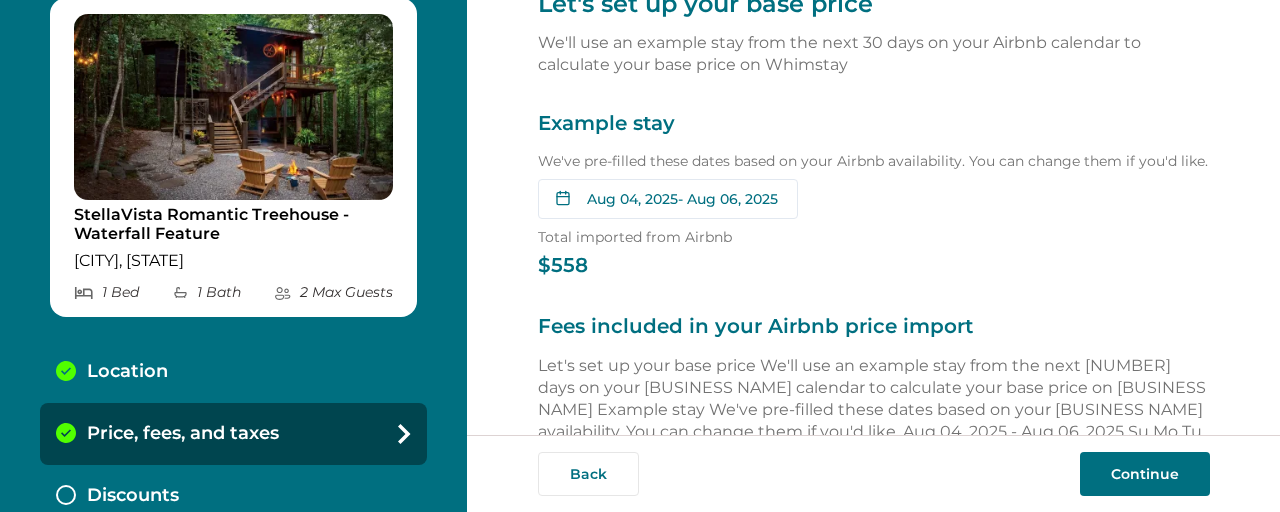 scroll, scrollTop: 68, scrollLeft: 0, axis: vertical 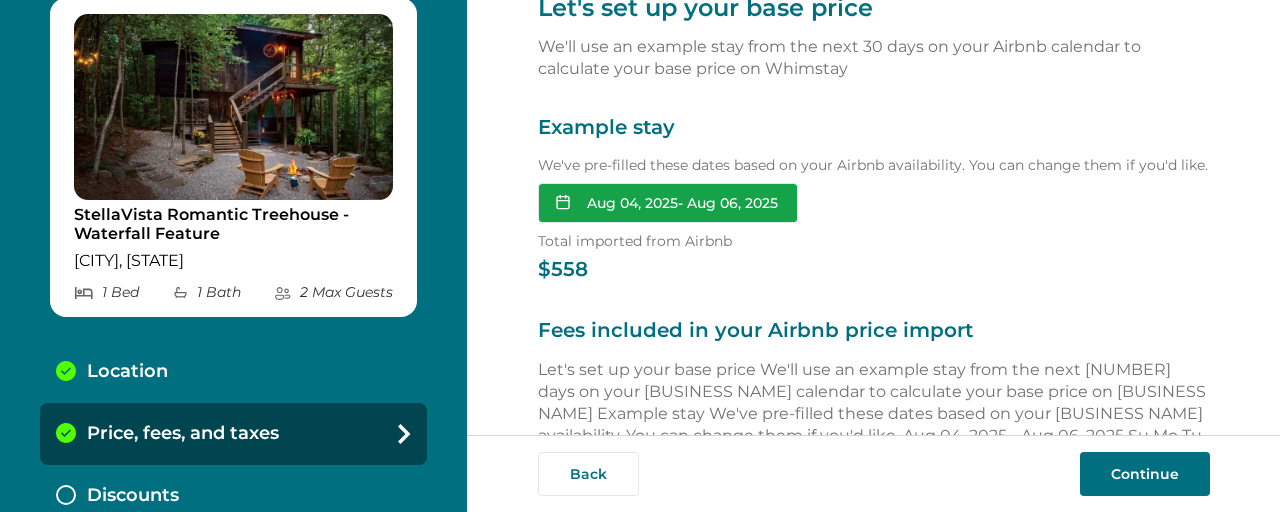 click on "[MONTH] [DAY], [YEAR] - [MONTH] [DAY], [YEAR]" at bounding box center (668, 203) 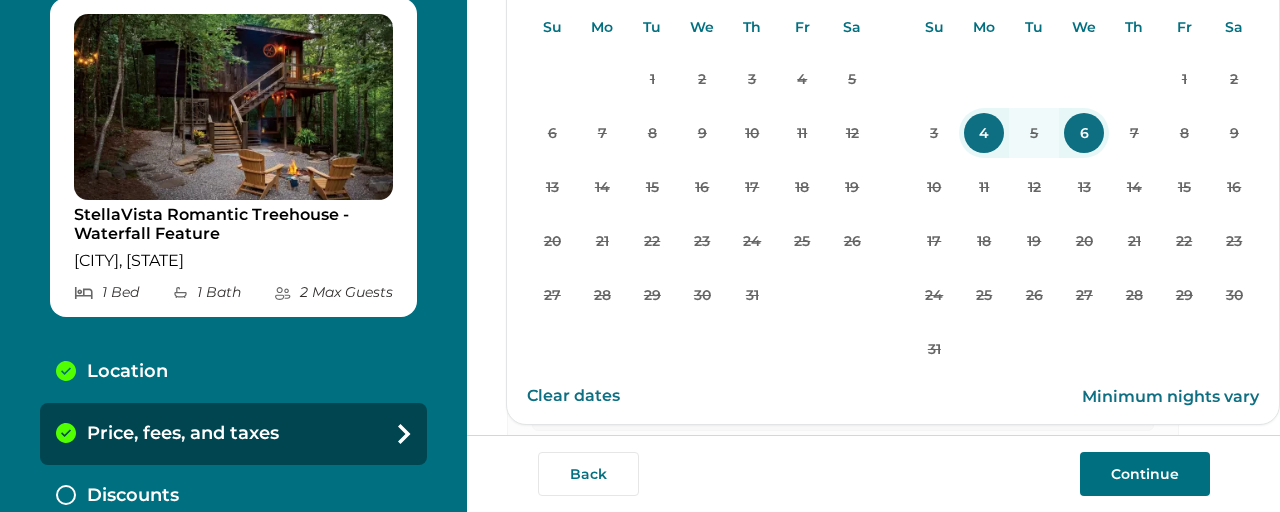 scroll, scrollTop: 371, scrollLeft: 38, axis: both 